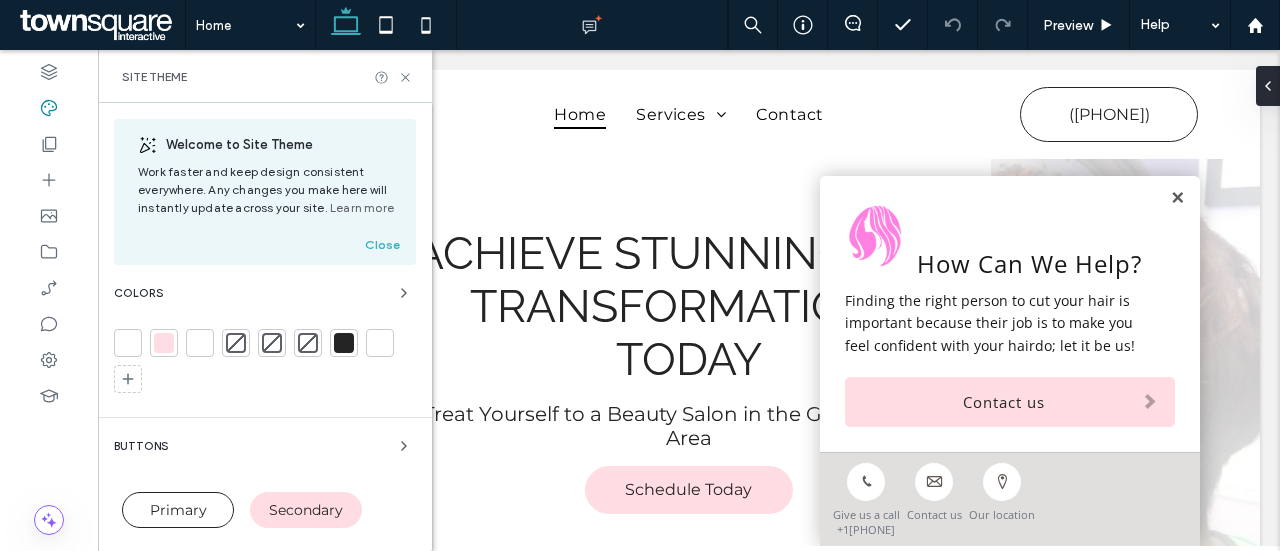 scroll, scrollTop: 340, scrollLeft: 0, axis: vertical 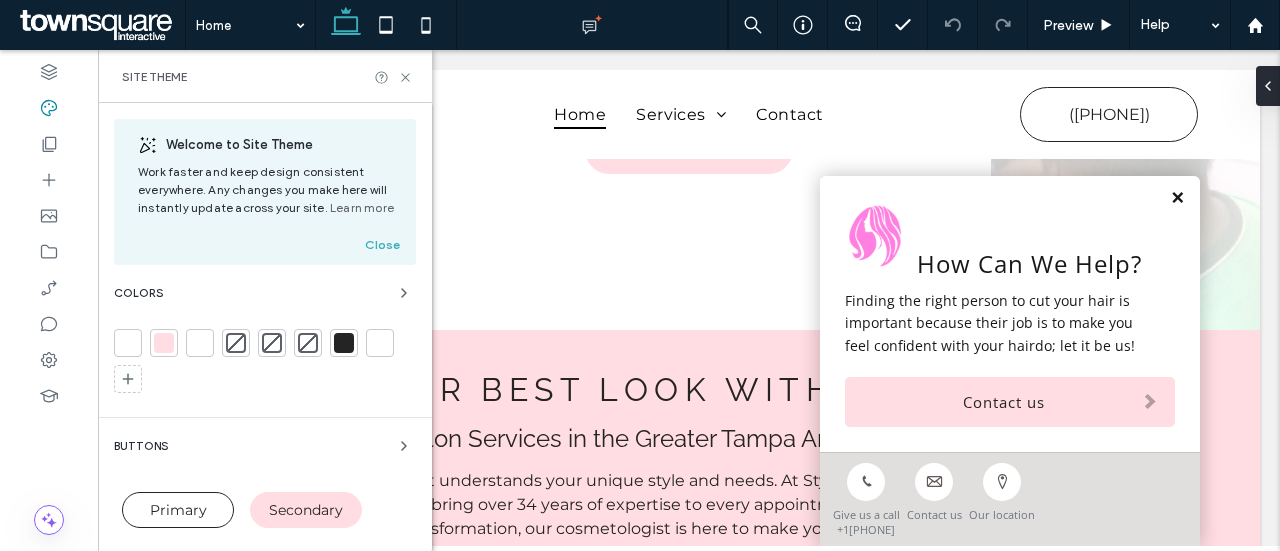 click at bounding box center [1177, 198] 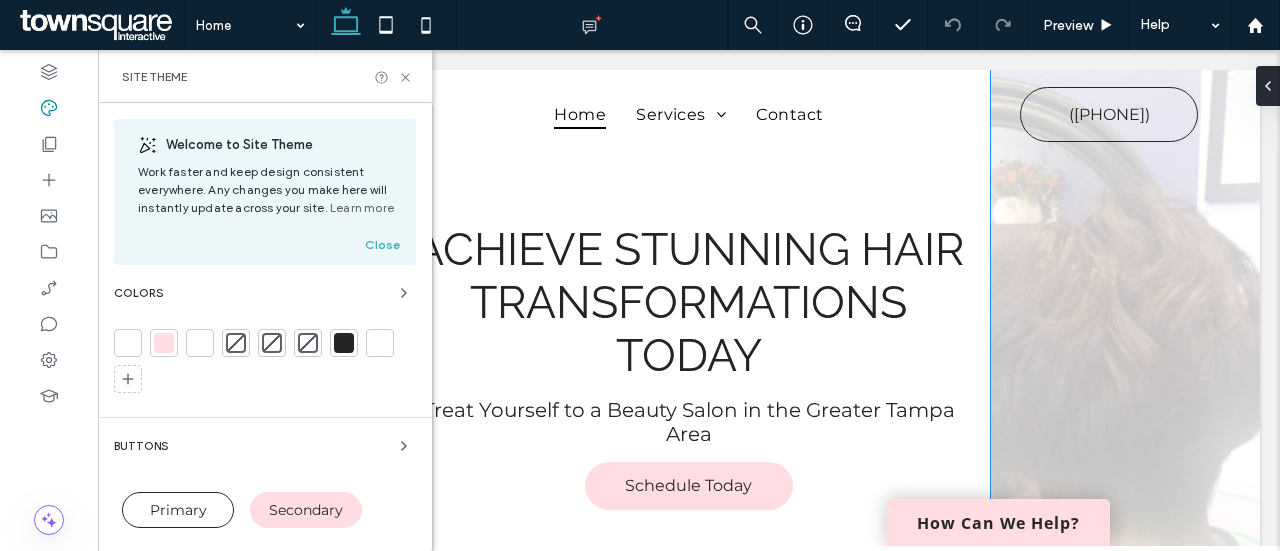 scroll, scrollTop: 0, scrollLeft: 0, axis: both 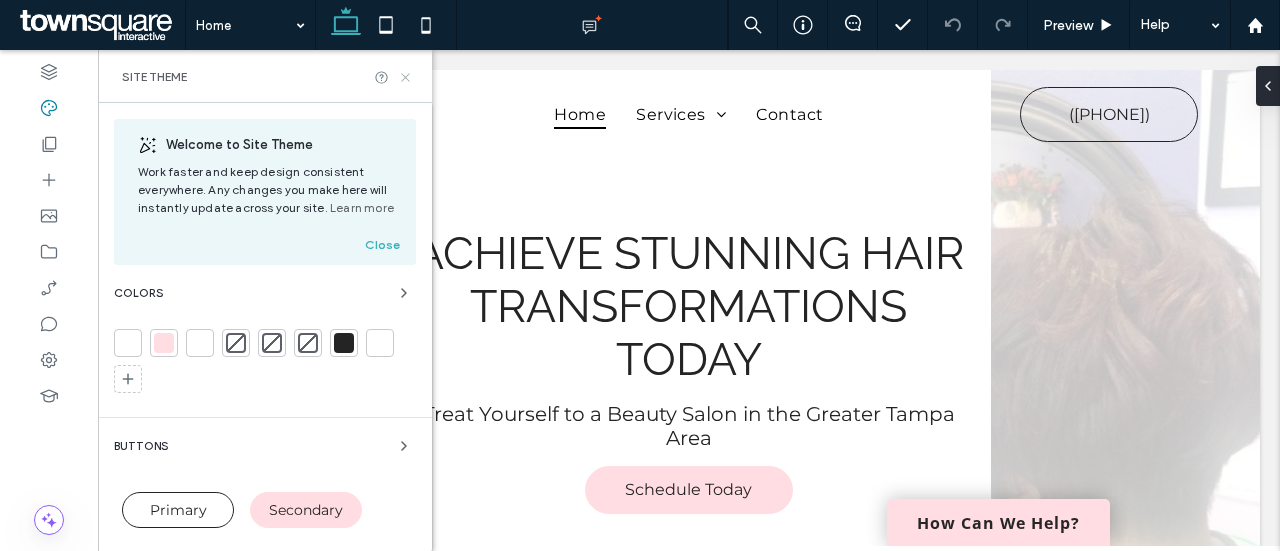 click 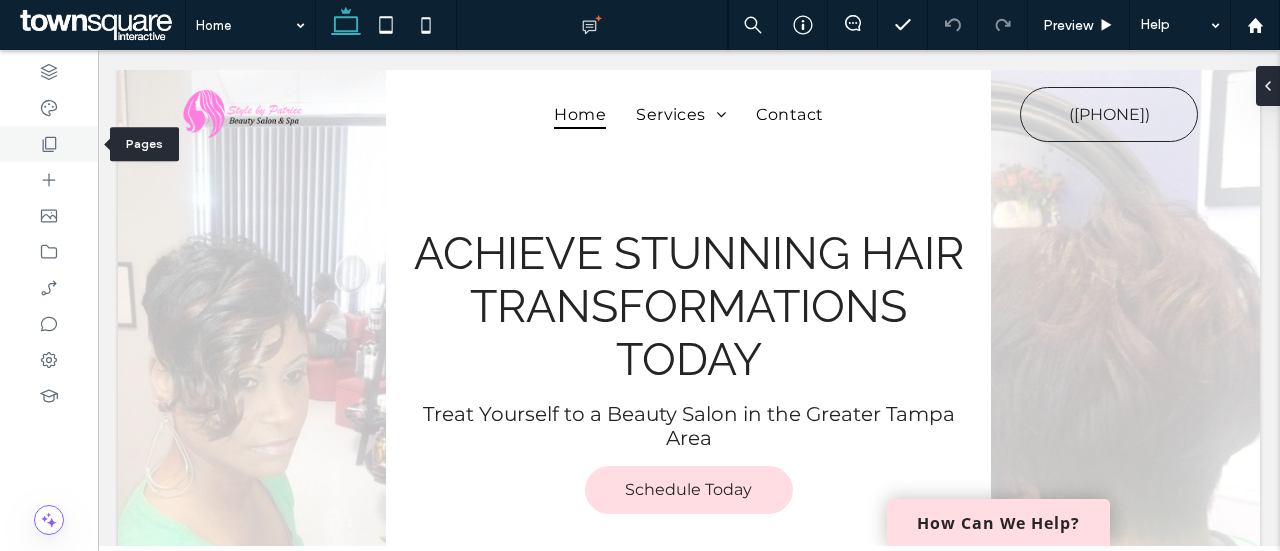 click at bounding box center [49, 144] 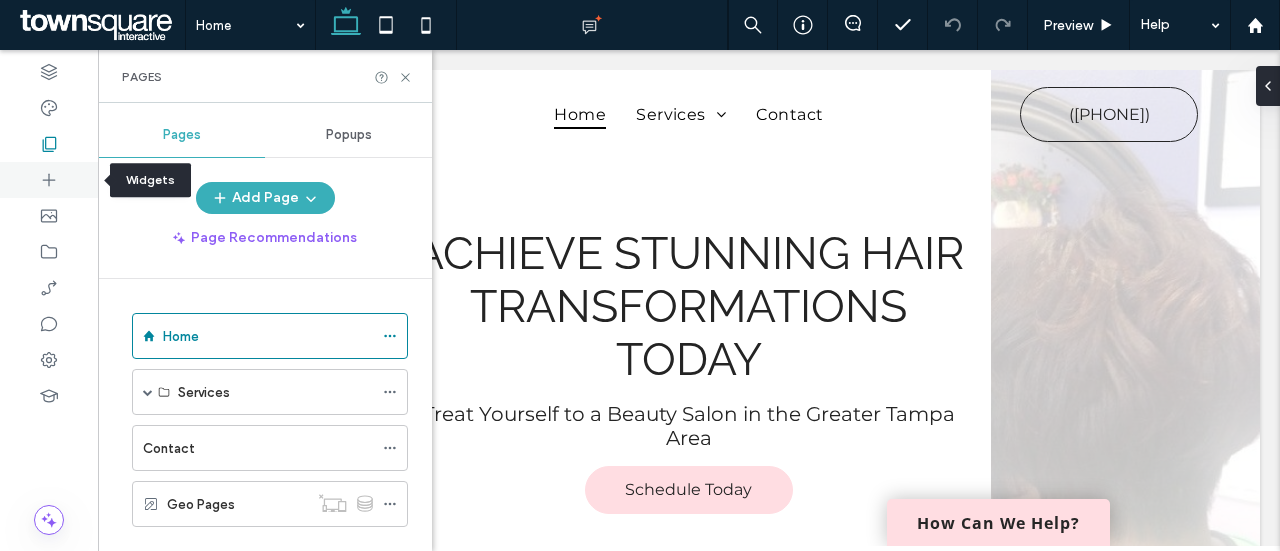click at bounding box center (49, 180) 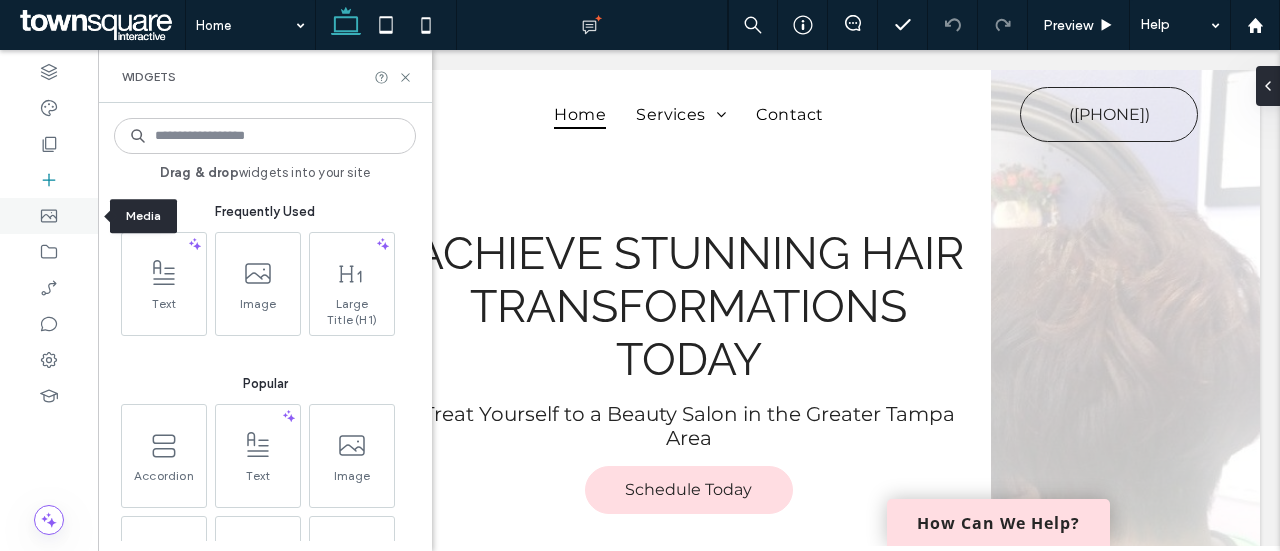 click 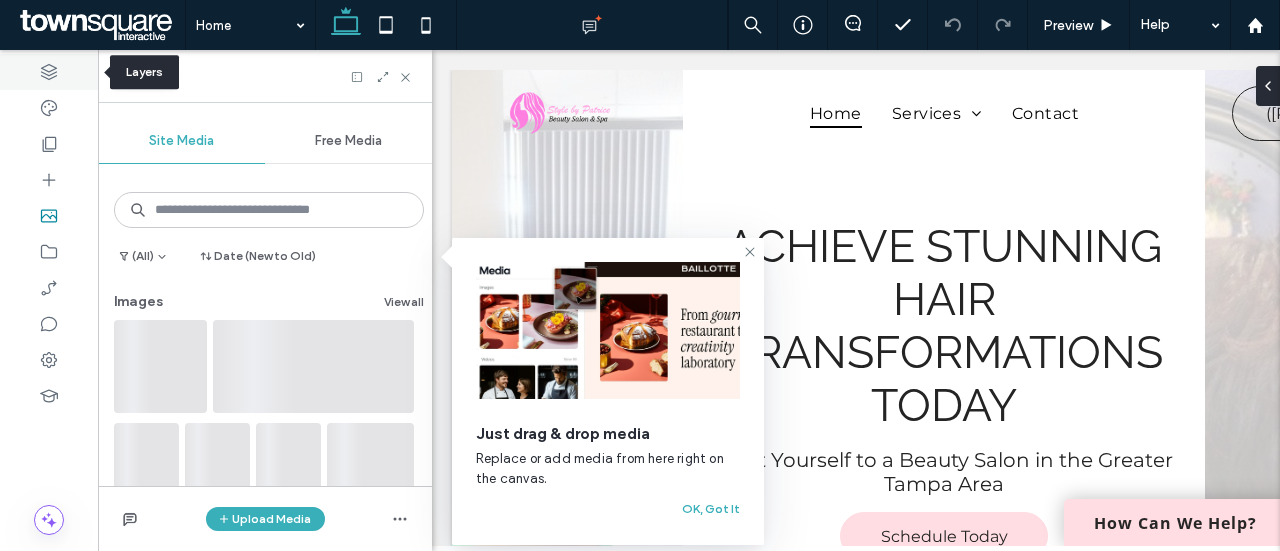 click 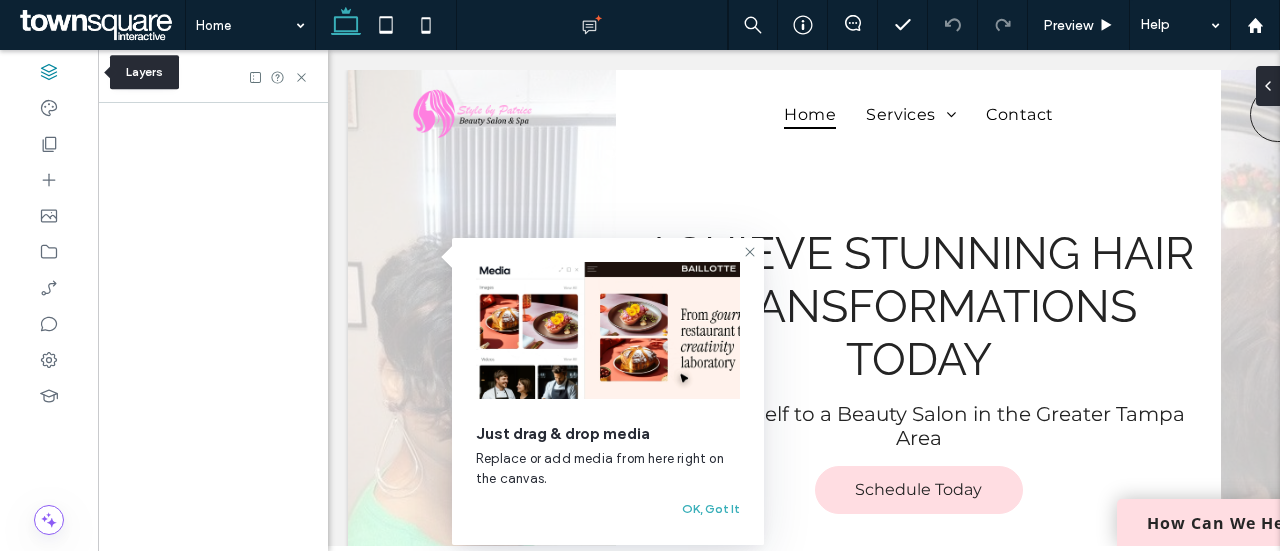 scroll, scrollTop: 0, scrollLeft: 230, axis: horizontal 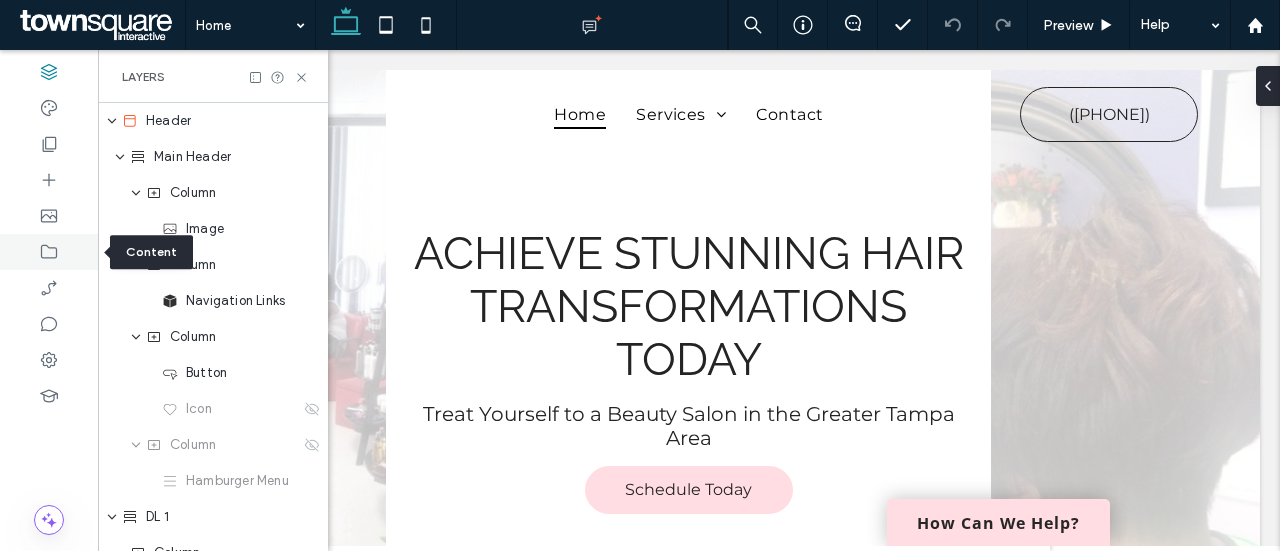 click 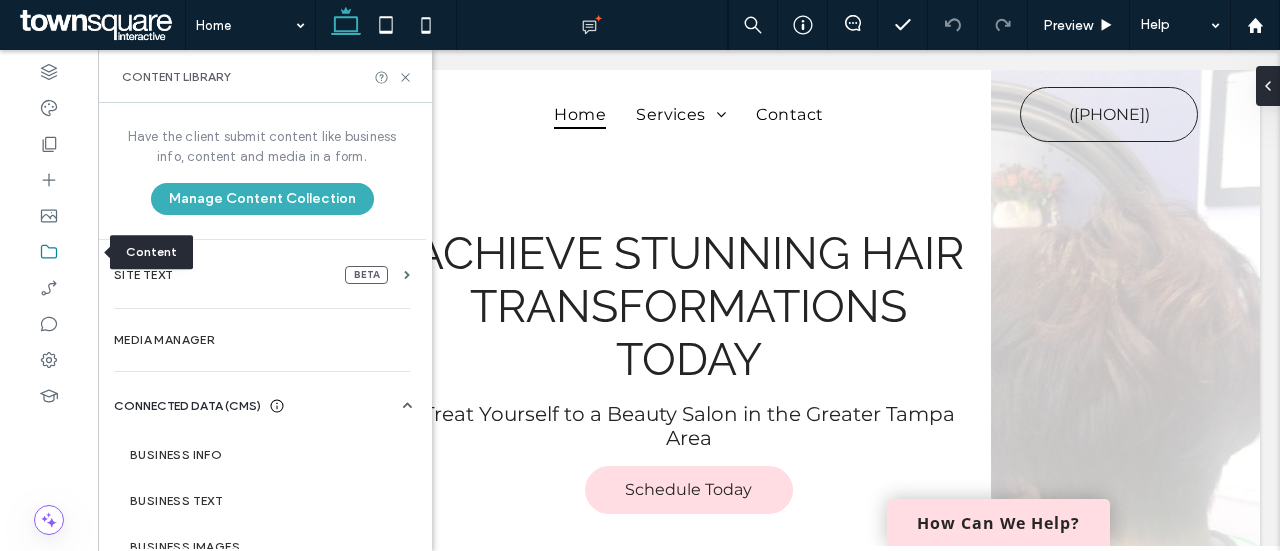 scroll, scrollTop: 0, scrollLeft: 0, axis: both 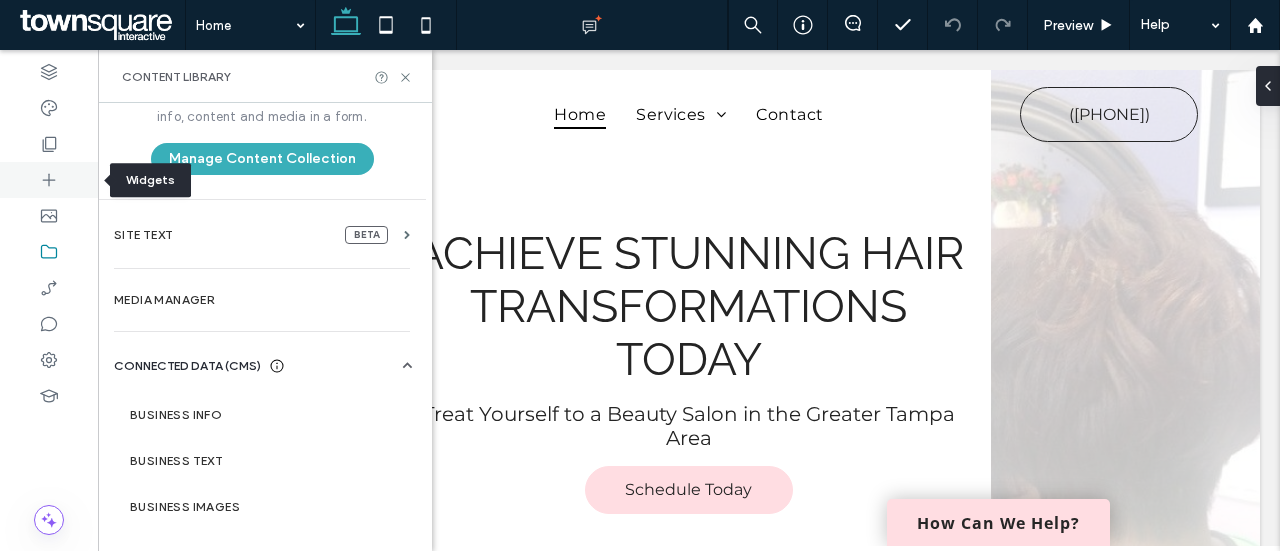 click at bounding box center (49, 180) 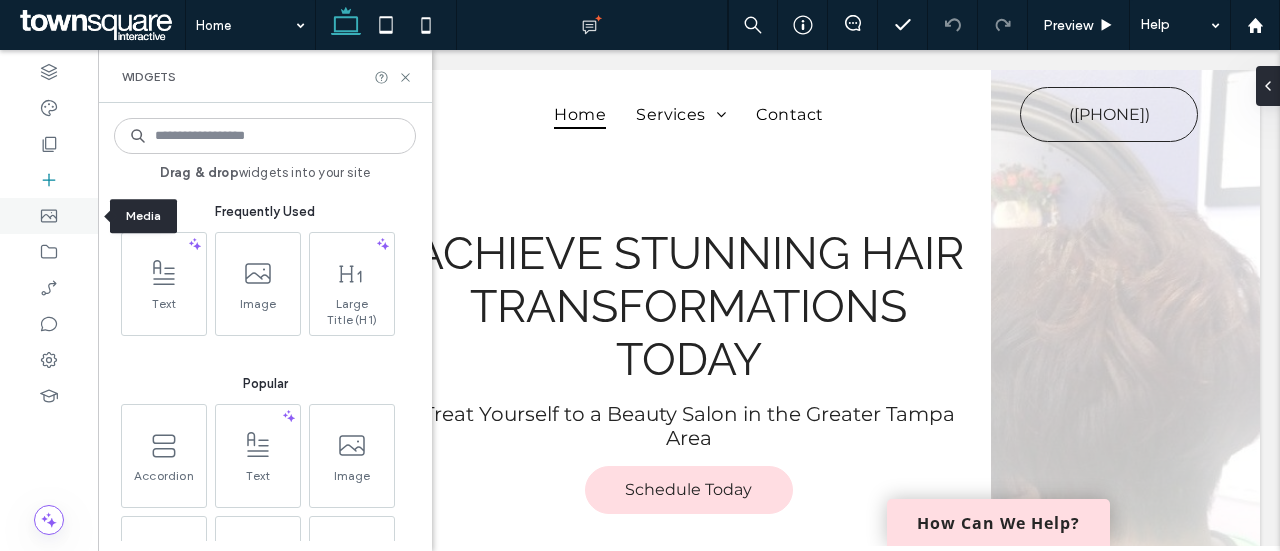 click at bounding box center (49, 216) 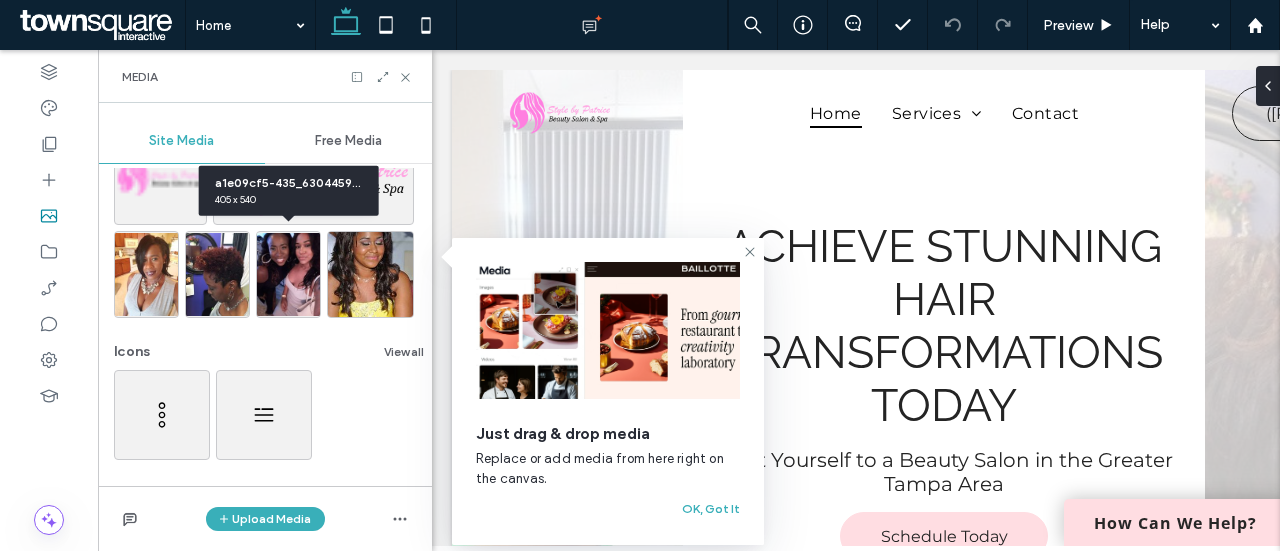scroll, scrollTop: 0, scrollLeft: 0, axis: both 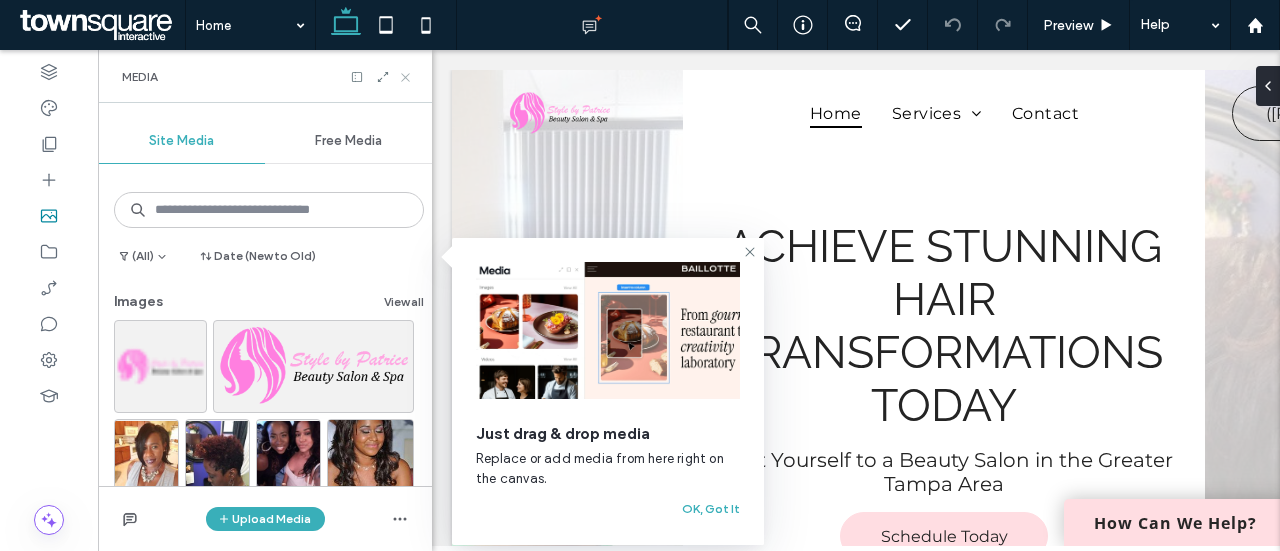click 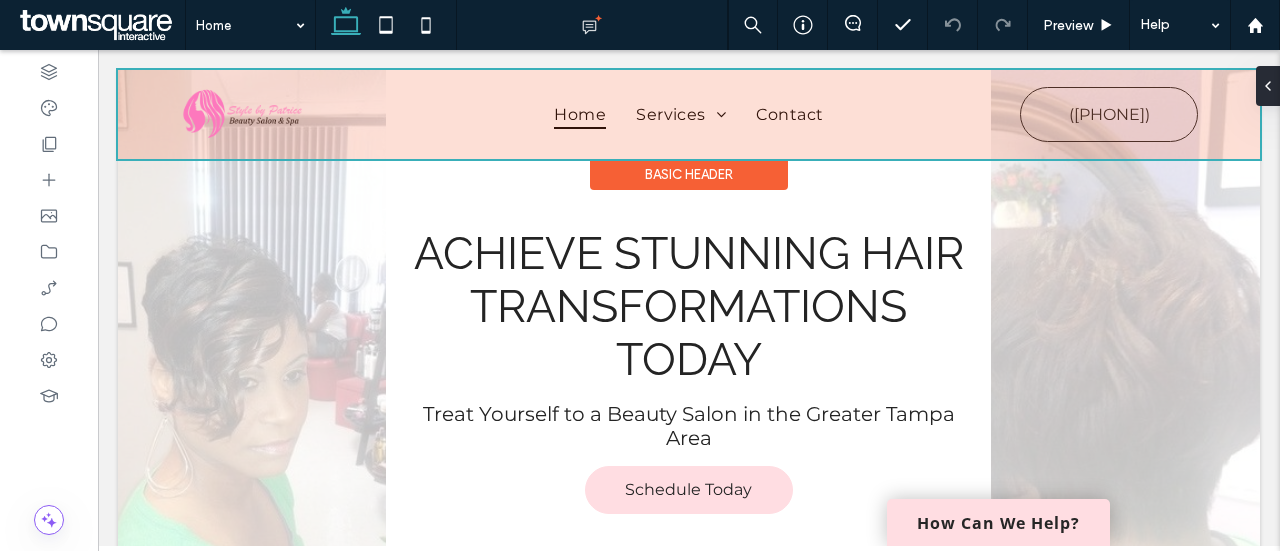 click at bounding box center [689, 114] 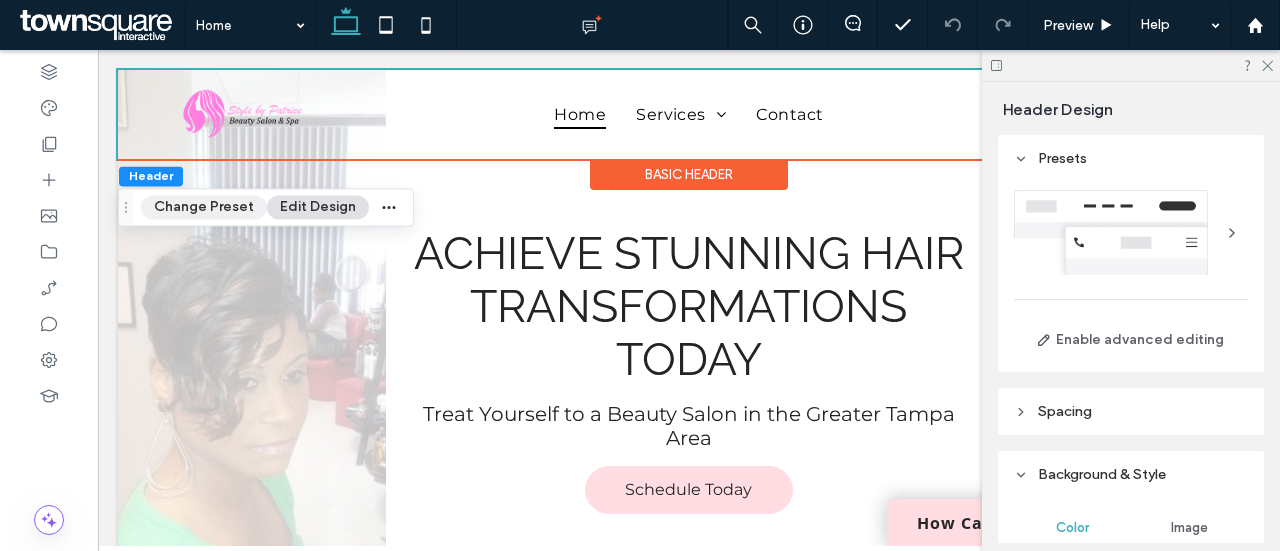 click on "Change Preset" at bounding box center (204, 207) 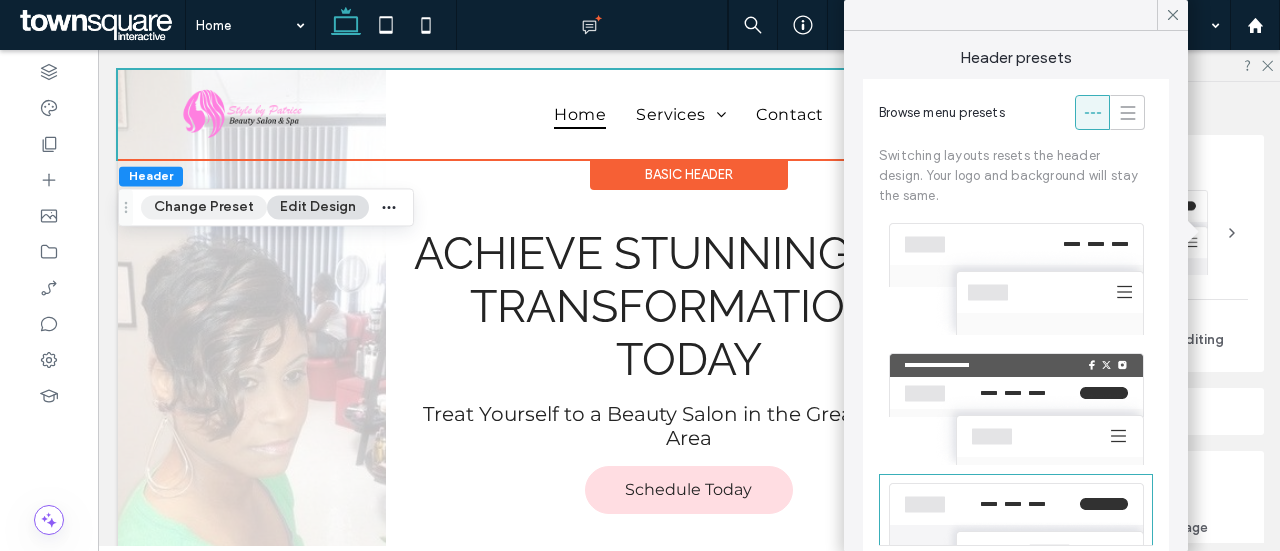 scroll, scrollTop: 217, scrollLeft: 0, axis: vertical 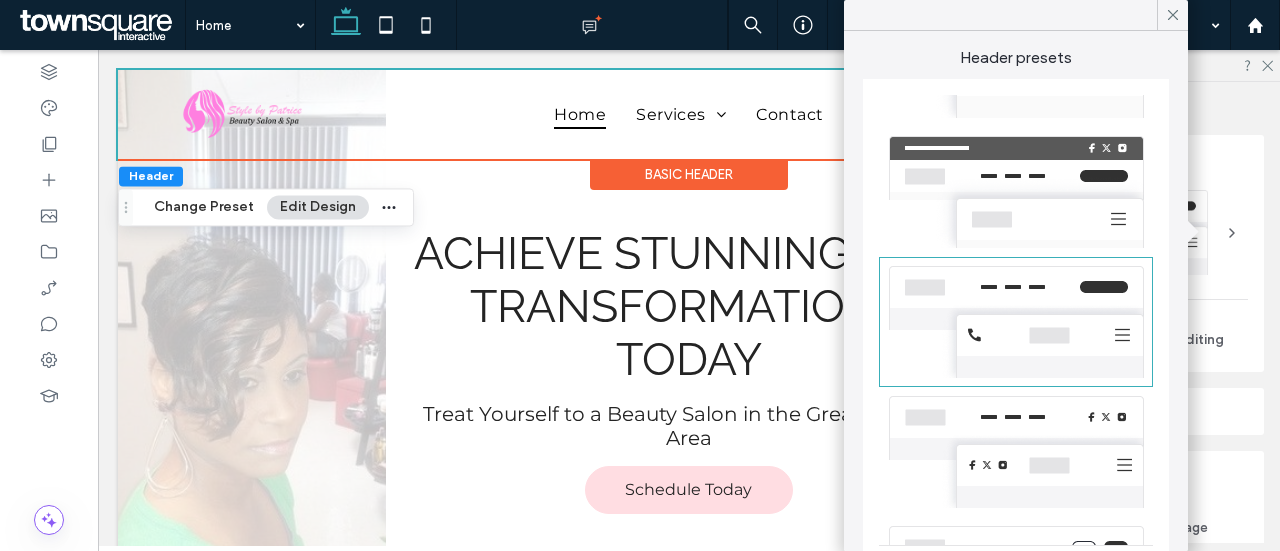 click on "Edit Design" at bounding box center (318, 207) 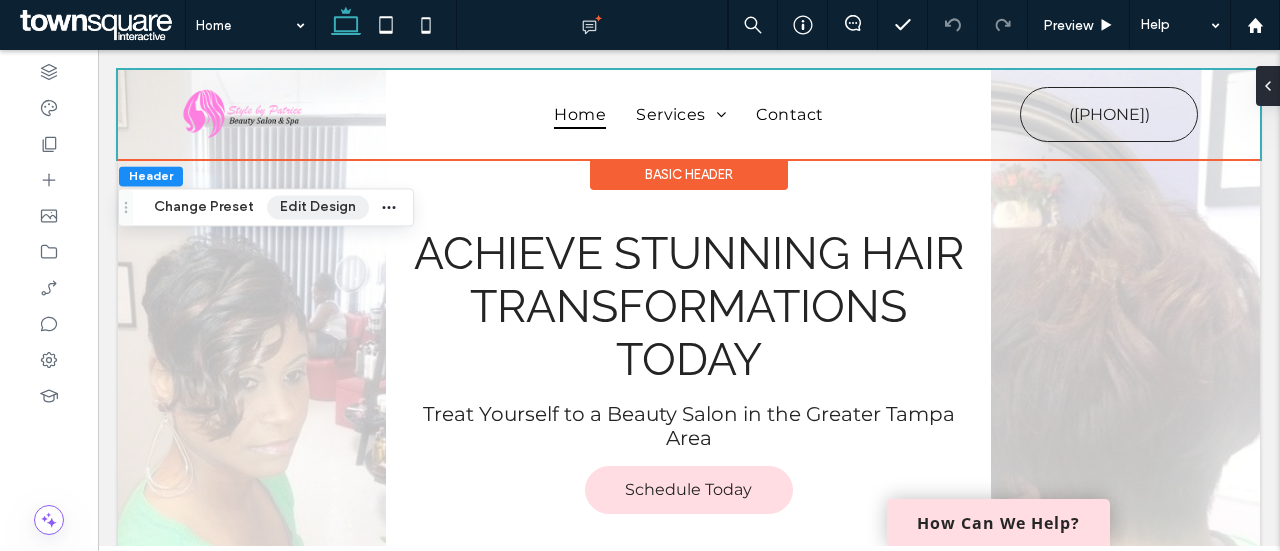 click on "Edit Design" at bounding box center (318, 207) 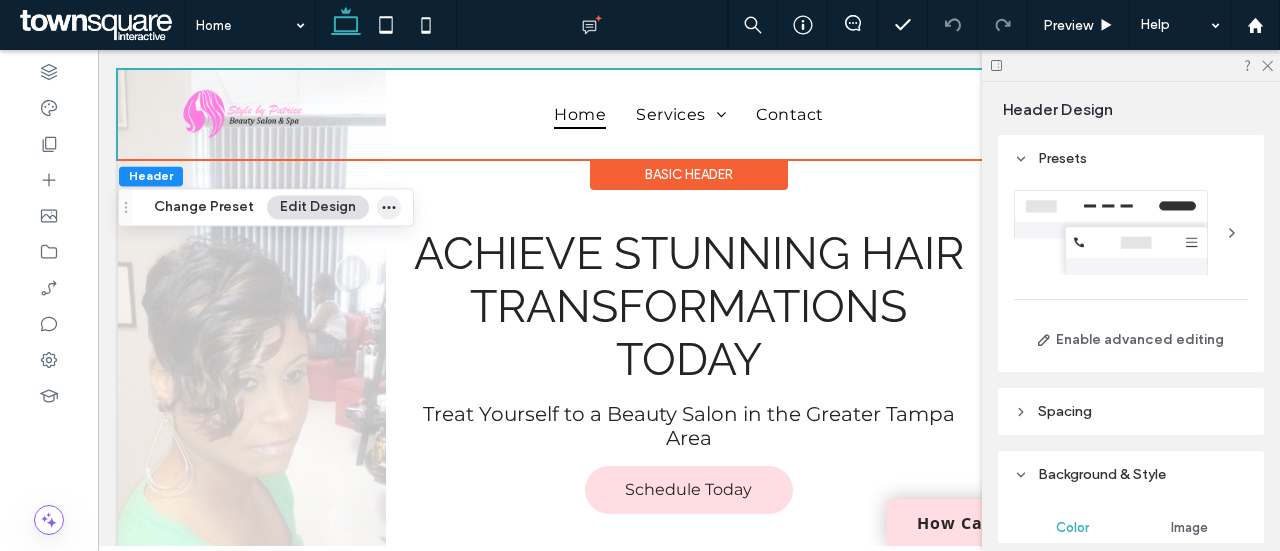 click 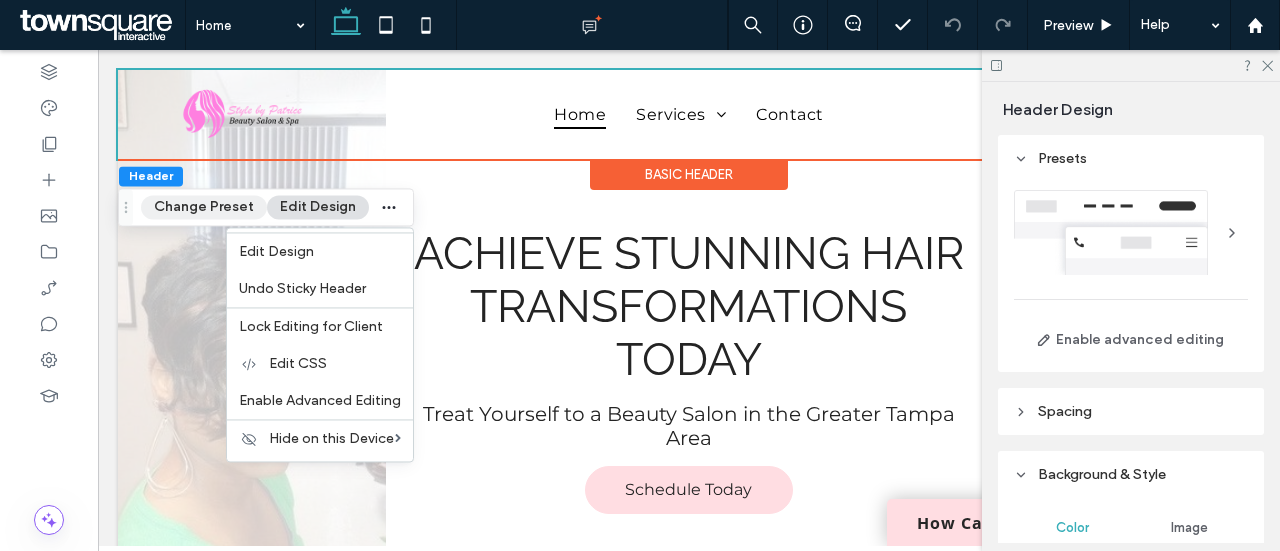 click on "Change Preset" at bounding box center (204, 207) 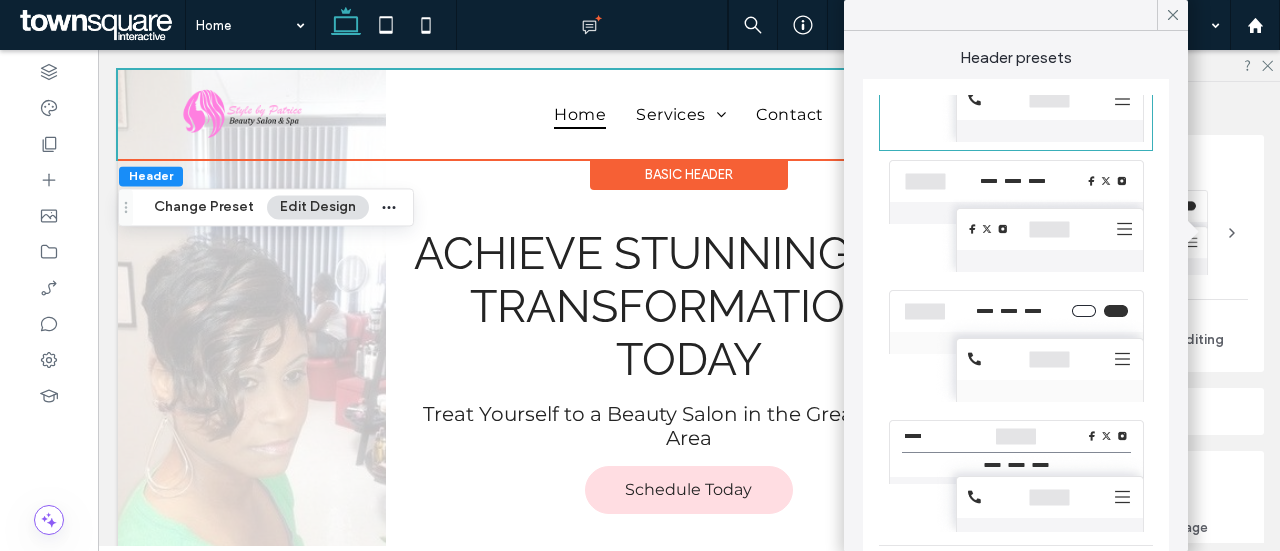scroll, scrollTop: 0, scrollLeft: 0, axis: both 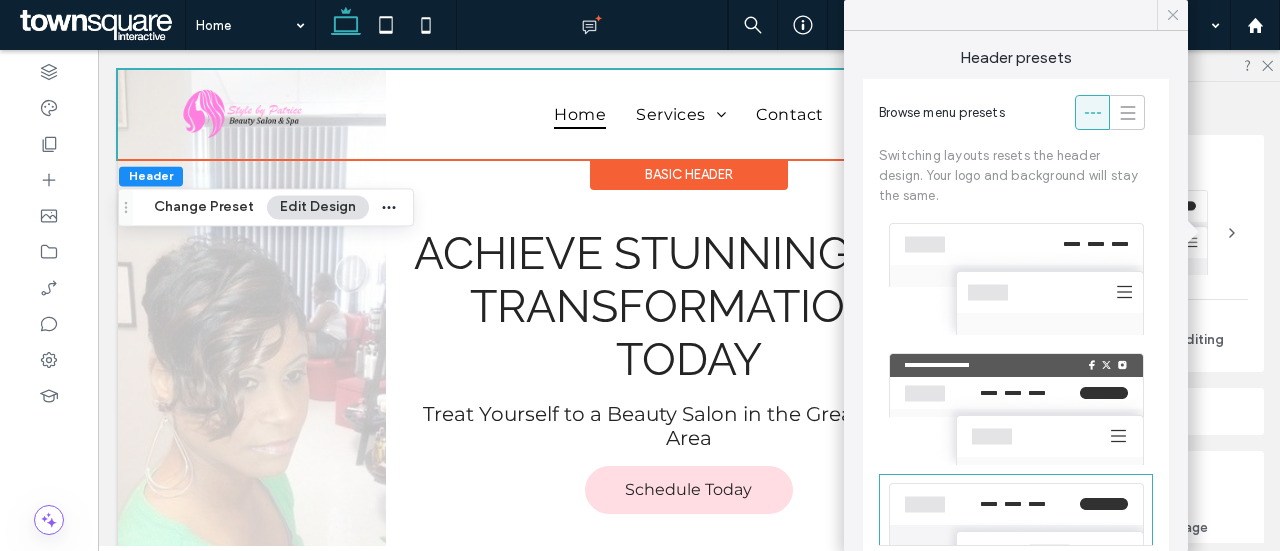 click at bounding box center (1172, 15) 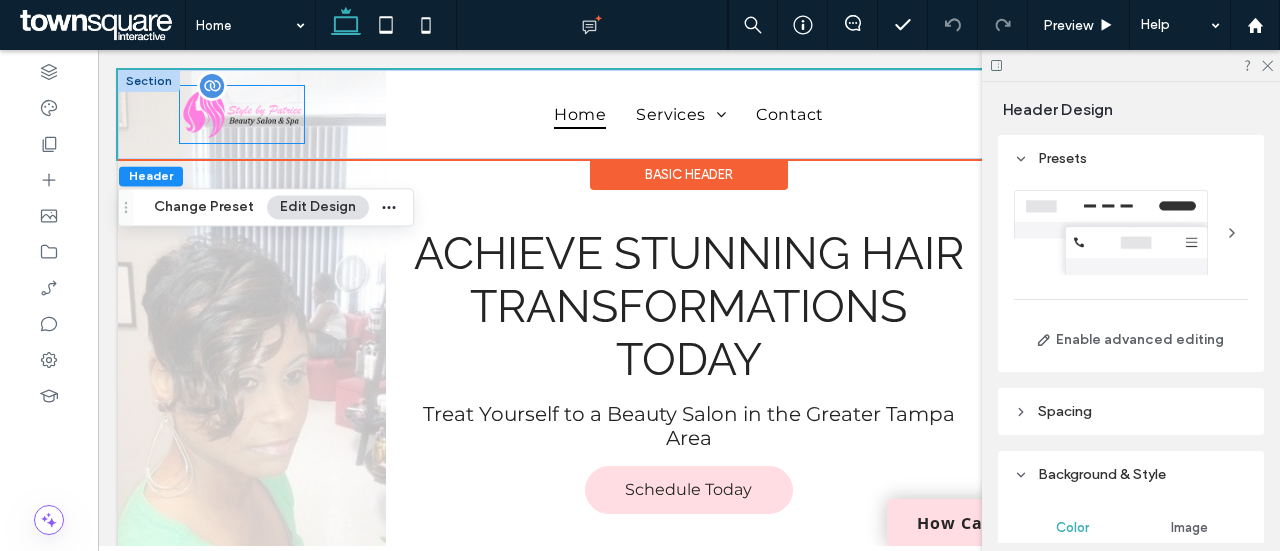click at bounding box center (242, 114) 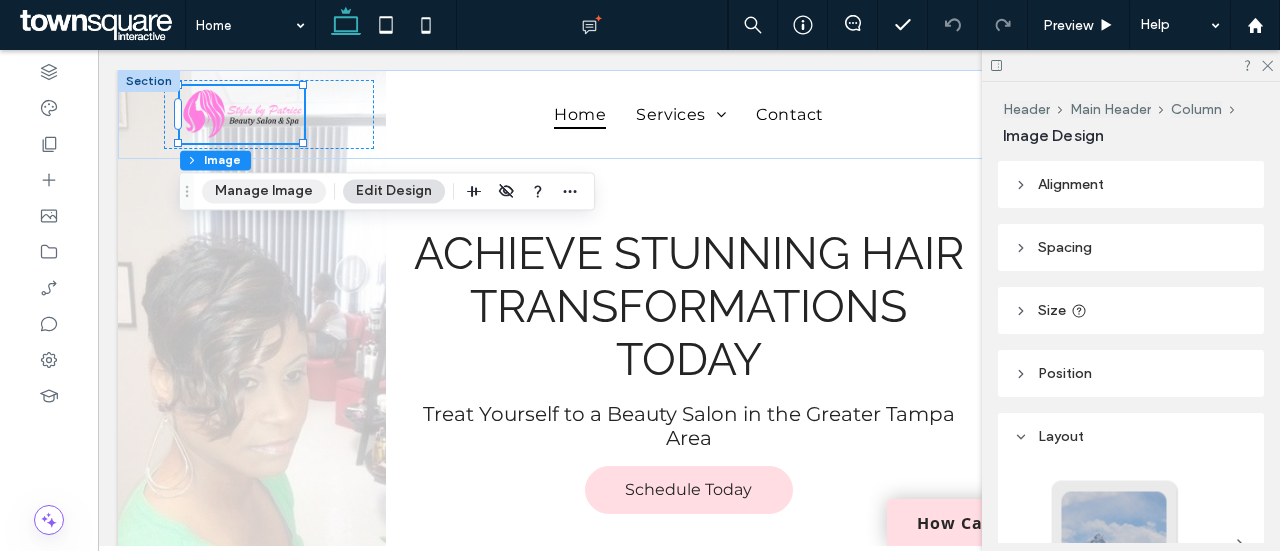 click on "Manage Image" at bounding box center [264, 191] 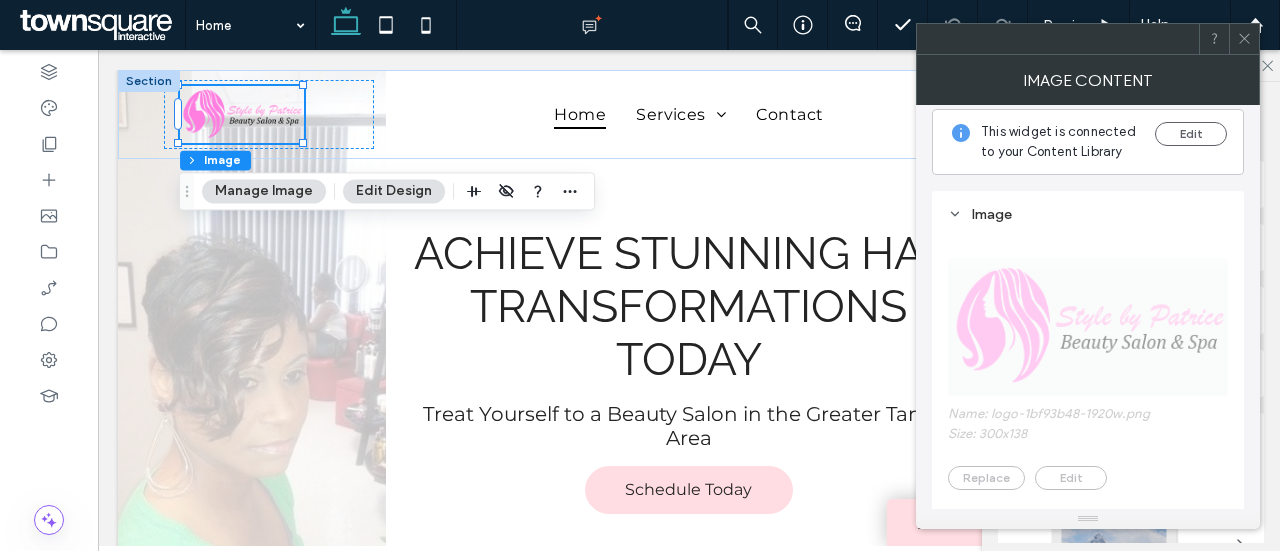 scroll, scrollTop: 1, scrollLeft: 0, axis: vertical 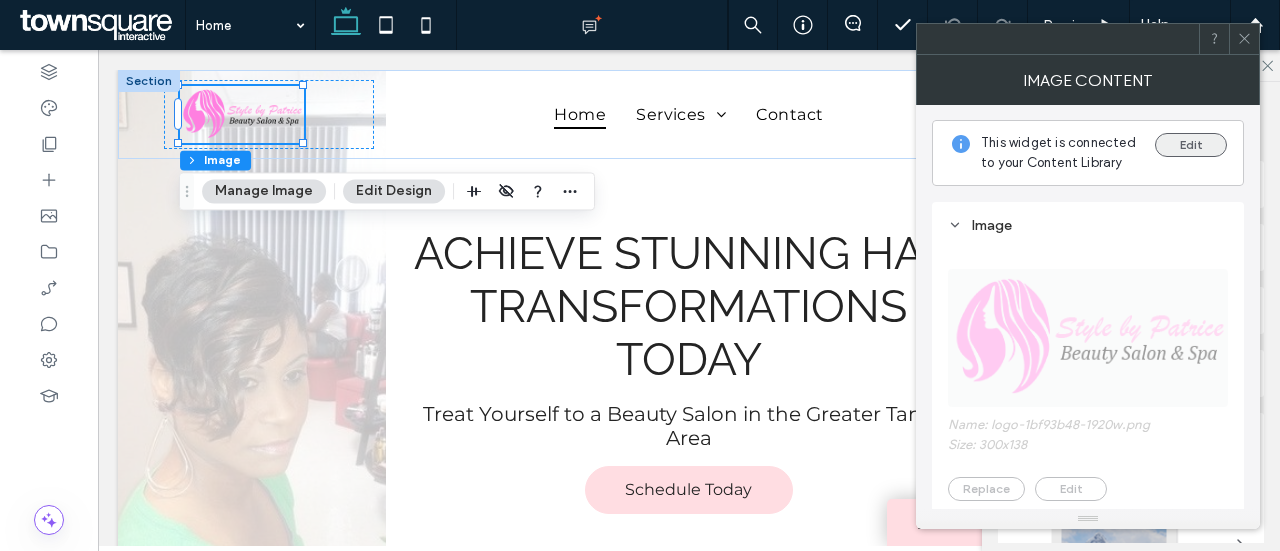 click on "Edit" at bounding box center (1191, 145) 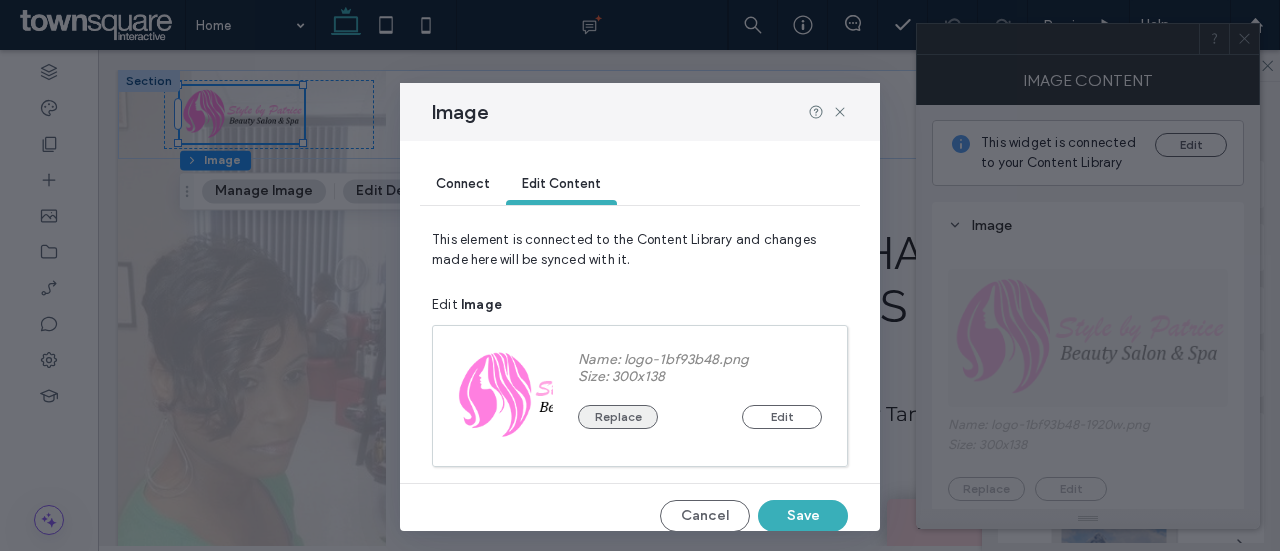 click on "Replace" at bounding box center [618, 417] 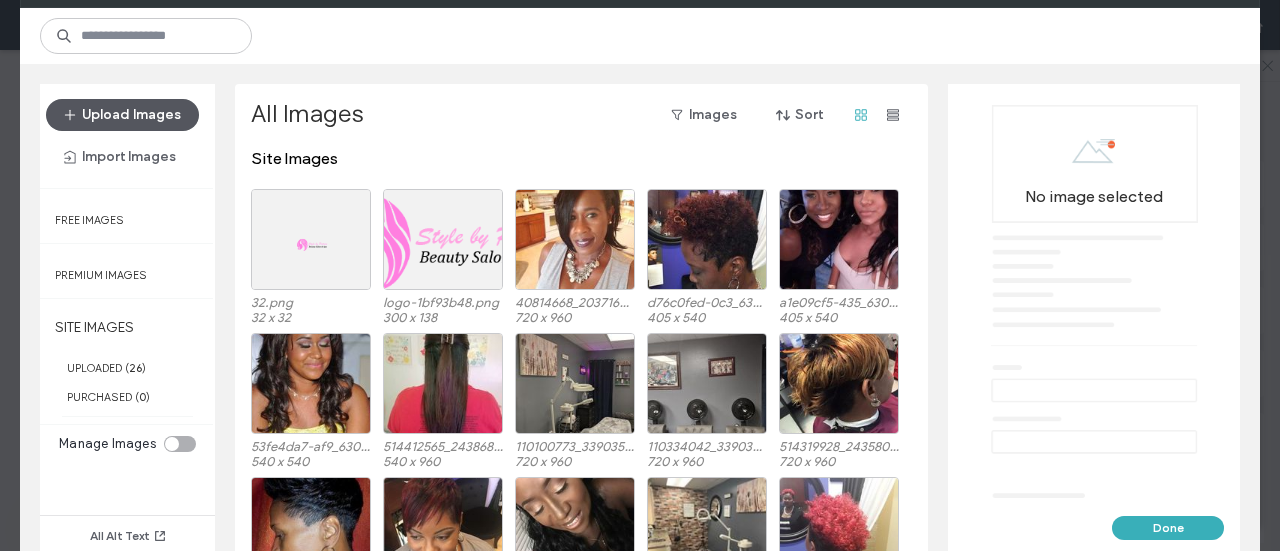 click on "Upload Images" at bounding box center (122, 115) 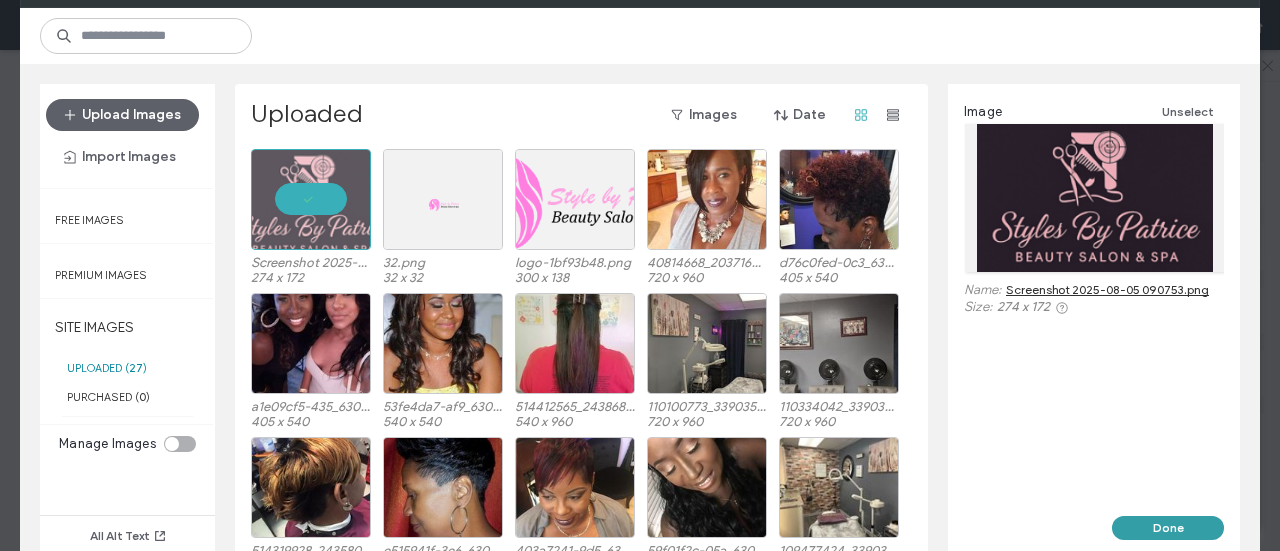 click on "Done" at bounding box center (1168, 528) 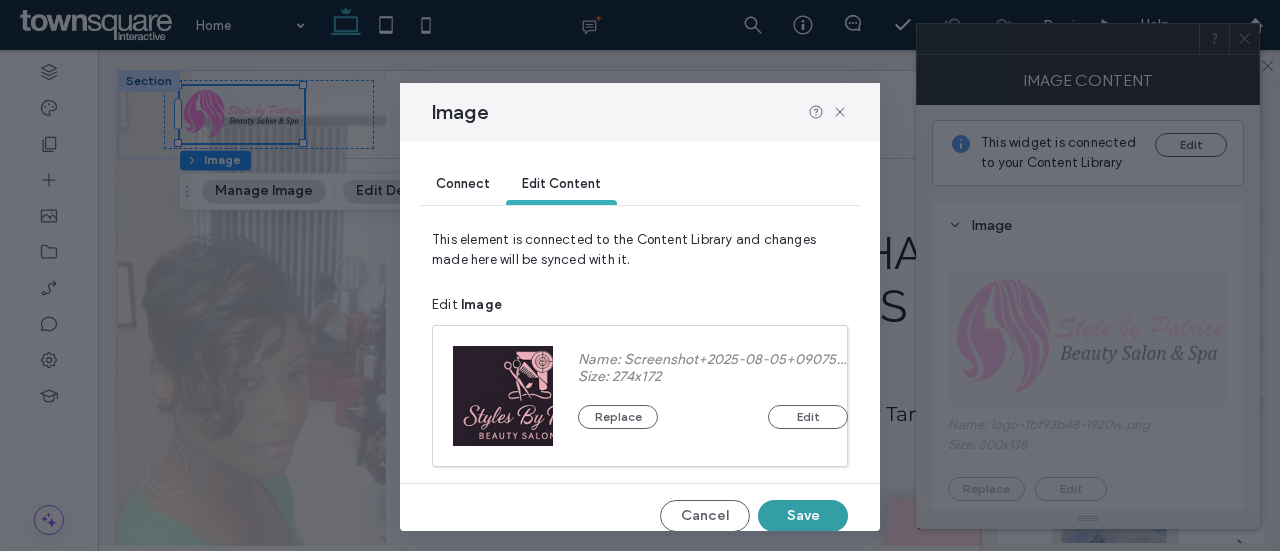 click on "Save" at bounding box center (803, 516) 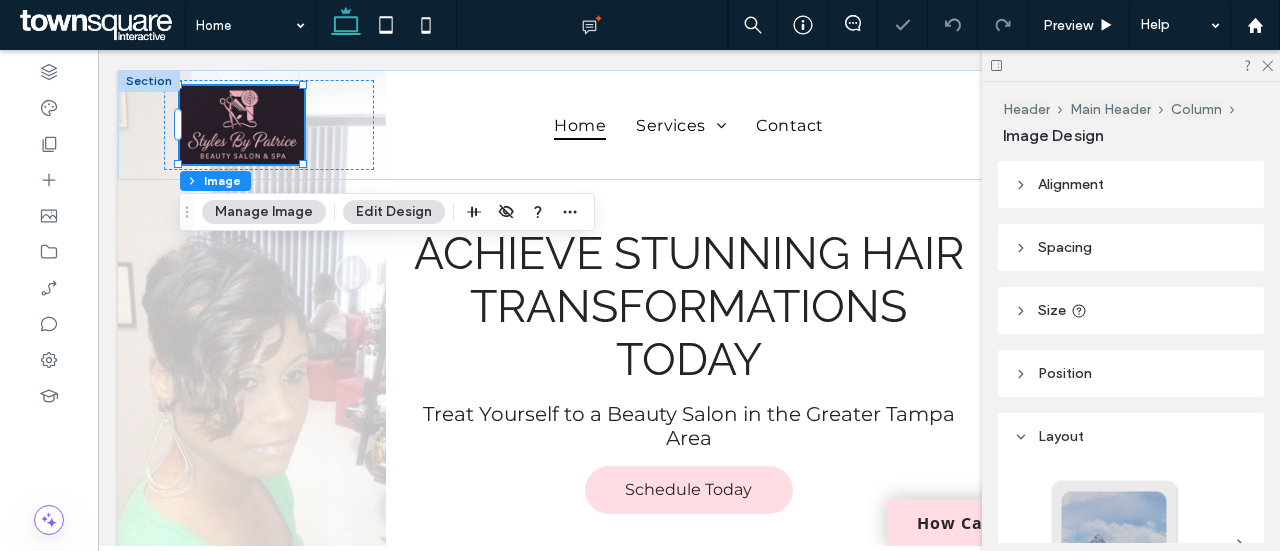 scroll, scrollTop: 0, scrollLeft: 0, axis: both 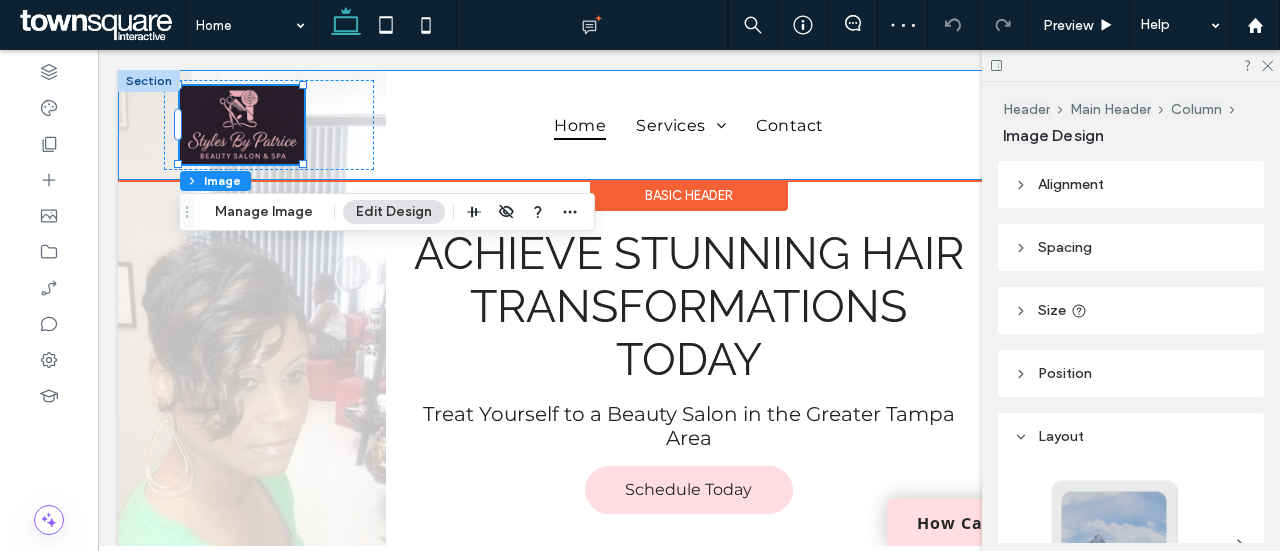 click on "Home
Services
Haircuts & Styling
Hair Color & Treatments
Relaxer and Perm Services
Extensions & Wigs
Natural Hair Care
Beauty & Spa Services
Contact
([PHONE])
([PHONE])" at bounding box center (689, 125) 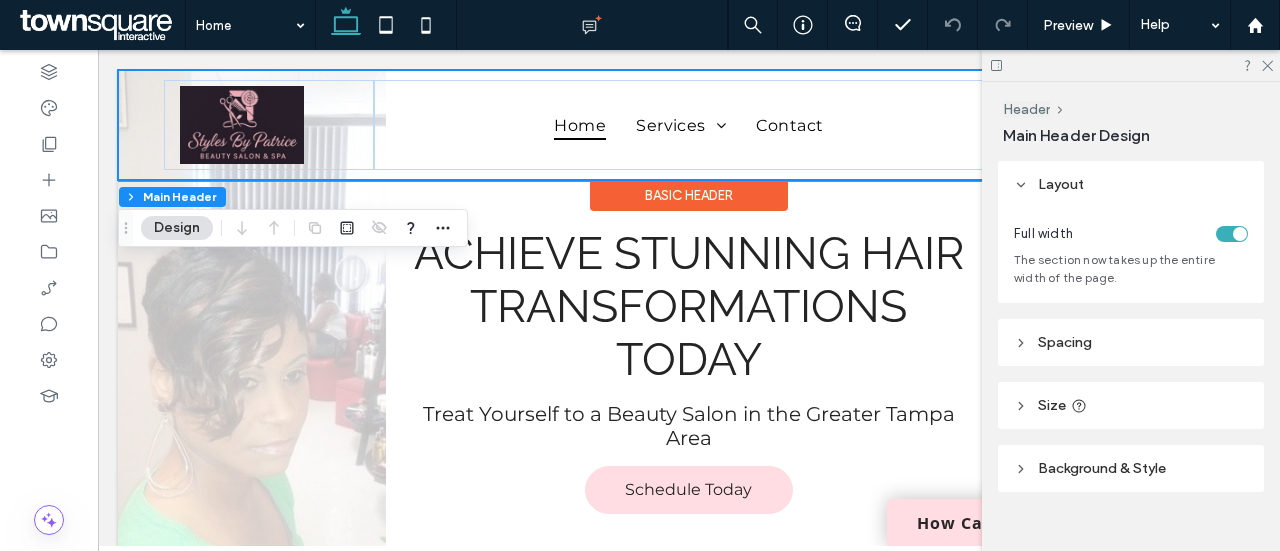 click on "Home
Services
Haircuts & Styling
Hair Color & Treatments
Relaxer and Perm Services
Extensions & Wigs
Natural Hair Care
Beauty & Spa Services
Contact
([PHONE])
([PHONE])" at bounding box center [689, 125] 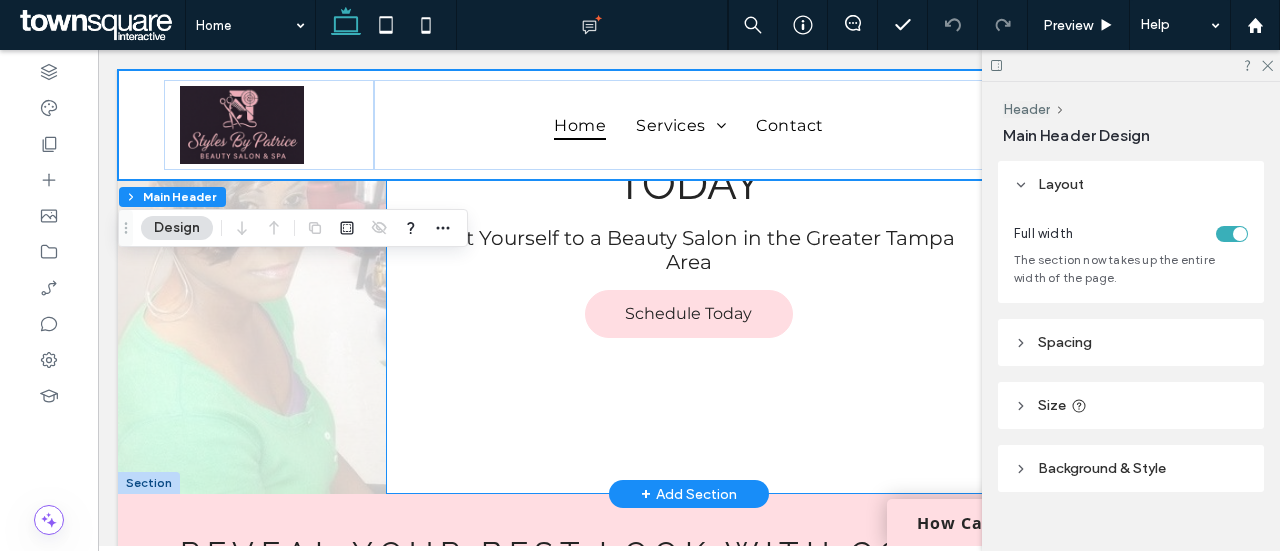 scroll, scrollTop: 0, scrollLeft: 0, axis: both 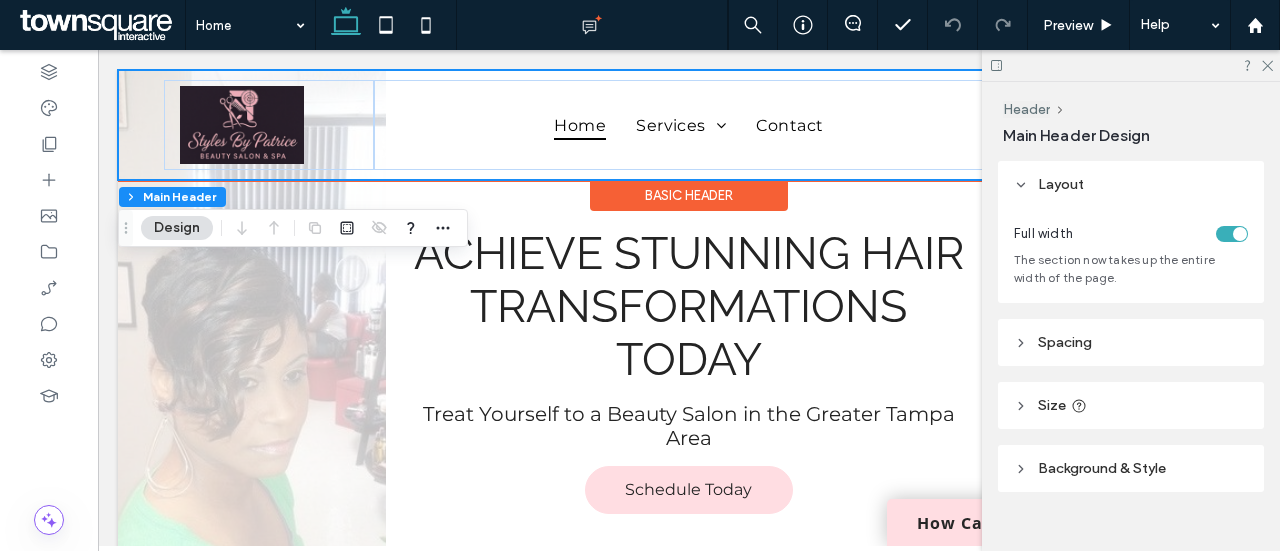 click on "Home
Services
Haircuts & Styling
Hair Color & Treatments
Relaxer and Perm Services
Extensions & Wigs
Natural Hair Care
Beauty & Spa Services
Contact
([PHONE])
([PHONE])" at bounding box center (689, 125) 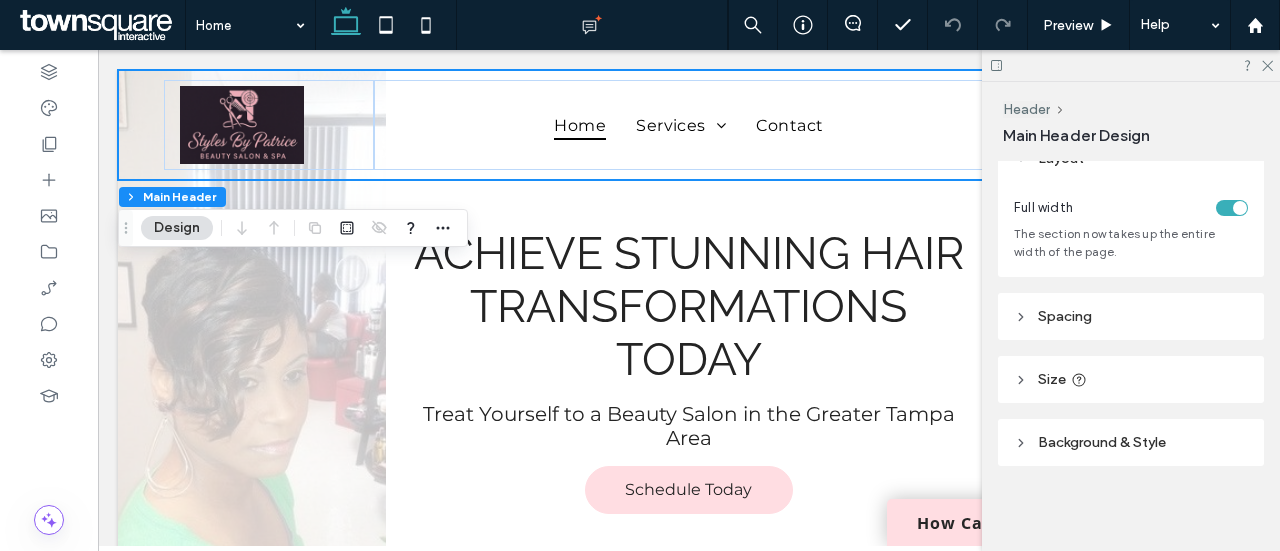 scroll, scrollTop: 27, scrollLeft: 0, axis: vertical 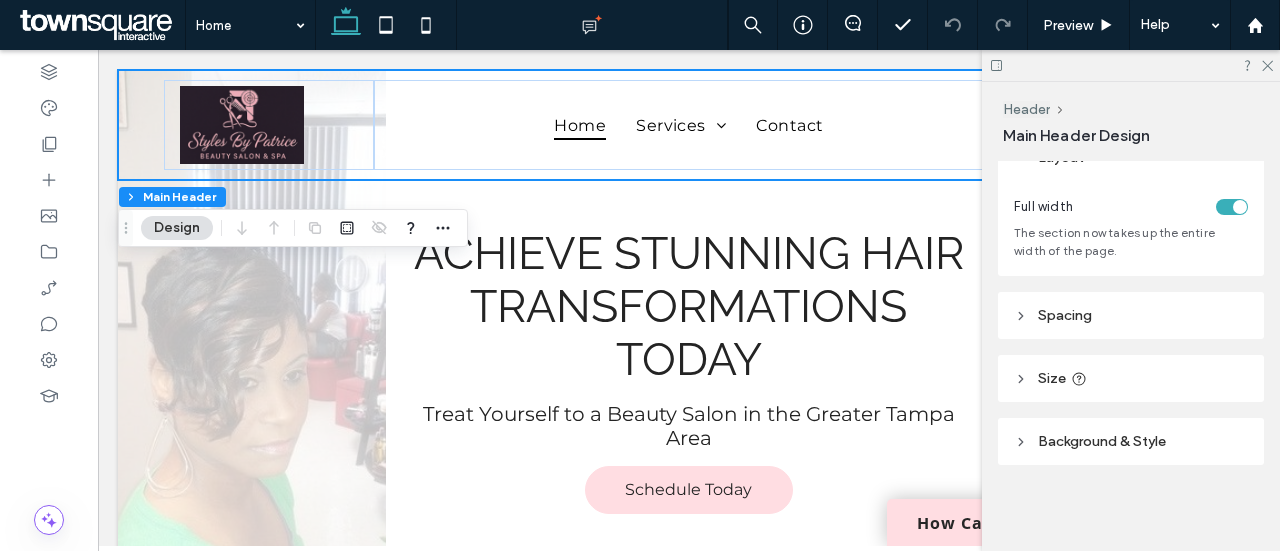 click 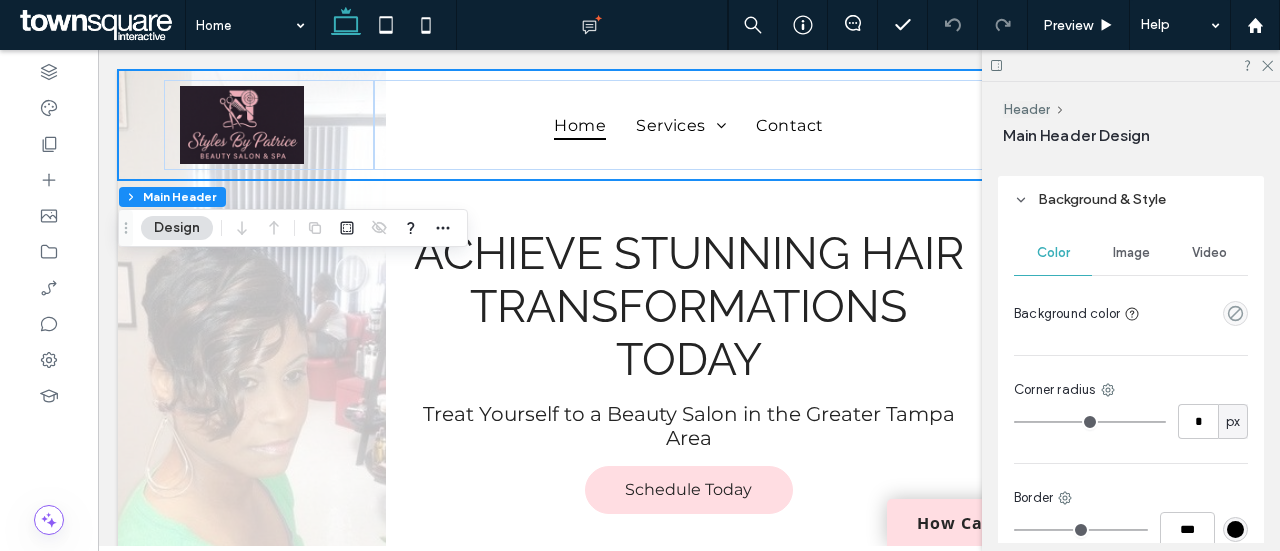 scroll, scrollTop: 263, scrollLeft: 0, axis: vertical 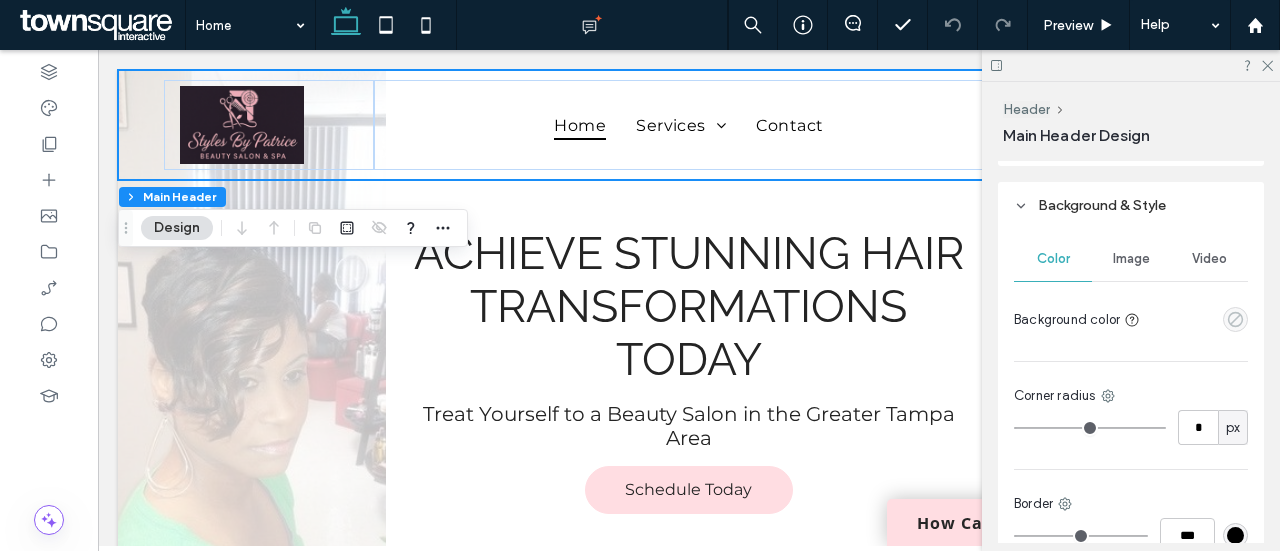 click 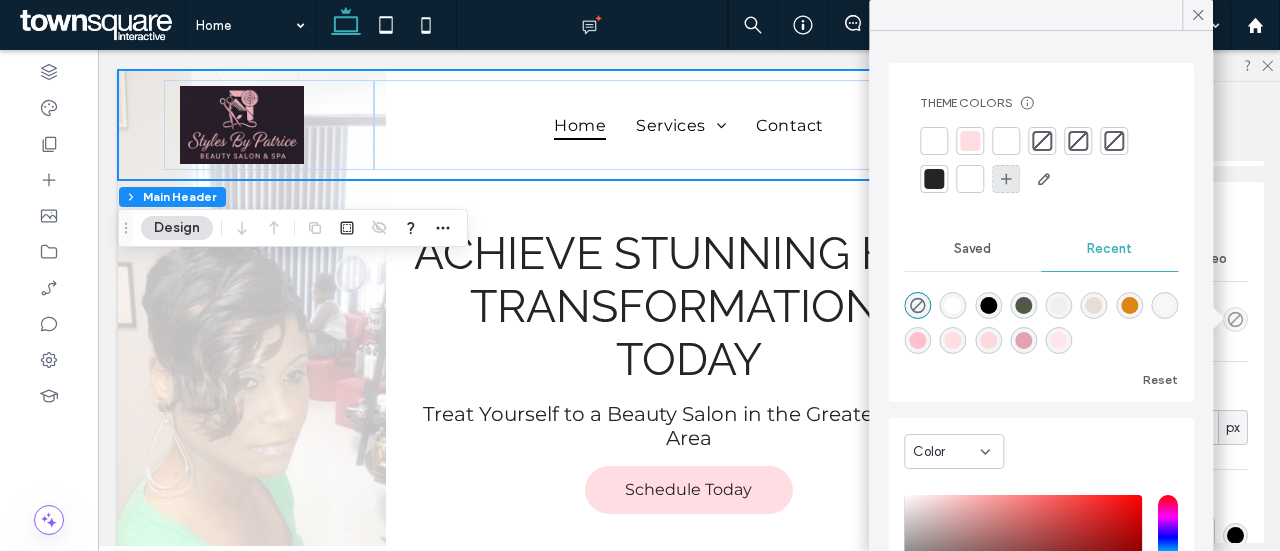 click 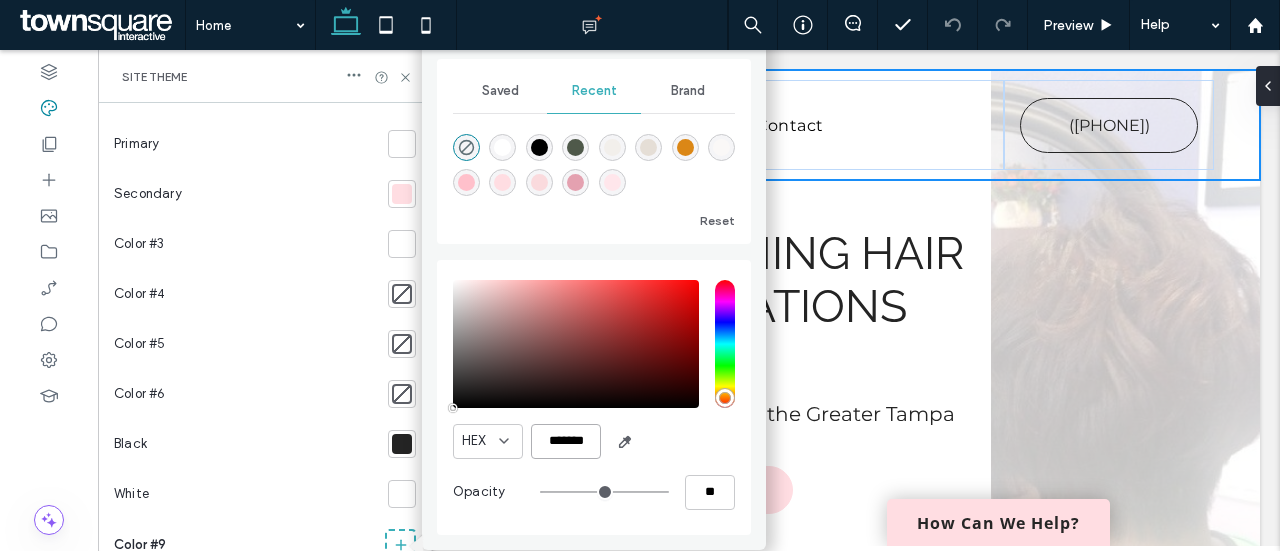 click on "*******" at bounding box center [566, 441] 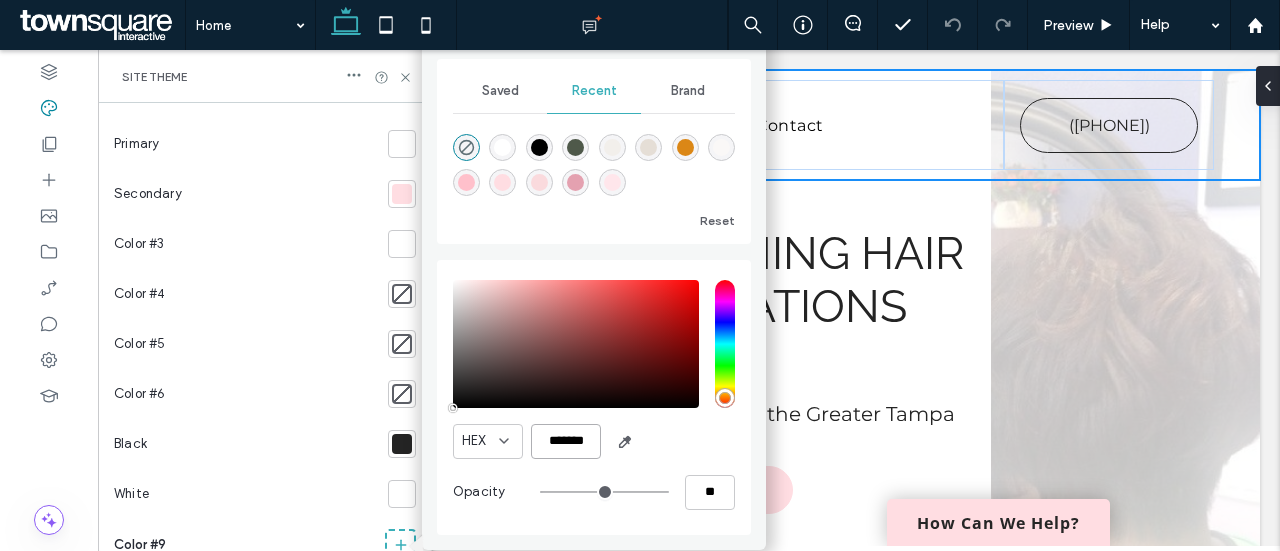 paste on "*" 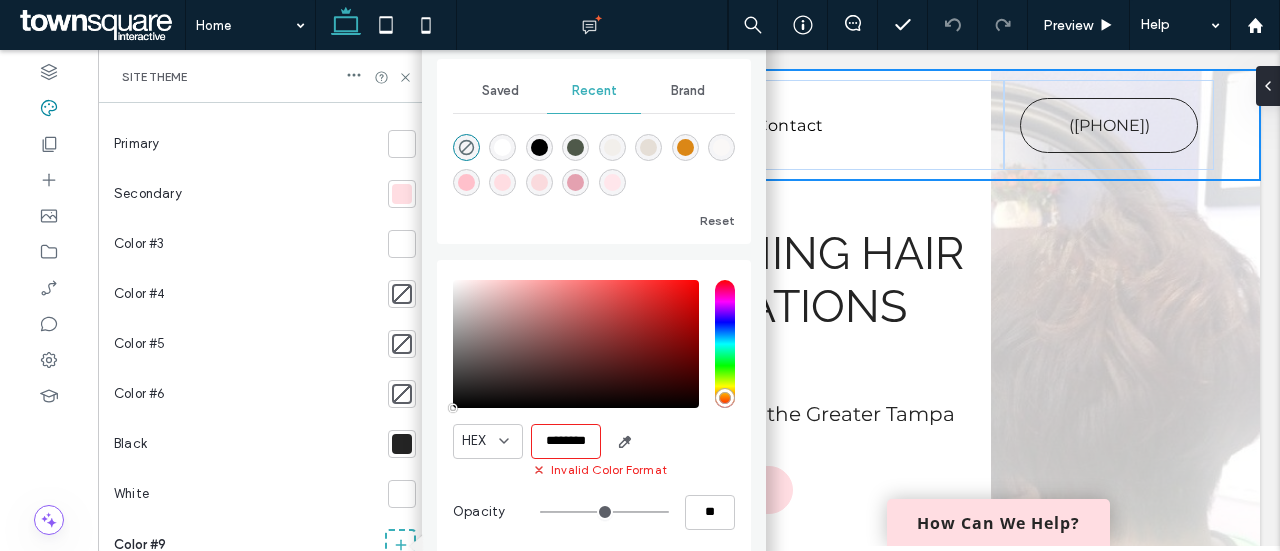 type on "*******" 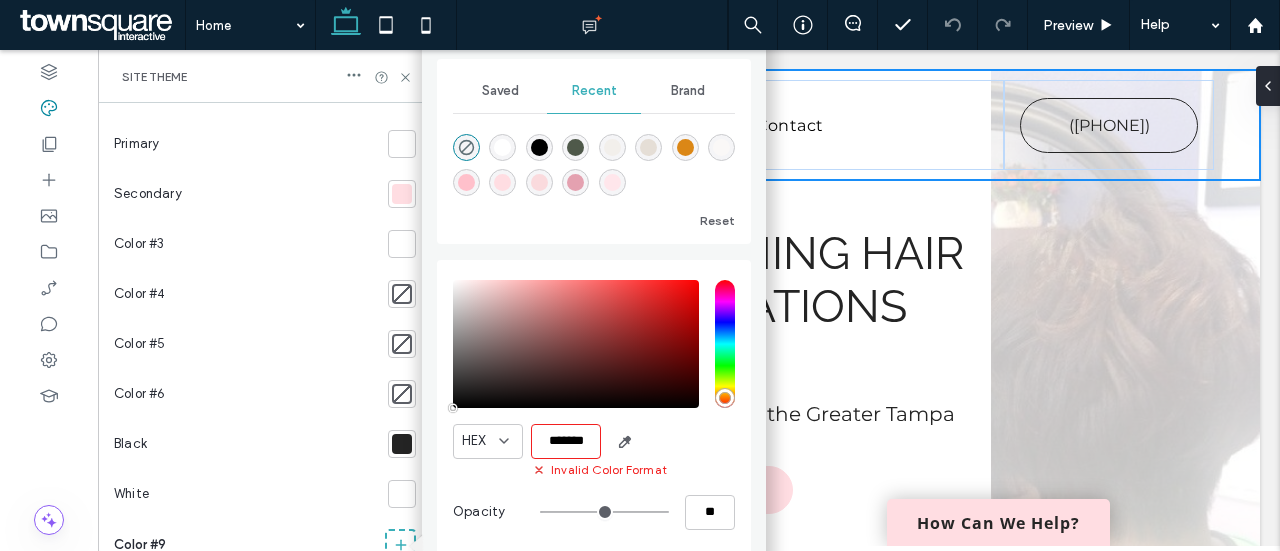 type on "***" 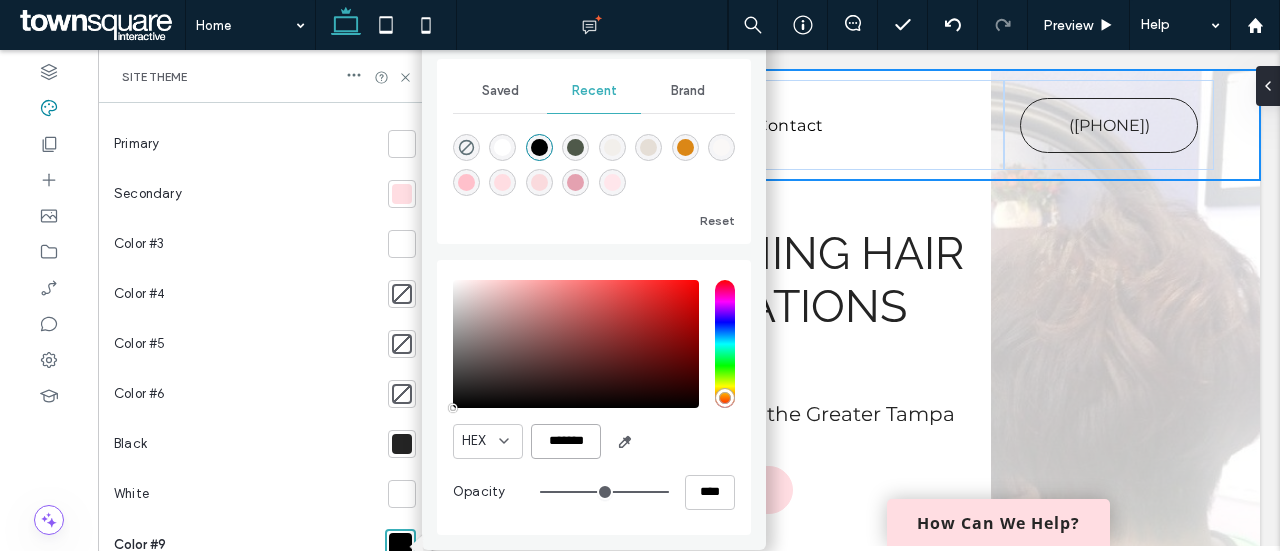 click on "*******" at bounding box center [566, 441] 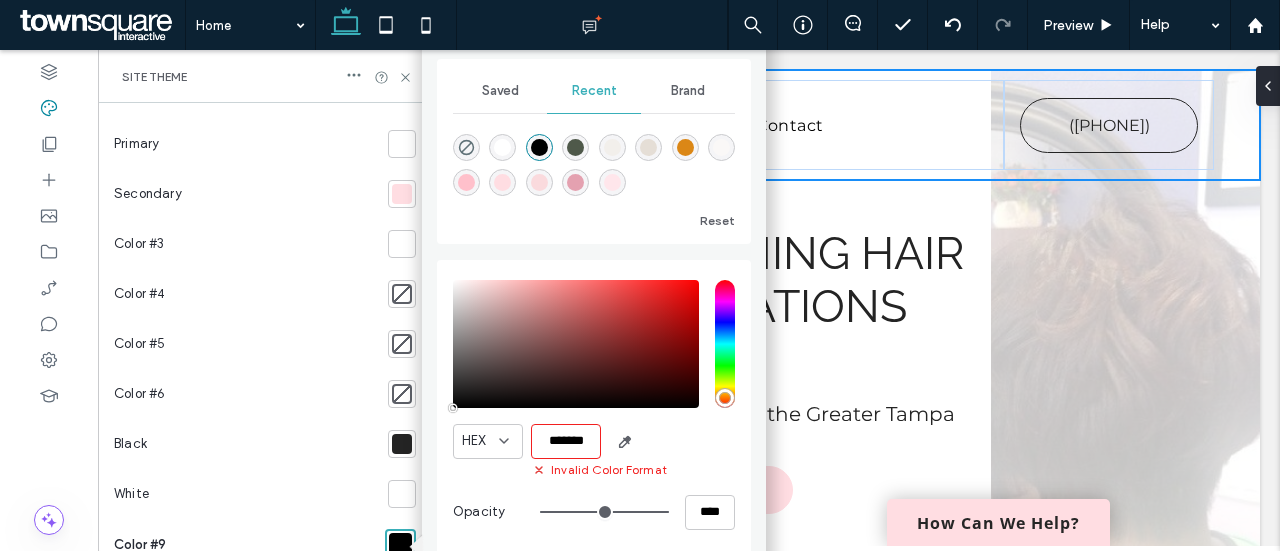 paste on "*******" 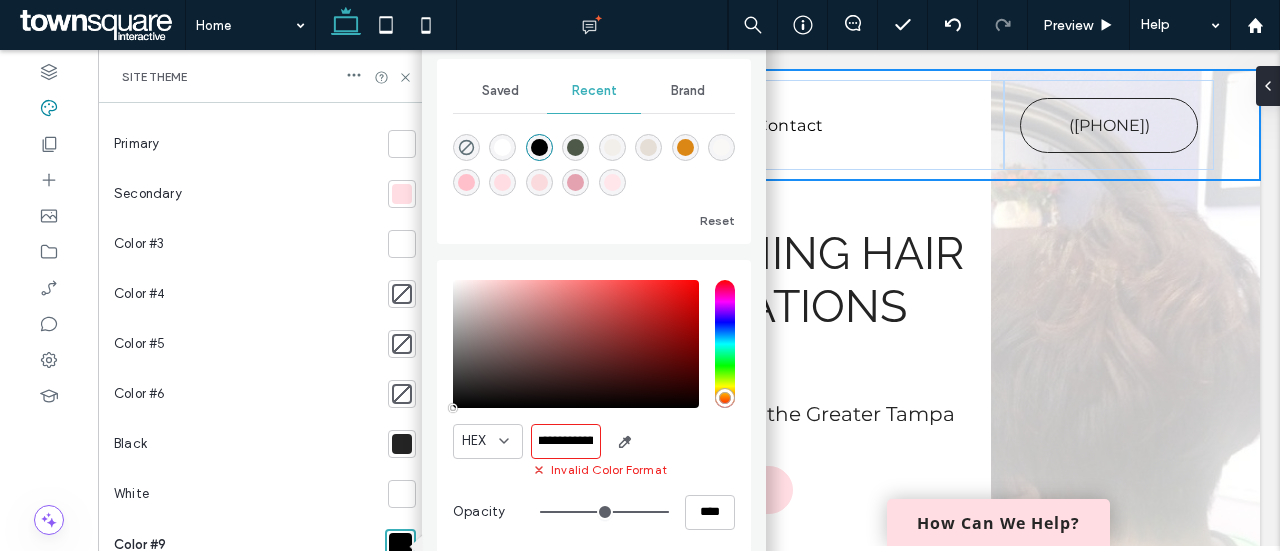 scroll, scrollTop: 0, scrollLeft: 52, axis: horizontal 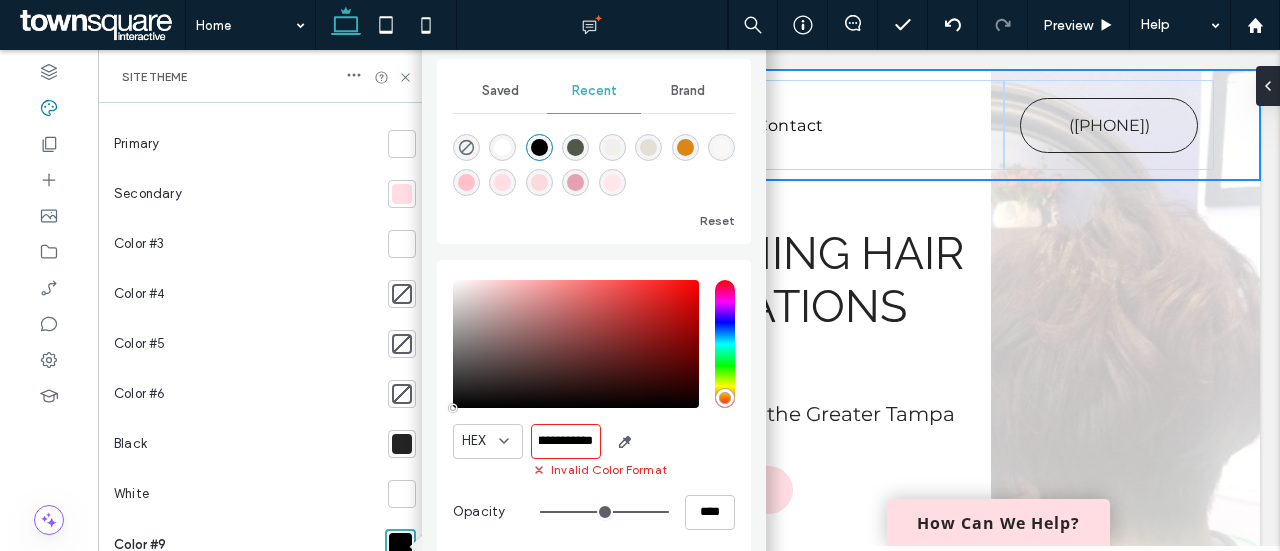 click on "**********" at bounding box center (566, 441) 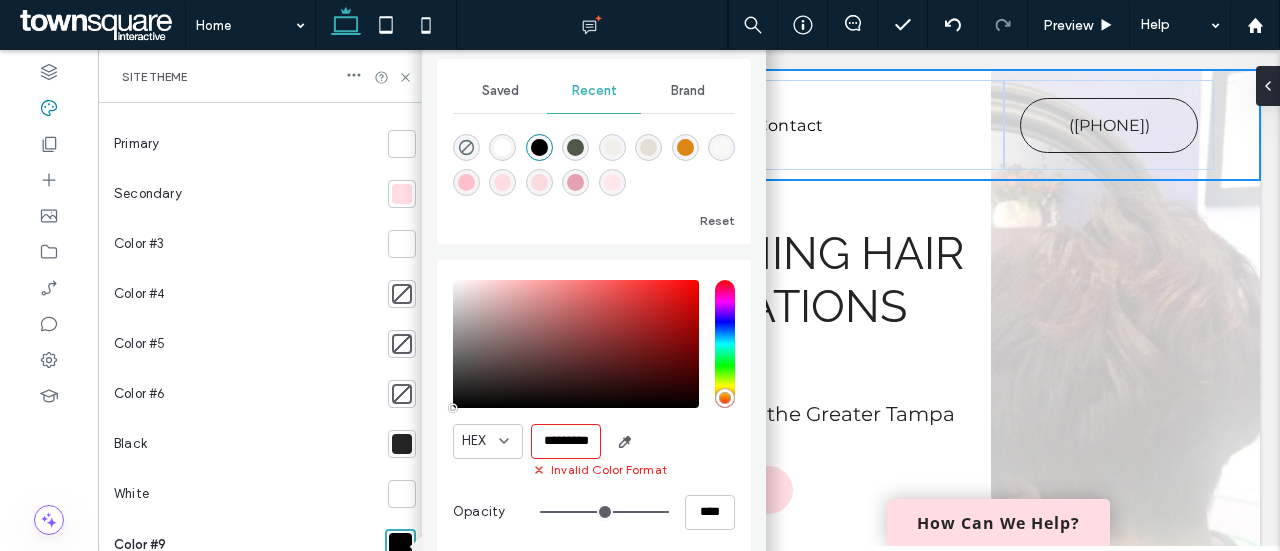 scroll, scrollTop: 0, scrollLeft: 2, axis: horizontal 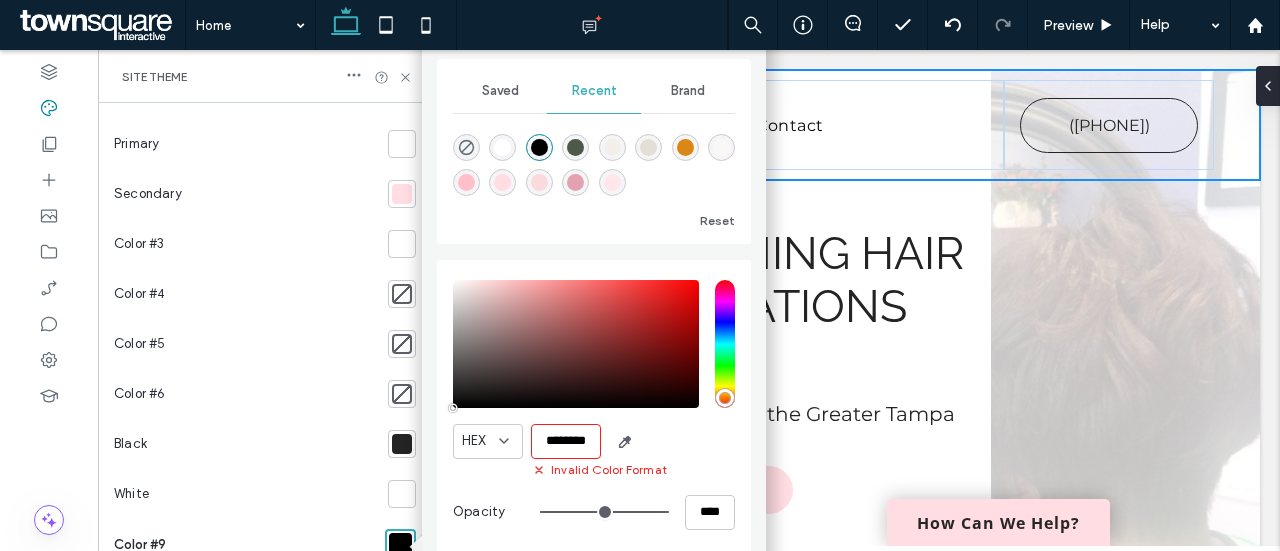 type on "*******" 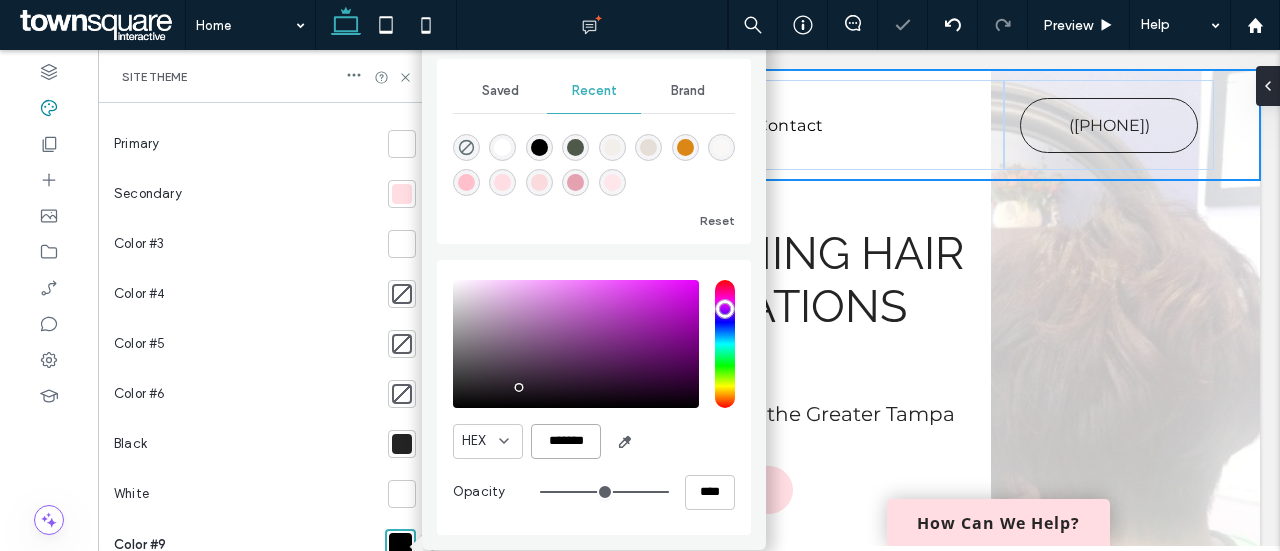 scroll, scrollTop: 0, scrollLeft: 0, axis: both 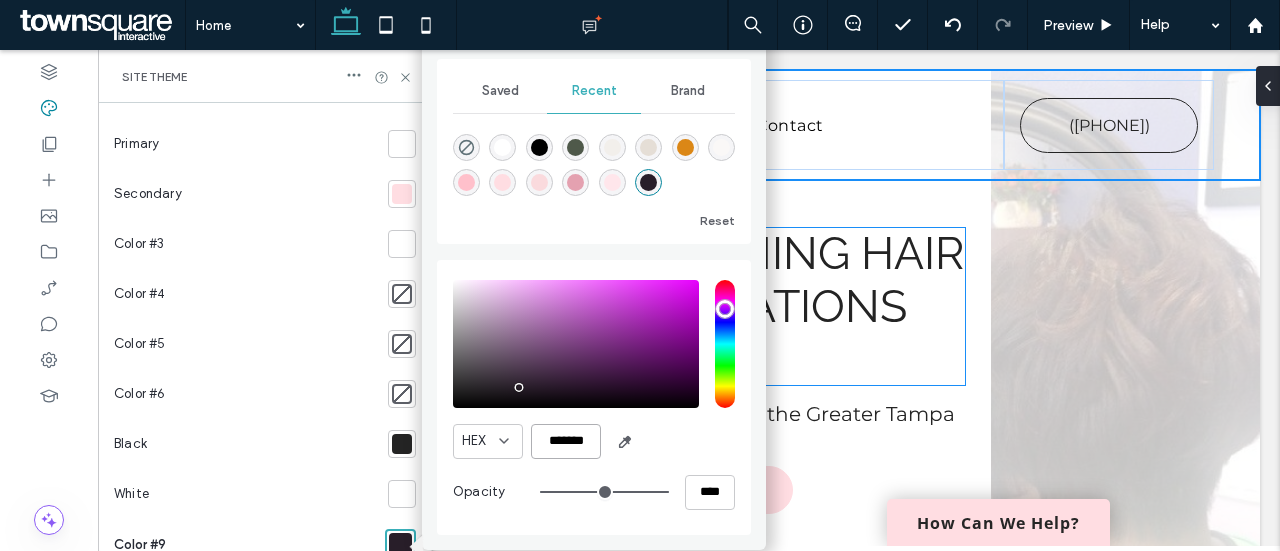click on "Achieve Stunning Hair Transformations Today" at bounding box center (688, 306) 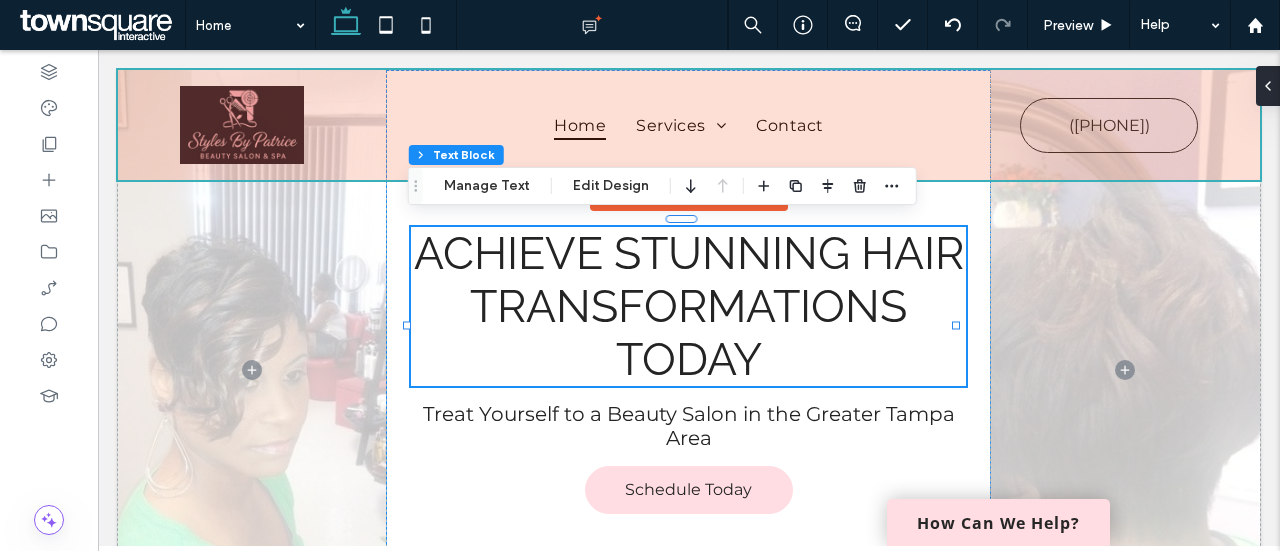click at bounding box center [689, 125] 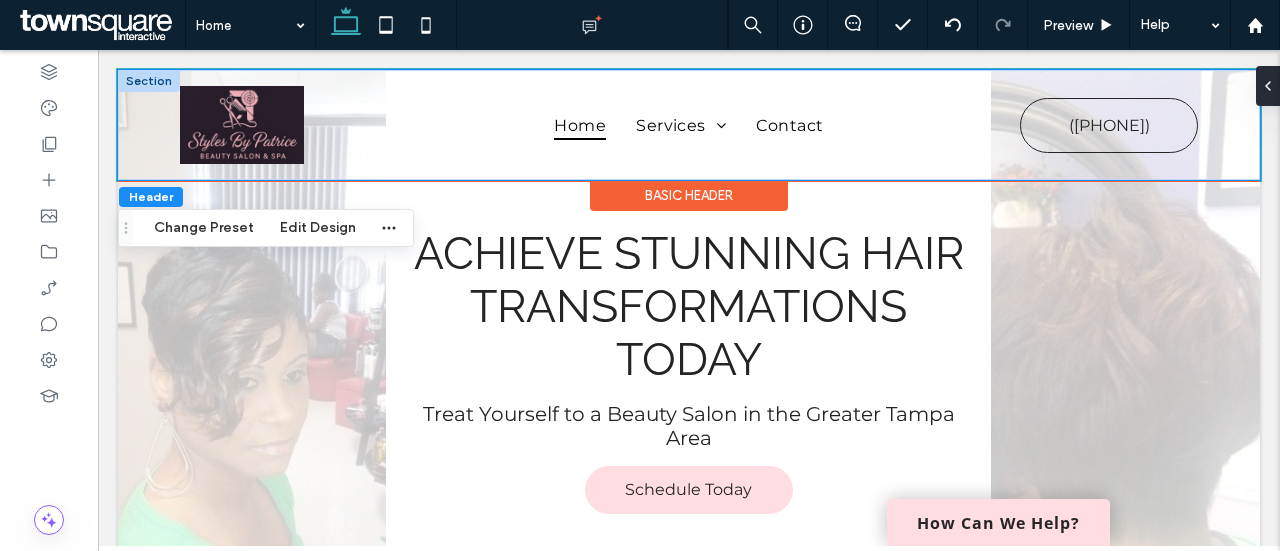 click on "Home
Services
Haircuts & Styling
Hair Color & Treatments
Relaxer and Perm Services
Extensions & Wigs
Natural Hair Care
Beauty & Spa Services
Contact
([PHONE])
([PHONE])" at bounding box center [689, 125] 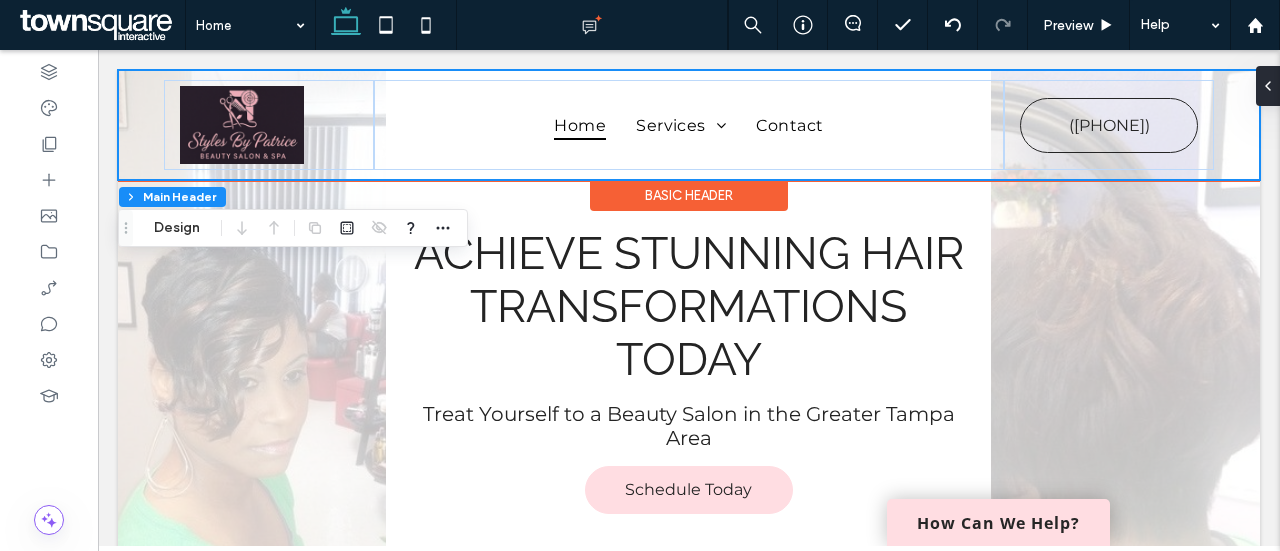 click on "Home
Services
Haircuts & Styling
Hair Color & Treatments
Relaxer and Perm Services
Extensions & Wigs
Natural Hair Care
Beauty & Spa Services
Contact
([PHONE])
([PHONE])" at bounding box center (689, 125) 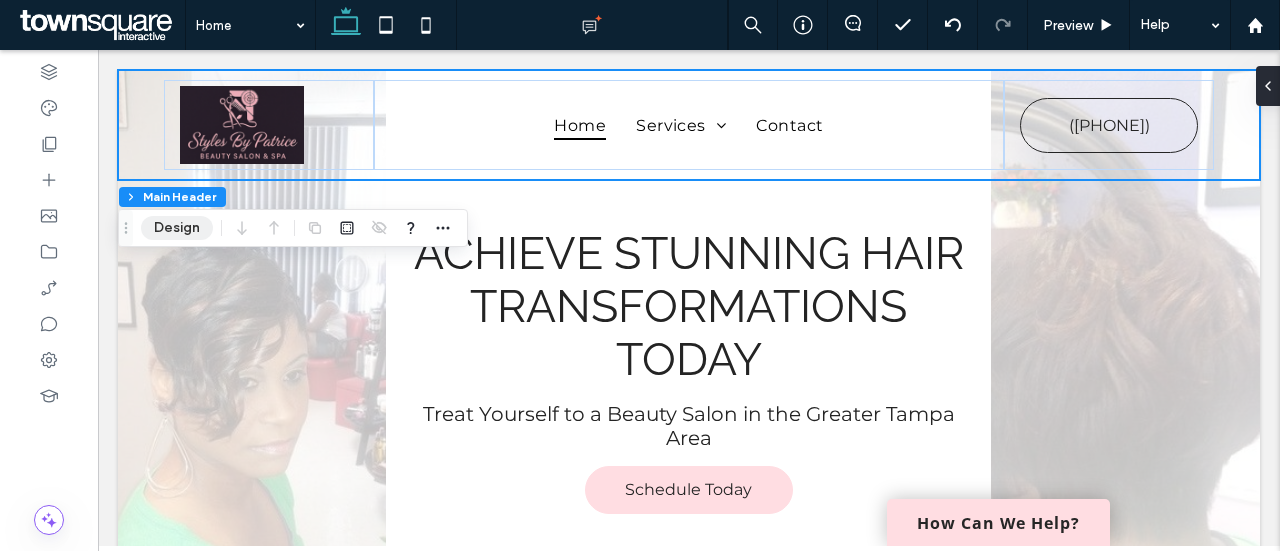 click on "Design" at bounding box center [177, 228] 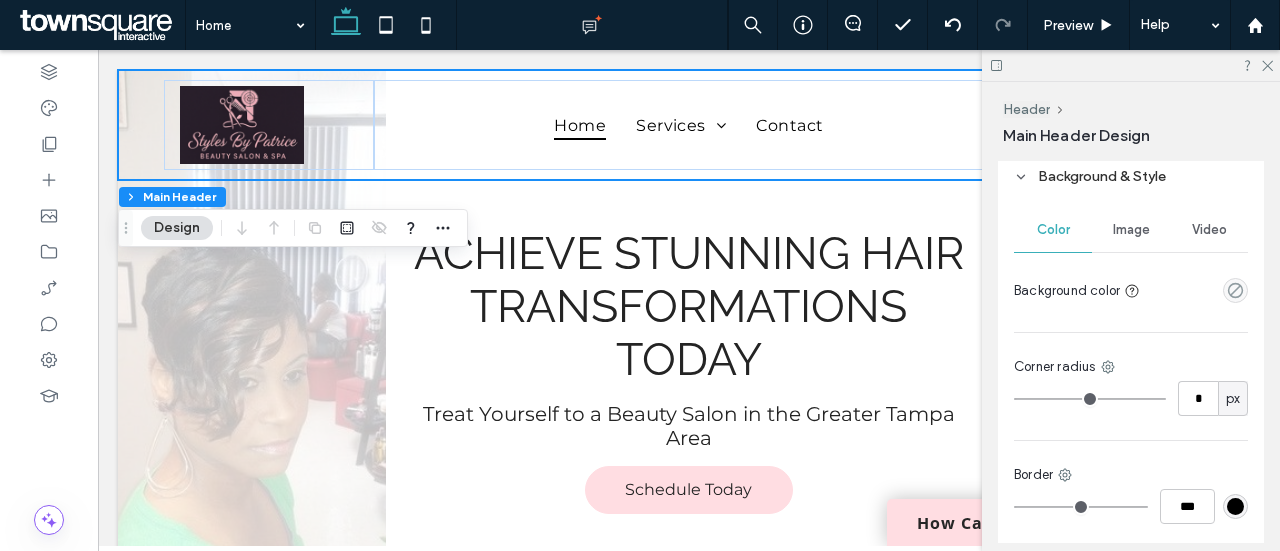 scroll, scrollTop: 297, scrollLeft: 0, axis: vertical 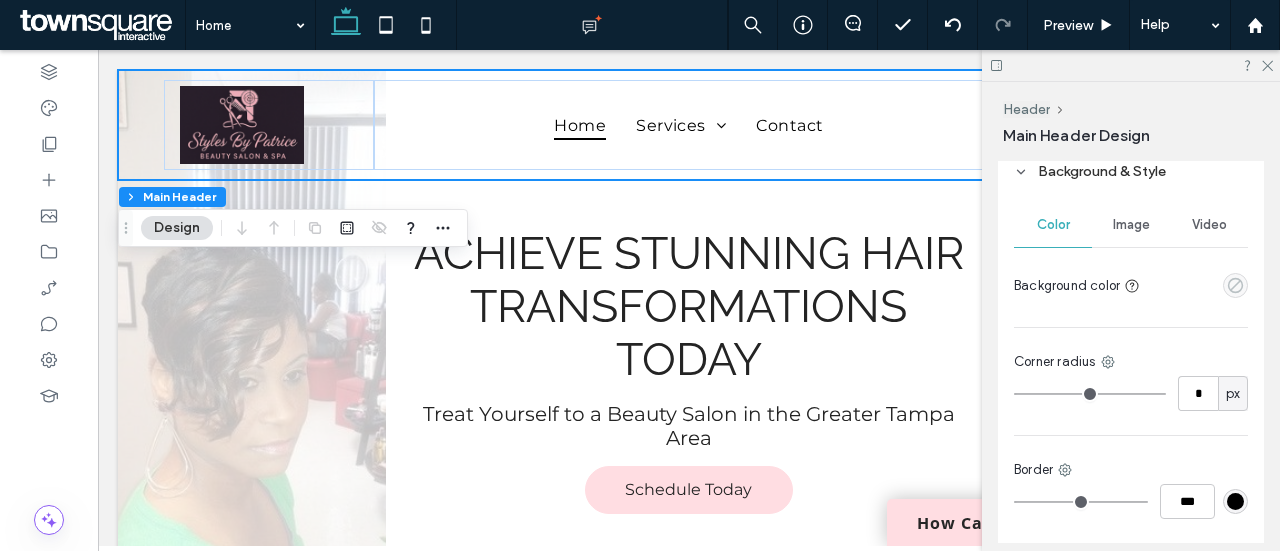 click 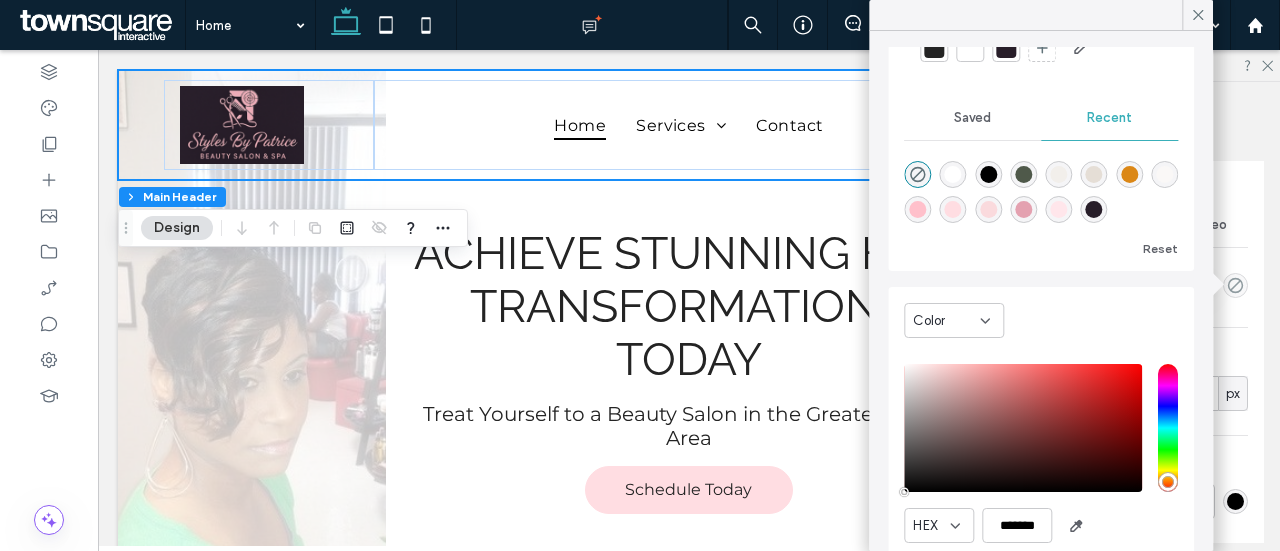 scroll, scrollTop: 153, scrollLeft: 0, axis: vertical 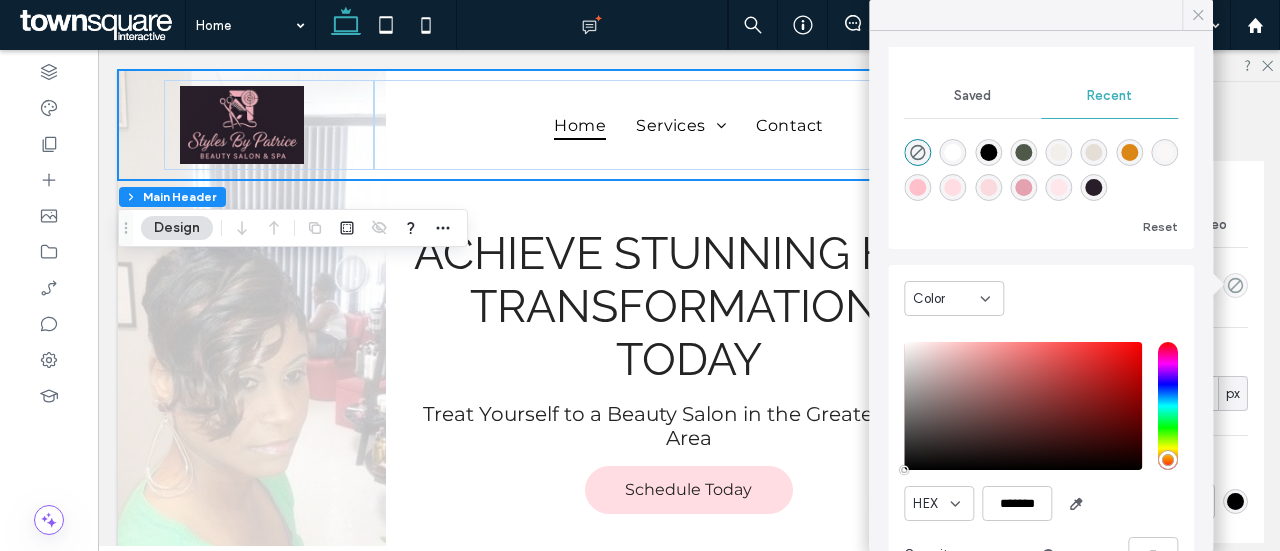 click 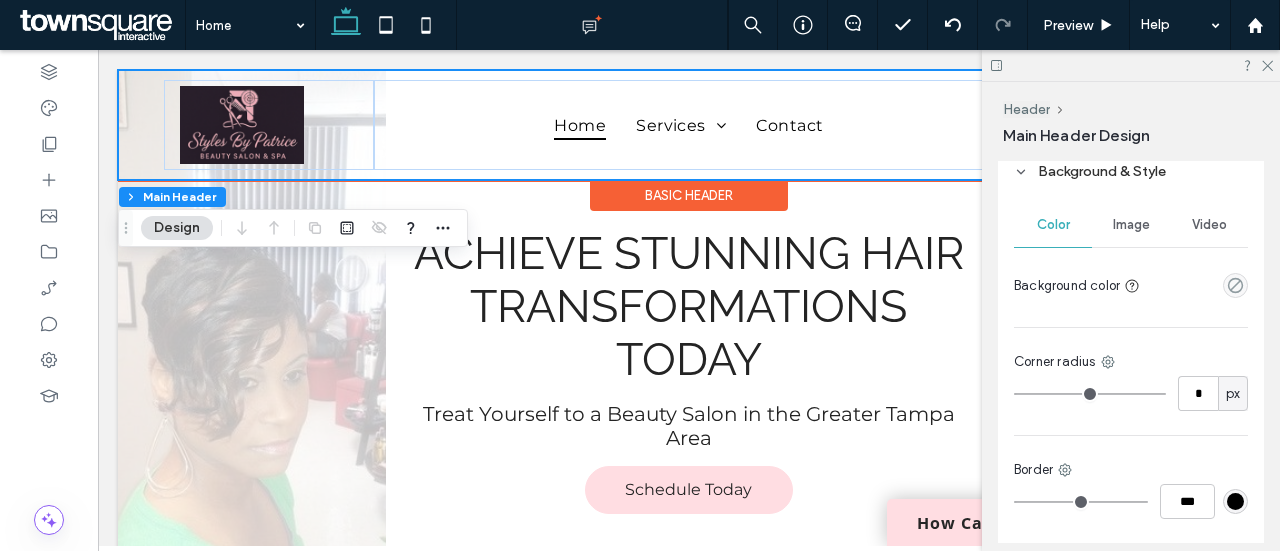 click on "Home
Services
Haircuts & Styling
Hair Color & Treatments
Relaxer and Perm Services
Extensions & Wigs
Natural Hair Care
Beauty & Spa Services
Contact
([PHONE])
([PHONE])" at bounding box center (689, 125) 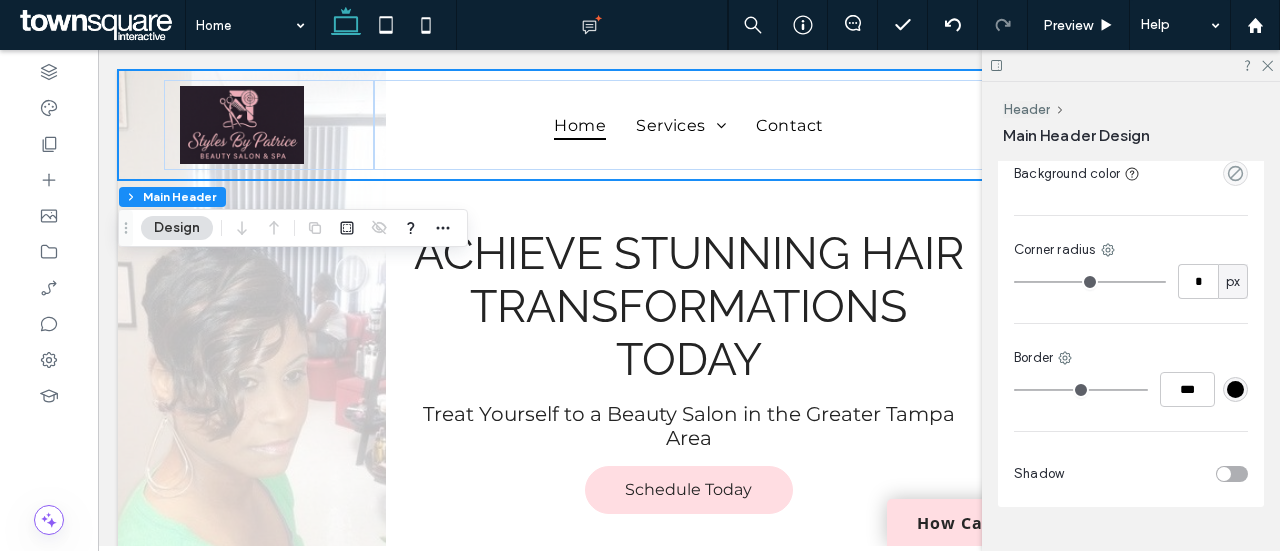 scroll, scrollTop: 411, scrollLeft: 0, axis: vertical 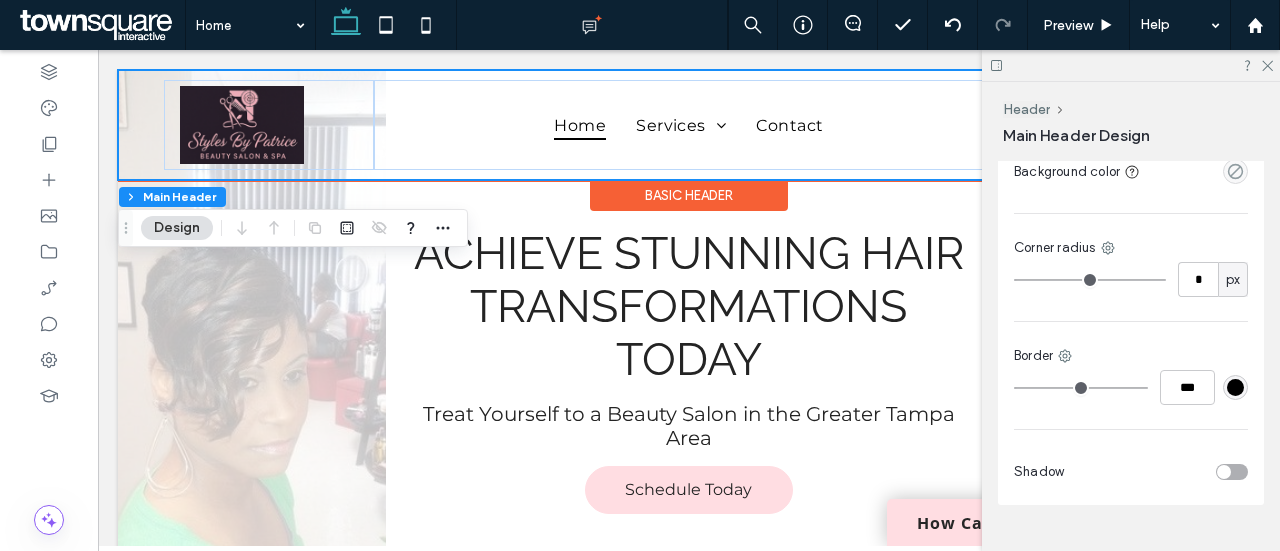 click on "Home
Services
Haircuts & Styling
Hair Color & Treatments
Relaxer and Perm Services
Extensions & Wigs
Natural Hair Care
Beauty & Spa Services
Contact
([PHONE])
([PHONE])" at bounding box center (689, 125) 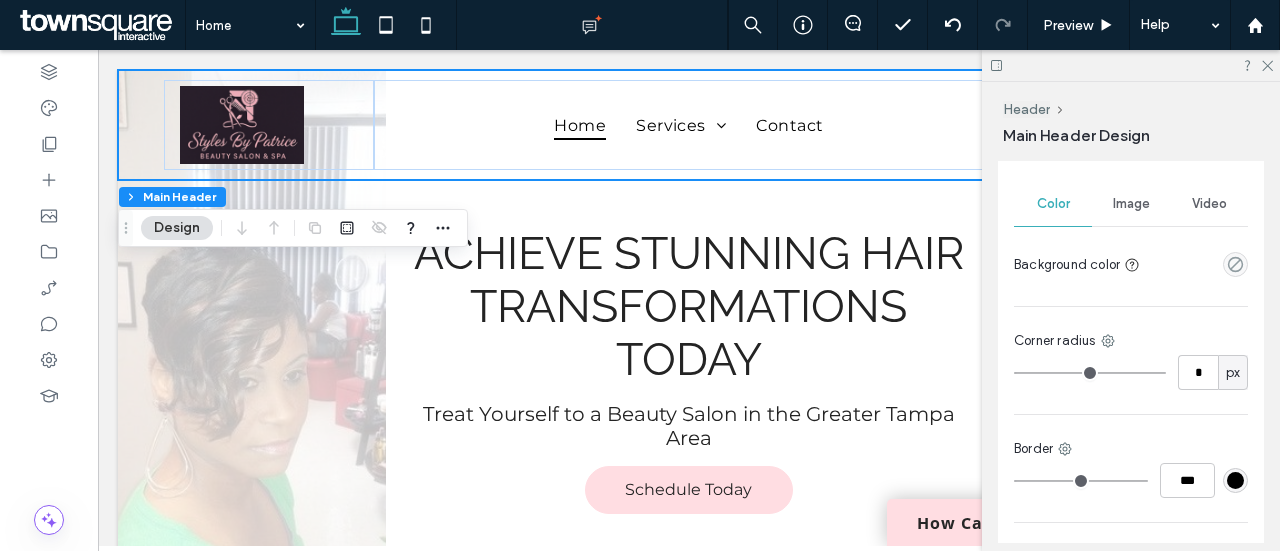 scroll, scrollTop: 315, scrollLeft: 0, axis: vertical 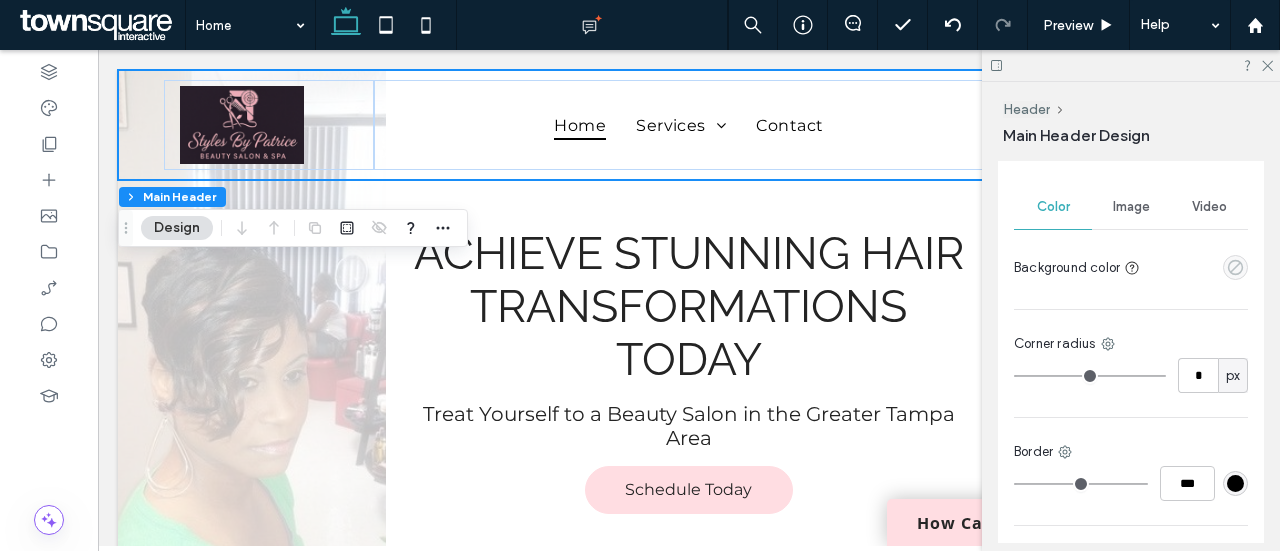click 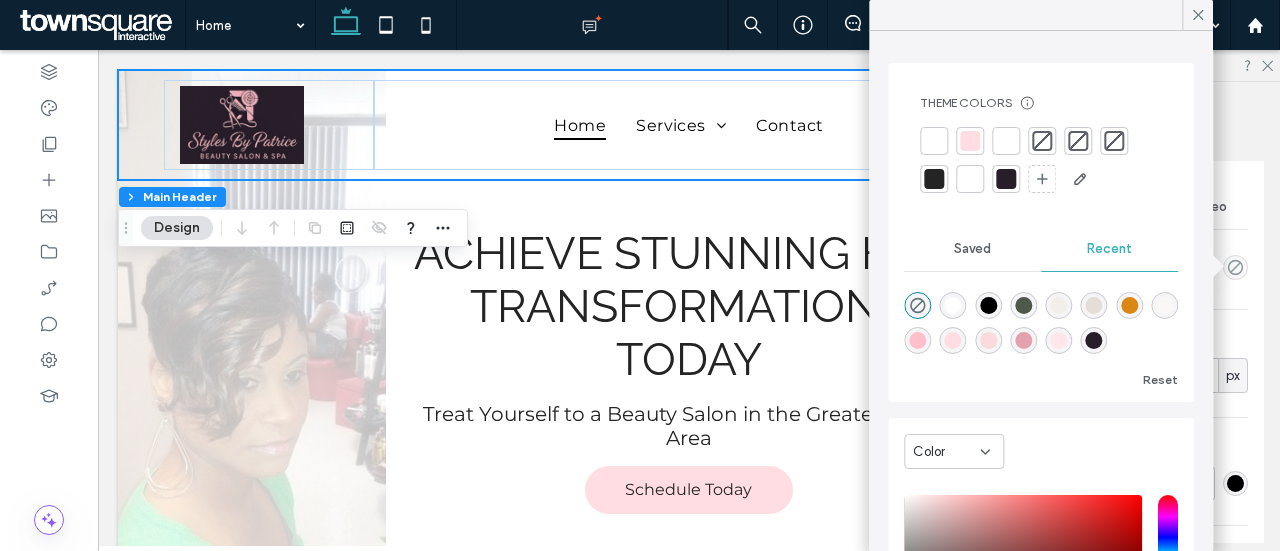 click at bounding box center (1094, 340) 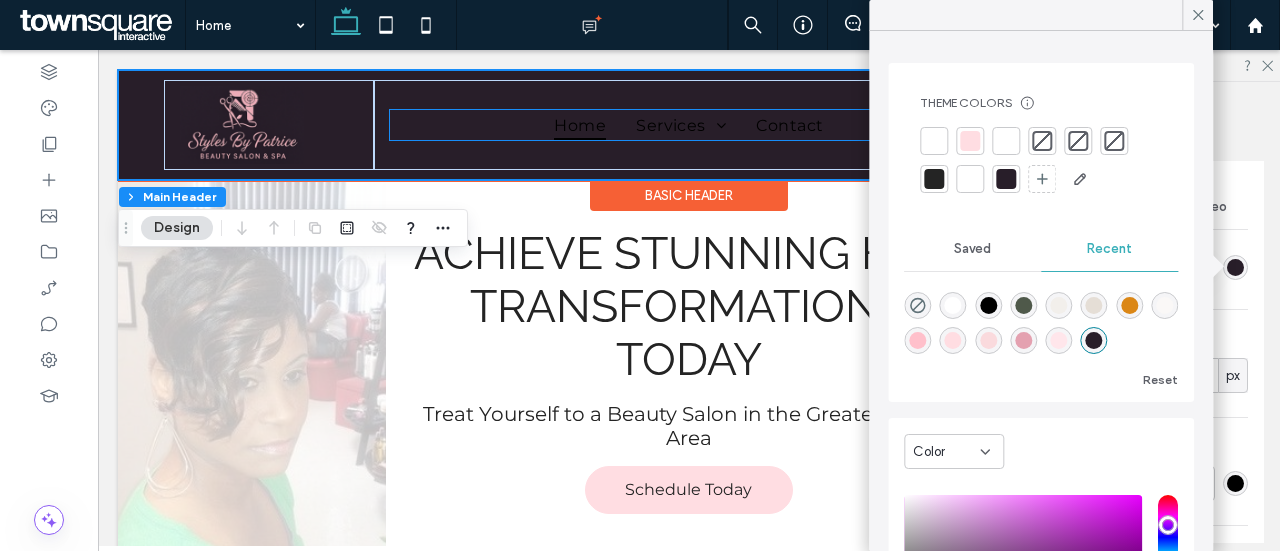 click on "Home
Services
Haircuts & Styling
Hair Color & Treatments
Relaxer and Perm Services
Extensions & Wigs
Natural Hair Care
Beauty & Spa Services
Contact" at bounding box center (689, 124) 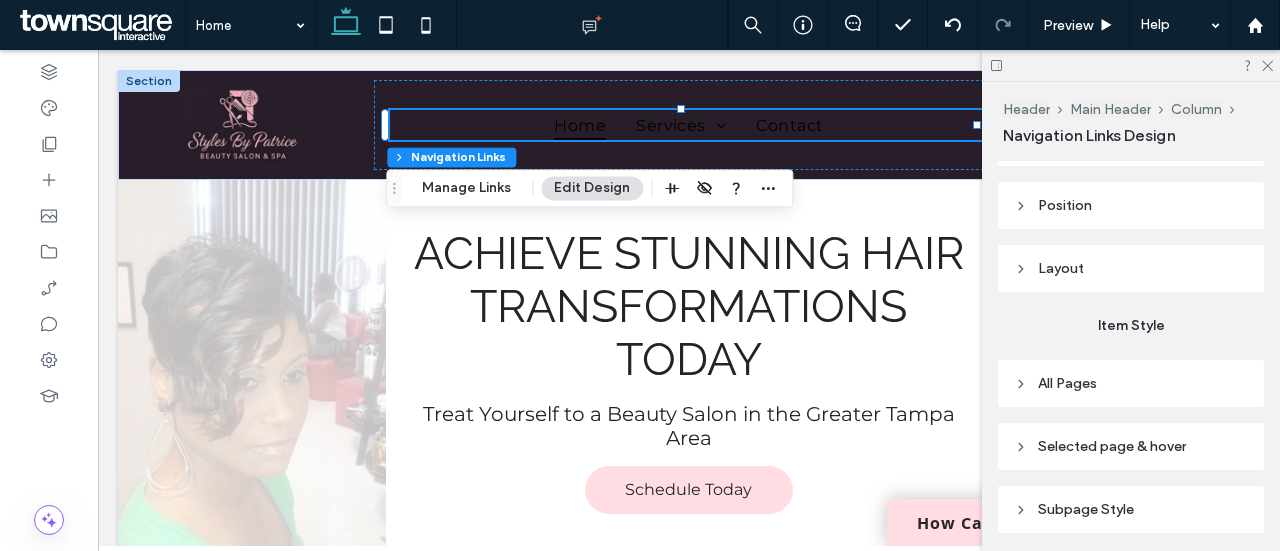 scroll, scrollTop: 289, scrollLeft: 0, axis: vertical 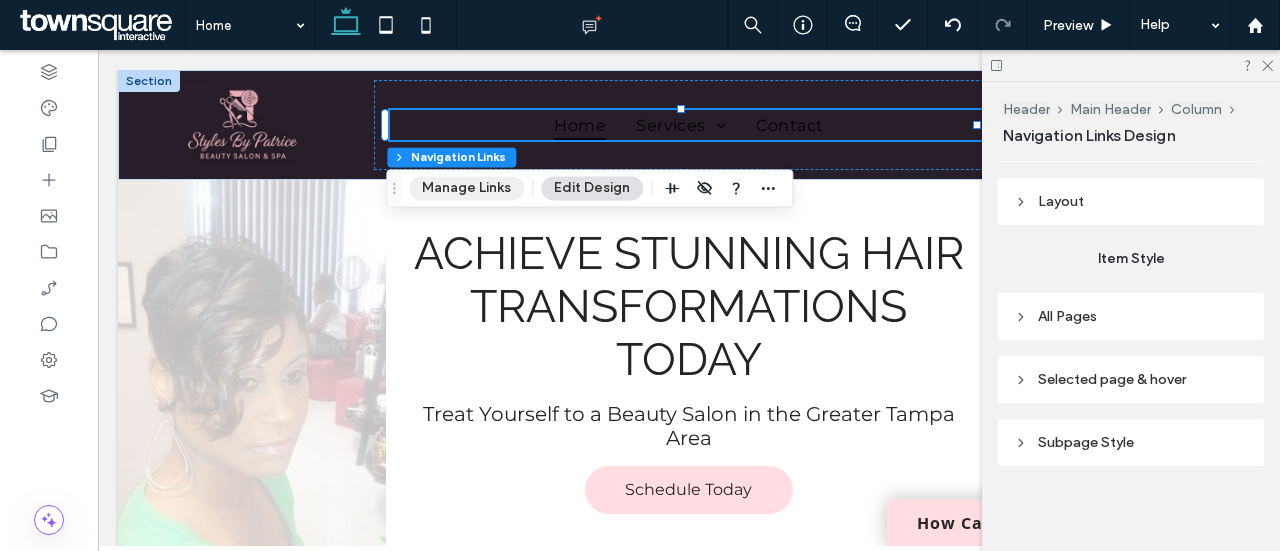 click on "Manage Links" at bounding box center (466, 188) 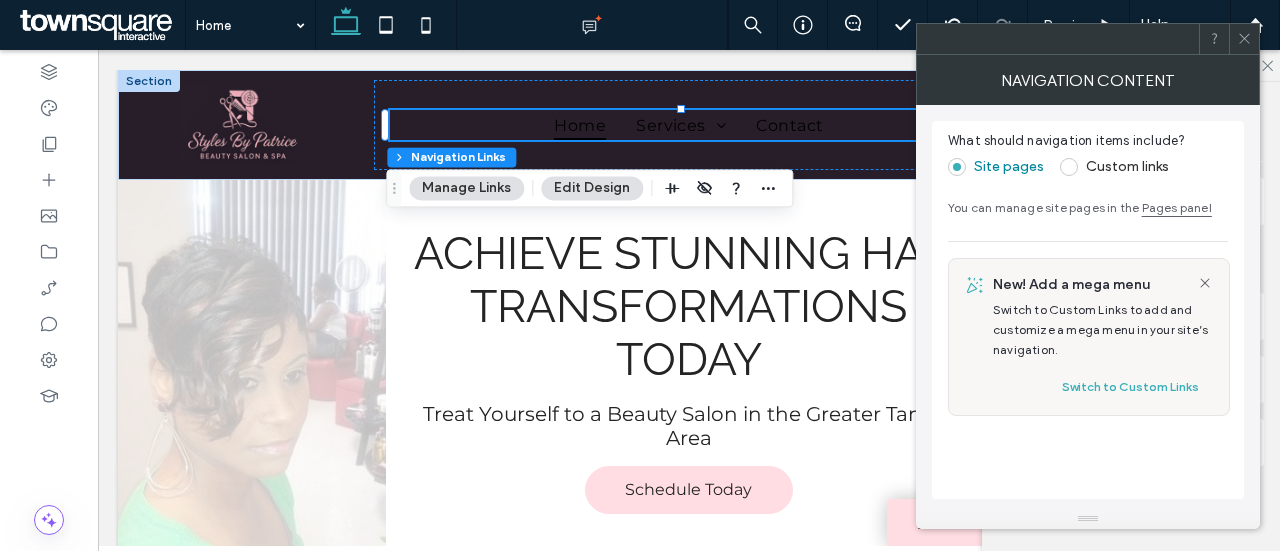 click on "Edit Design" at bounding box center (592, 188) 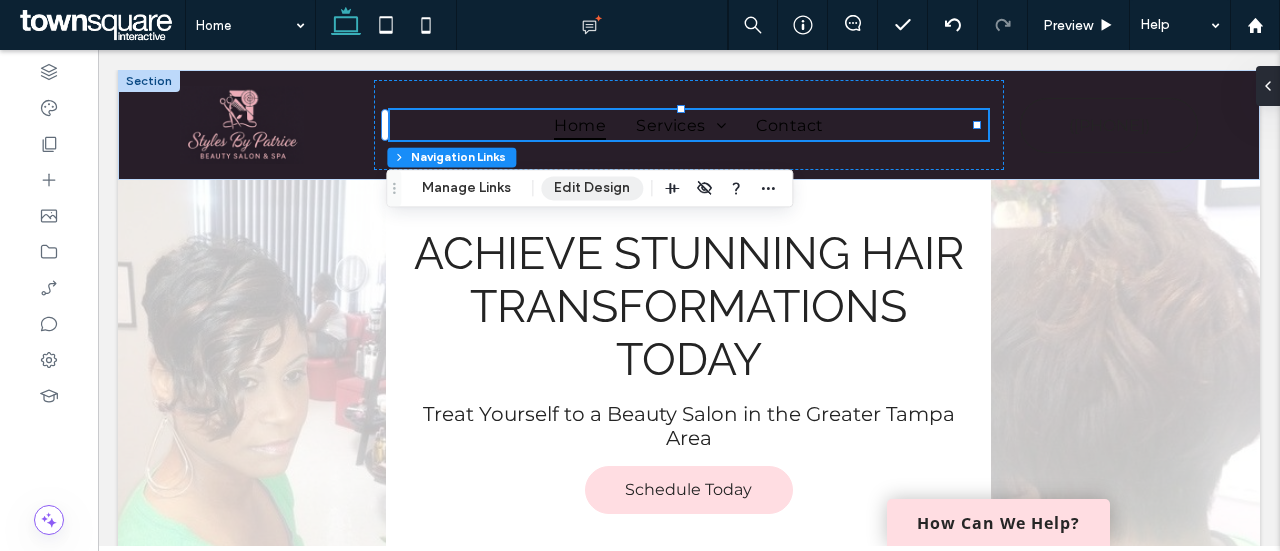 click on "Edit Design" at bounding box center [592, 188] 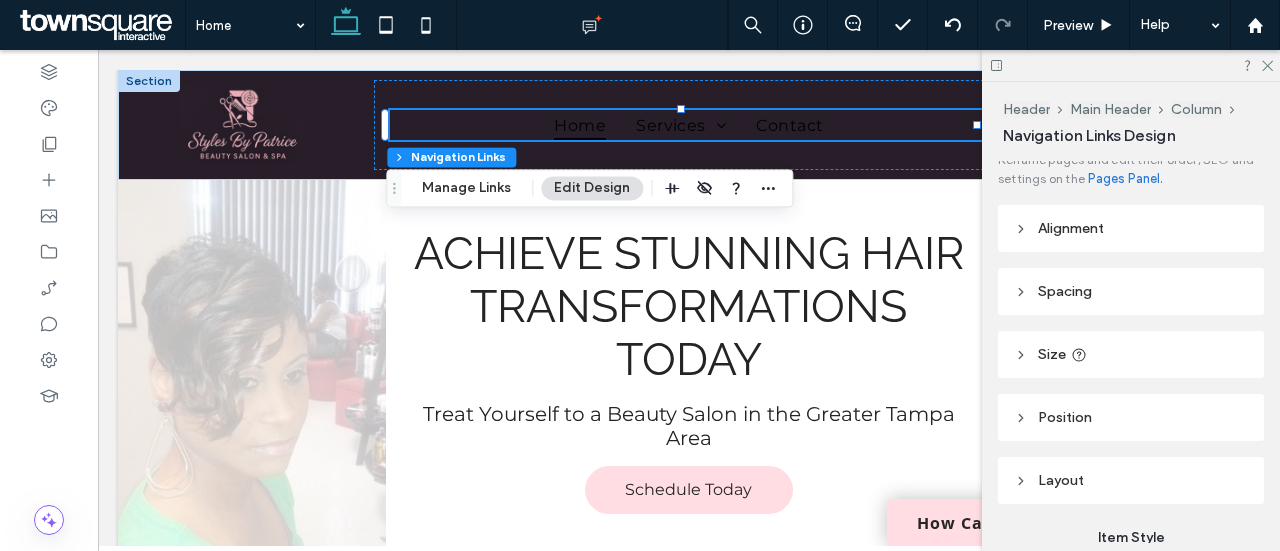 scroll, scrollTop: 0, scrollLeft: 0, axis: both 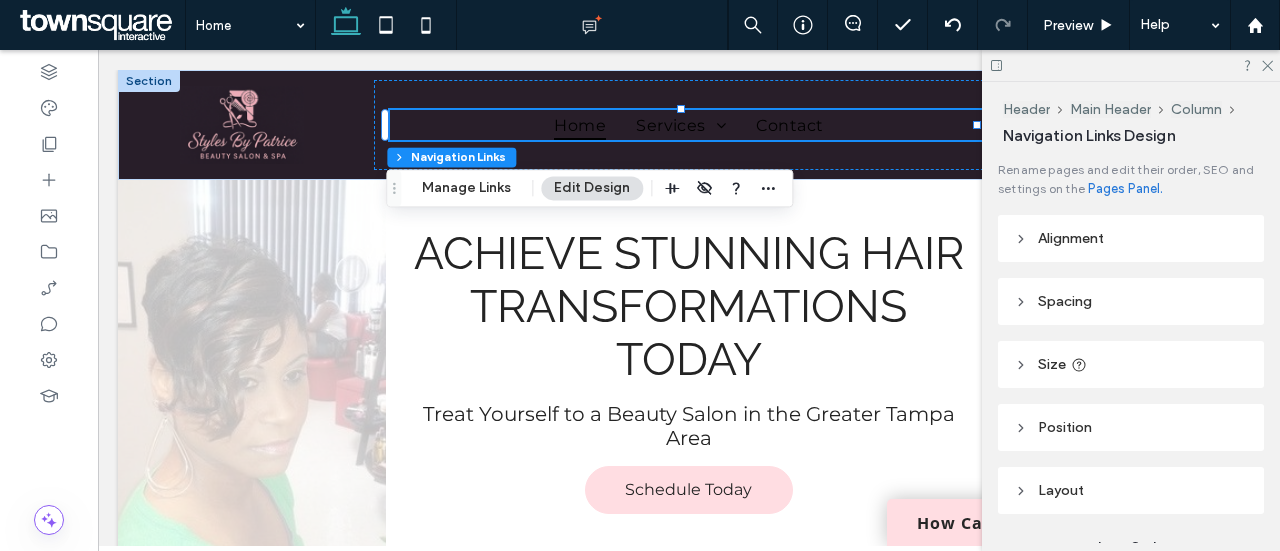 click 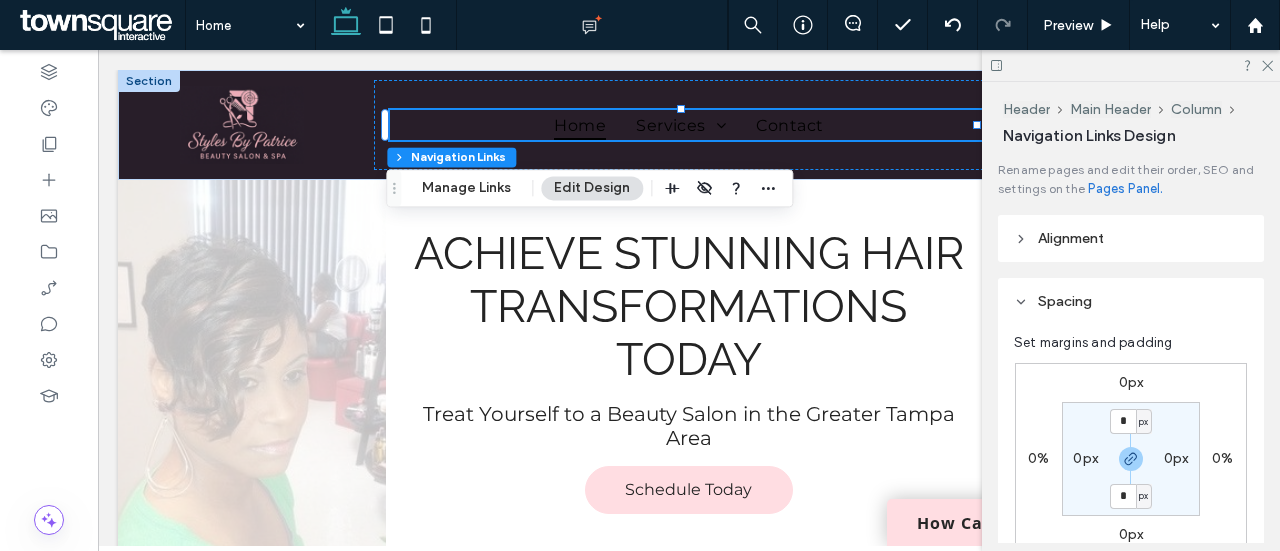 click 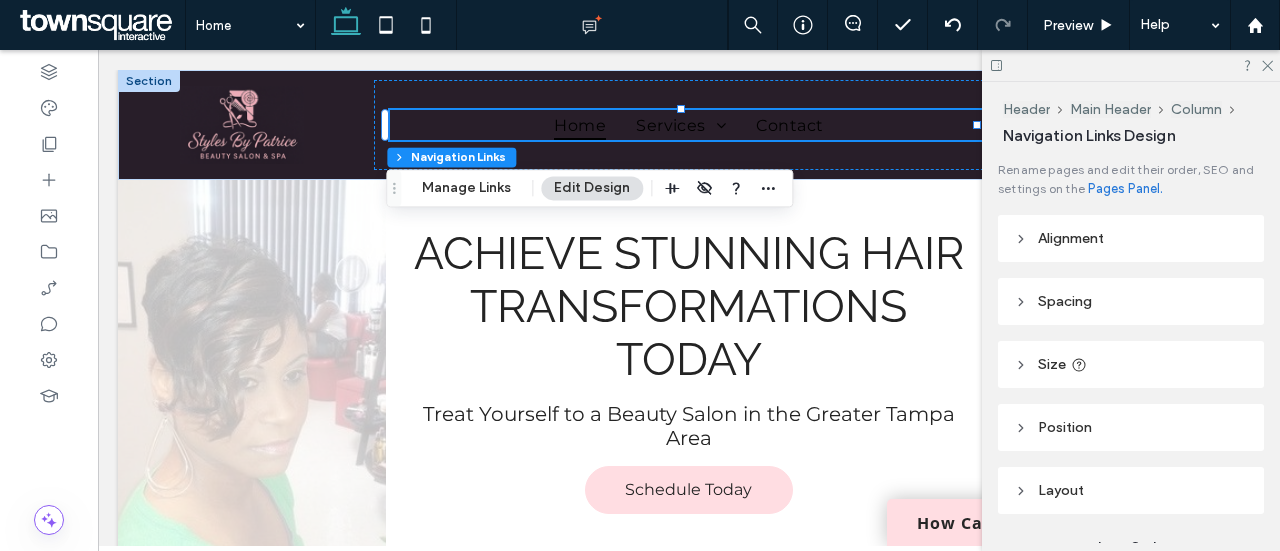scroll, scrollTop: 0, scrollLeft: 0, axis: both 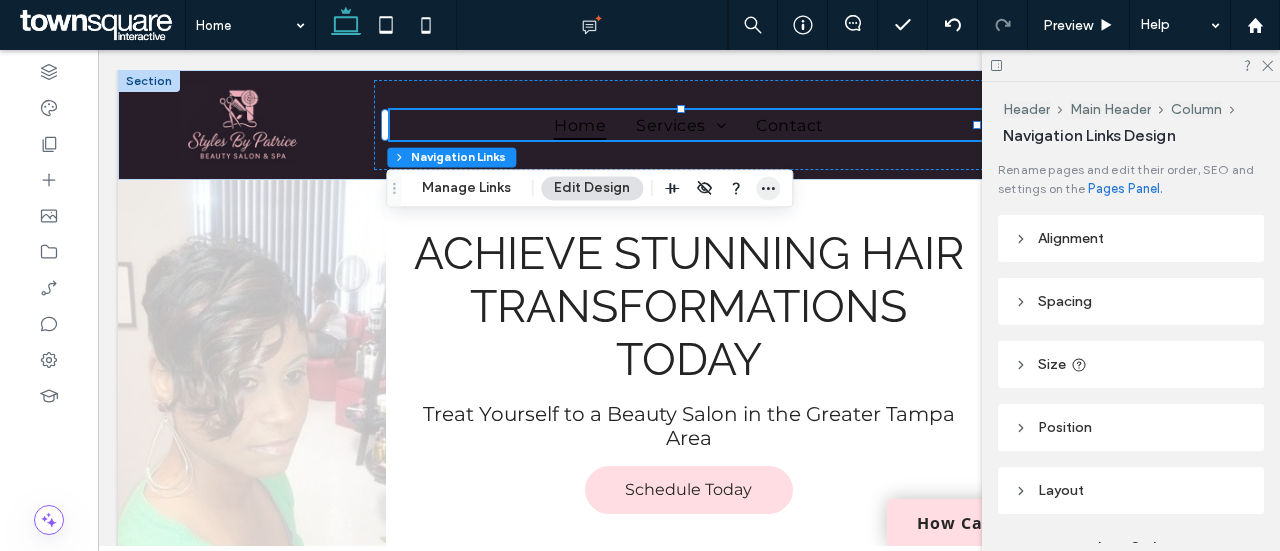 click 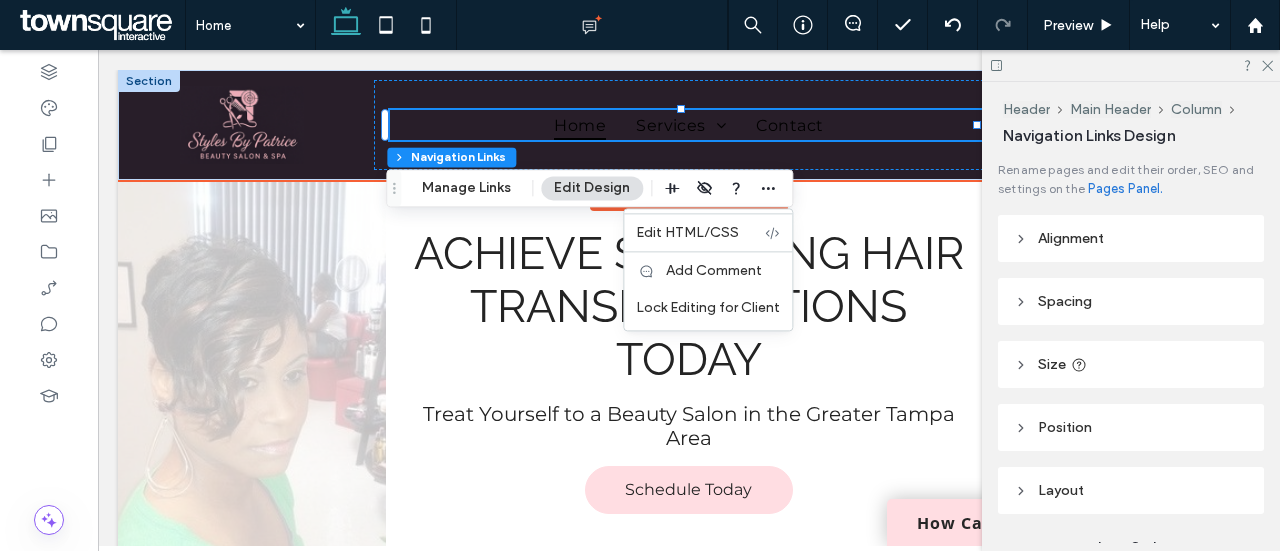 click on "Home
Services
Haircuts & Styling
Hair Color & Treatments
Relaxer and Perm Services
Extensions & Wigs
Natural Hair Care
Beauty & Spa Services
Contact" at bounding box center (689, 124) 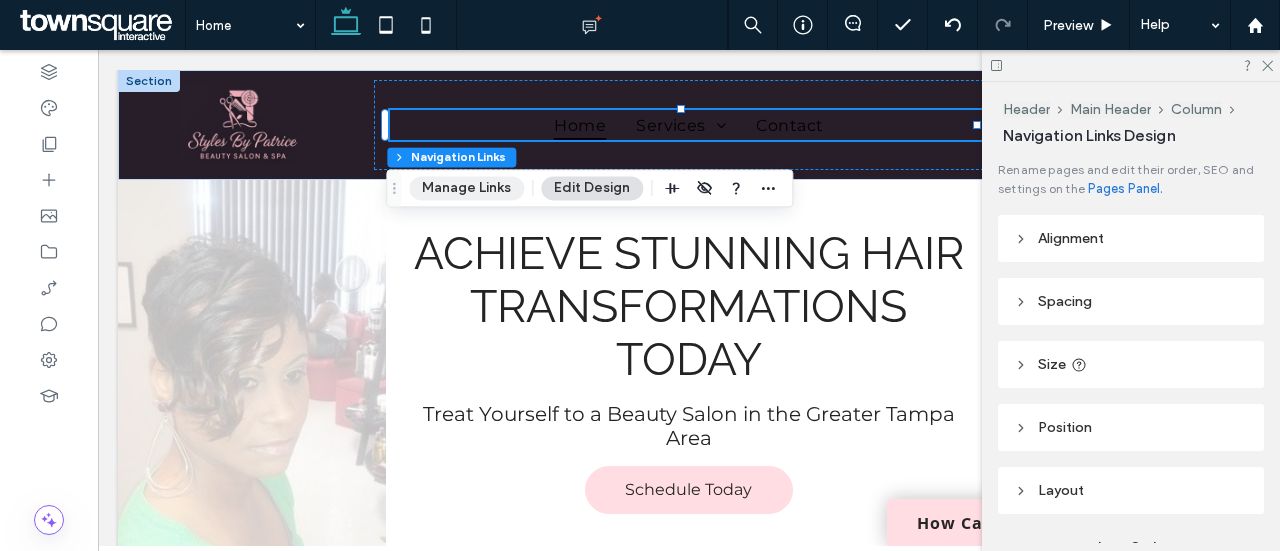 click on "Manage Links" at bounding box center [466, 188] 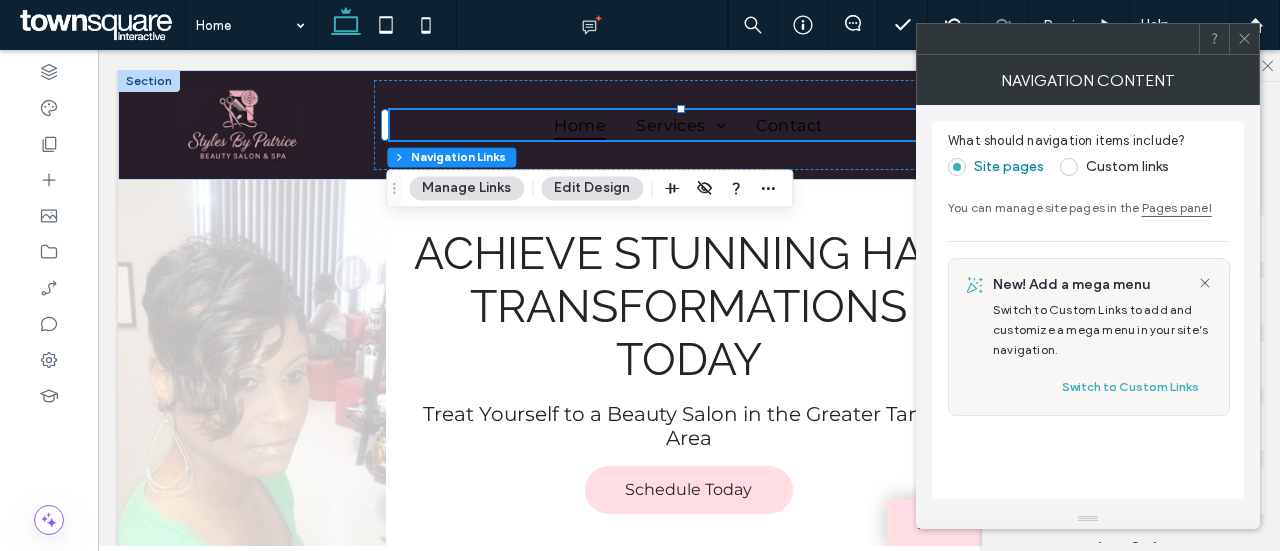 click on "Manage Links" at bounding box center (466, 188) 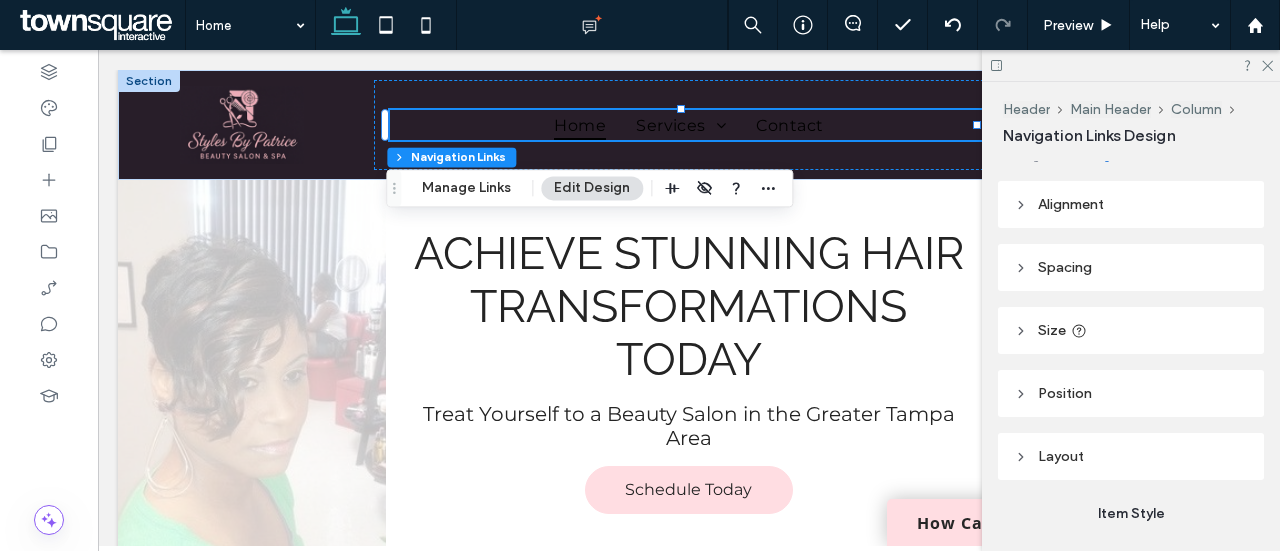 scroll, scrollTop: 0, scrollLeft: 0, axis: both 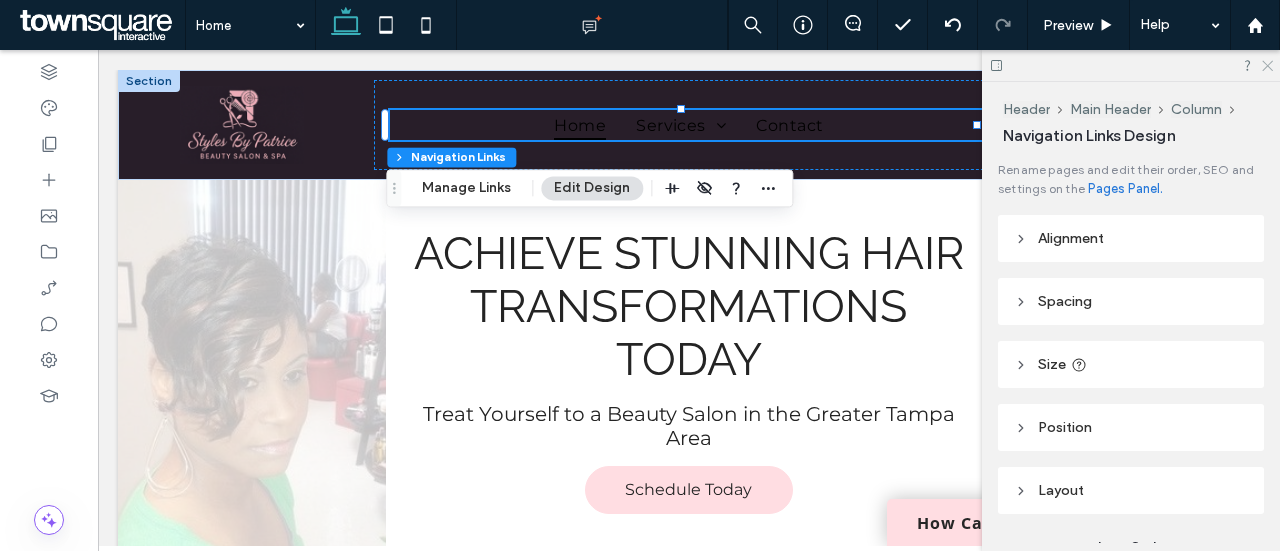 click 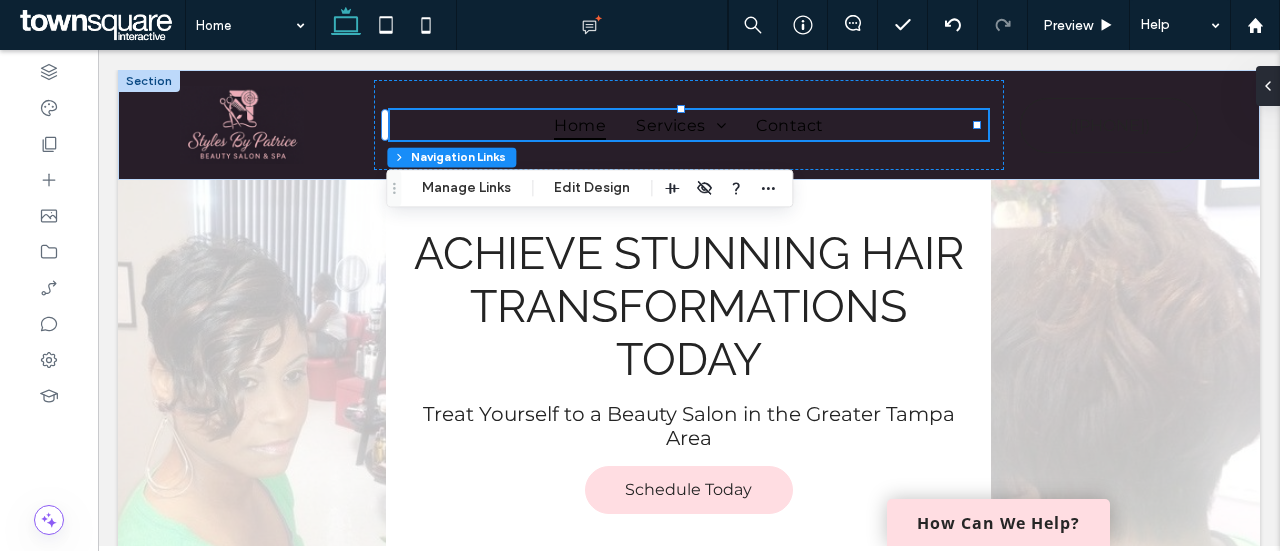 click on "Header Main Header Column Navigation Links Manage Links Edit Design" at bounding box center (589, 188) 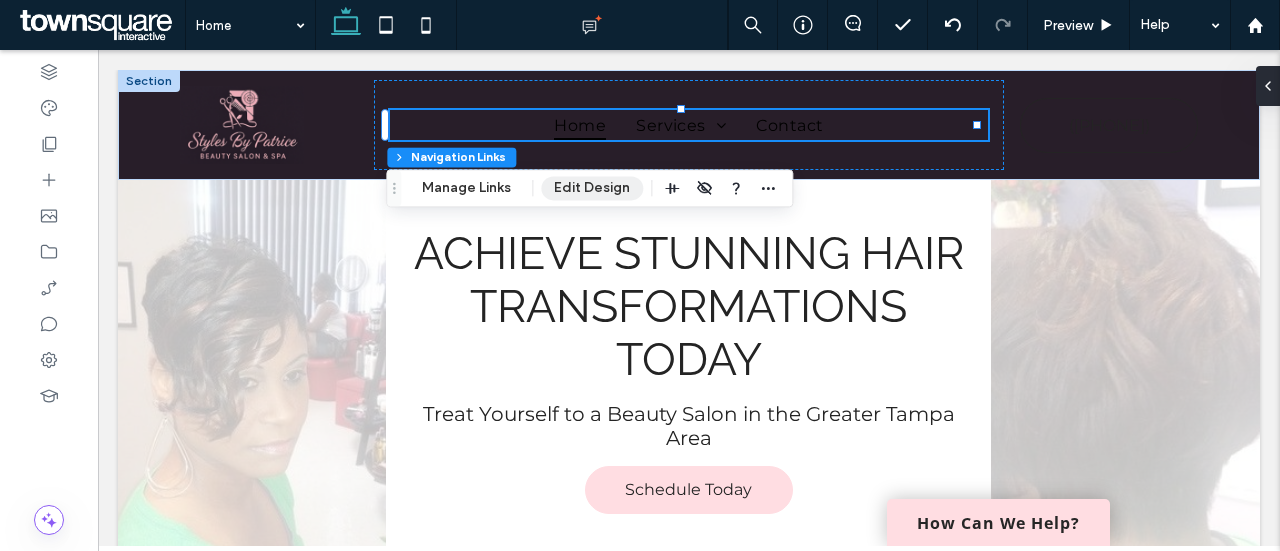 click on "Edit Design" at bounding box center [592, 188] 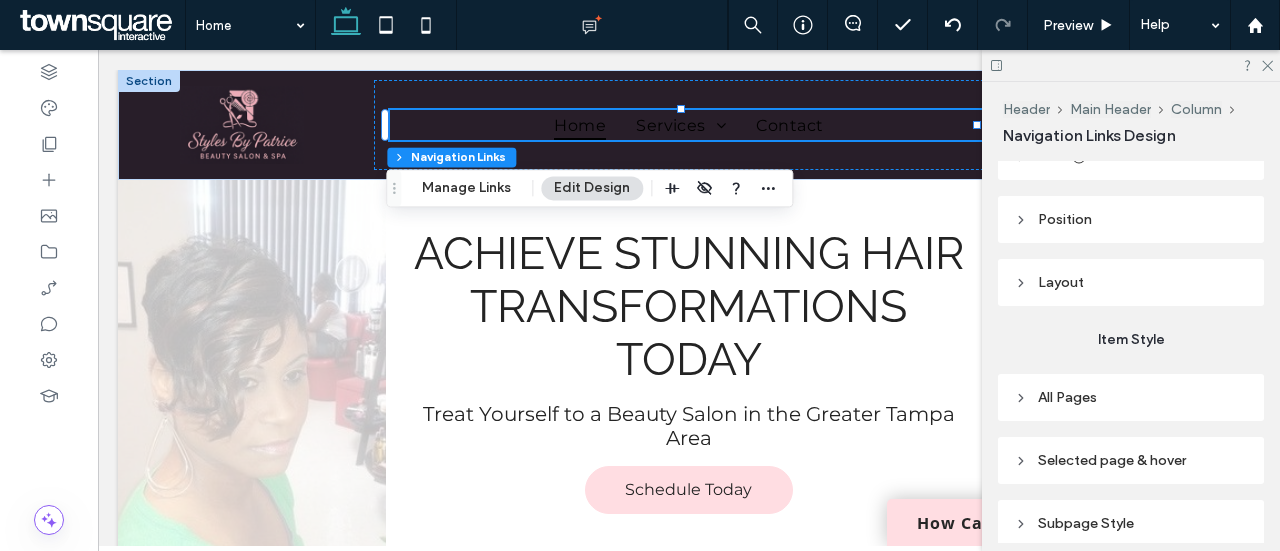 scroll, scrollTop: 289, scrollLeft: 0, axis: vertical 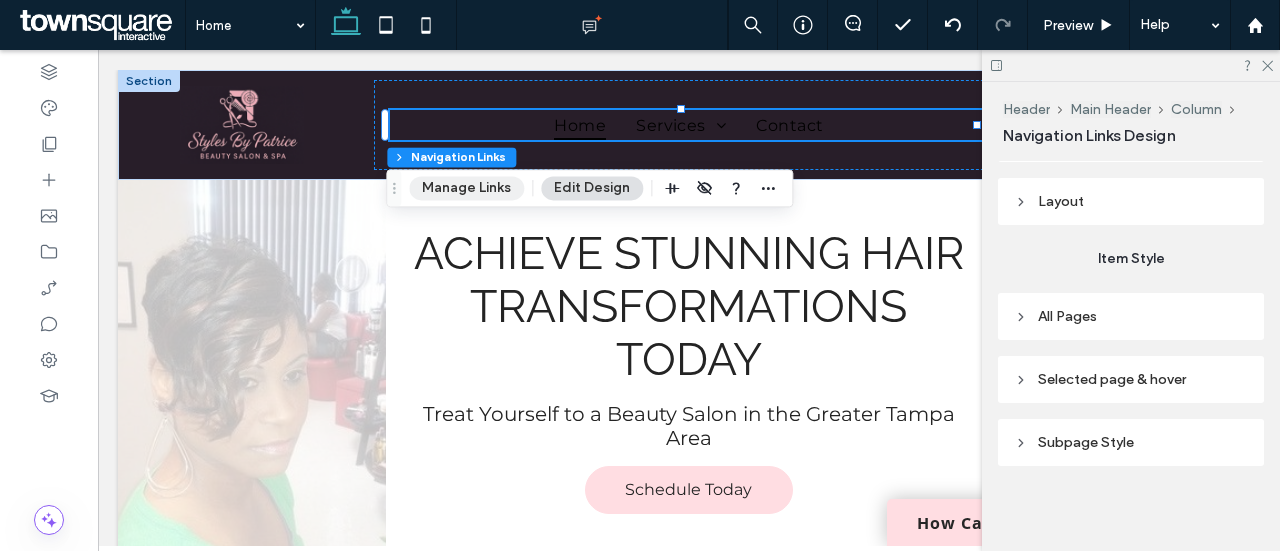 click on "Manage Links" at bounding box center [466, 188] 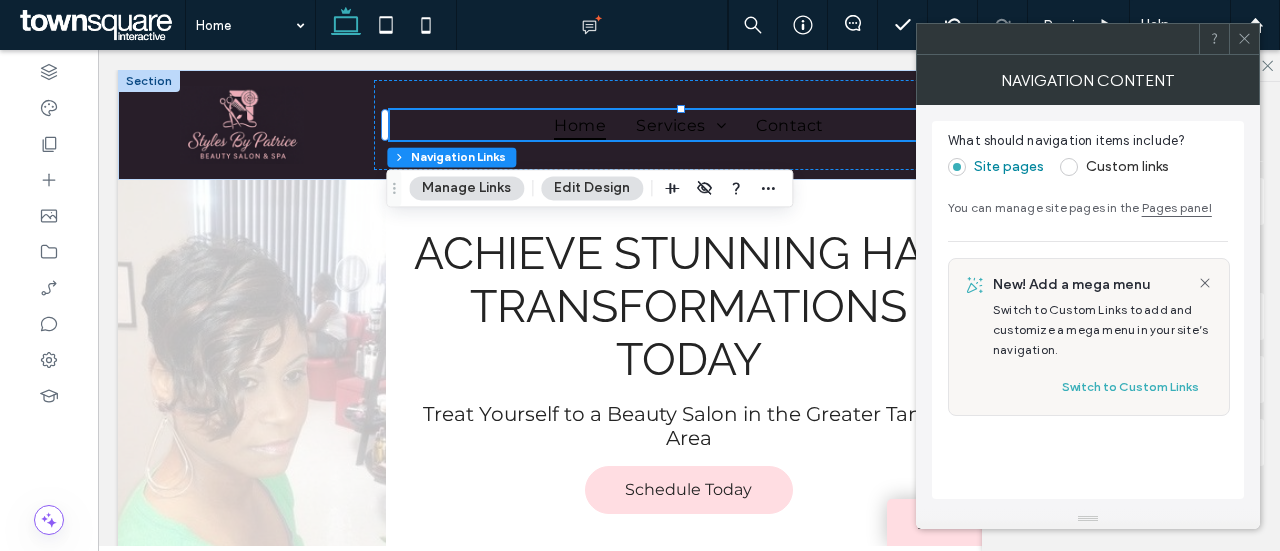 click at bounding box center [1069, 167] 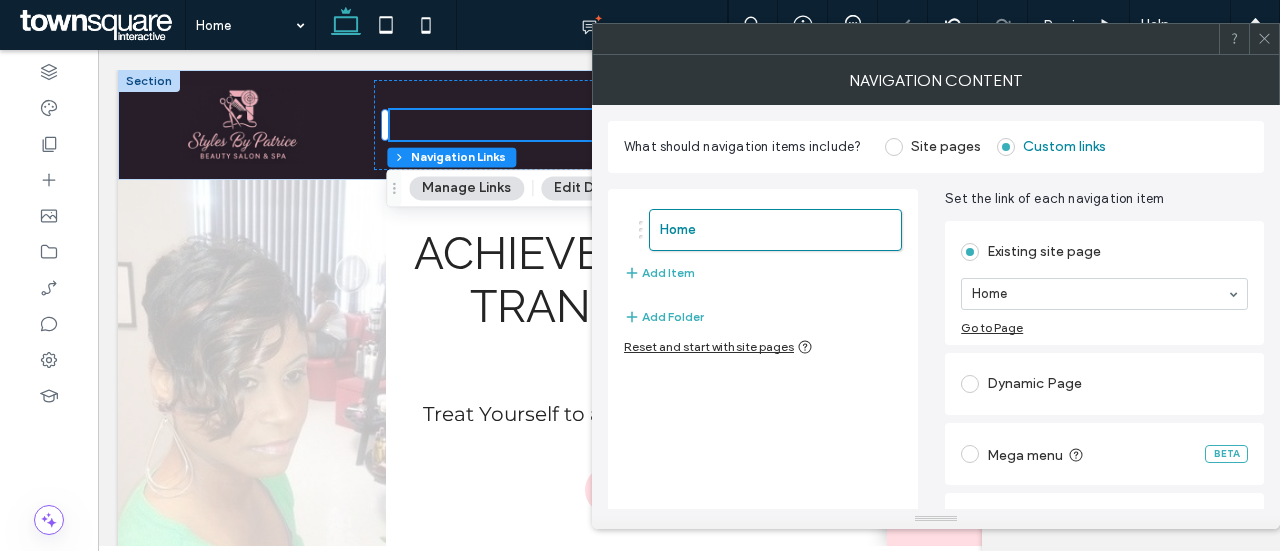 scroll, scrollTop: 226, scrollLeft: 0, axis: vertical 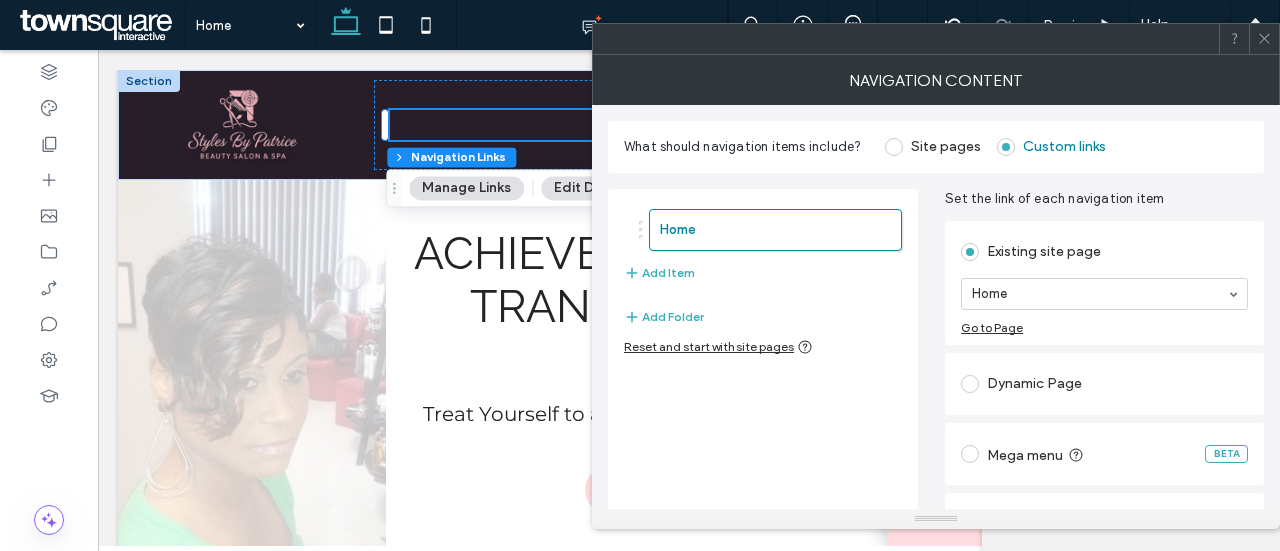 click at bounding box center [894, 147] 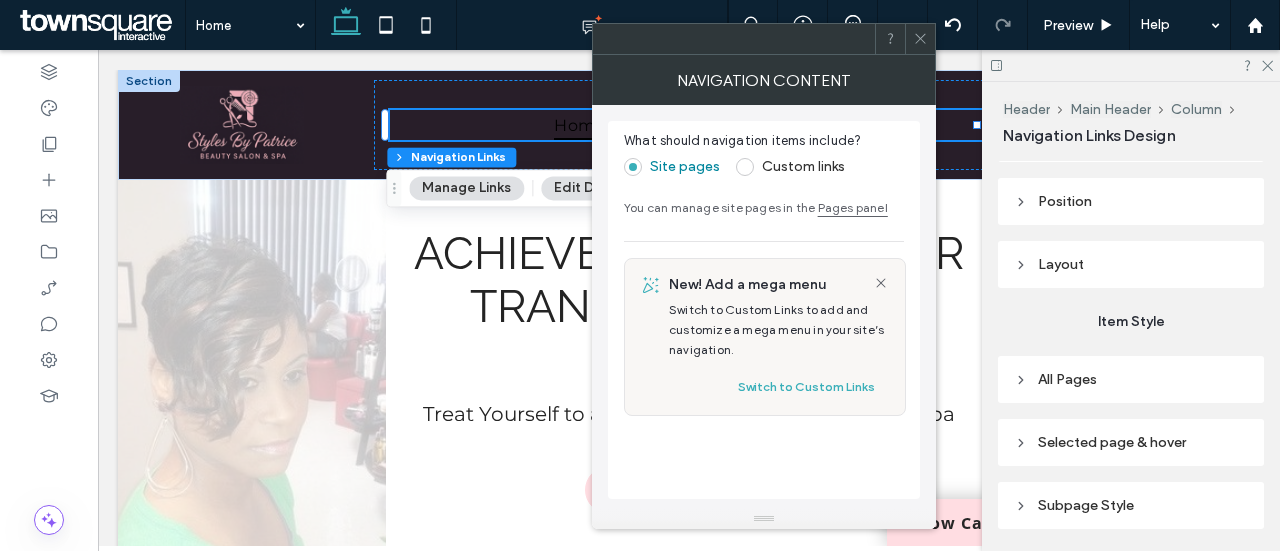 scroll, scrollTop: 289, scrollLeft: 0, axis: vertical 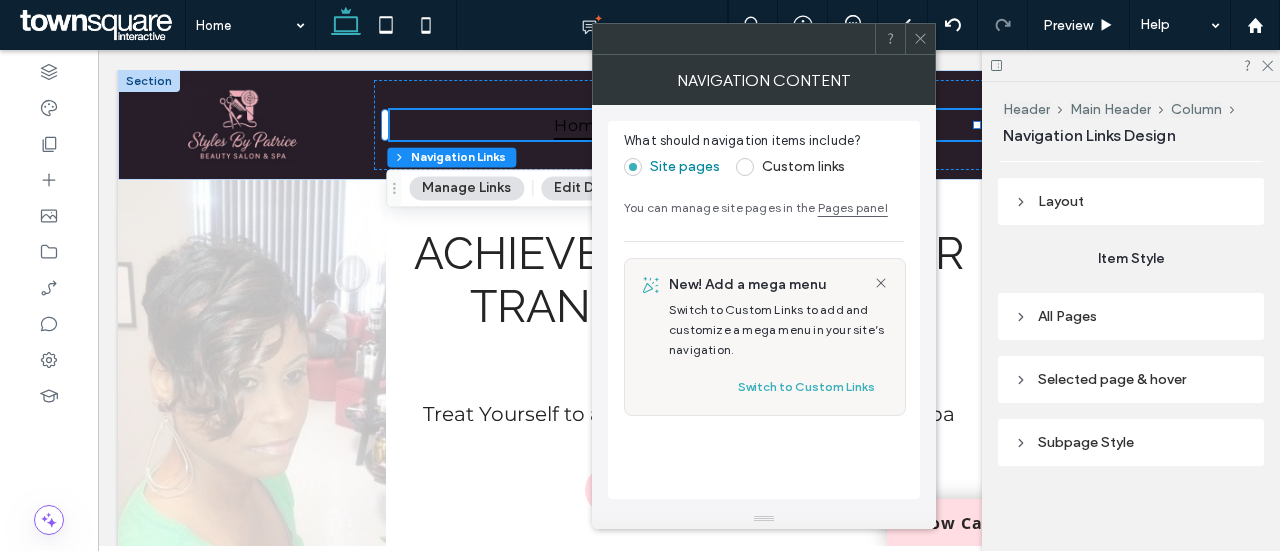 click 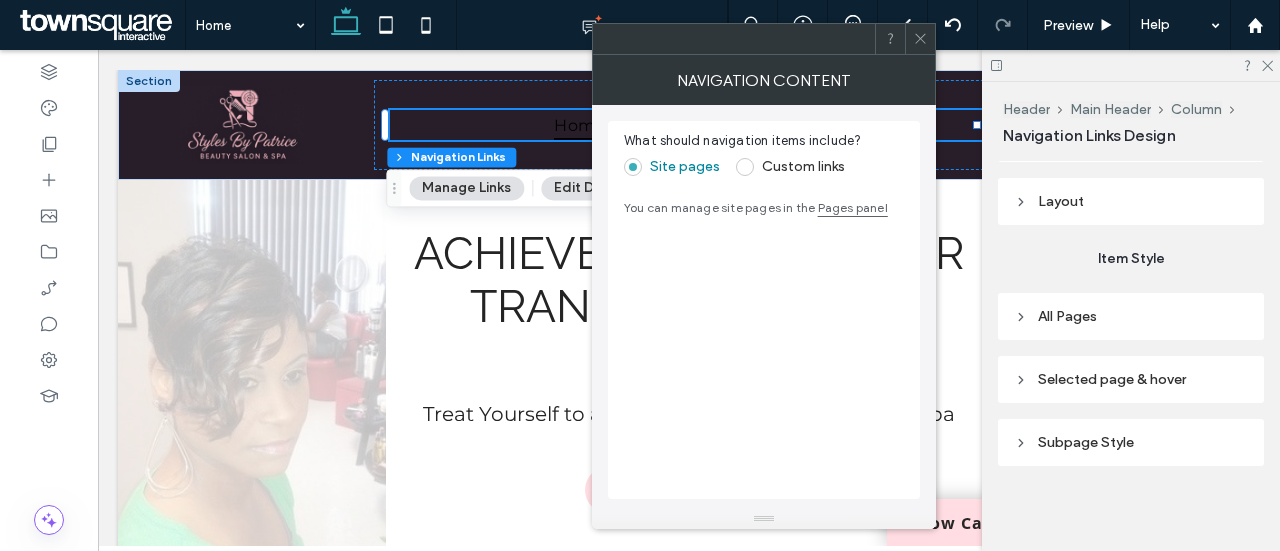 click 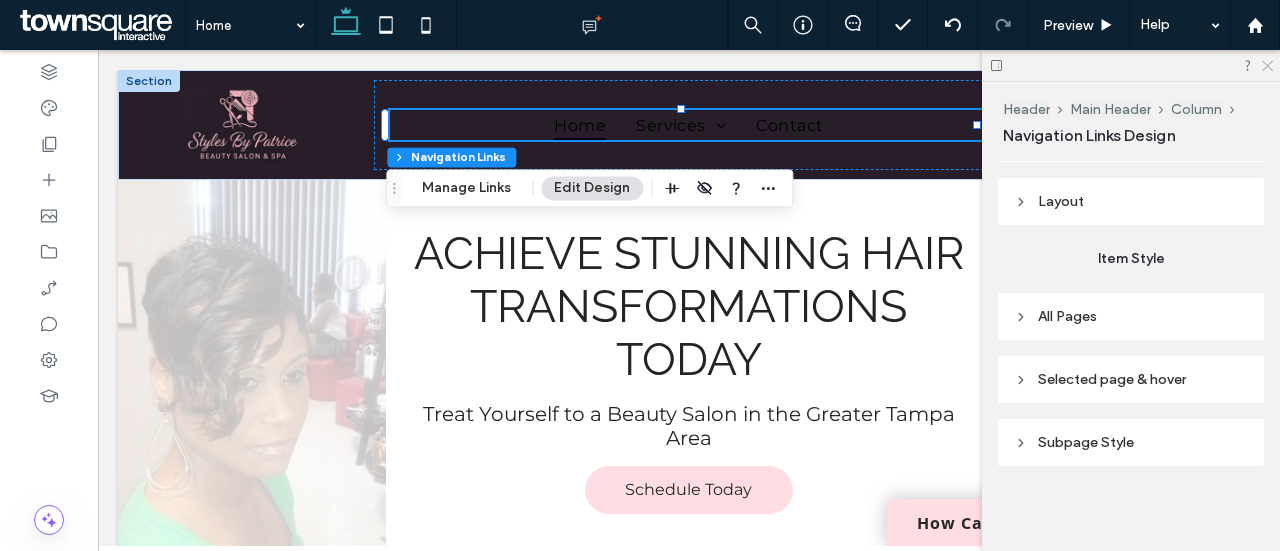 click 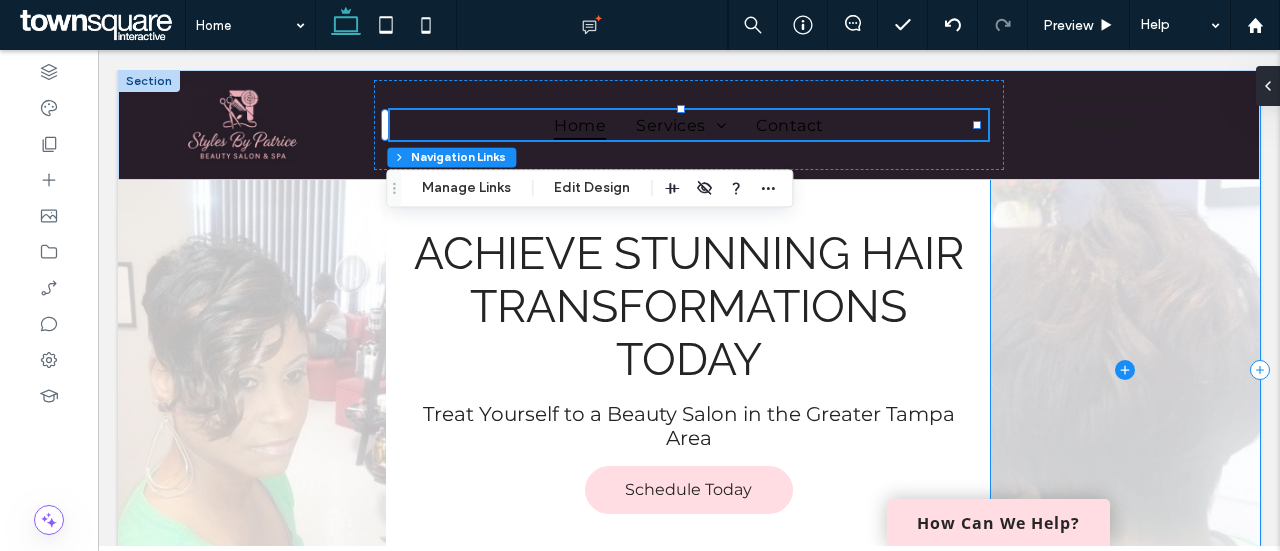 click at bounding box center (1125, 370) 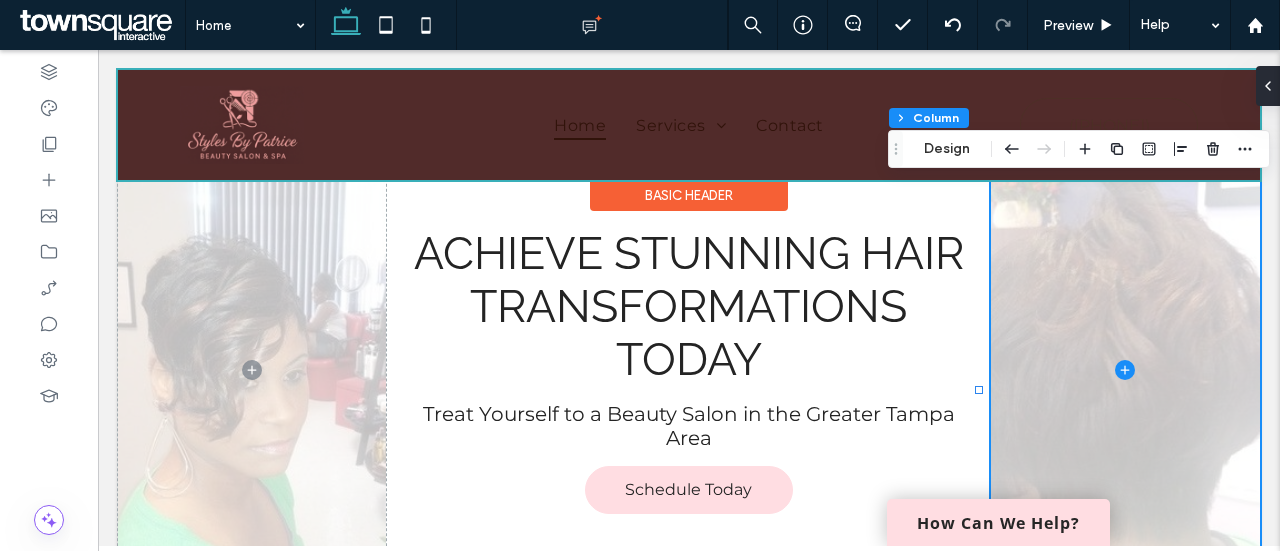 click at bounding box center [689, 125] 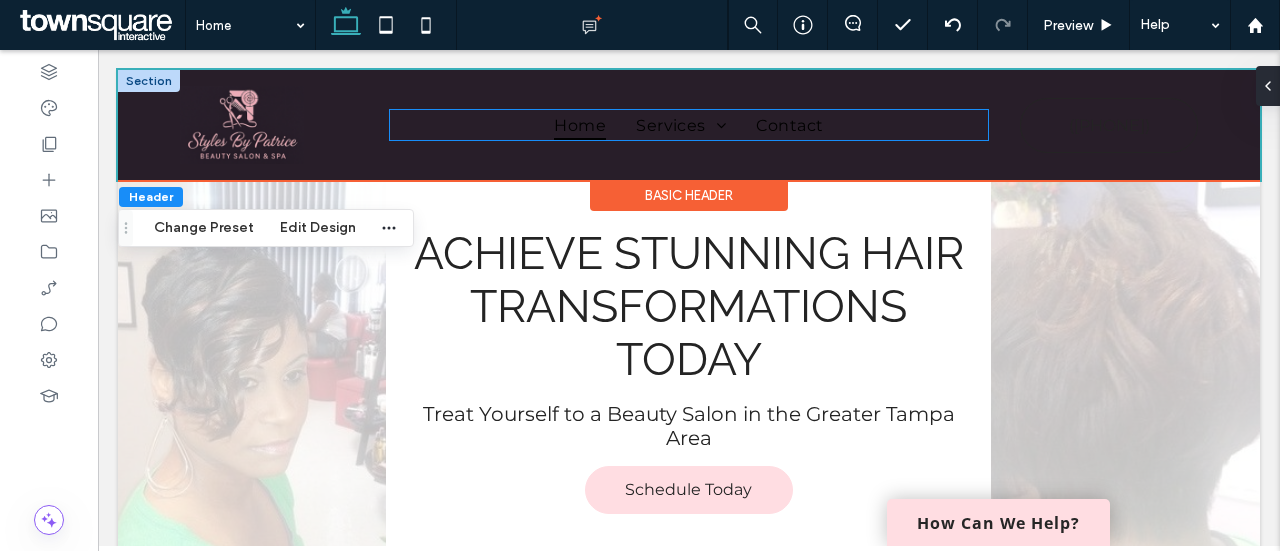 click on "Home
Services
Haircuts & Styling
Hair Color & Treatments
Relaxer and Perm Services
Extensions & Wigs
Natural Hair Care
Beauty & Spa Services
Contact" at bounding box center [689, 124] 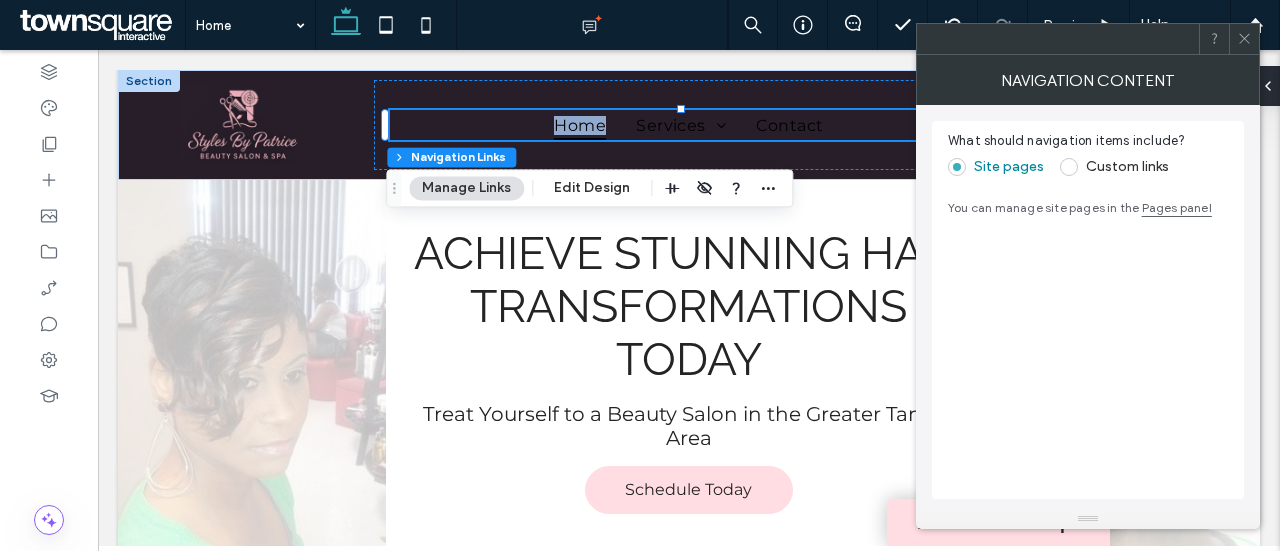 click 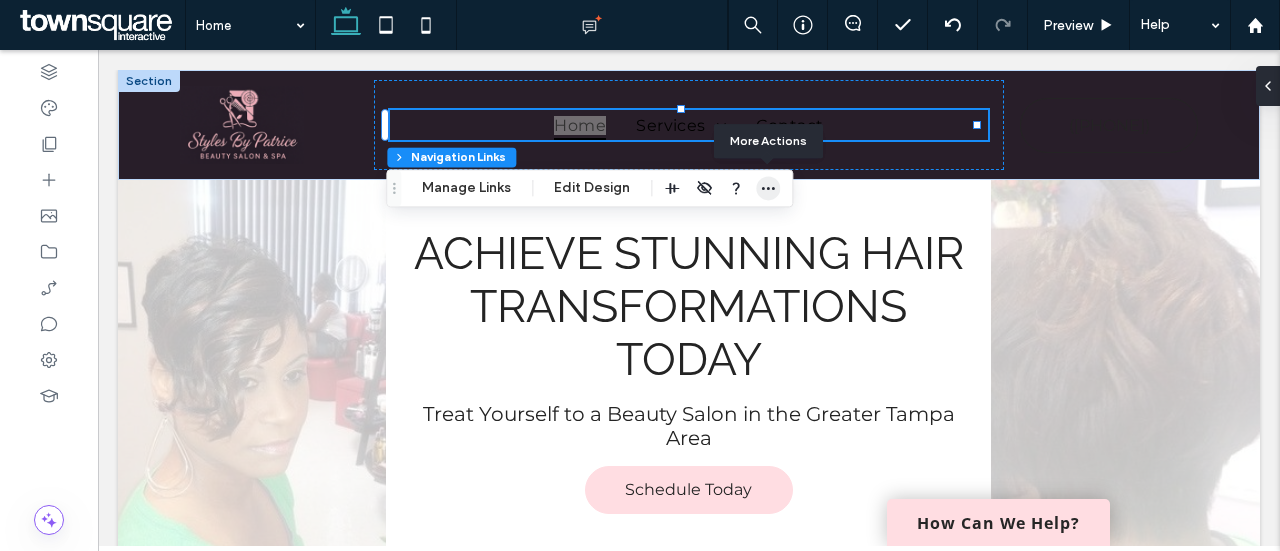 click 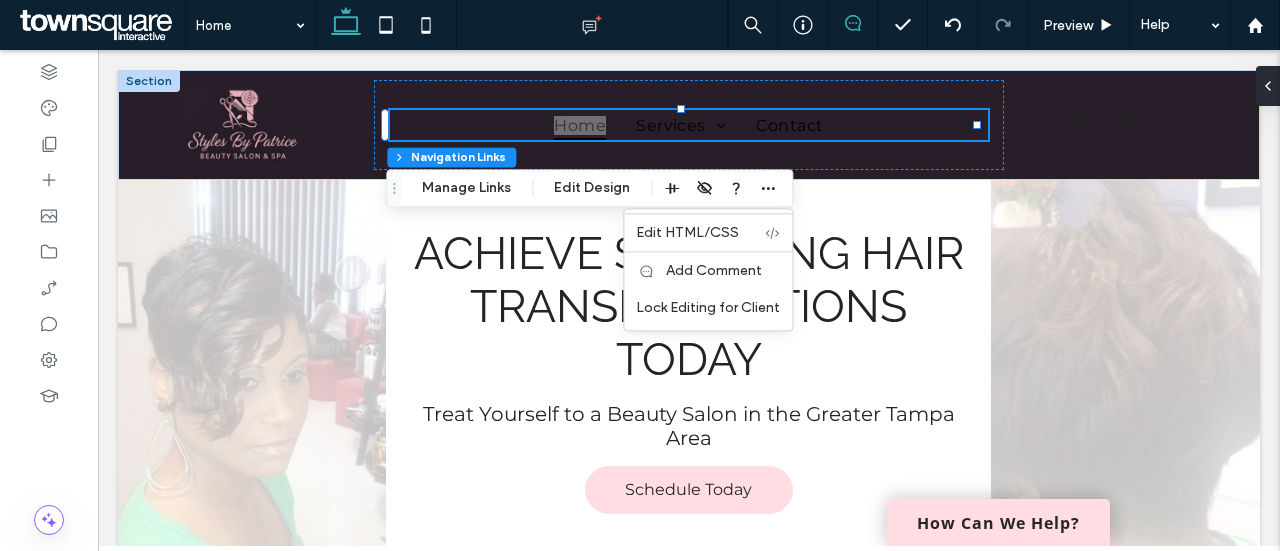 click 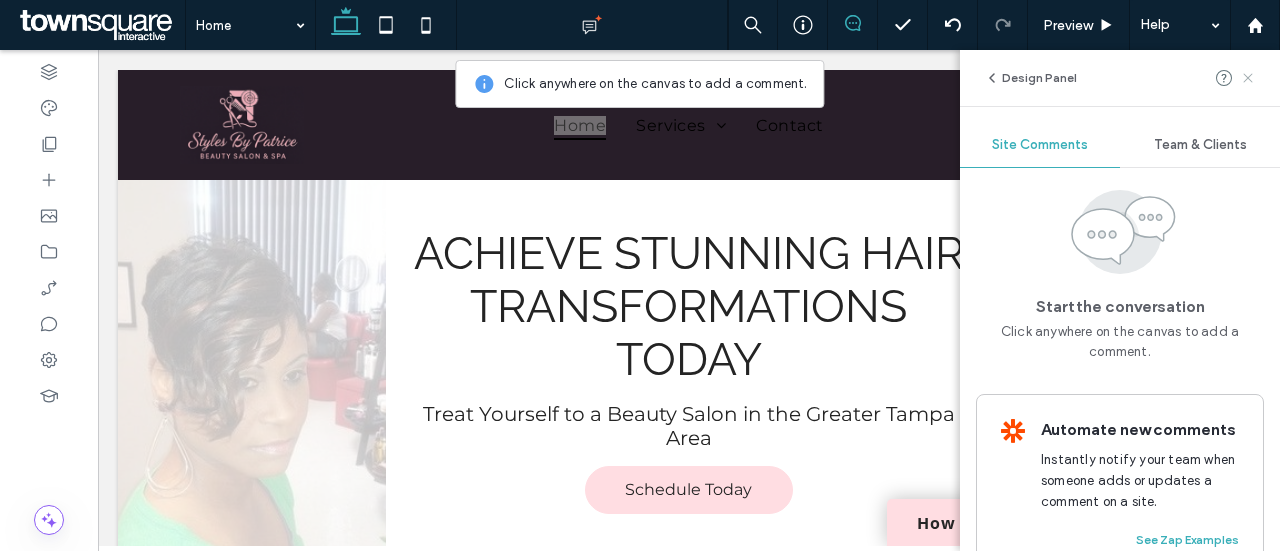 click 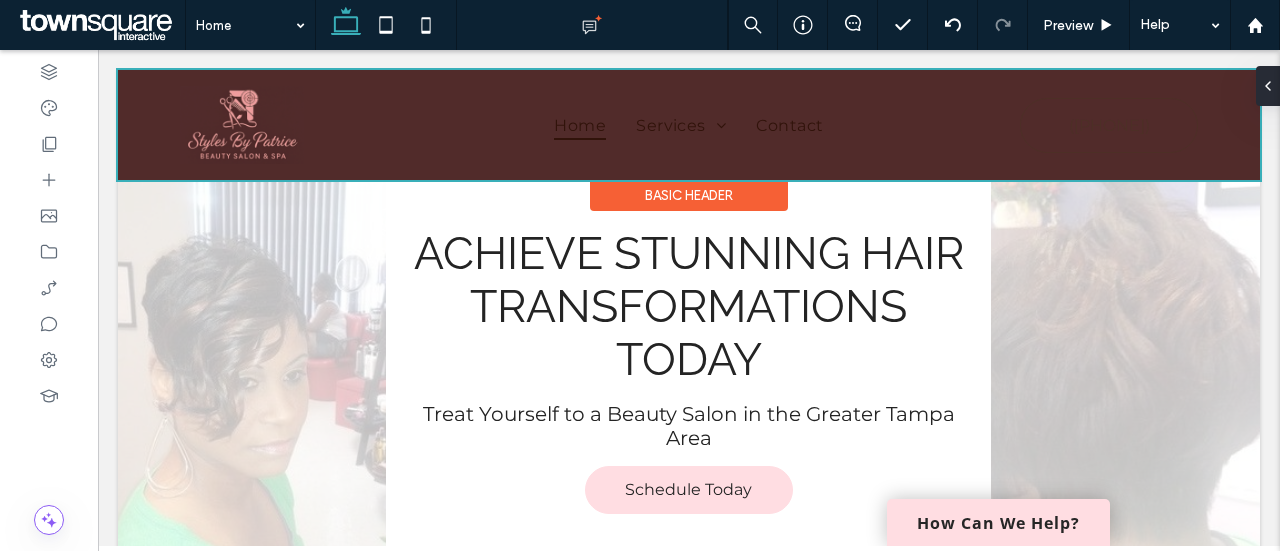 click at bounding box center (689, 125) 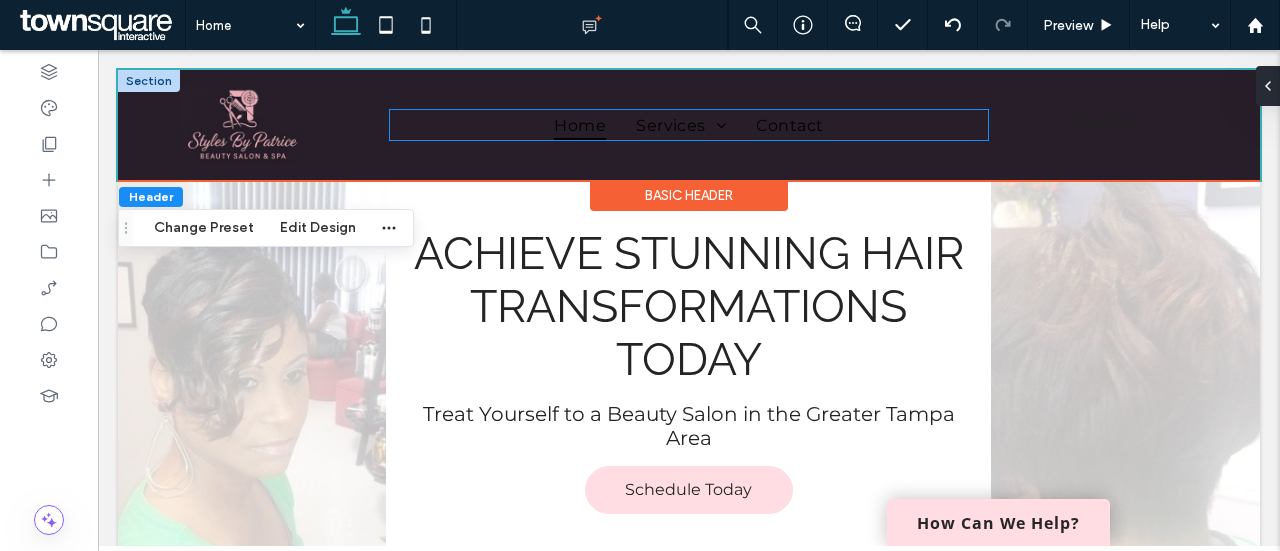 click on "Home
Services
Haircuts & Styling
Hair Color & Treatments
Relaxer and Perm Services
Extensions & Wigs
Natural Hair Care
Beauty & Spa Services
Contact" at bounding box center [689, 124] 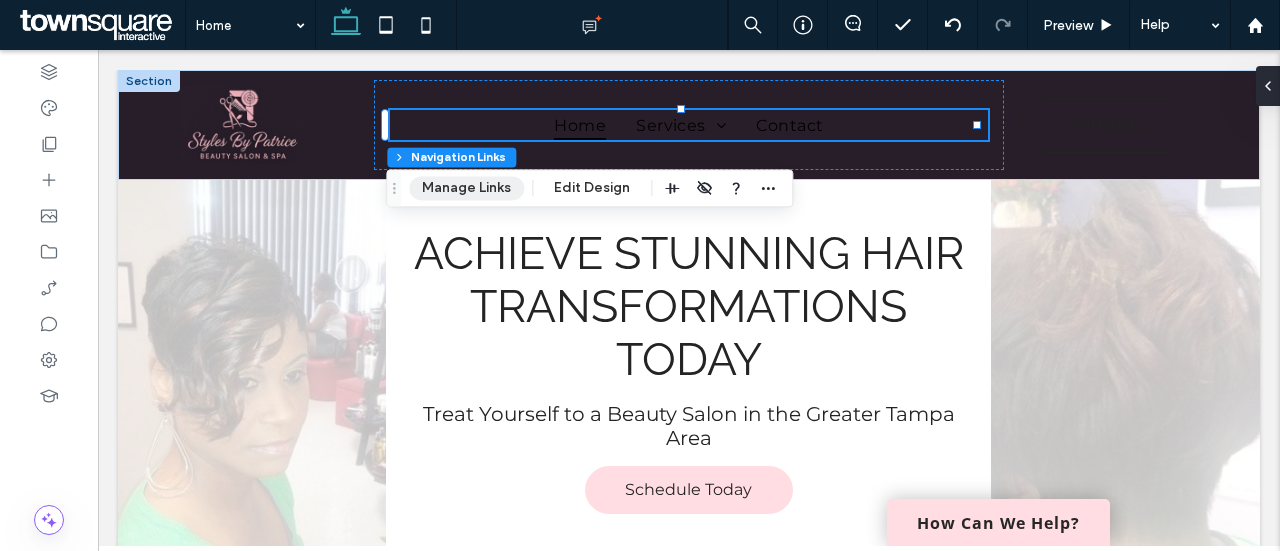 click on "Manage Links" at bounding box center [466, 188] 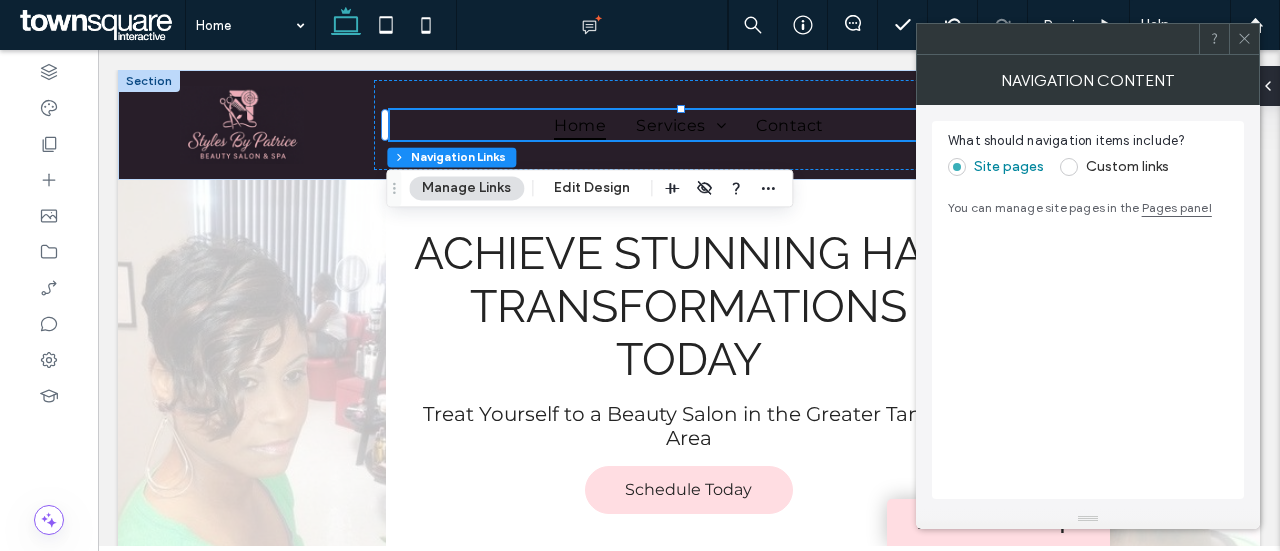 click at bounding box center [1088, 519] 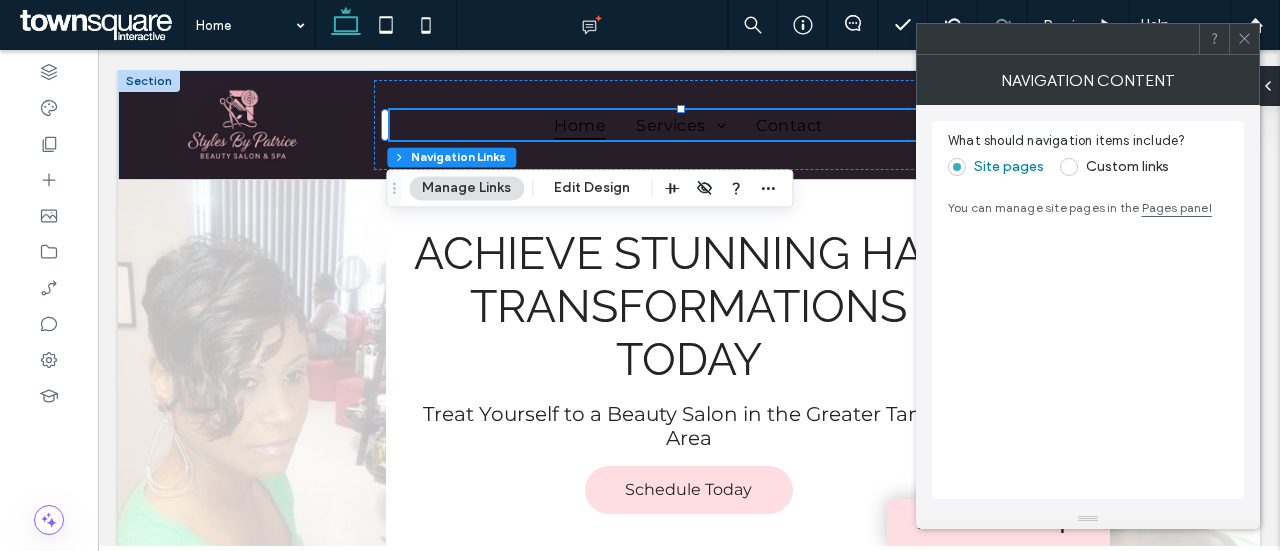 click 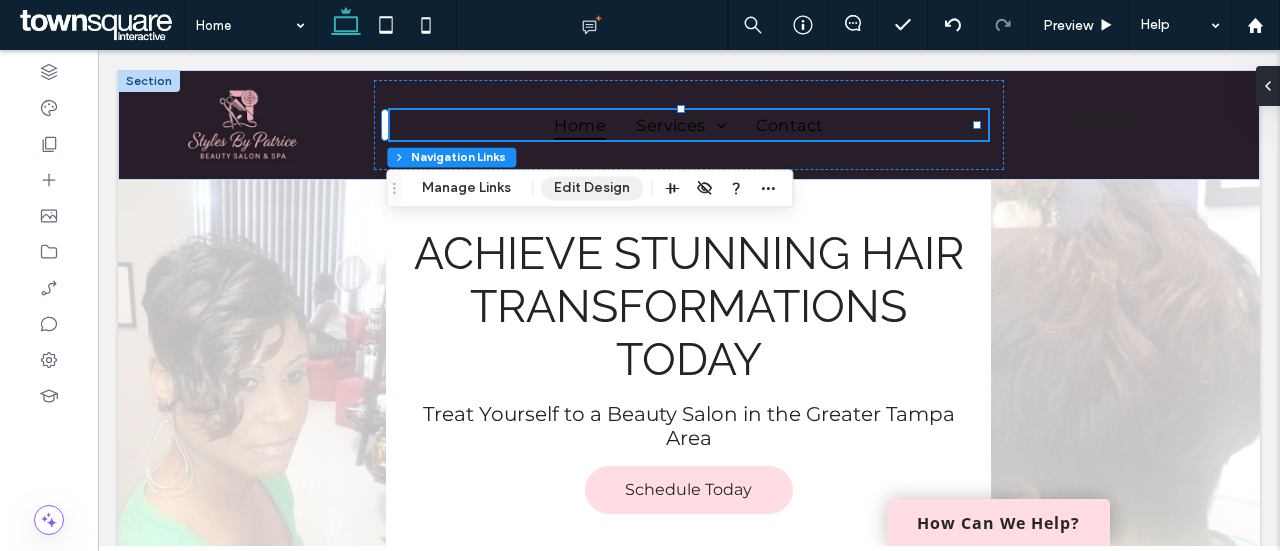 click on "Edit Design" at bounding box center [592, 188] 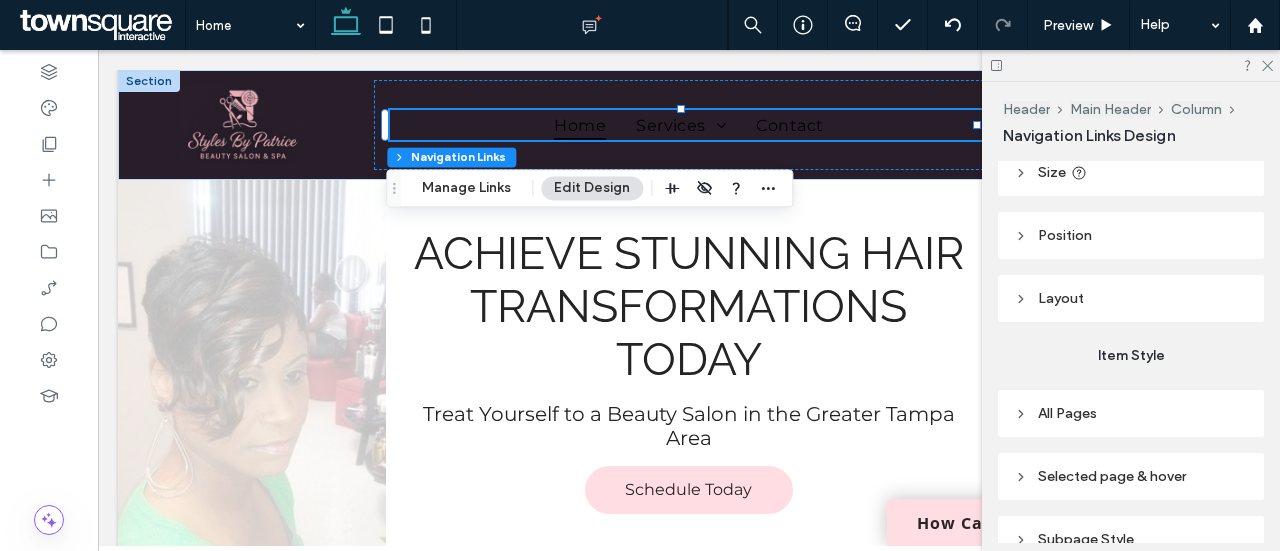scroll, scrollTop: 289, scrollLeft: 0, axis: vertical 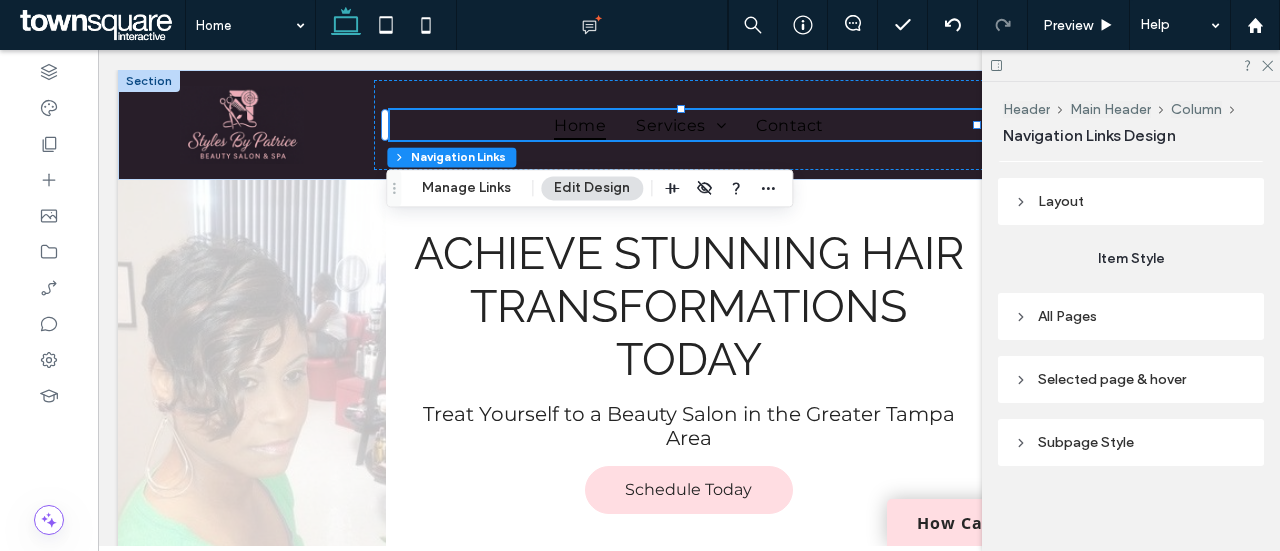 click 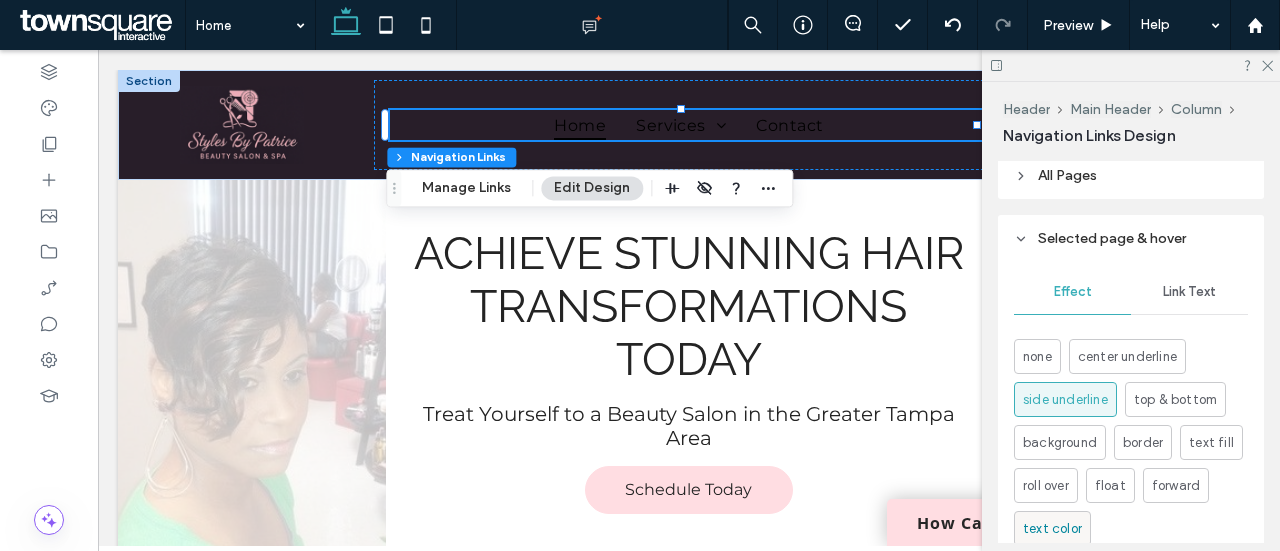 scroll, scrollTop: 400, scrollLeft: 0, axis: vertical 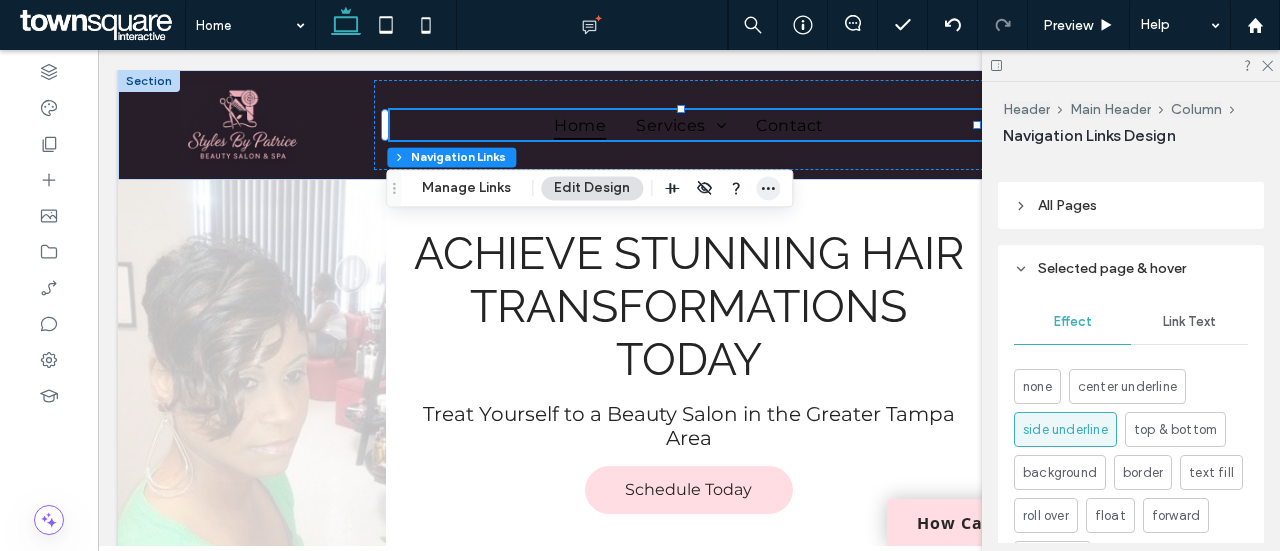 click 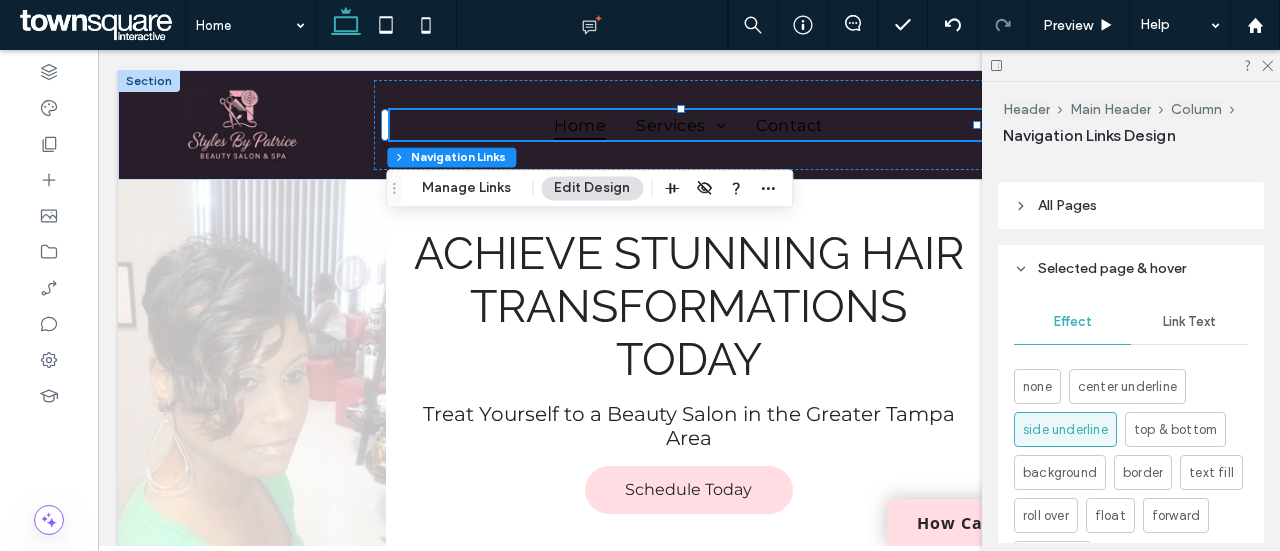 click on "Edit Design" at bounding box center (592, 188) 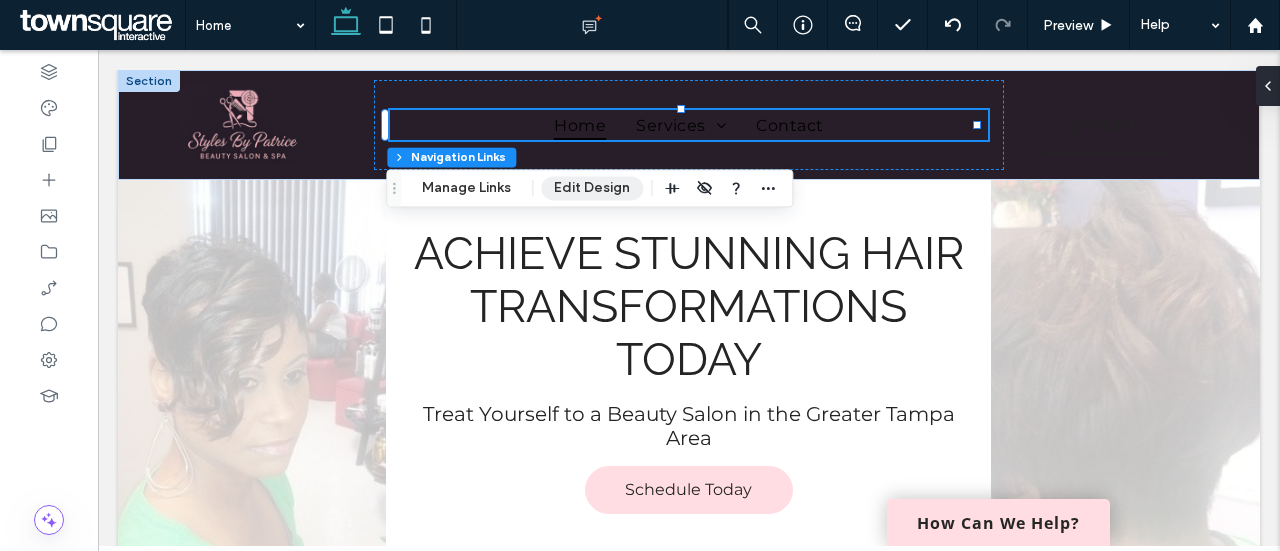 click on "Edit Design" at bounding box center (592, 188) 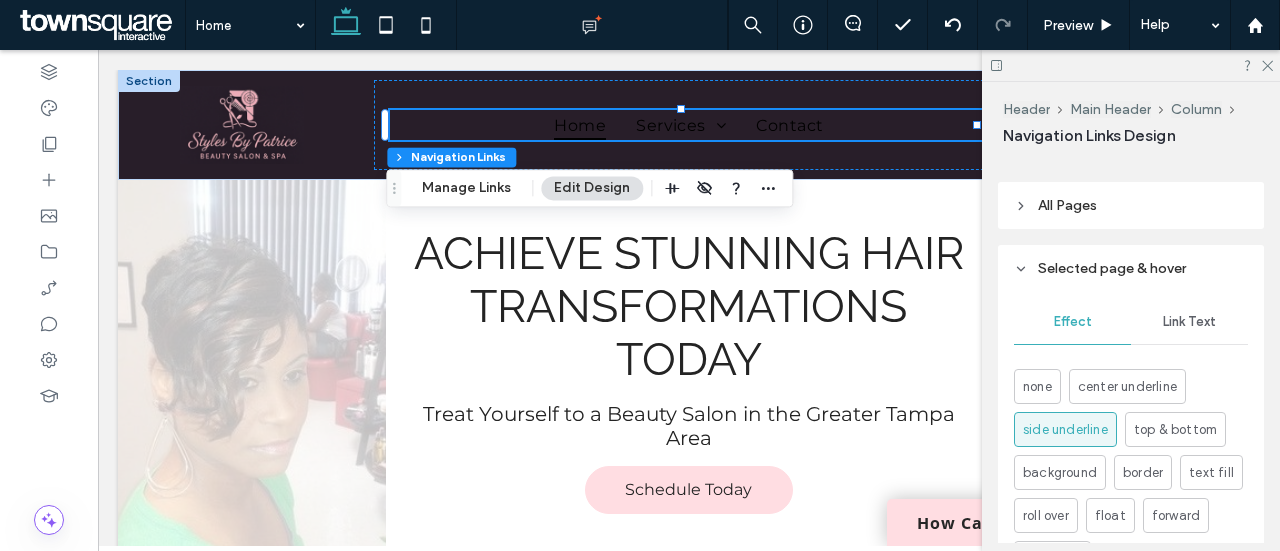 click 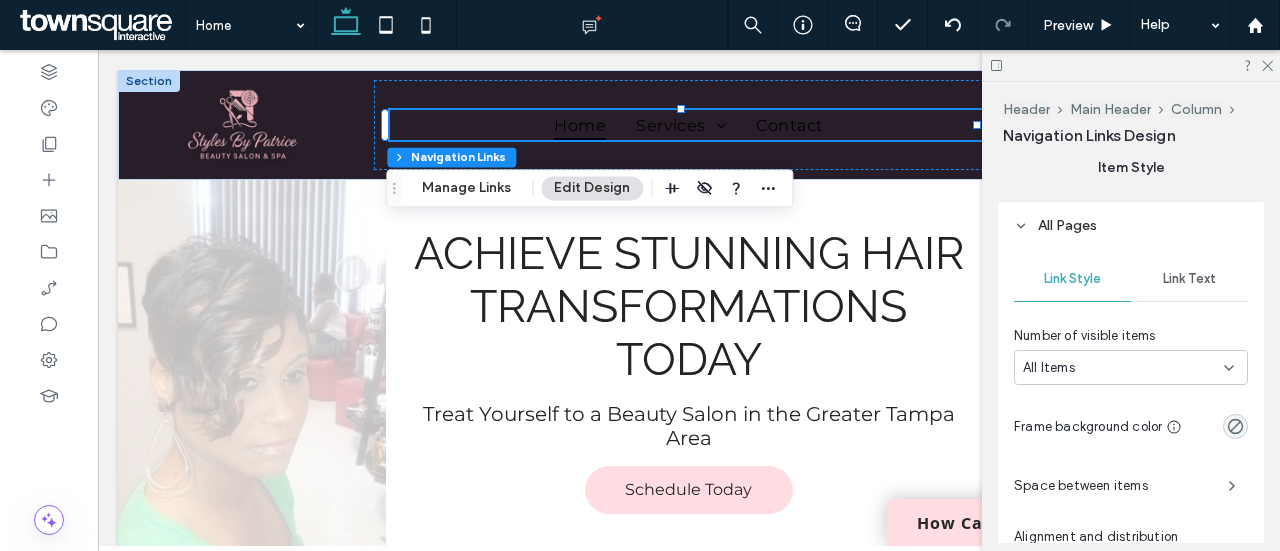 scroll, scrollTop: 382, scrollLeft: 0, axis: vertical 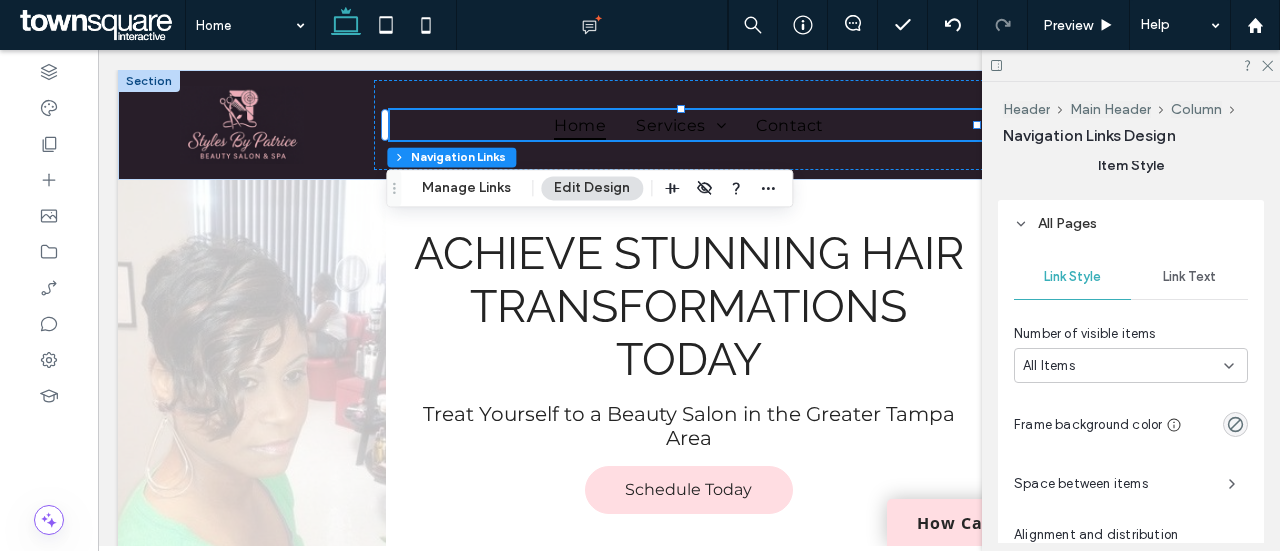 click on "Link Text" at bounding box center [1189, 277] 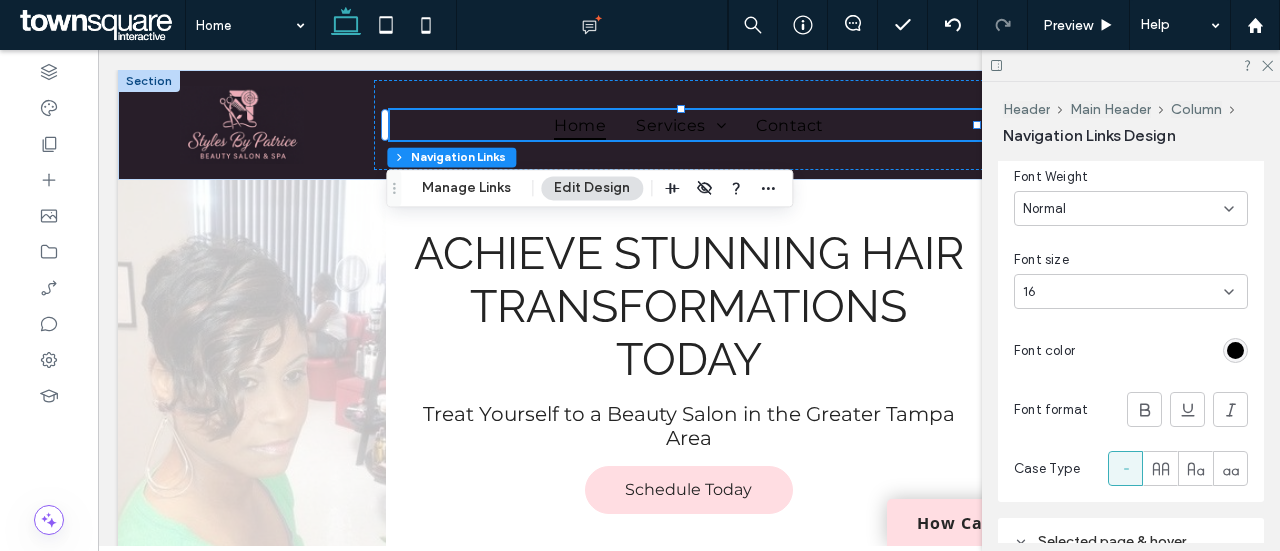 scroll, scrollTop: 622, scrollLeft: 0, axis: vertical 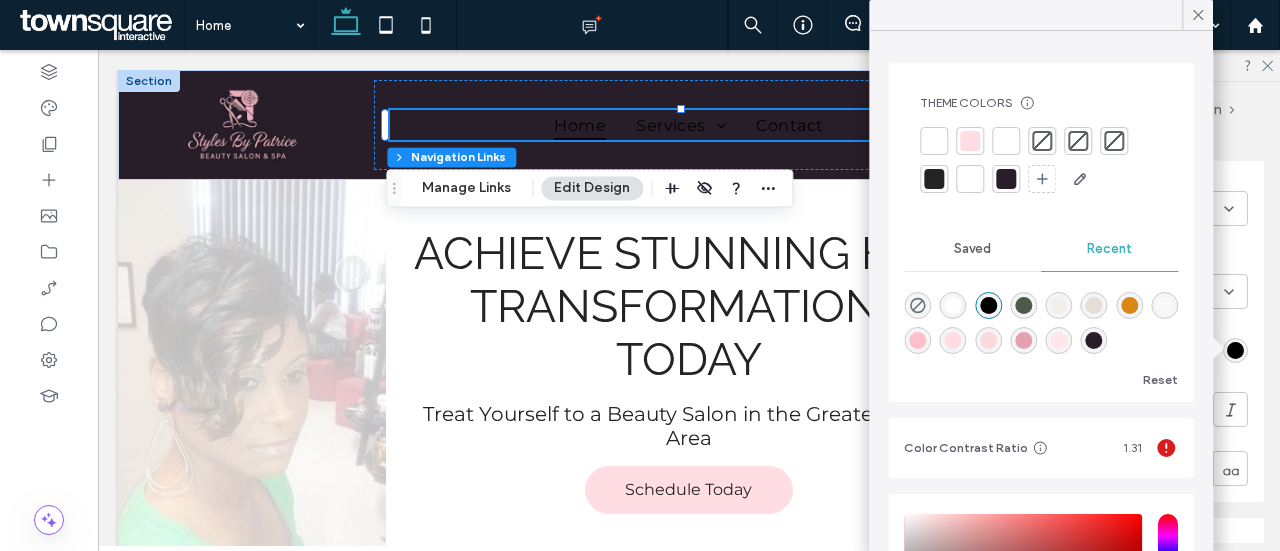 click at bounding box center (953, 305) 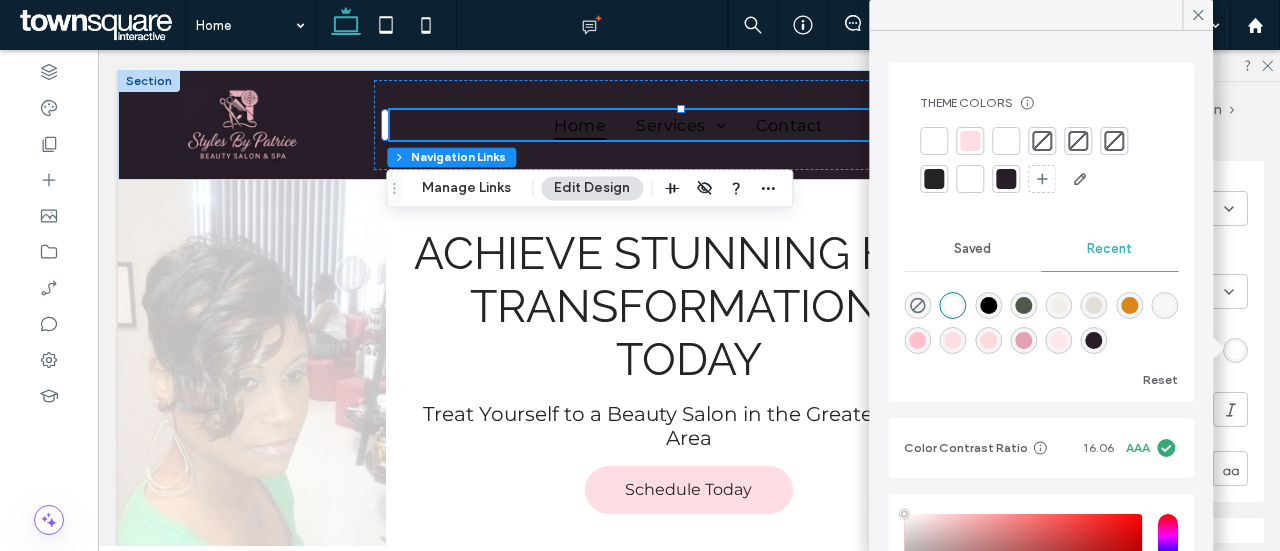 type on "*******" 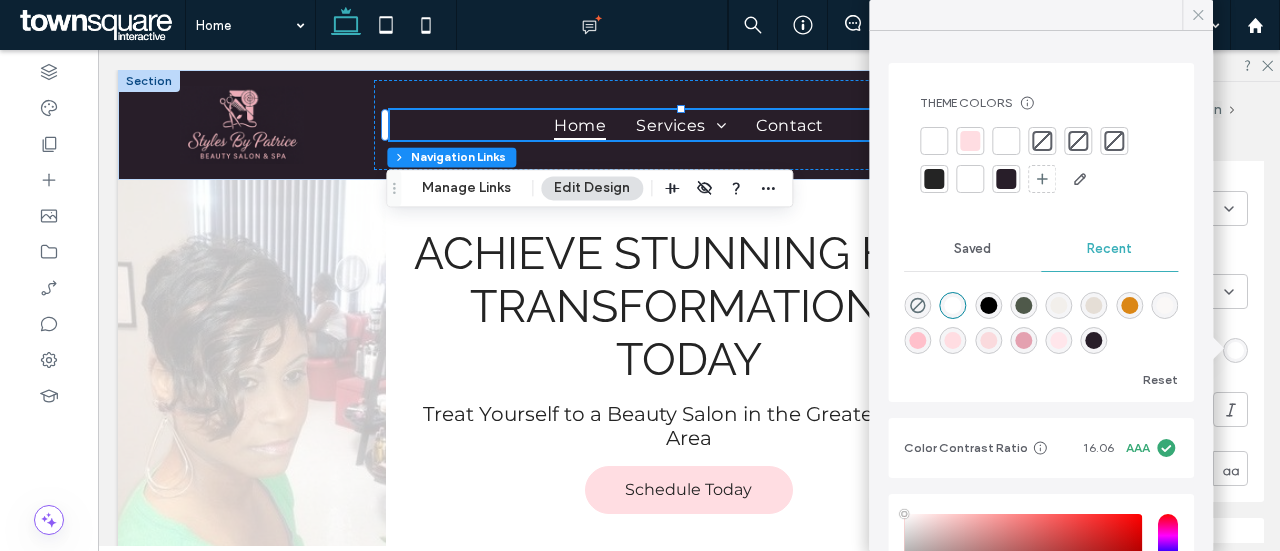 click 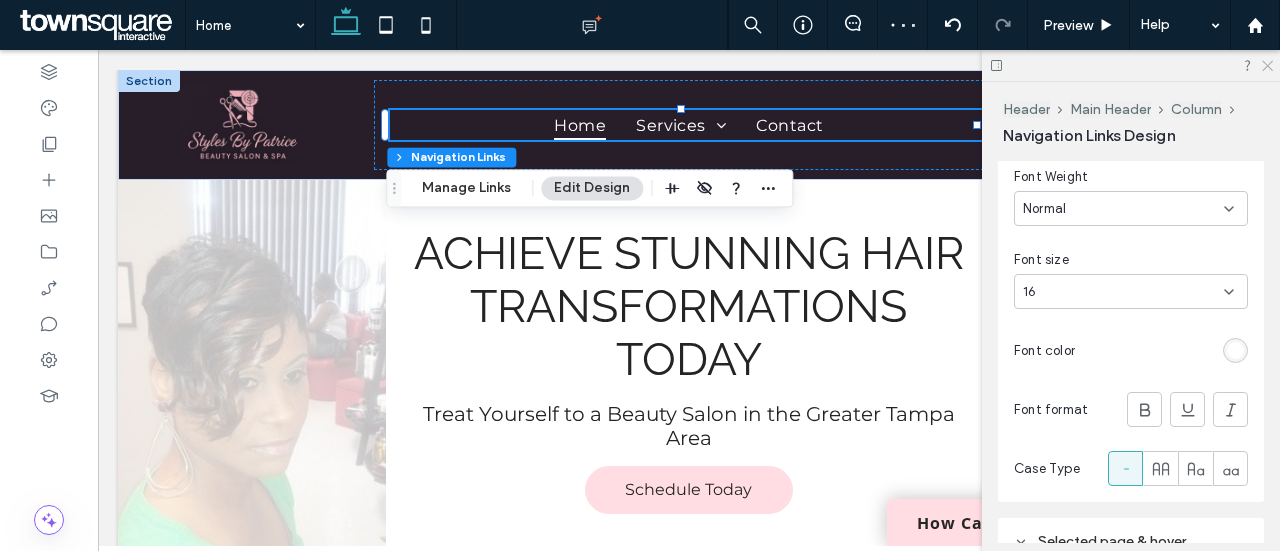 click 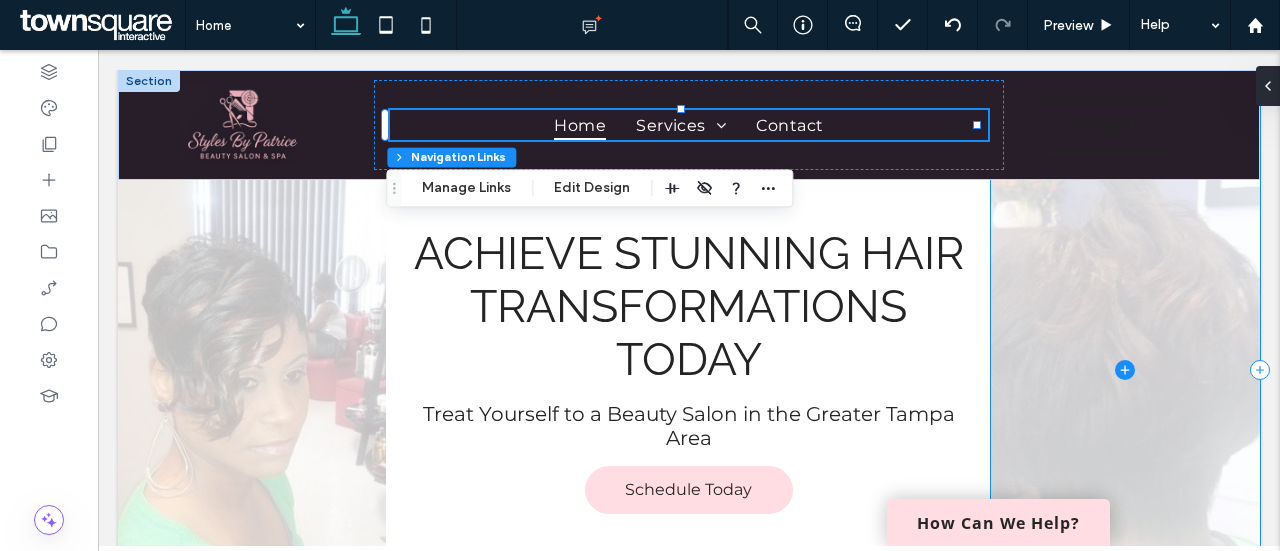click at bounding box center [1125, 370] 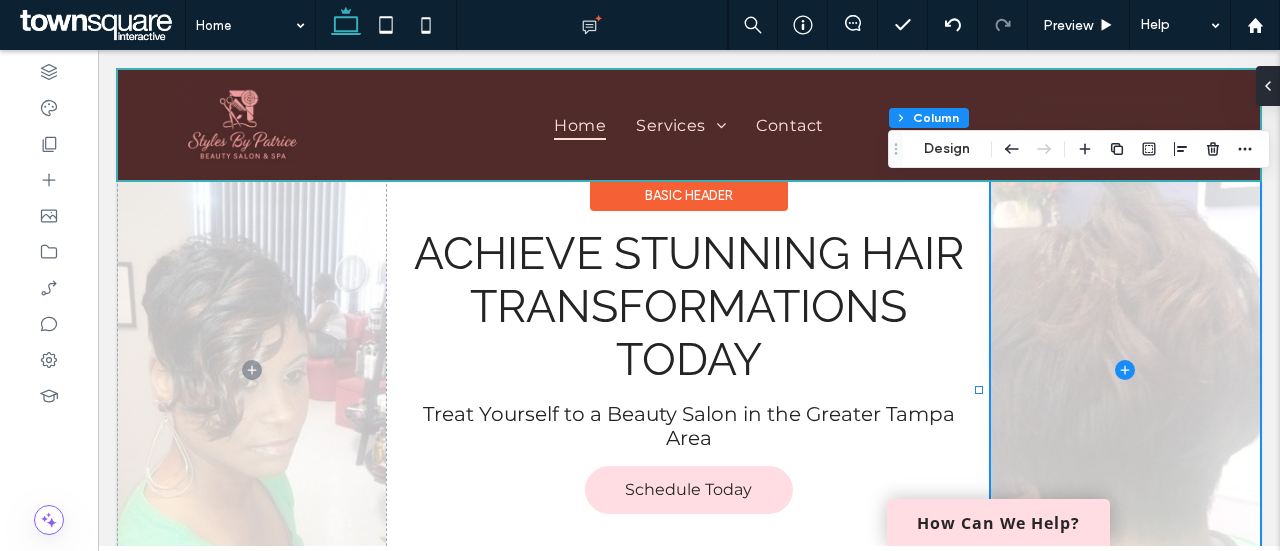 click at bounding box center [689, 125] 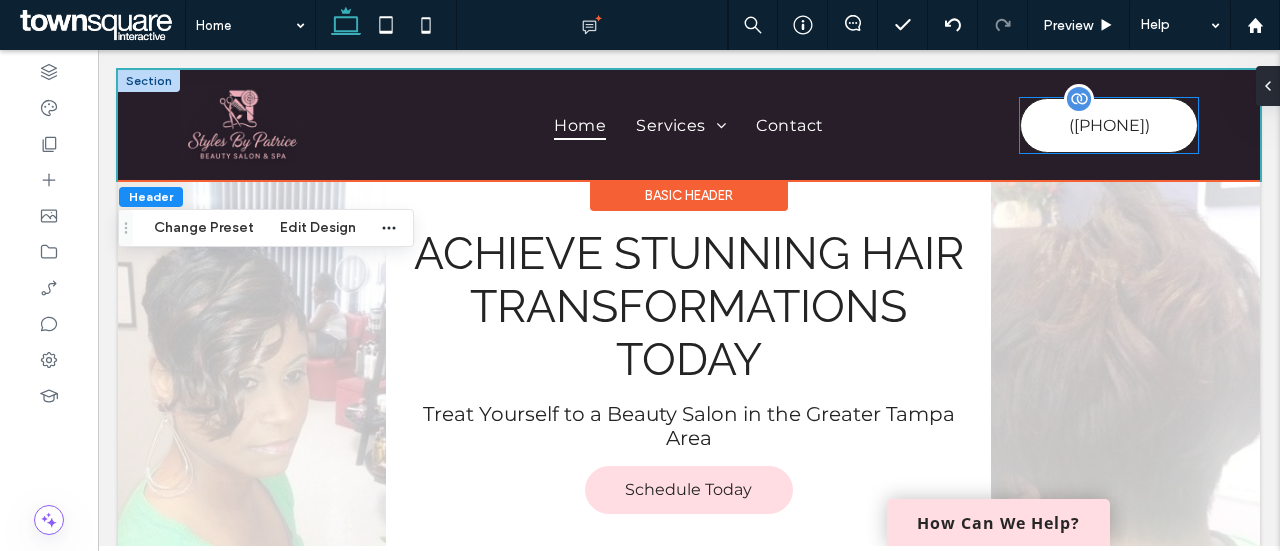 click at bounding box center (1079, 99) 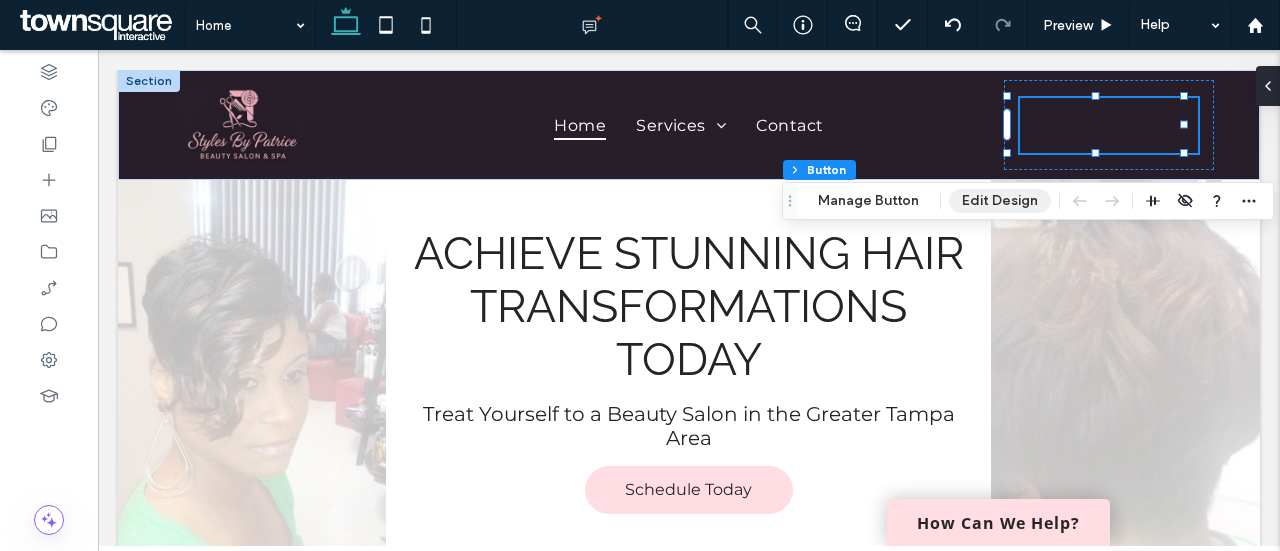 click on "Edit Design" at bounding box center (1000, 201) 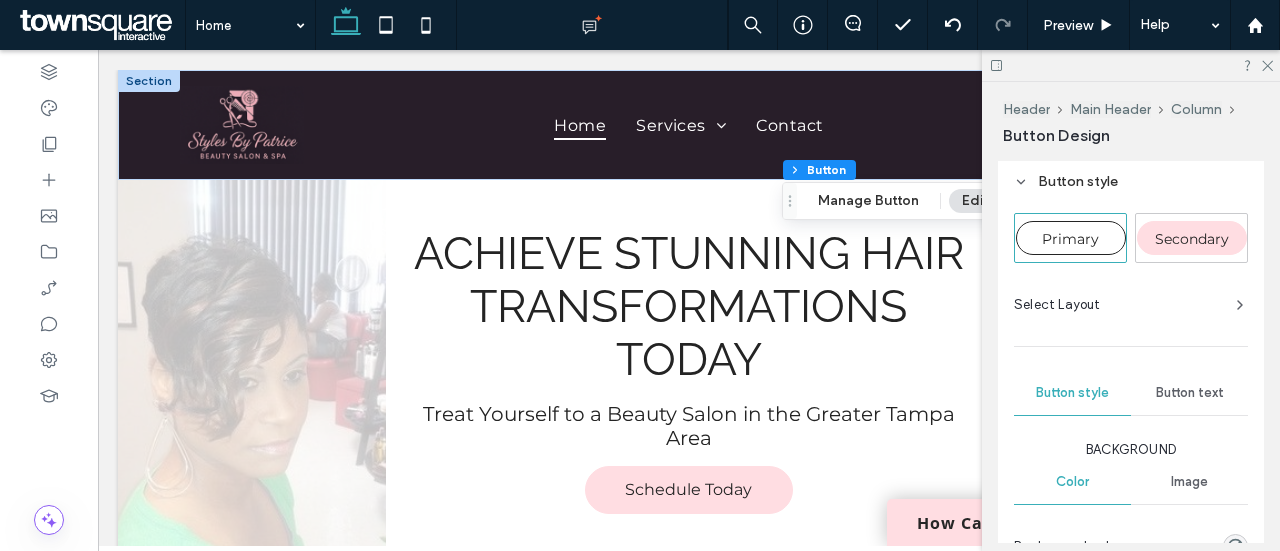 scroll, scrollTop: 256, scrollLeft: 0, axis: vertical 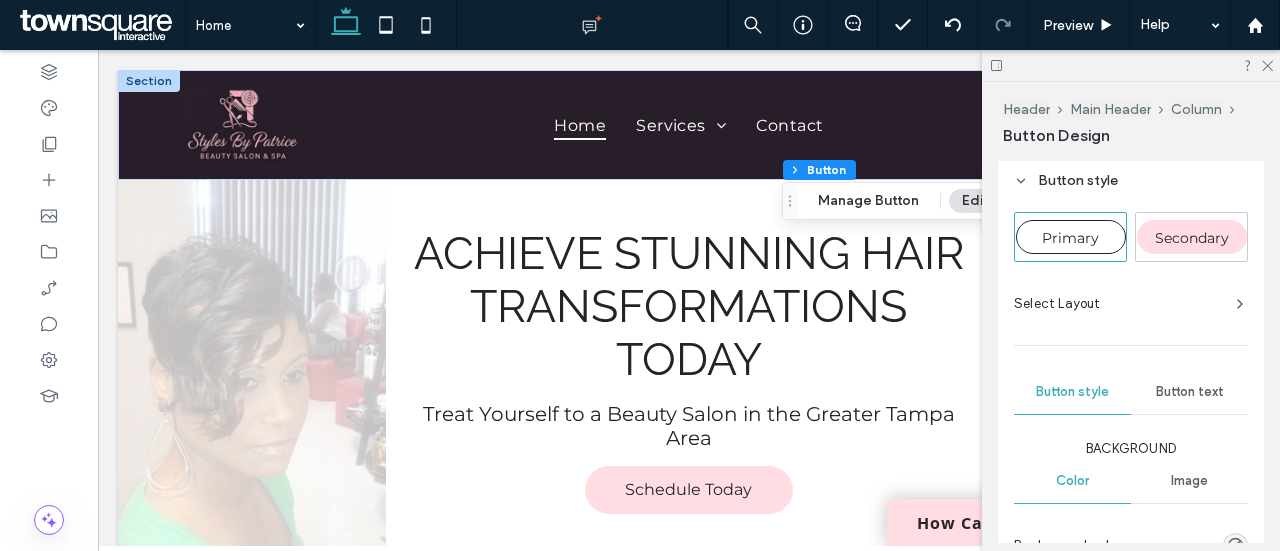 click on "Button text" at bounding box center [1190, 392] 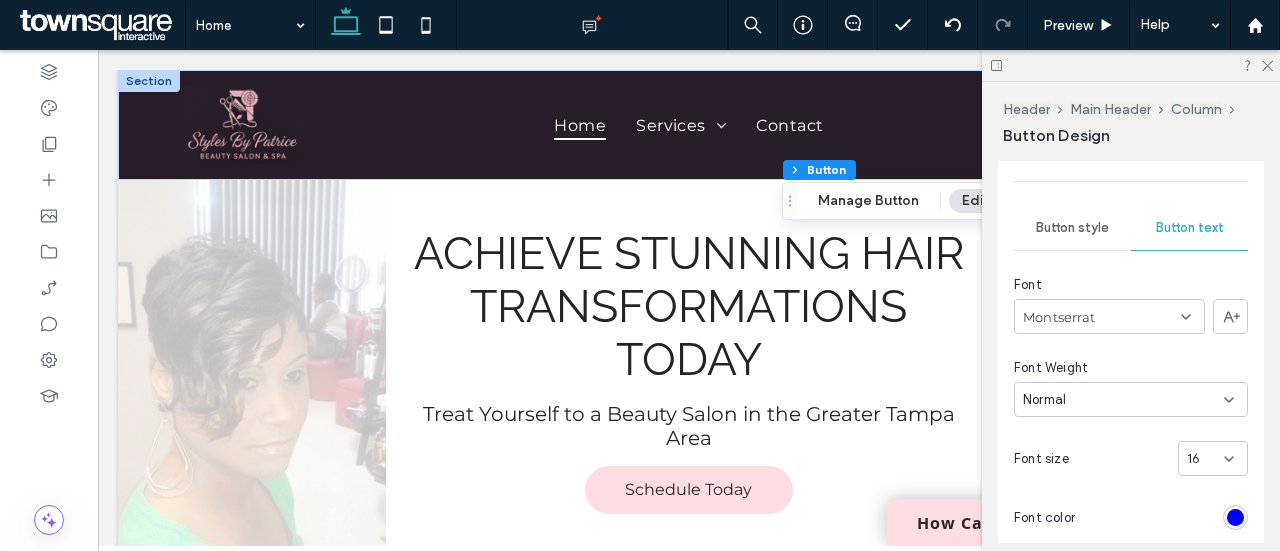 scroll, scrollTop: 509, scrollLeft: 0, axis: vertical 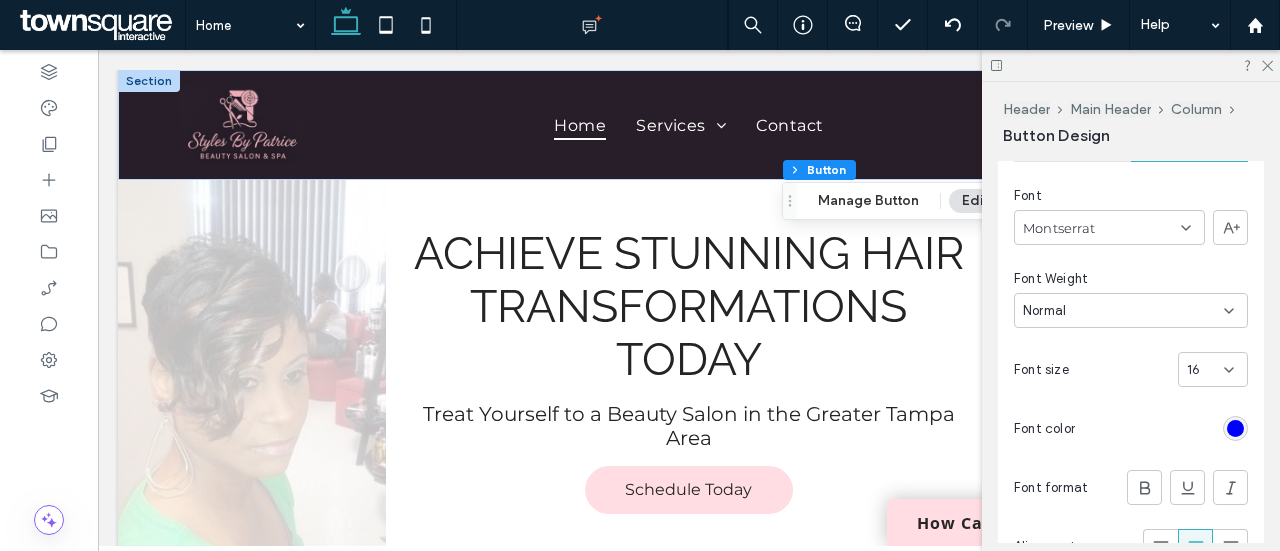 click at bounding box center [1235, 428] 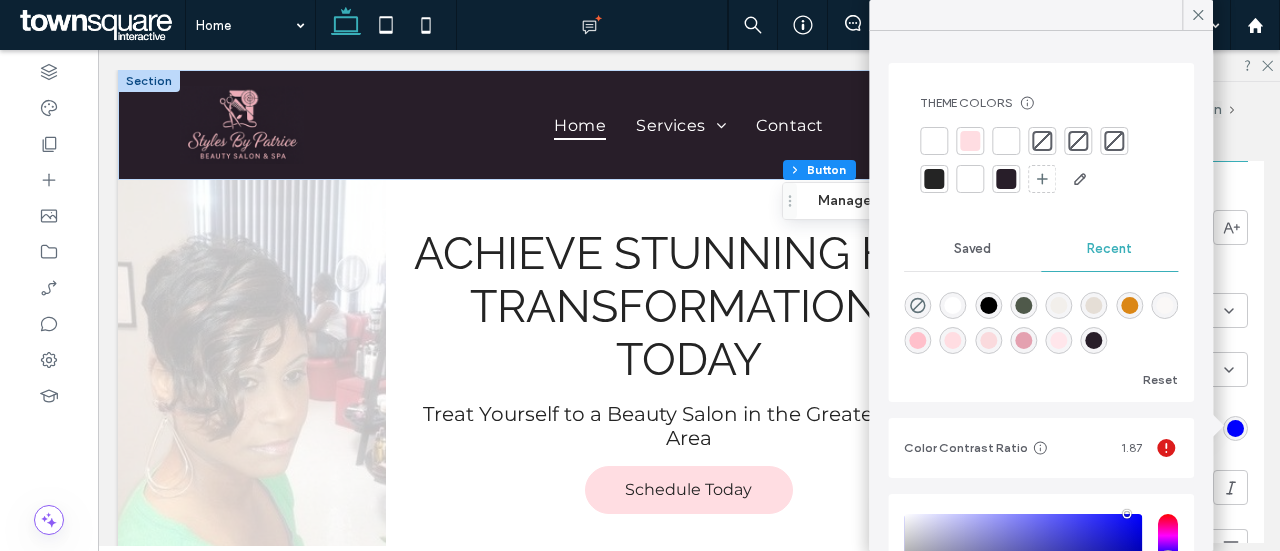 click at bounding box center (934, 141) 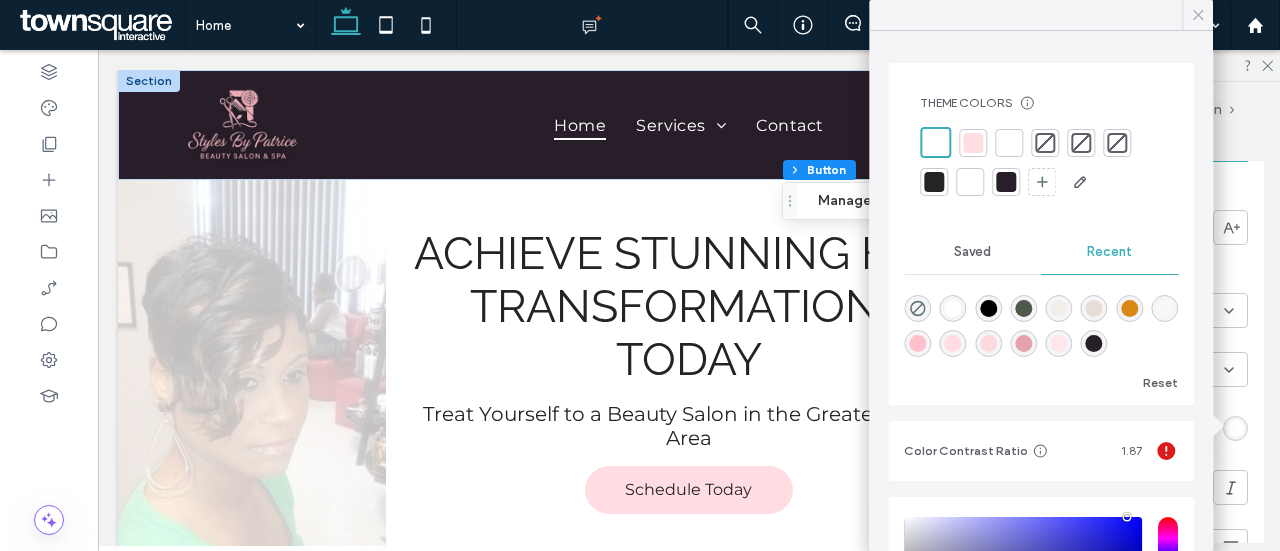 click 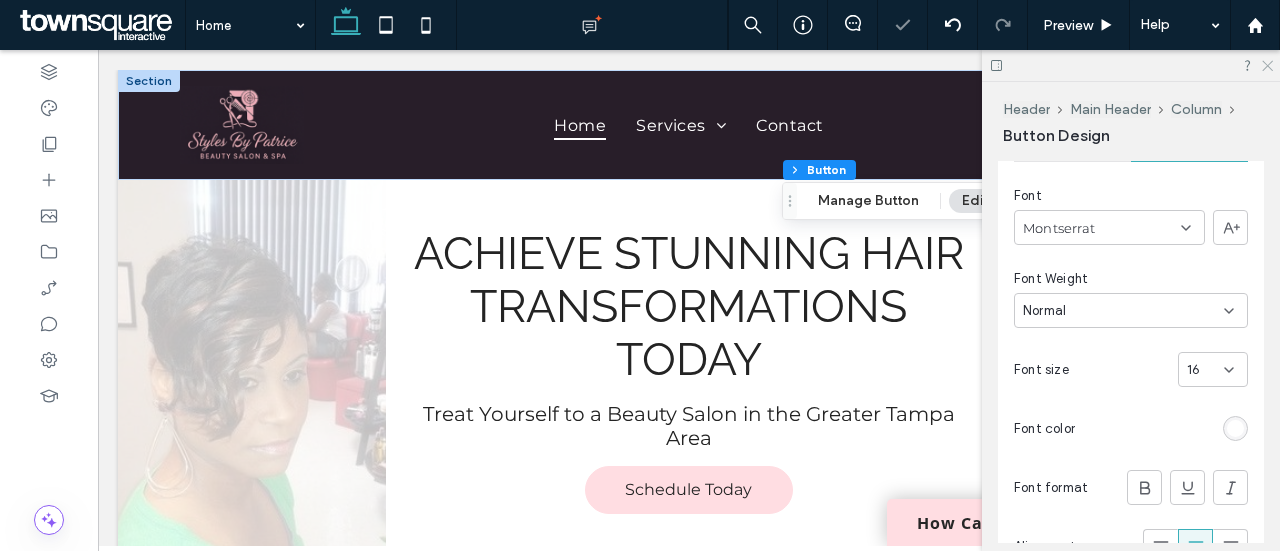 click 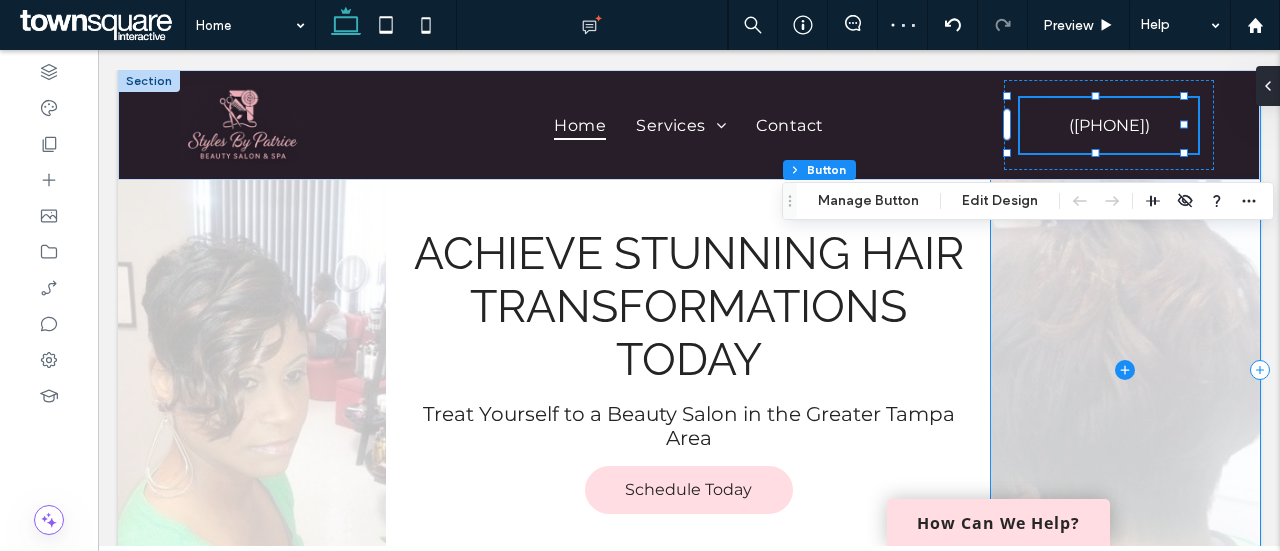 click at bounding box center [1125, 370] 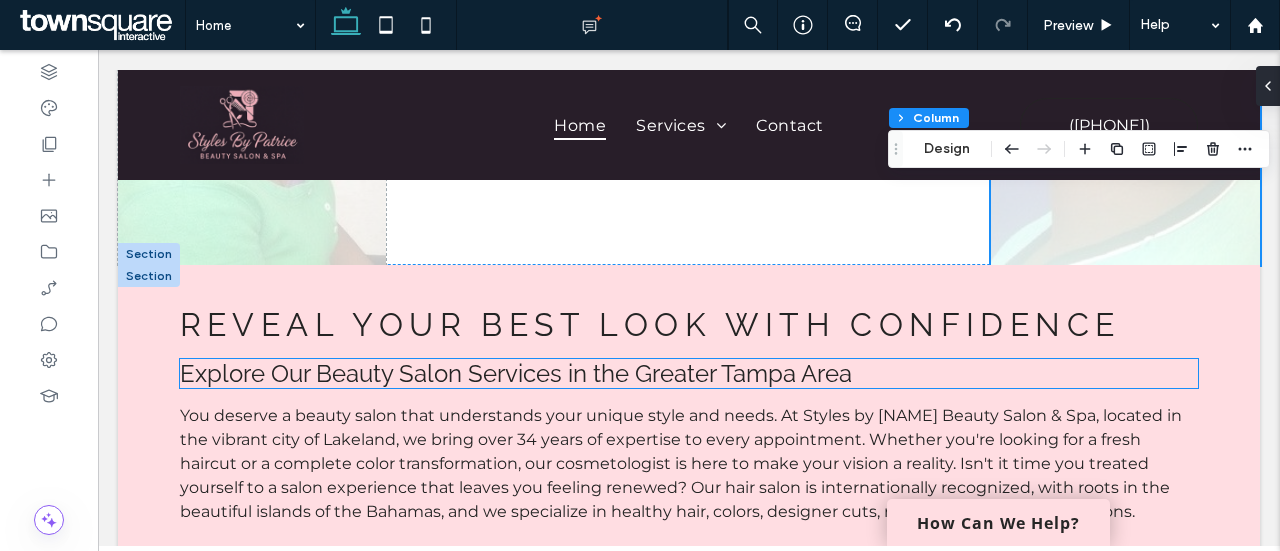 scroll, scrollTop: 403, scrollLeft: 0, axis: vertical 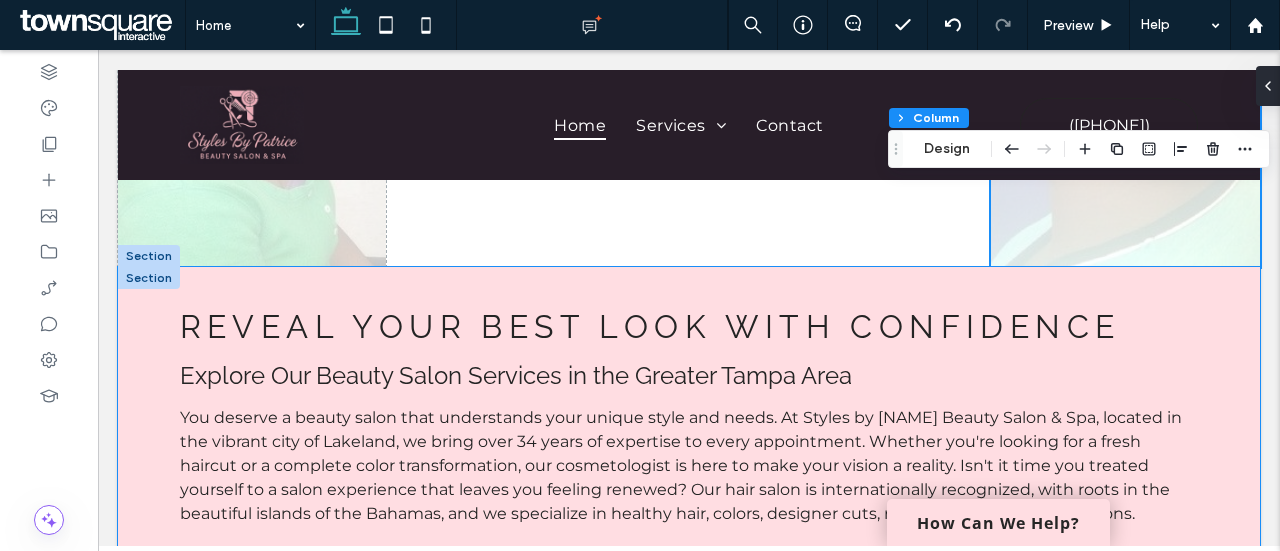click on "Reveal Your Best Look With Confidence
Explore Our Beauty Salon Services in the Greater Tampa Area
You deserve a beauty salon that understands your unique style and needs. At Styles by [NAME] Beauty Salon & Spa, located in the vibrant city of Lakeland, we bring over 34 years of expertise to every appointment. Whether you're looking for a fresh haircut or a complete color transformation, our cosmetologist is here to make your vision a reality. Isn't it time you treated yourself to a salon experience that leaves you feeling renewed? Our hair salon is internationally recognized, with roots in the beautiful islands of the Bahamas, and we specialize in healthy hair, colors, designer cuts, relaxers, and weave extensions.
Book your appointment today and step into a world of beauty and relaxation." at bounding box center (689, 489) 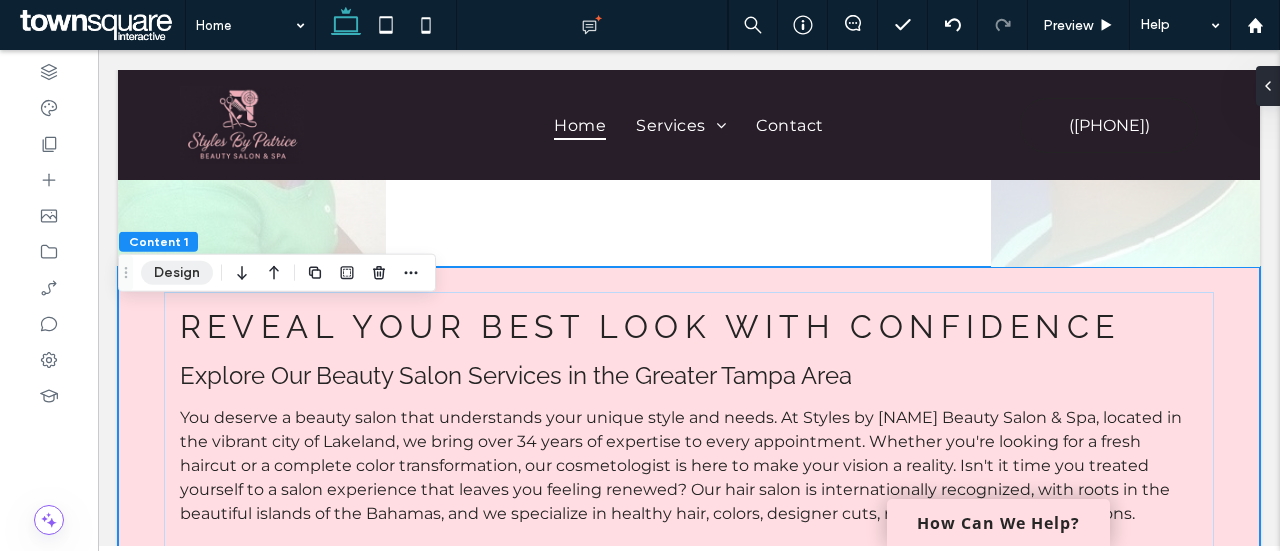 click on "Design" at bounding box center (177, 273) 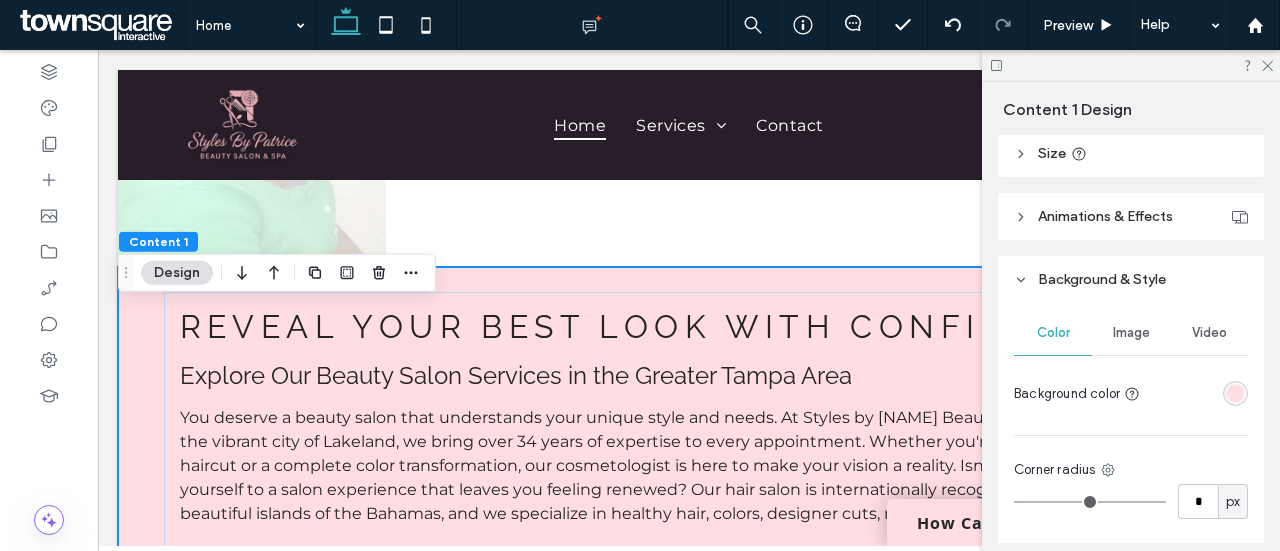 scroll, scrollTop: 286, scrollLeft: 0, axis: vertical 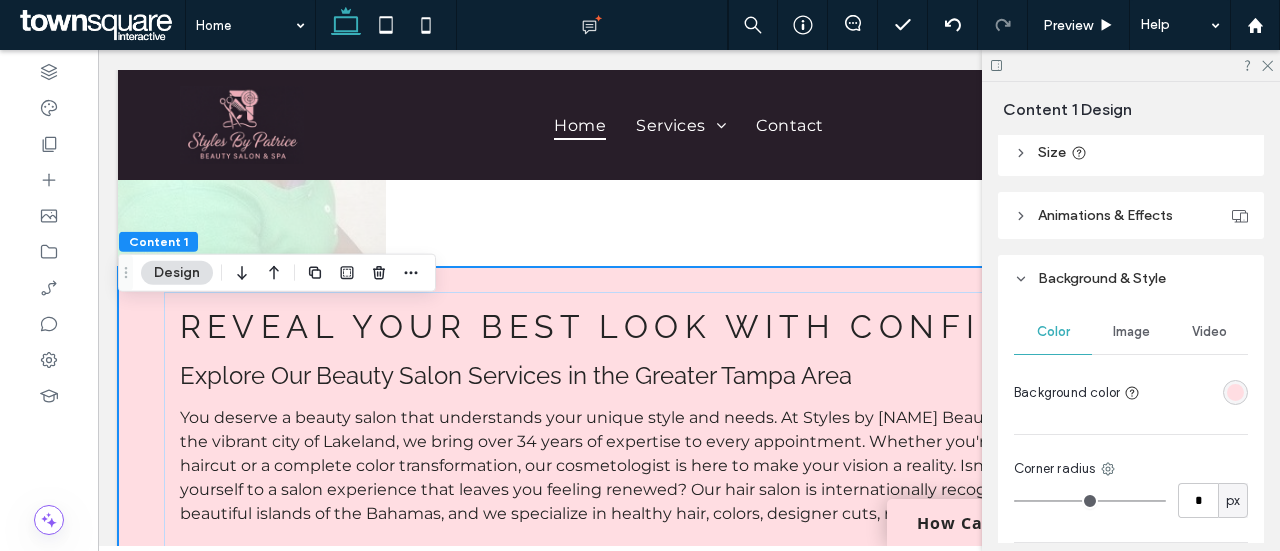 click at bounding box center (1235, 392) 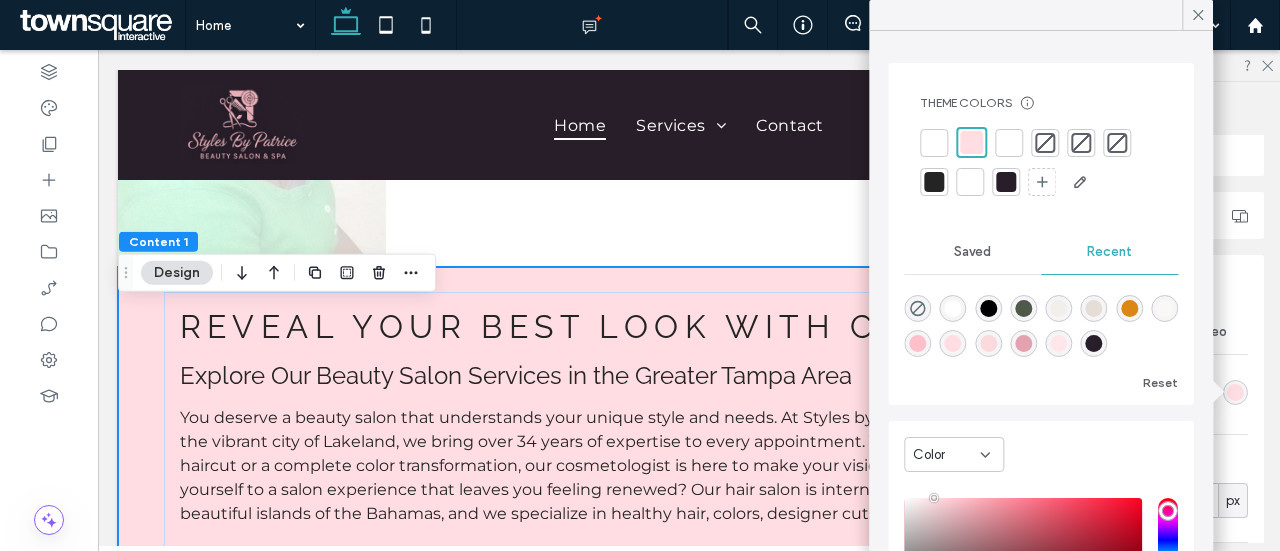 click at bounding box center [1094, 343] 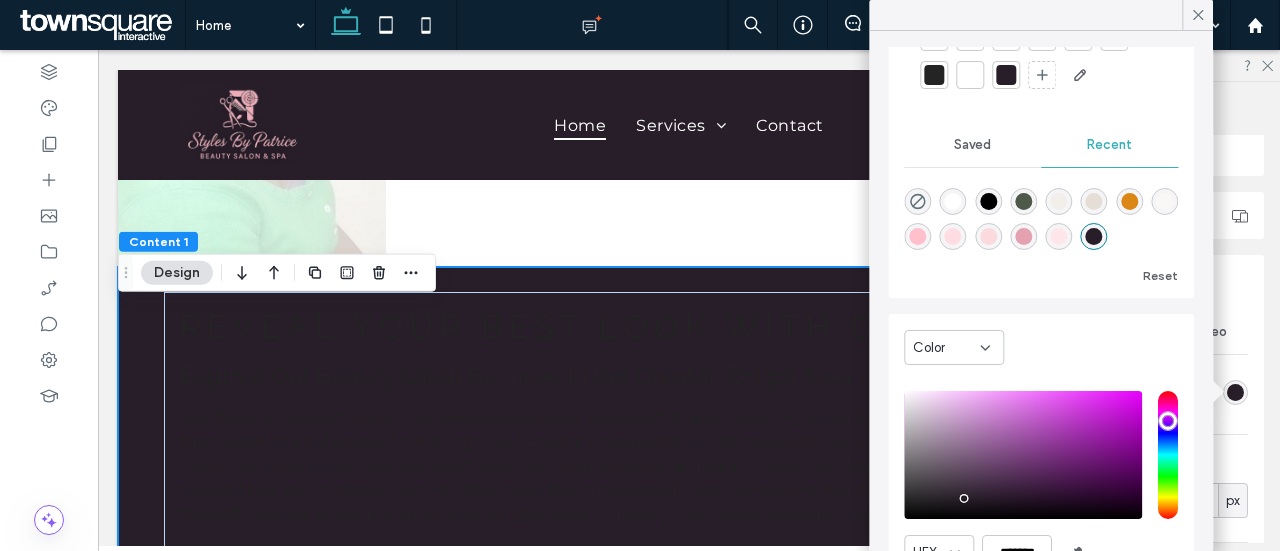 scroll, scrollTop: 126, scrollLeft: 0, axis: vertical 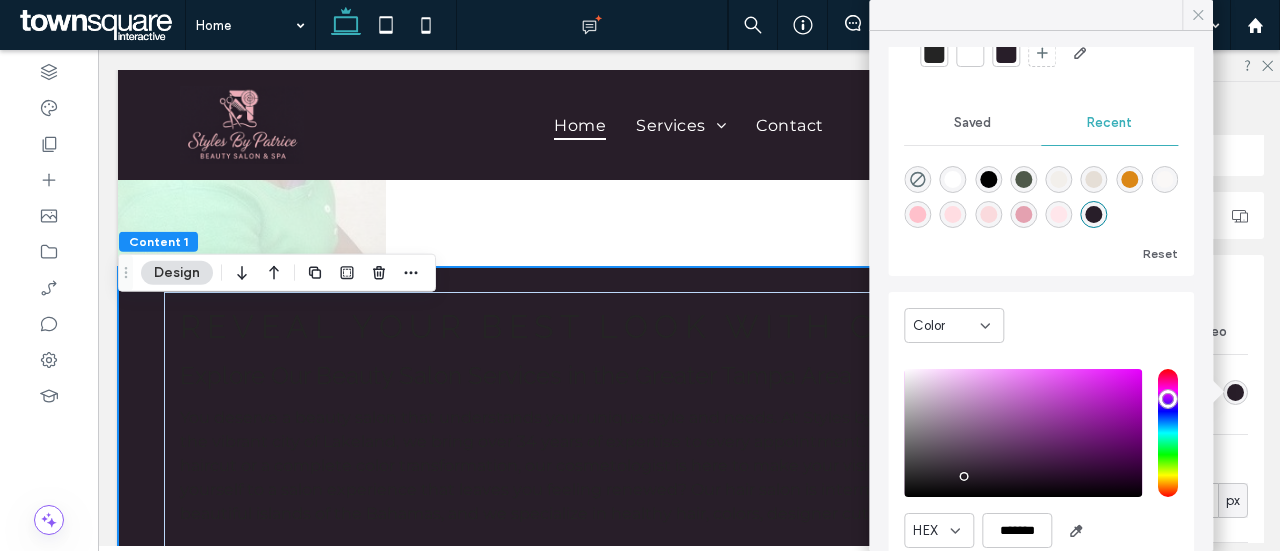 click 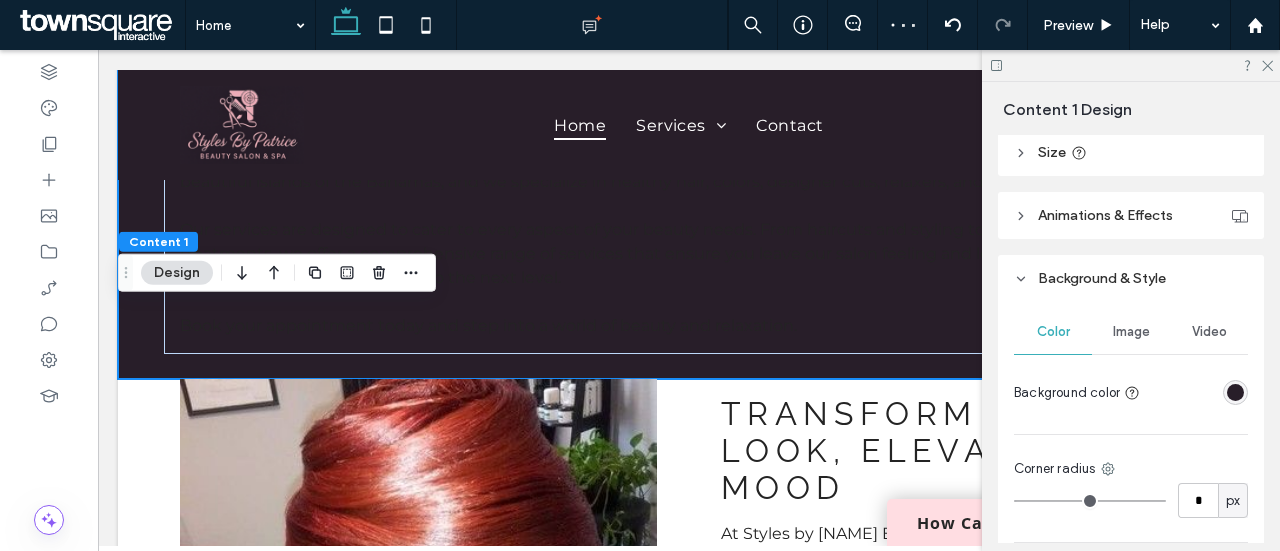 scroll, scrollTop: 756, scrollLeft: 0, axis: vertical 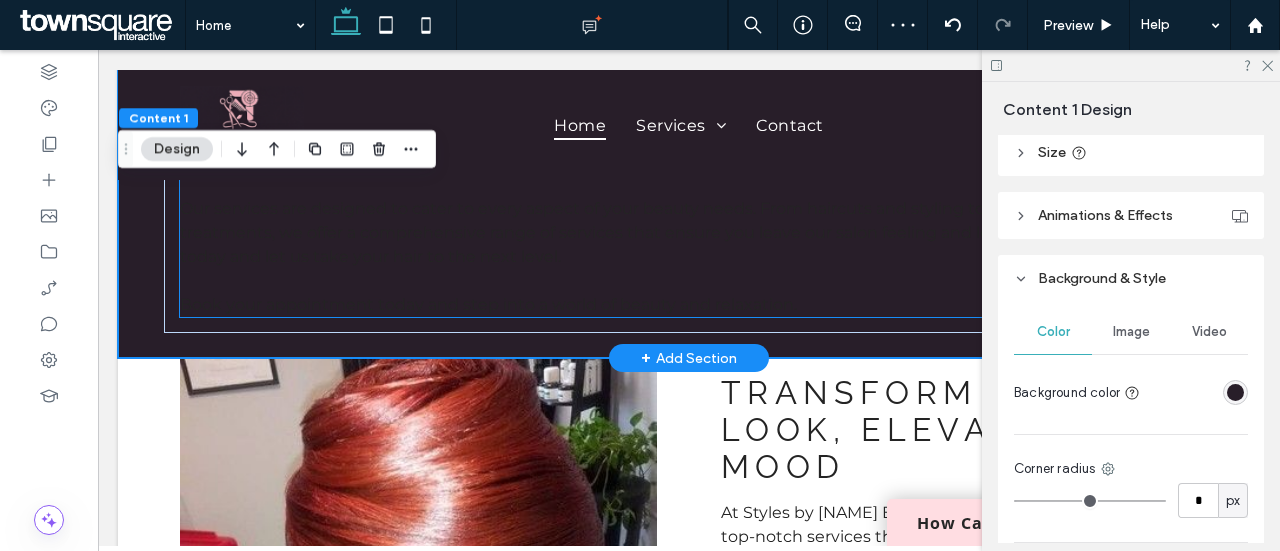 click on "Our services are designed to cater to every aspect of your beauty needs. From haircuts and styling to natural hair care and spa treatments, we offer a comprehensive range of services that ensure you leave our salon feeling and looking your best. Visit us today and let us take your hair to the next level." at bounding box center [682, 232] 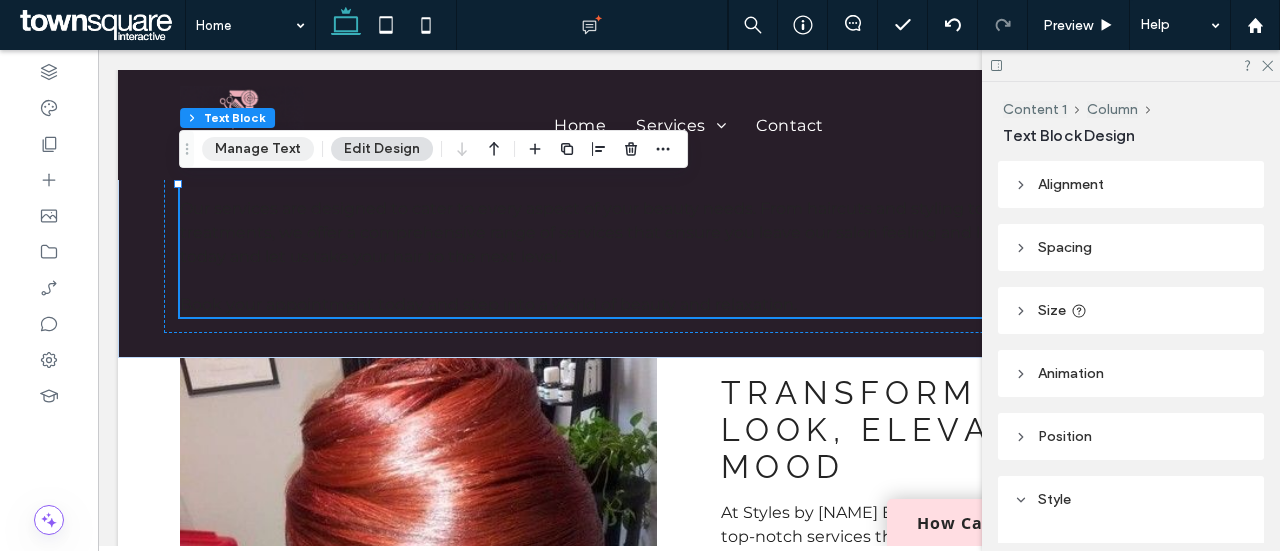 click on "Manage Text" at bounding box center [258, 149] 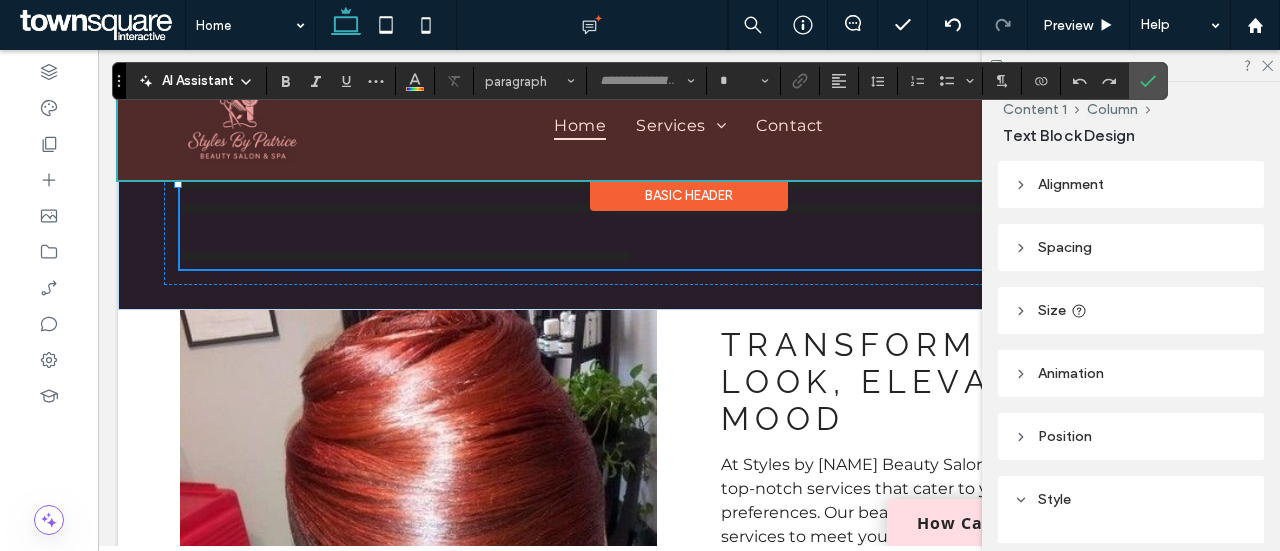 type on "**********" 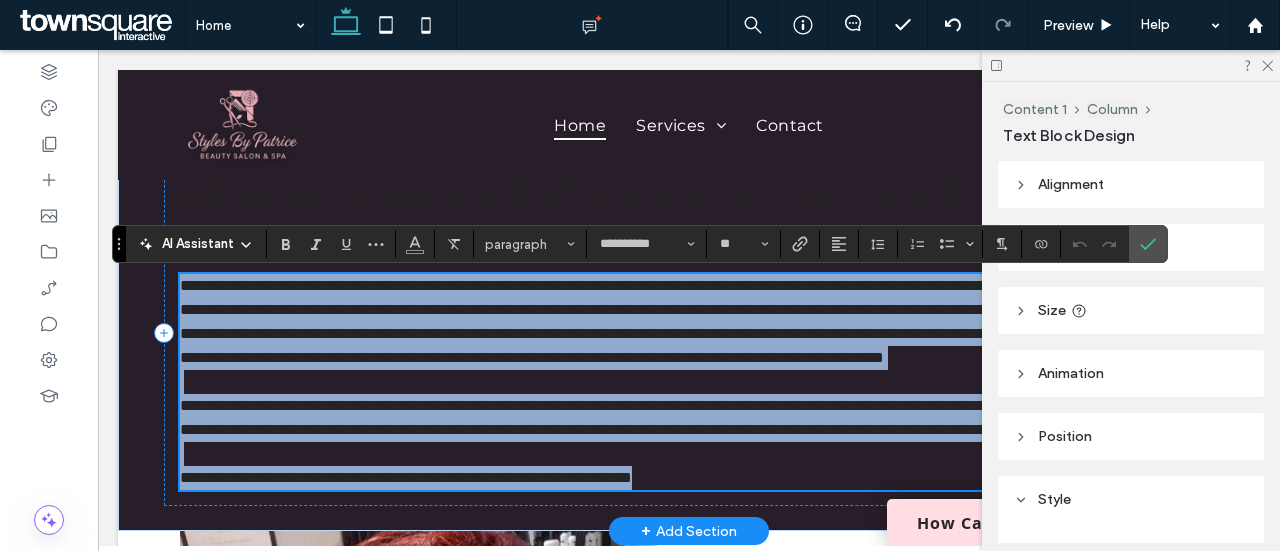 scroll, scrollTop: 520, scrollLeft: 0, axis: vertical 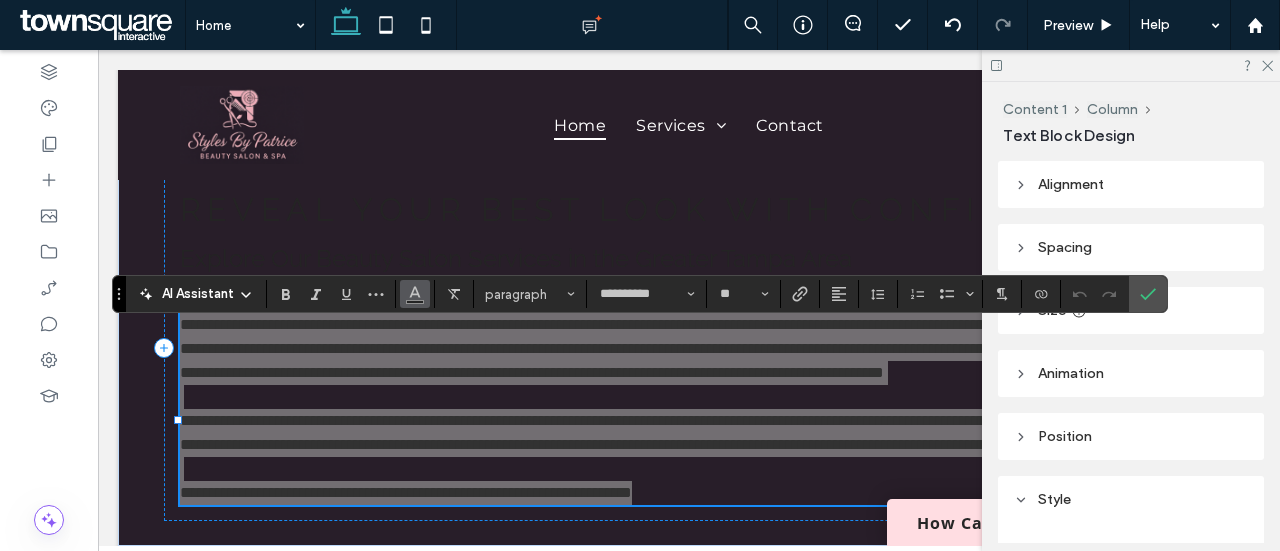 click at bounding box center (415, 292) 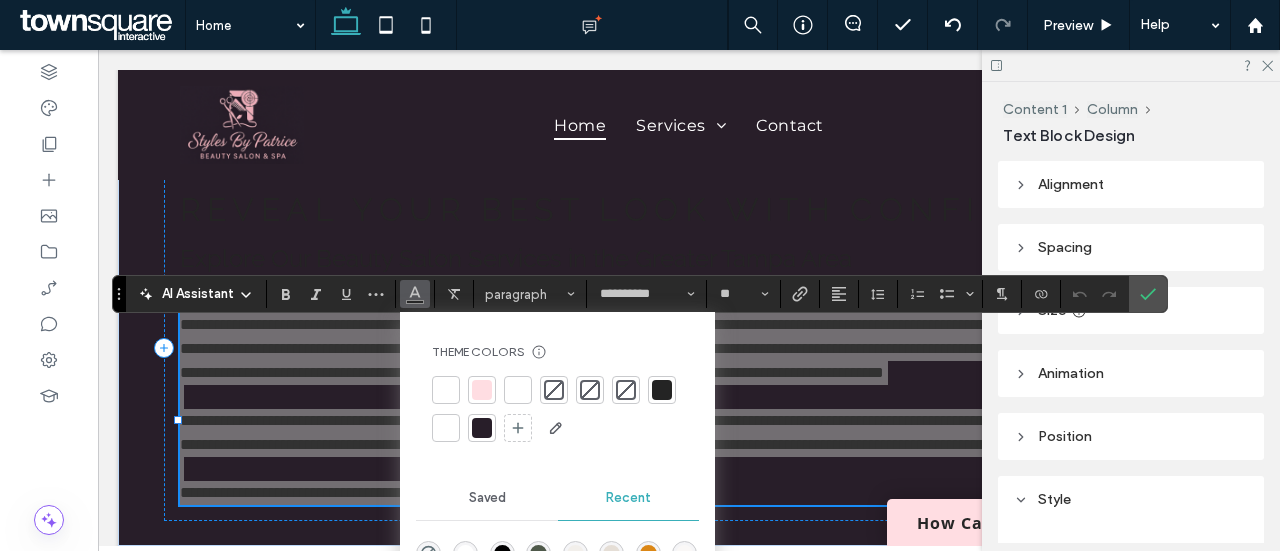 click at bounding box center [446, 390] 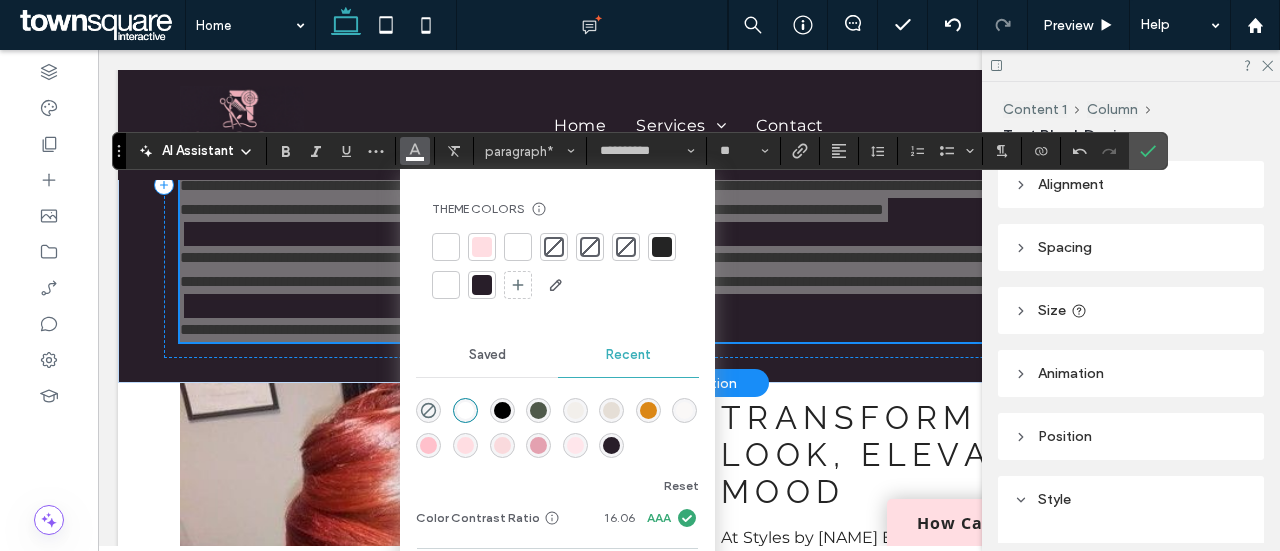 scroll, scrollTop: 754, scrollLeft: 0, axis: vertical 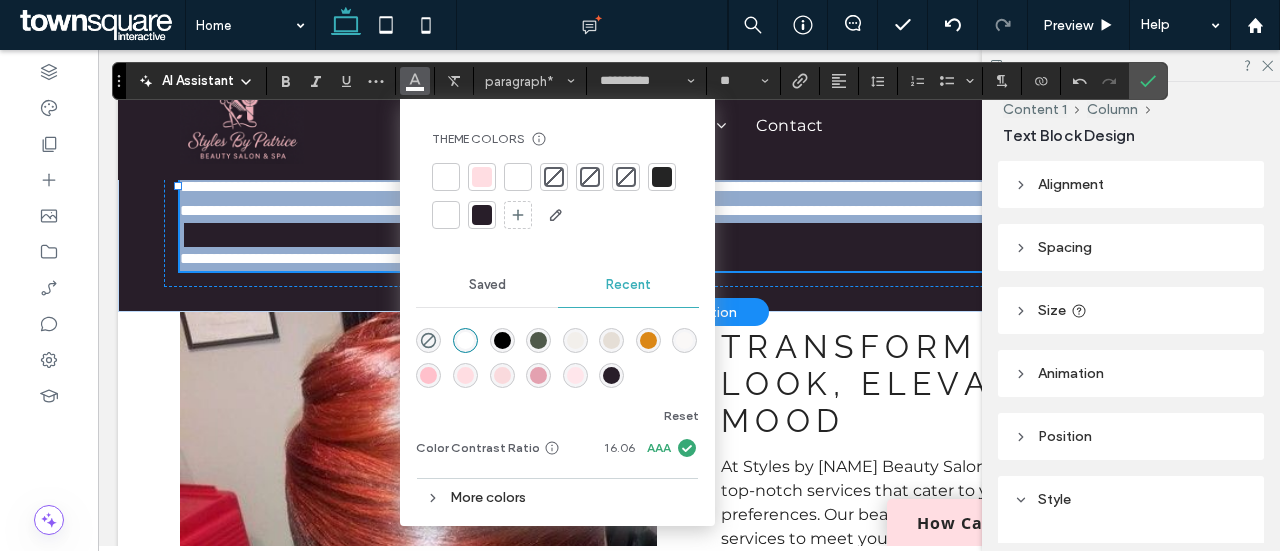 click on "**********" at bounding box center [689, 259] 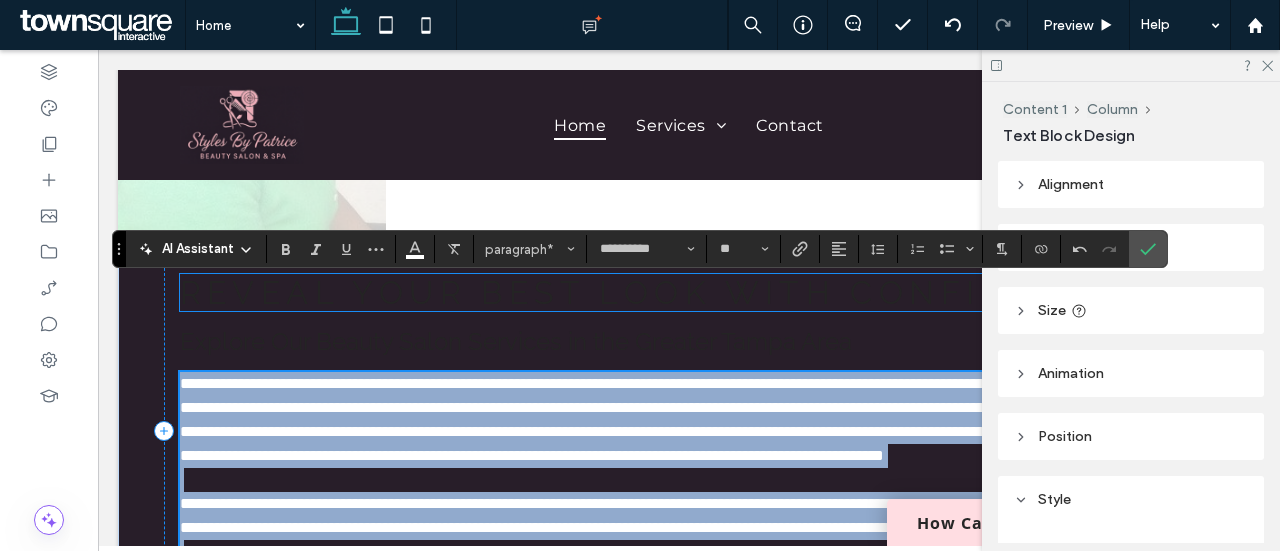 scroll, scrollTop: 418, scrollLeft: 0, axis: vertical 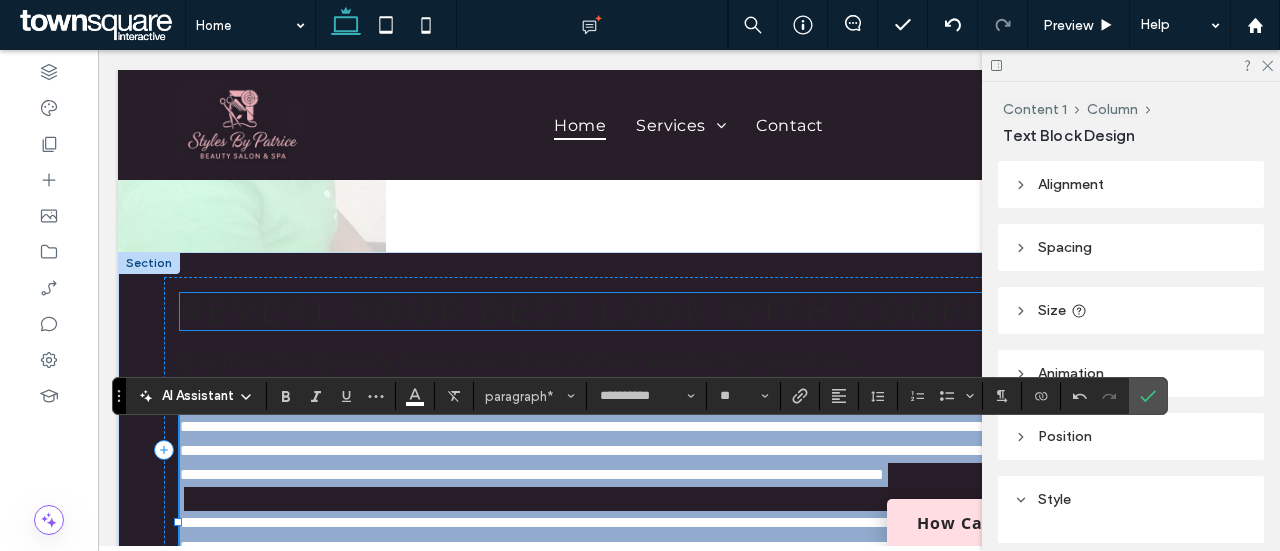 click on "Reveal Your Best Look With Confidence" at bounding box center [650, 311] 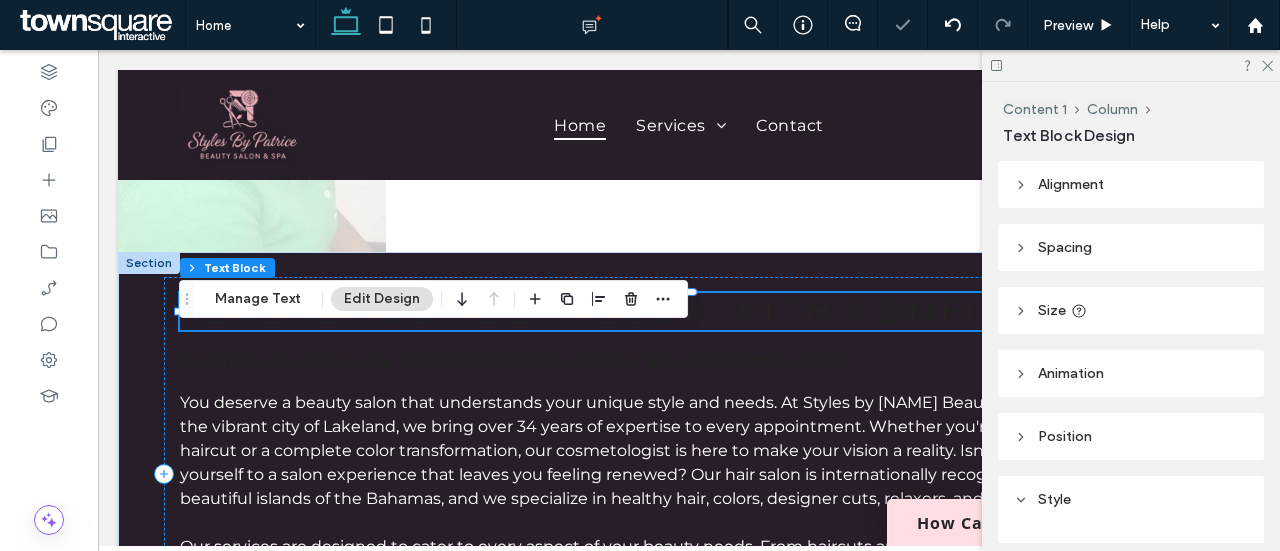 click on "Reveal Your Best Look With Confidence" at bounding box center [650, 311] 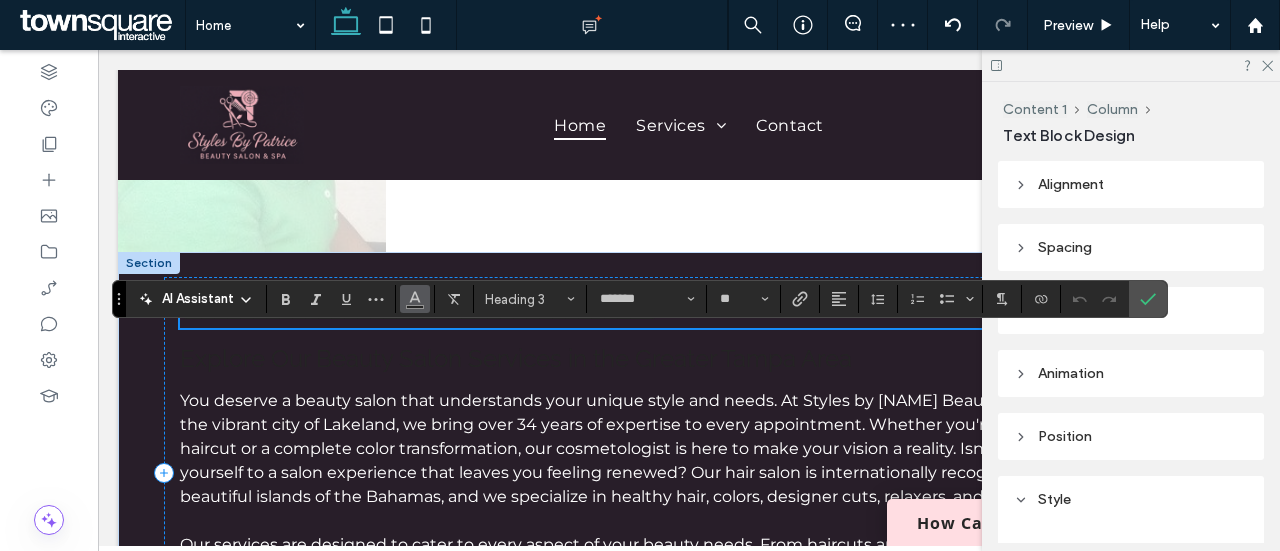 click at bounding box center (415, 297) 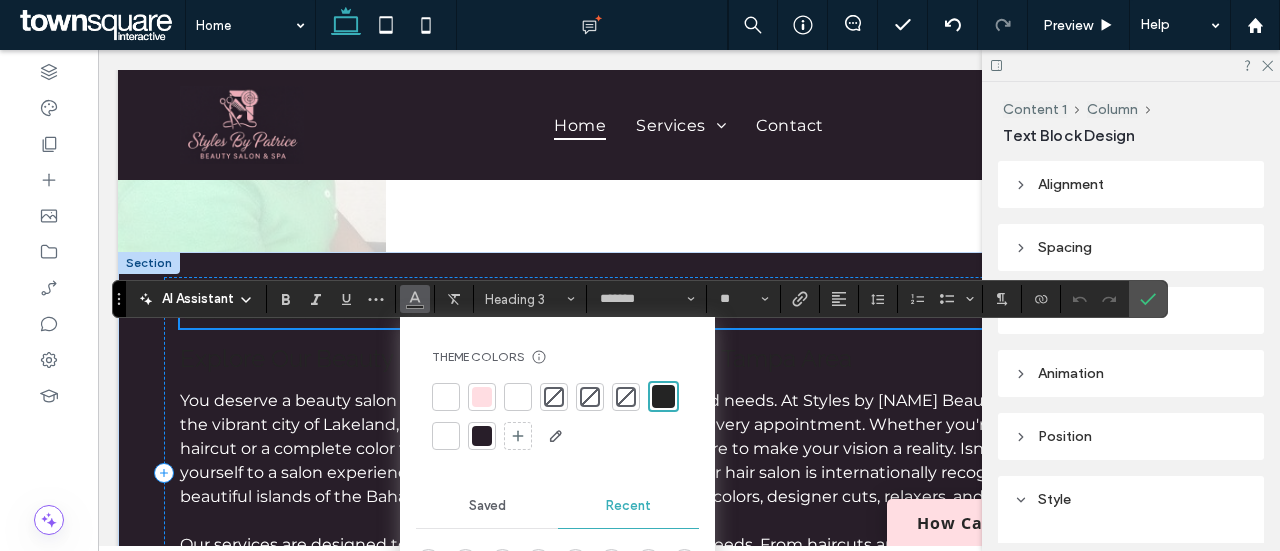 click at bounding box center (482, 397) 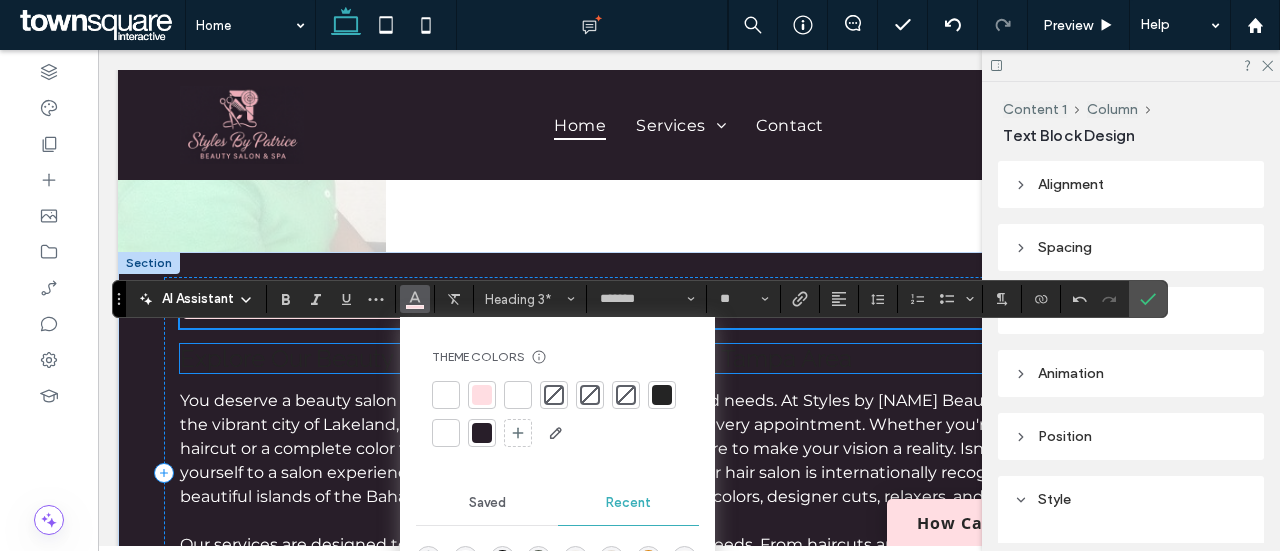 click on "Explore Our Beauty Salon Services in the Greater Tampa Area" at bounding box center [516, 358] 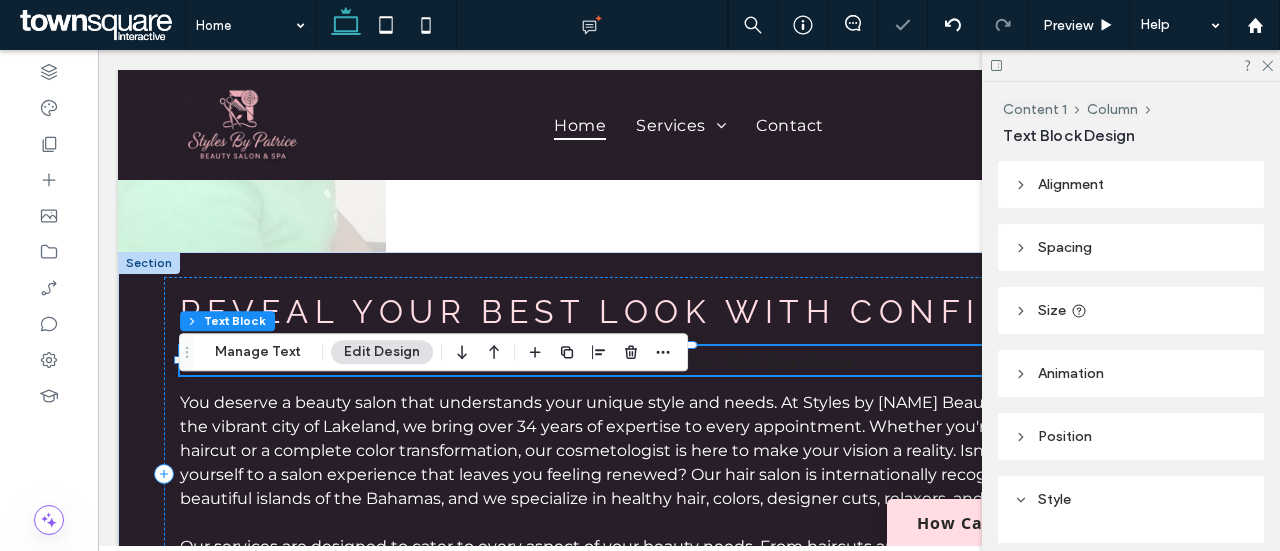 click on "Explore Our Beauty Salon Services in the Greater Tampa Area" at bounding box center (516, 360) 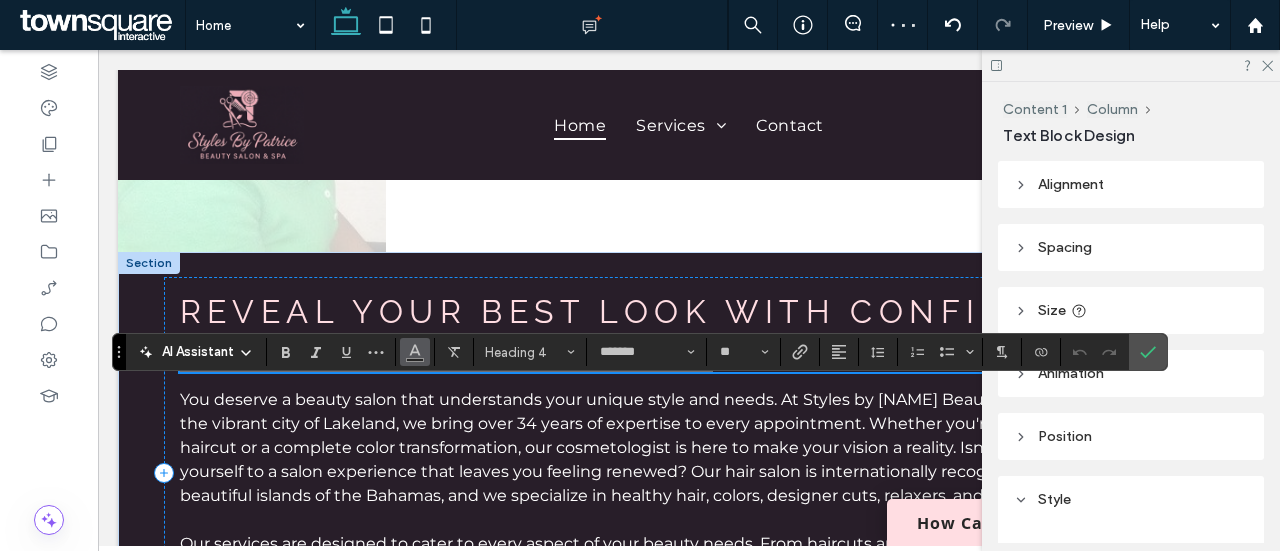 click at bounding box center [415, 350] 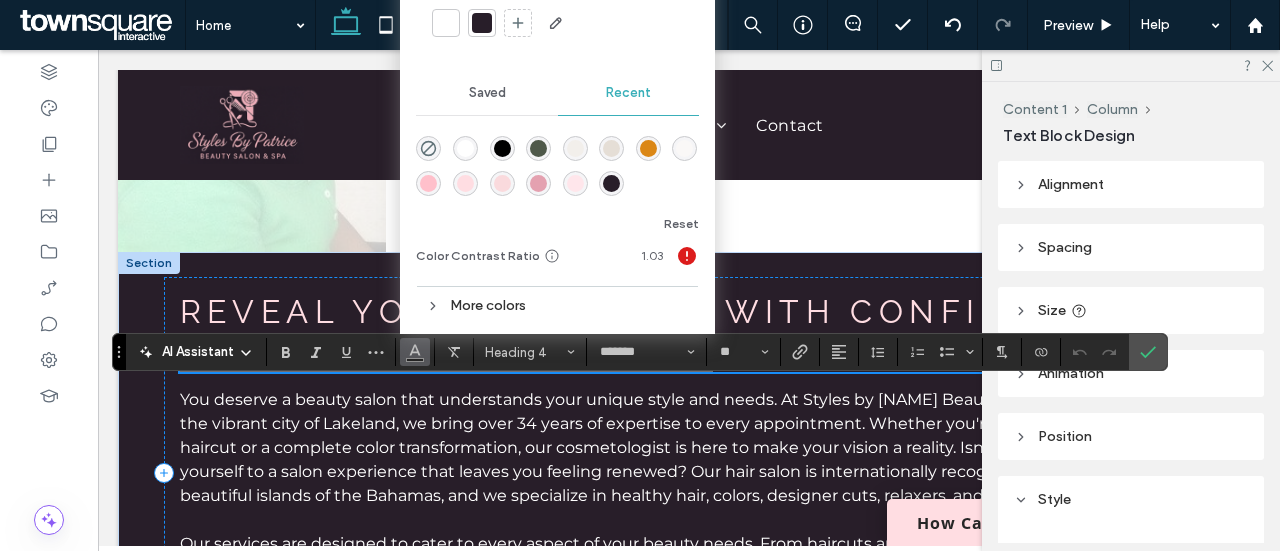 click at bounding box center [428, 183] 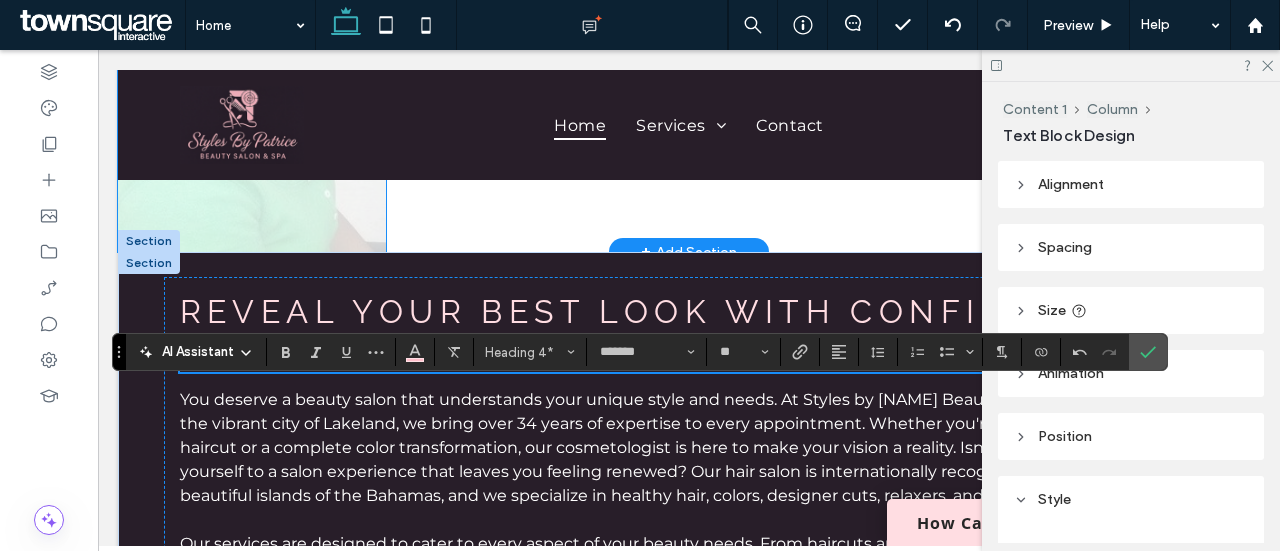 click at bounding box center (252, -48) 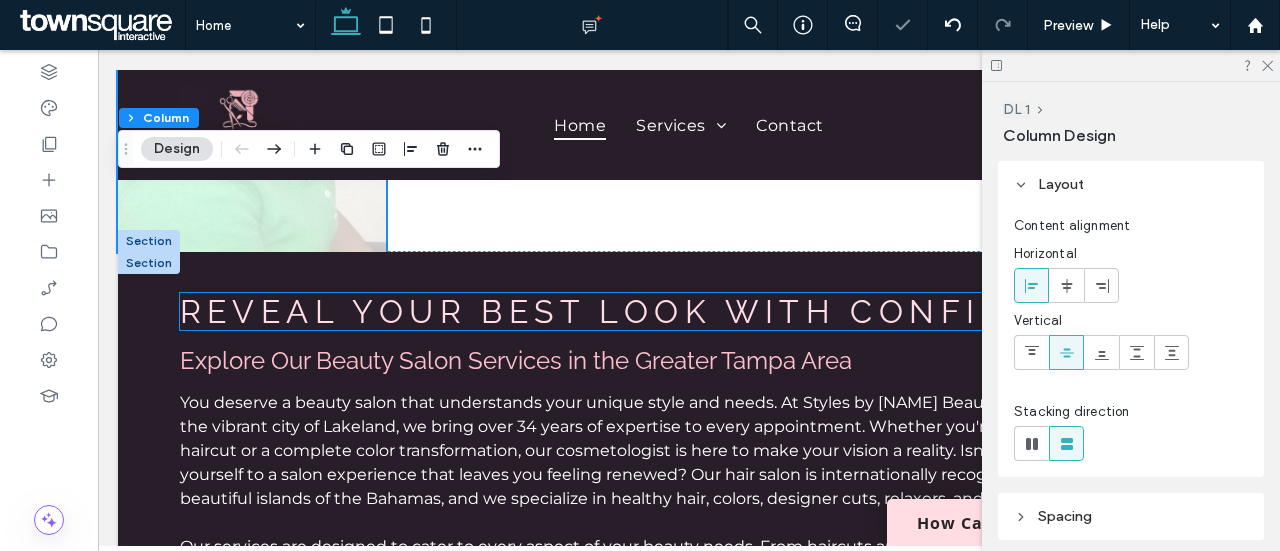 click on "Reveal Your Best Look With Confidence" at bounding box center (650, 311) 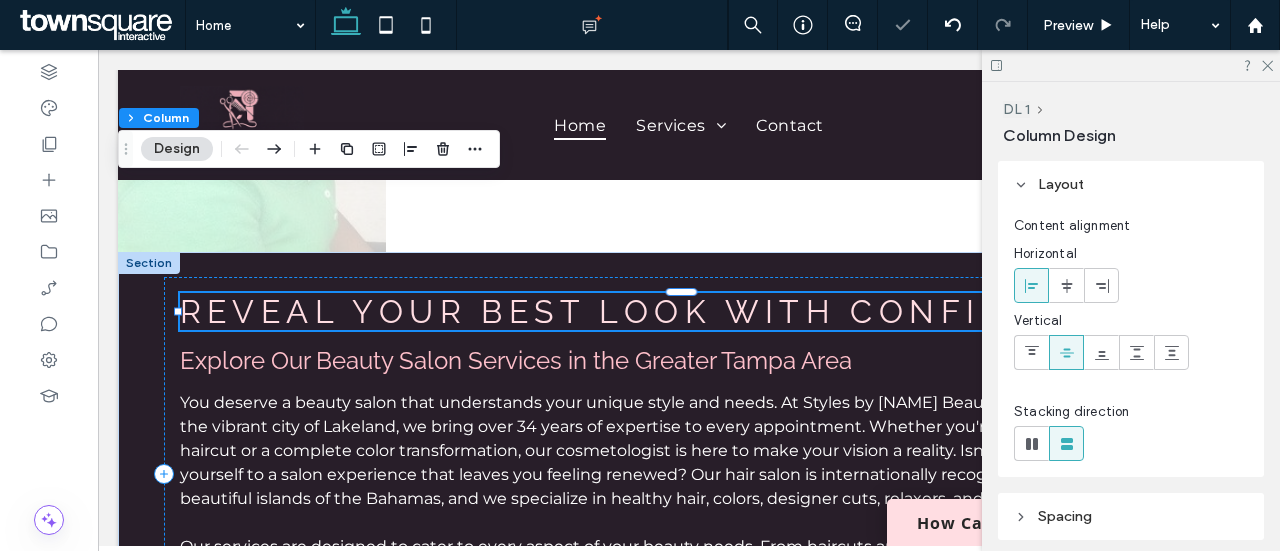 click on "Reveal Your Best Look With Confidence" at bounding box center (689, 311) 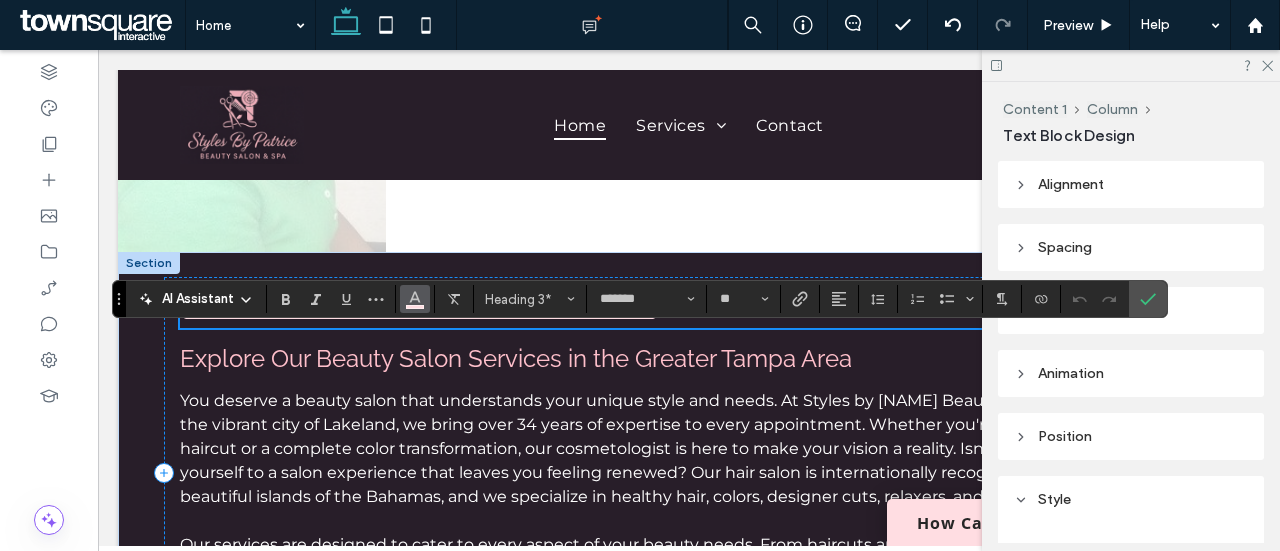 click 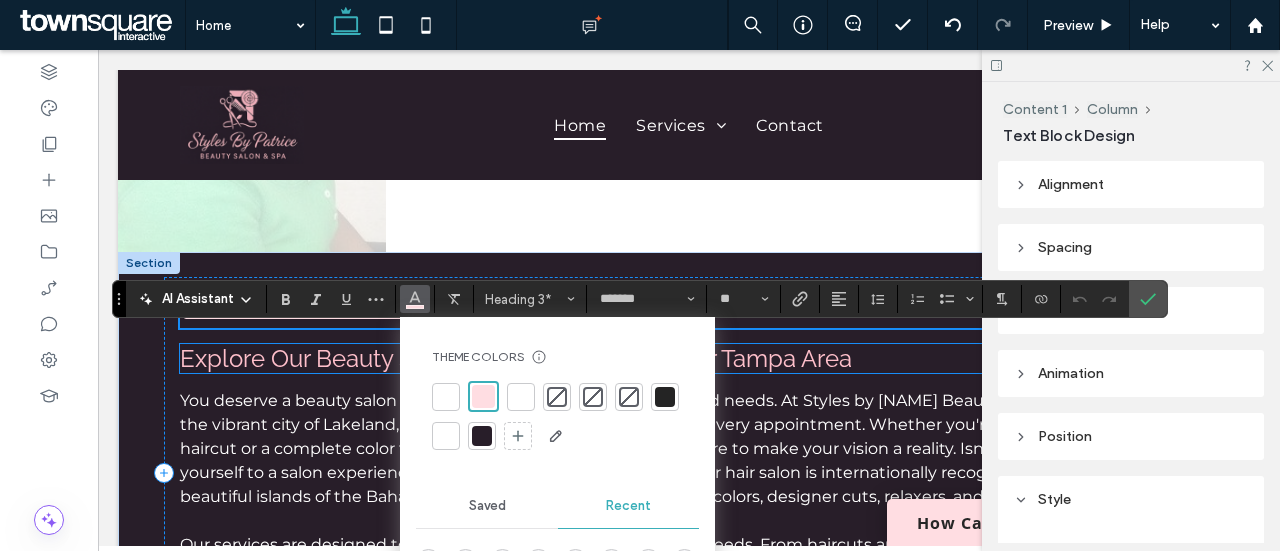click on "Explore Our Beauty Salon Services in the Greater Tampa Area" at bounding box center (516, 358) 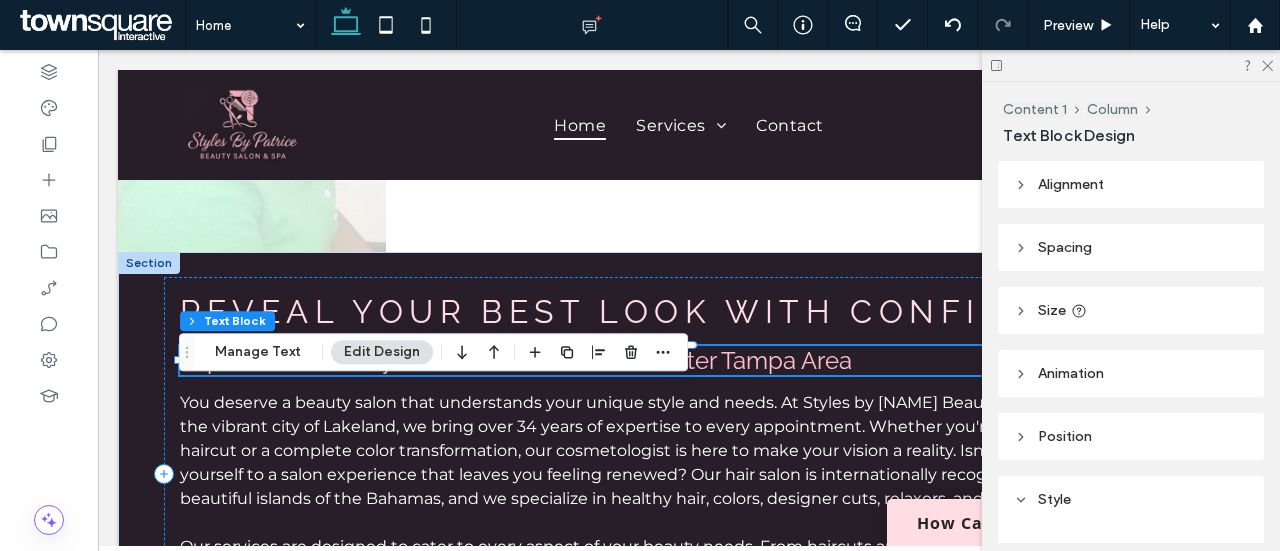 click on "Explore Our Beauty Salon Services in the Greater Tampa Area" at bounding box center (516, 360) 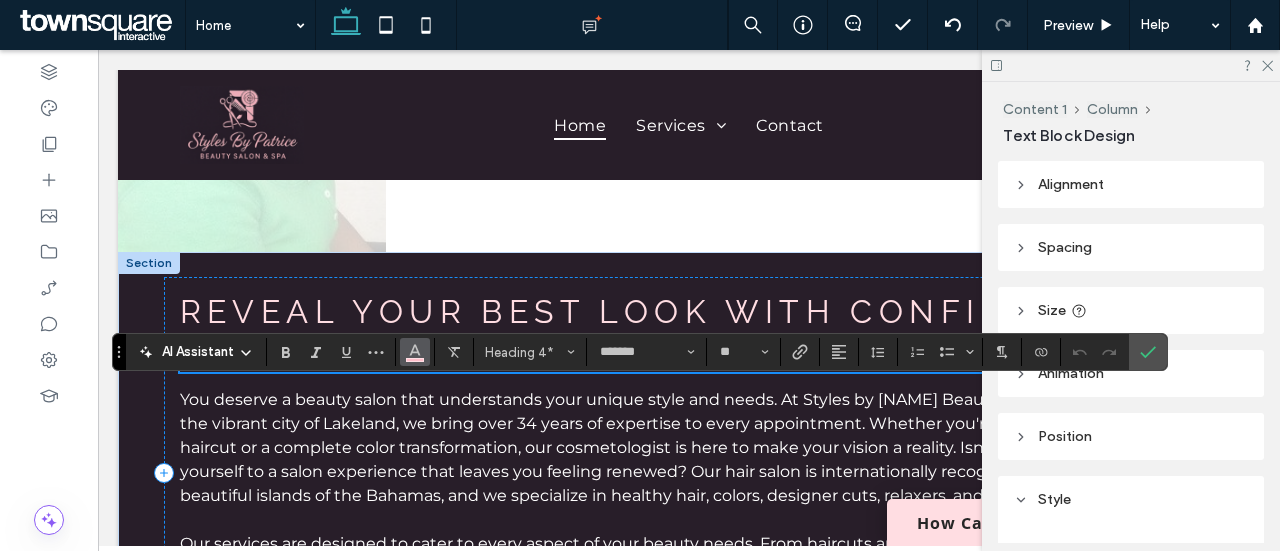click 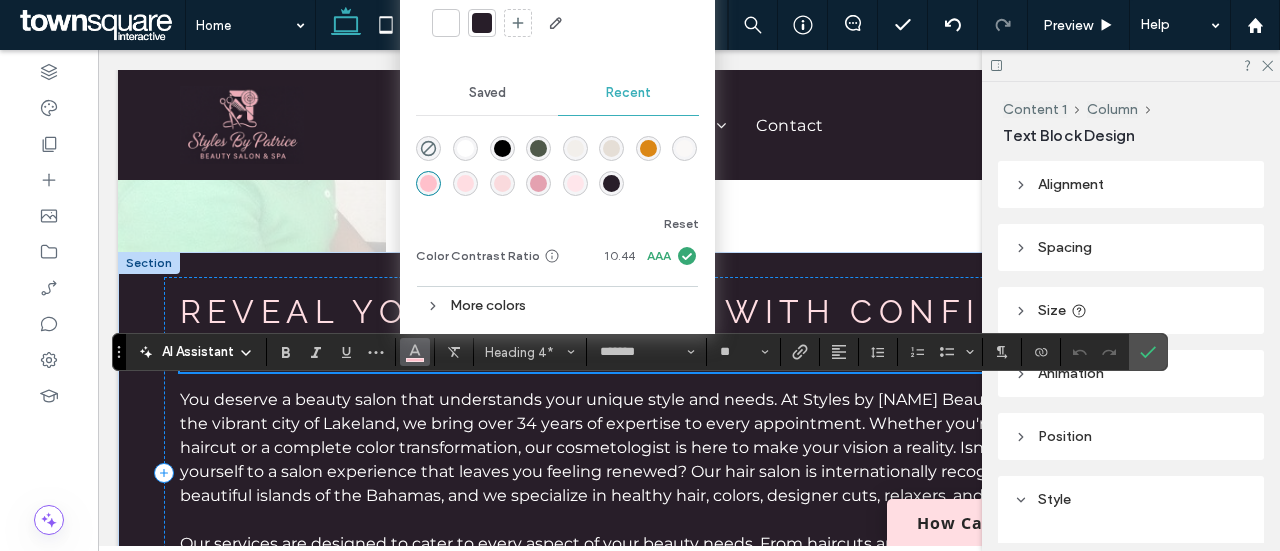 click at bounding box center (465, 183) 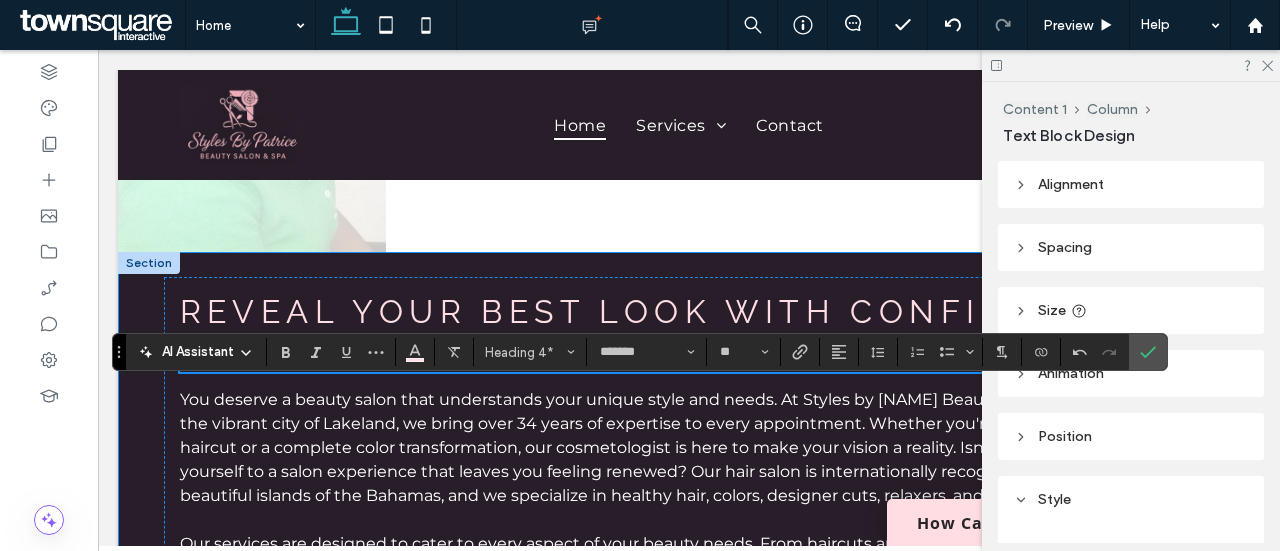 click on "**********" at bounding box center (689, 472) 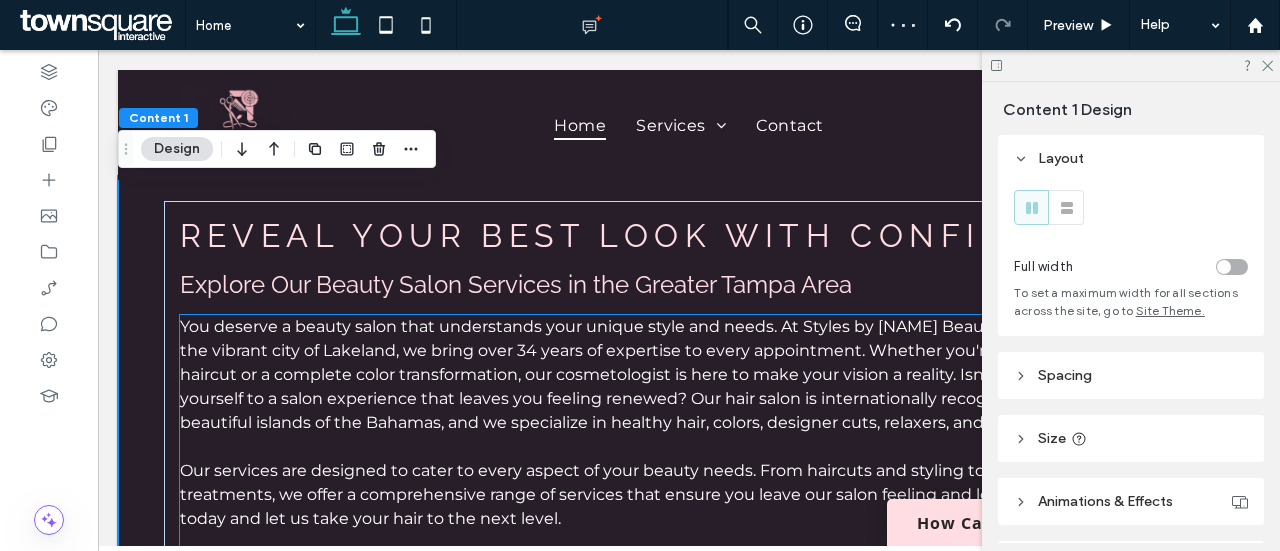 scroll, scrollTop: 485, scrollLeft: 0, axis: vertical 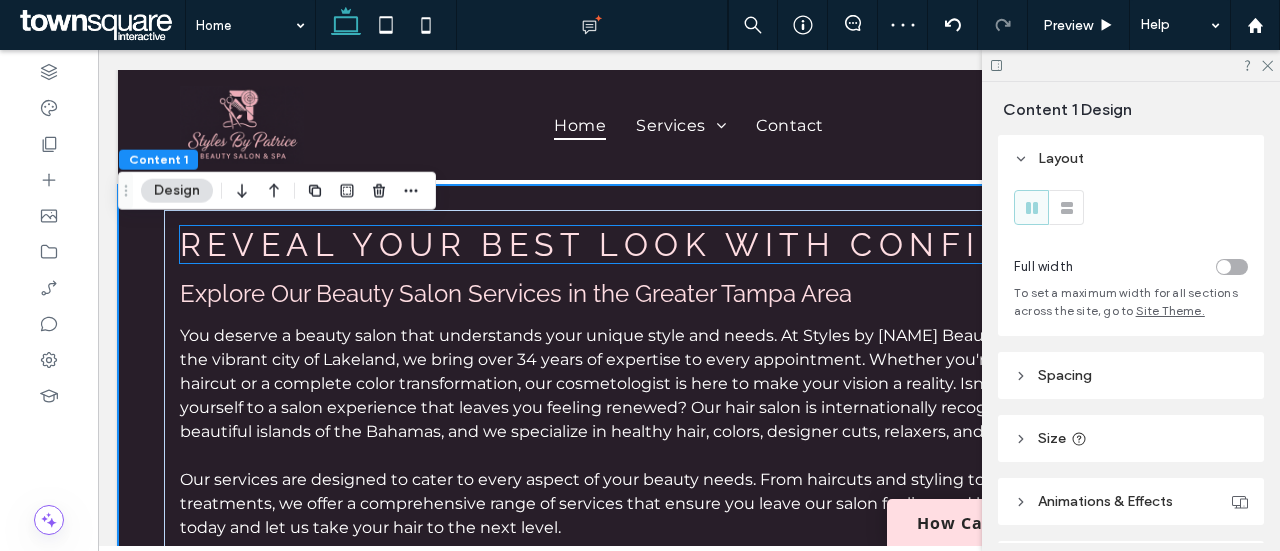 click on "Reveal Your Best Look With Confidence" at bounding box center [650, 244] 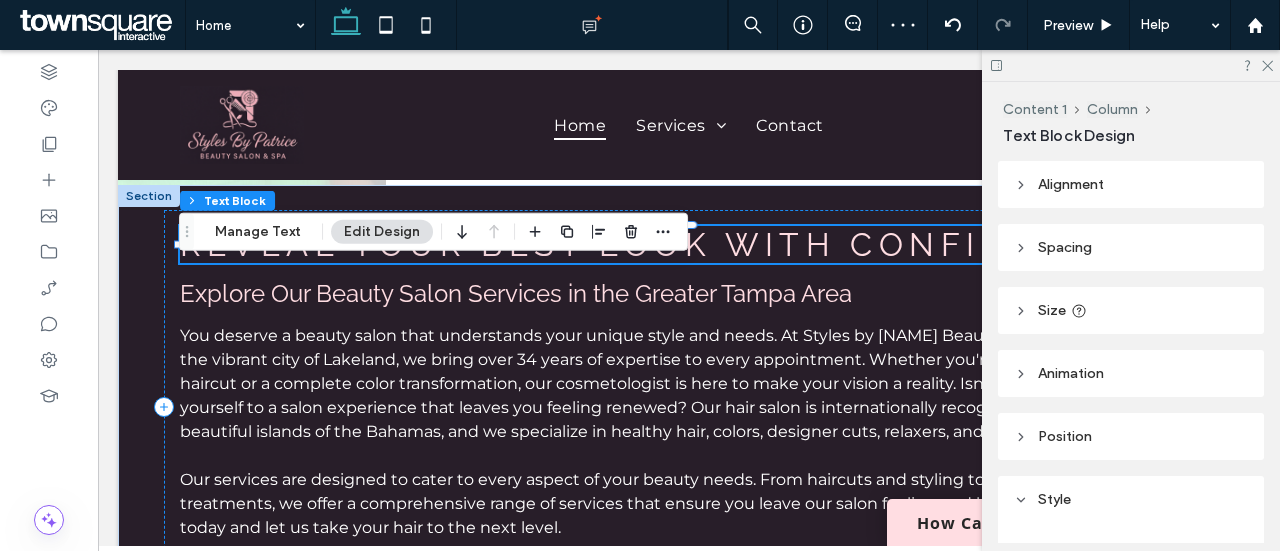 click on "Reveal Your Best Look With Confidence" at bounding box center [689, 244] 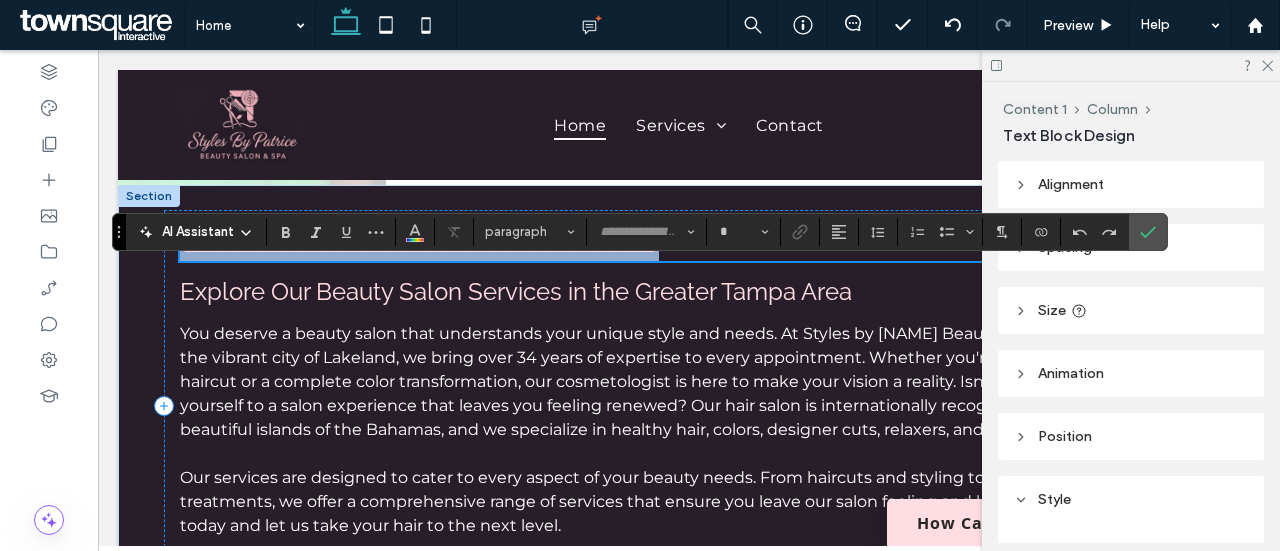 type on "*******" 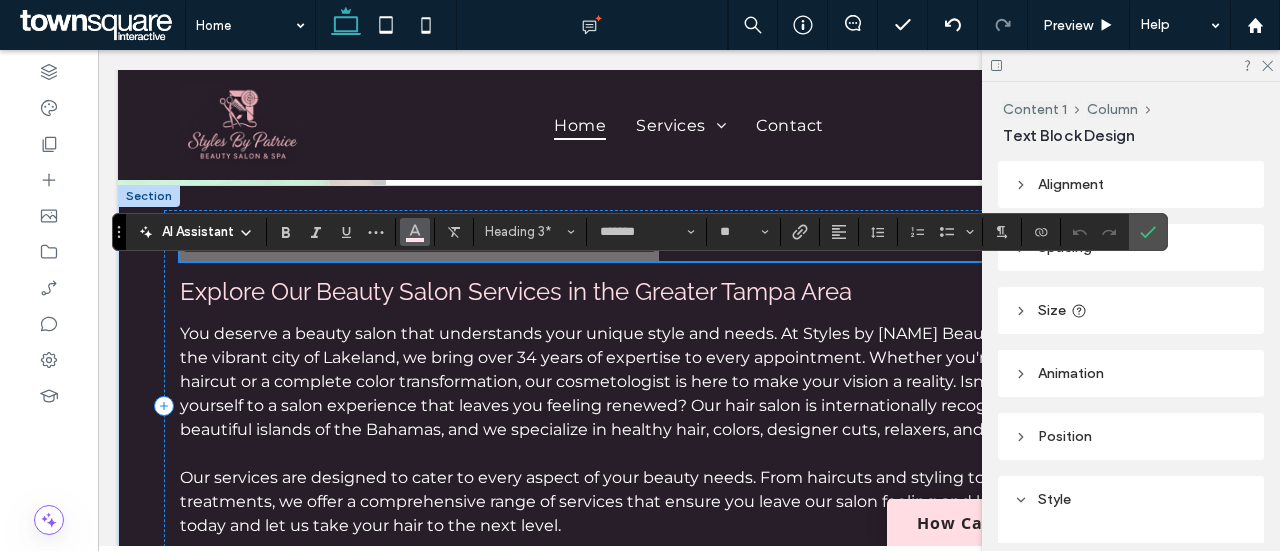 click 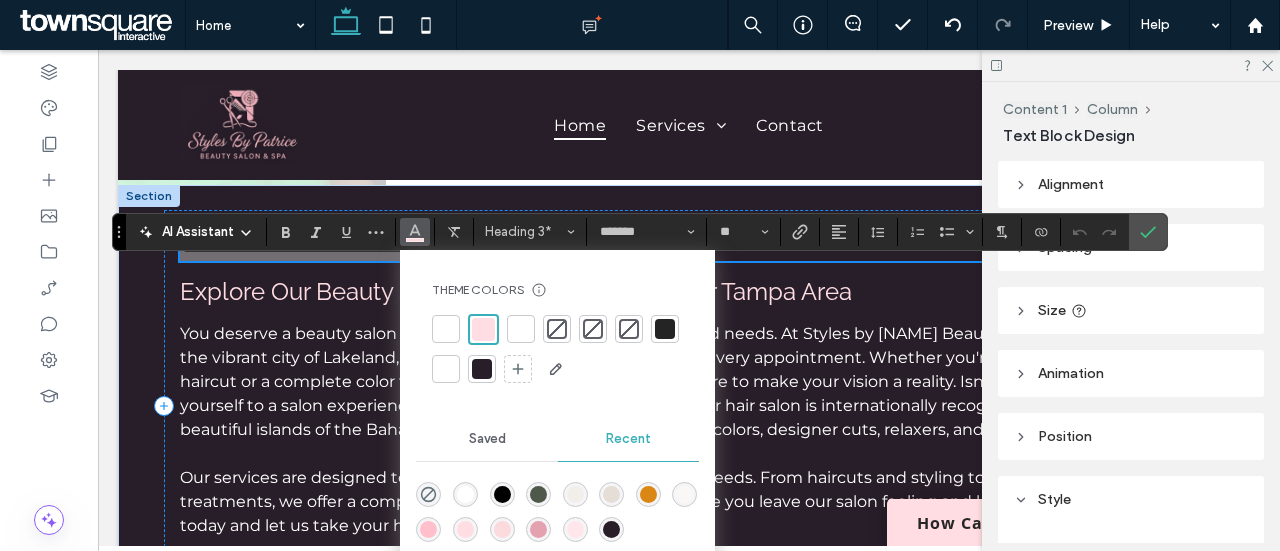 click at bounding box center [538, 529] 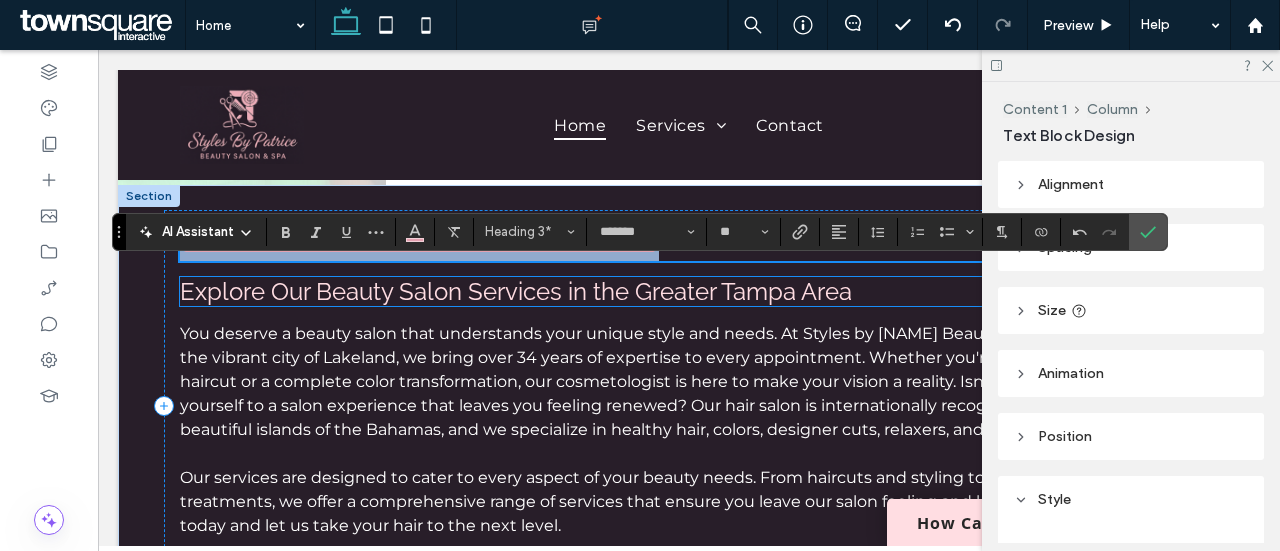 click on "Explore Our Beauty Salon Services in the Greater Tampa Area" at bounding box center [516, 291] 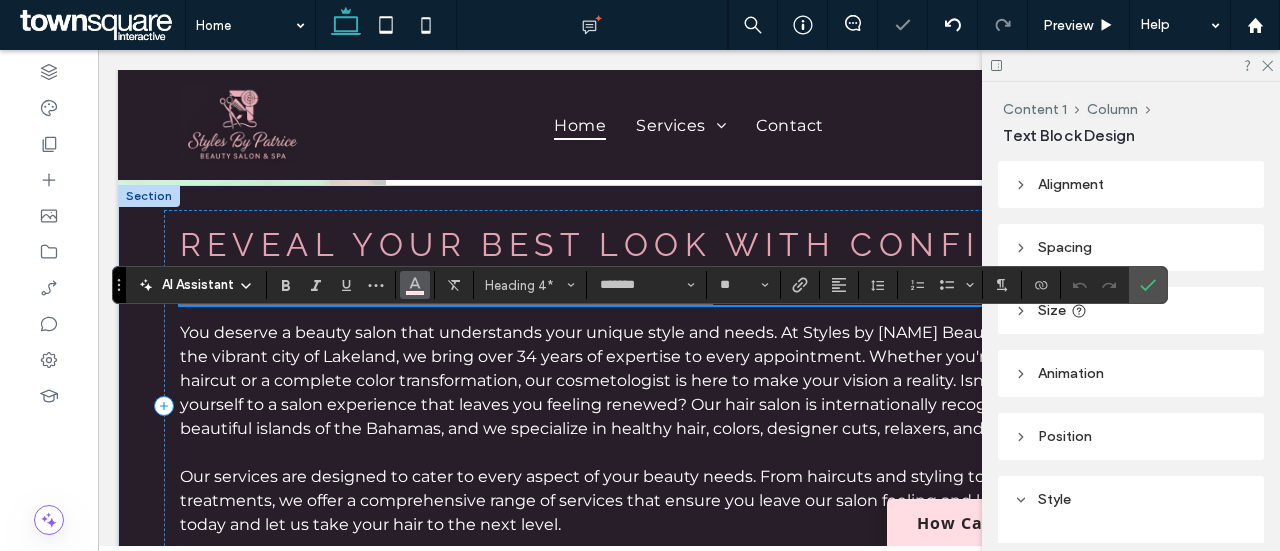 click 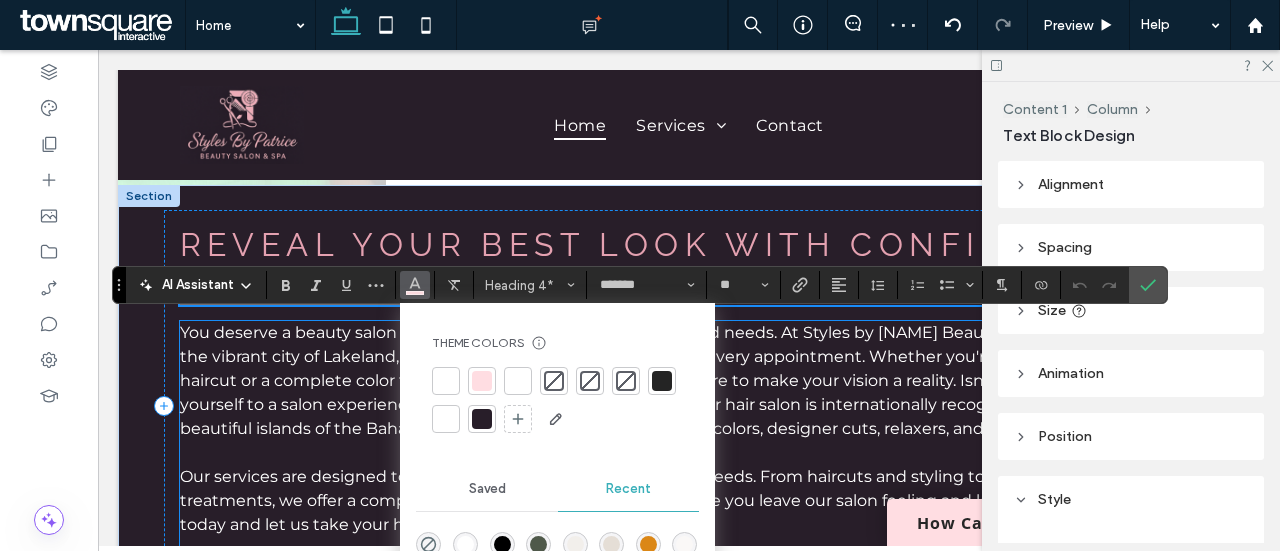 scroll, scrollTop: 701, scrollLeft: 0, axis: vertical 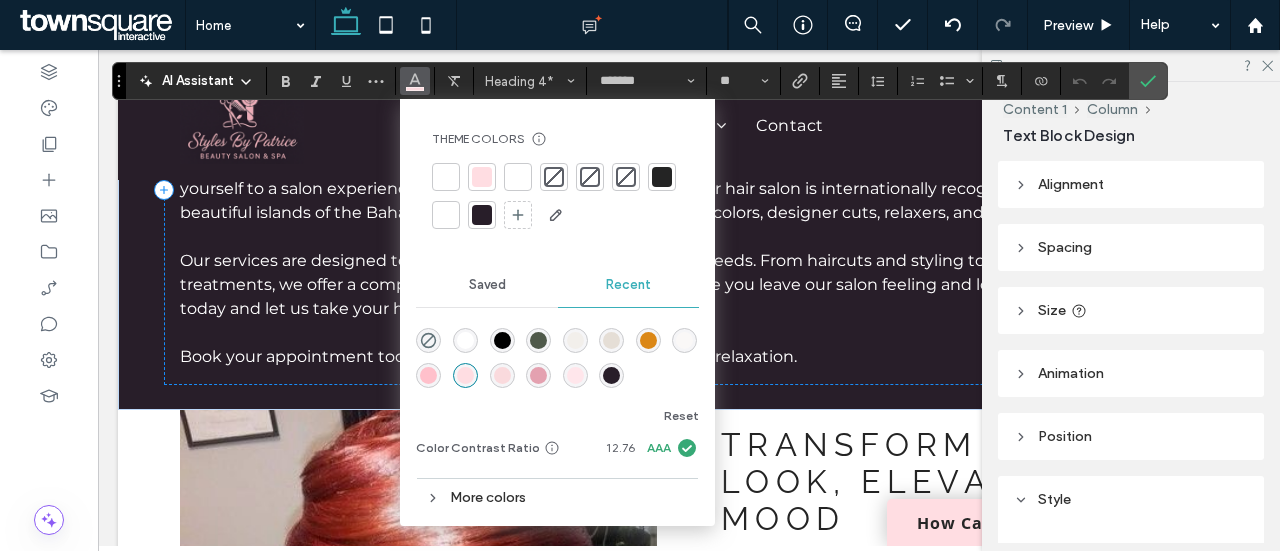 click at bounding box center (538, 375) 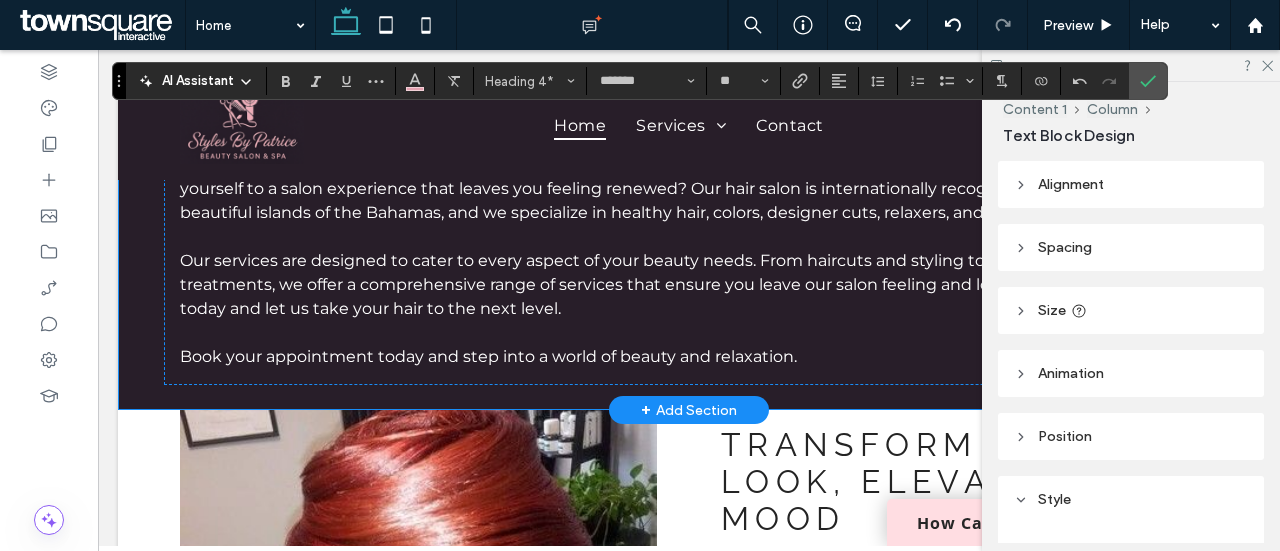 click on "**********" at bounding box center (689, 189) 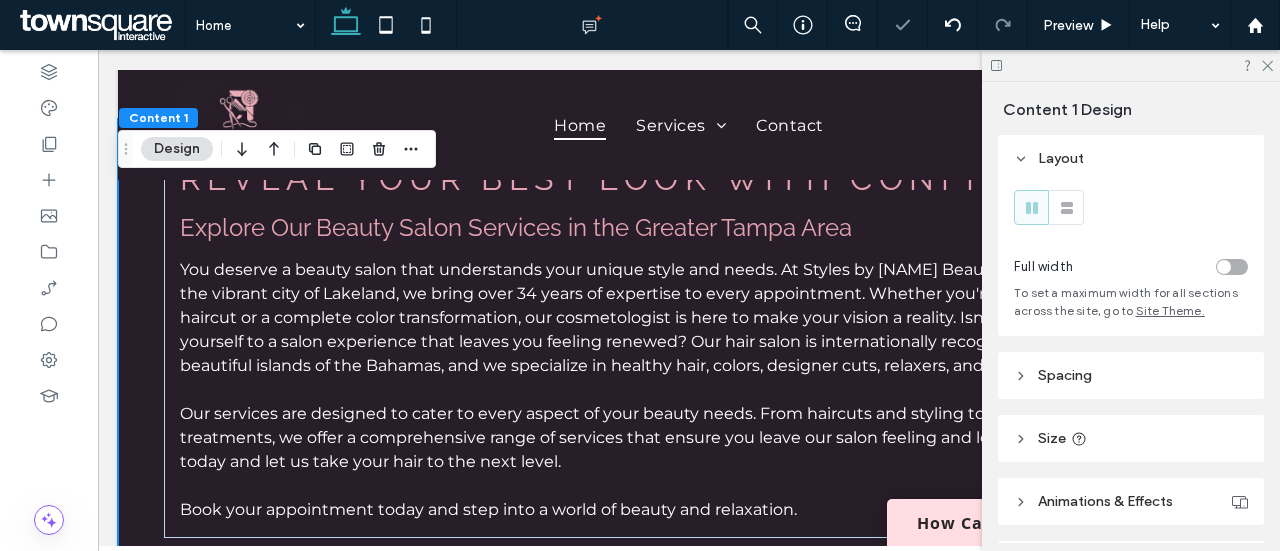 scroll, scrollTop: 467, scrollLeft: 0, axis: vertical 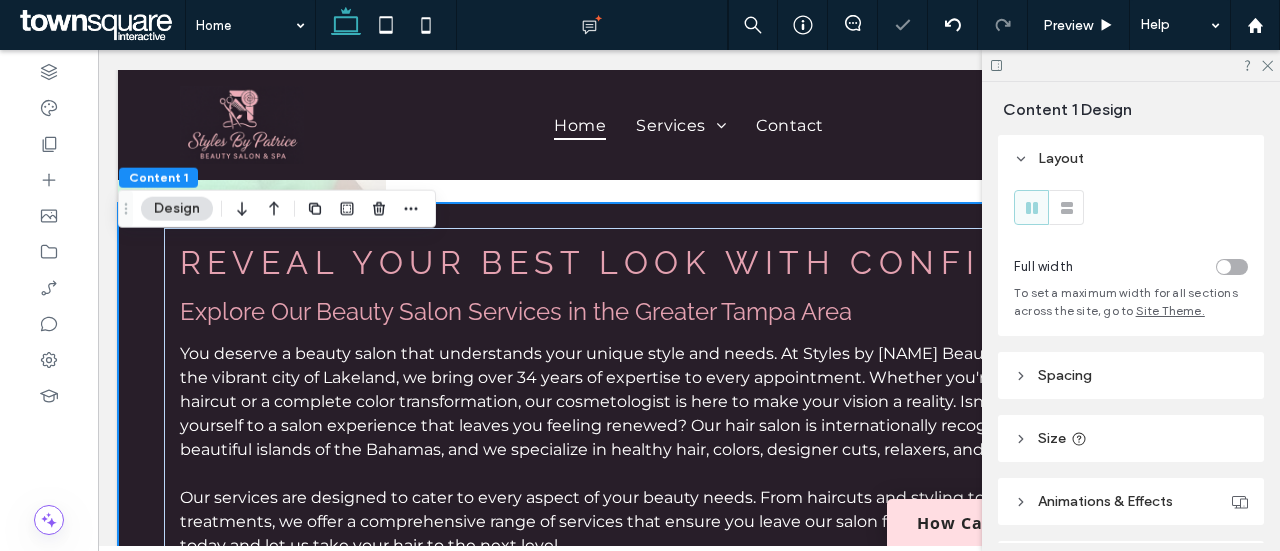 click on "Reveal Your Best Look With Confidence
Explore Our Beauty Salon Services in the Greater Tampa Area
You deserve a beauty salon that understands your unique style and needs. At Styles by [NAME] Beauty Salon & Spa, located in the vibrant city of Lakeland, we bring over 34 years of expertise to every appointment. Whether you're looking for a fresh haircut or a complete color transformation, our cosmetologist is here to make your vision a reality. Isn't it time you treated yourself to a salon experience that leaves you feeling renewed? Our hair salon is internationally recognized, with roots in the beautiful islands of the Bahamas, and we specialize in healthy hair, colors, designer cuts, relaxers, and weave extensions.  Book your appointment today and step into a world of beauty and relaxation." at bounding box center [689, 425] 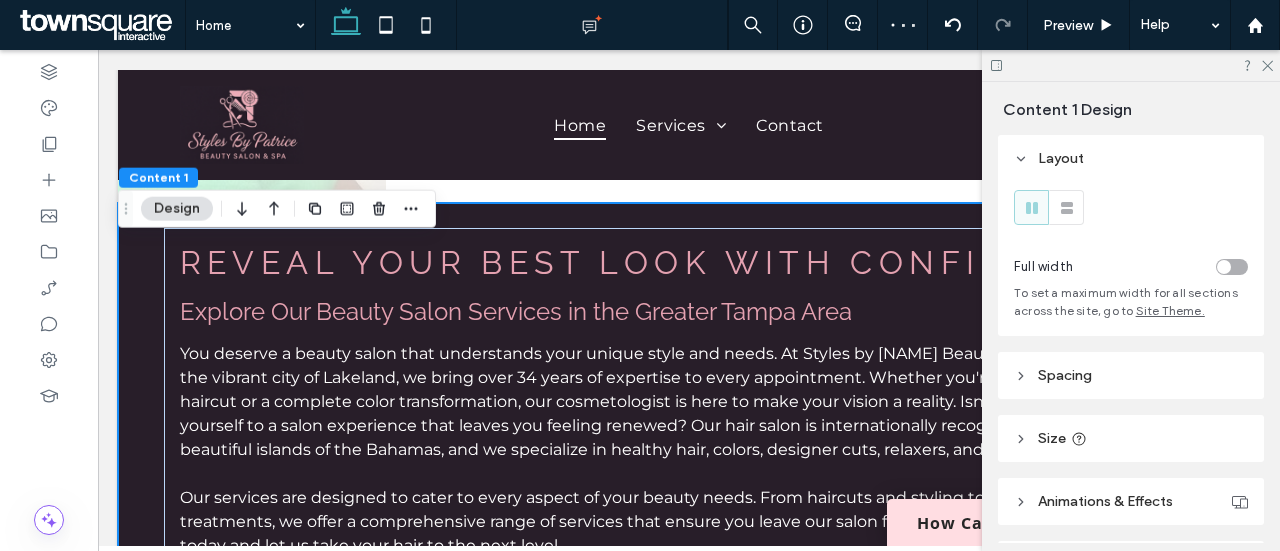 scroll, scrollTop: 310, scrollLeft: 0, axis: vertical 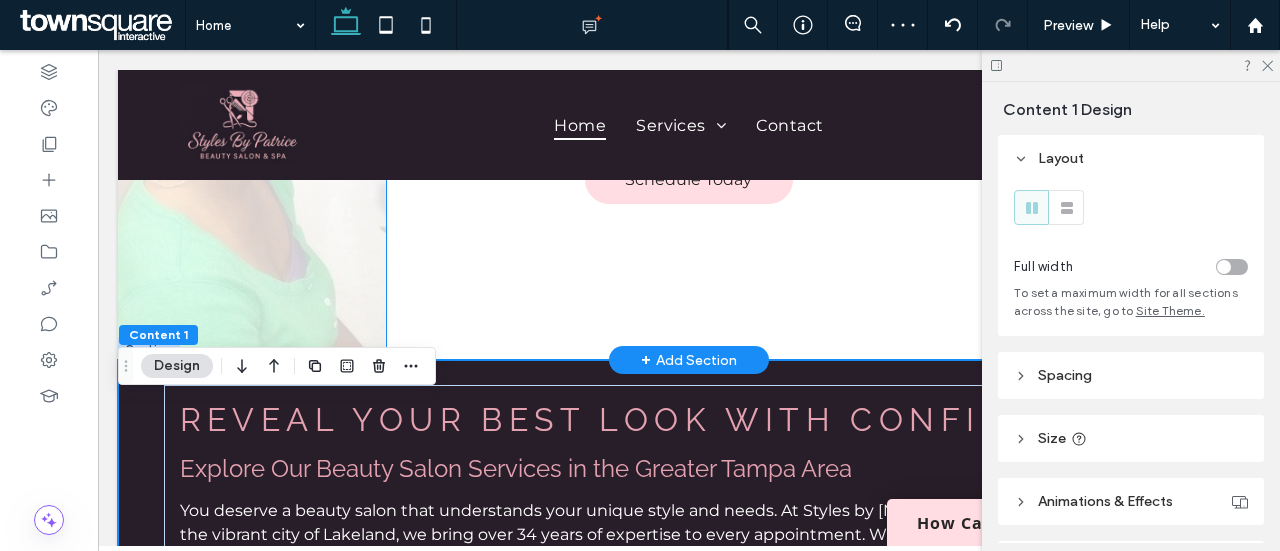 click on "Achieve Stunning Hair Transformations Today
Treat Yourself to a Beauty Salon in the Greater Tampa Area
Schedule Today" at bounding box center [688, 60] 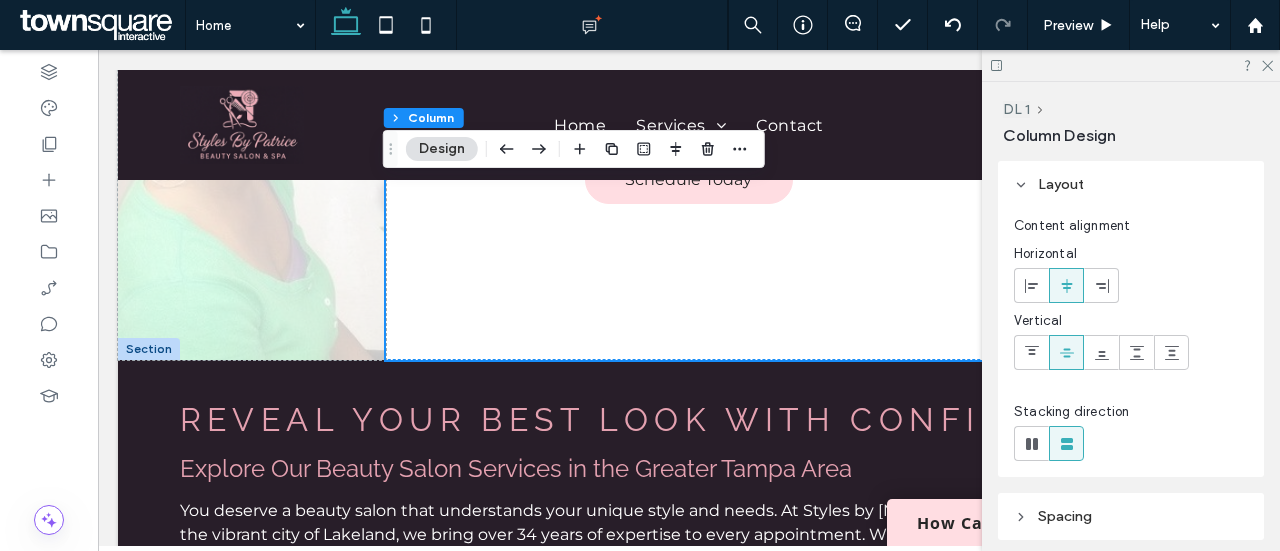 click at bounding box center (1131, 65) 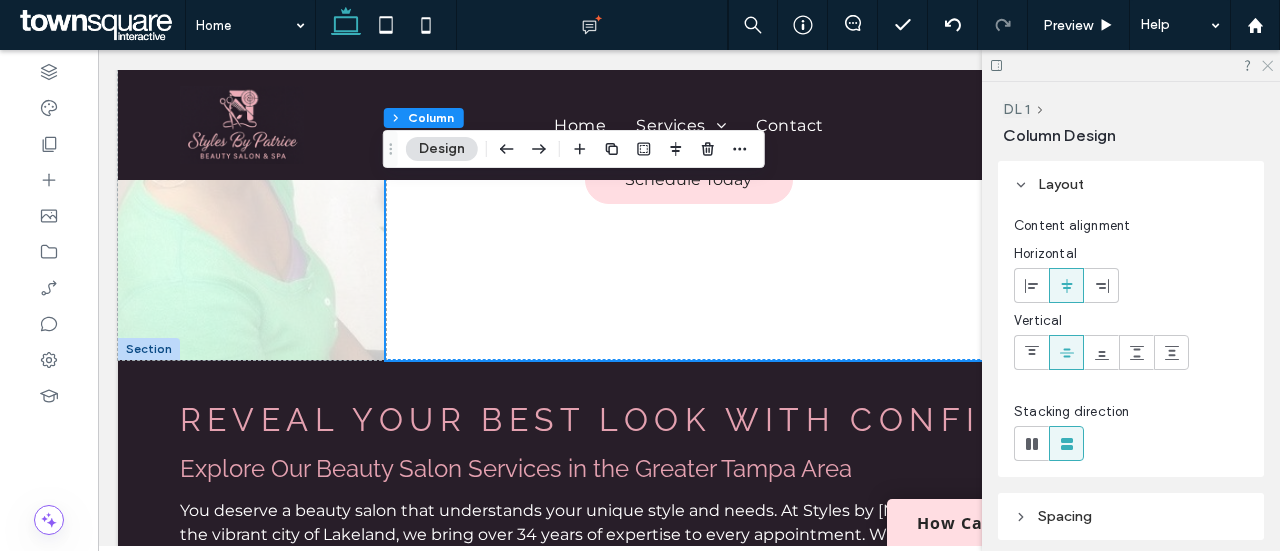 click 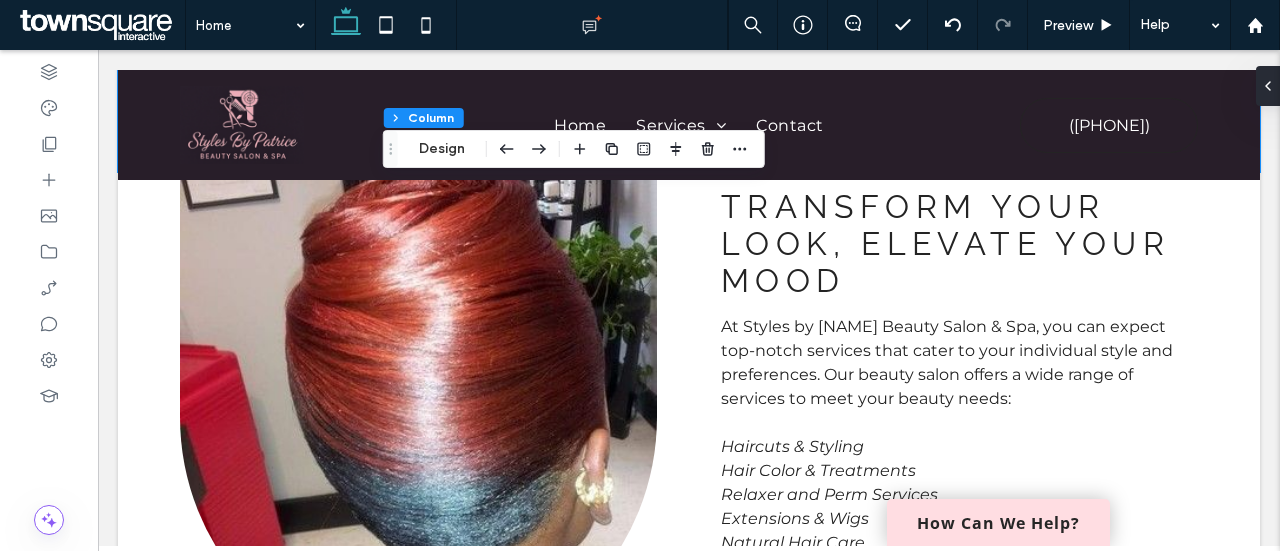 scroll, scrollTop: 945, scrollLeft: 0, axis: vertical 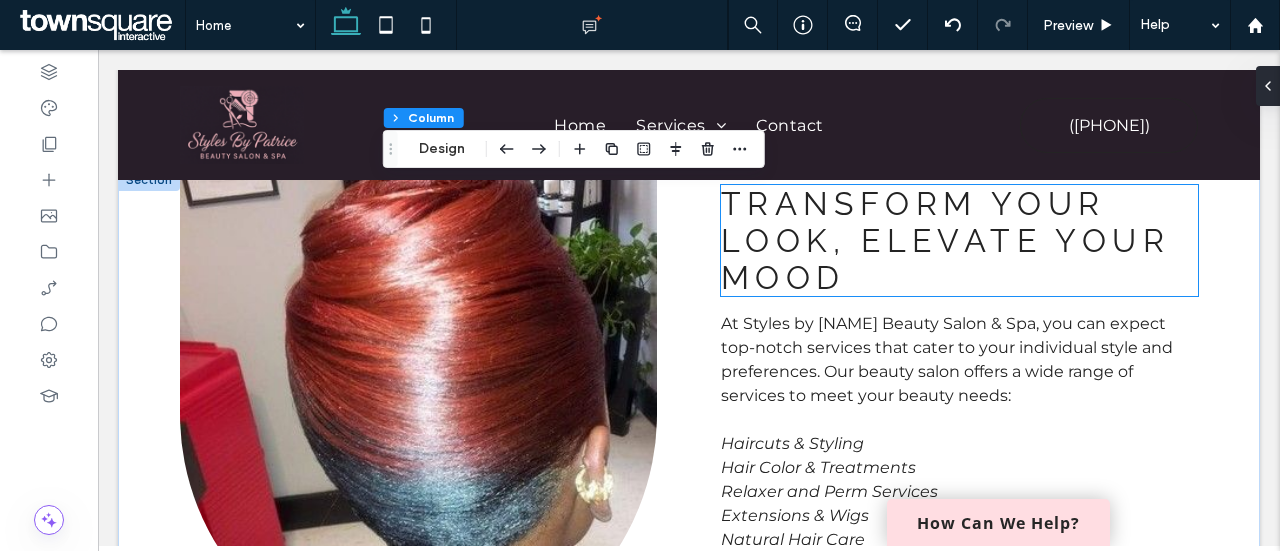 click on "Transform Your Look, Elevate Your Mood" at bounding box center (945, 240) 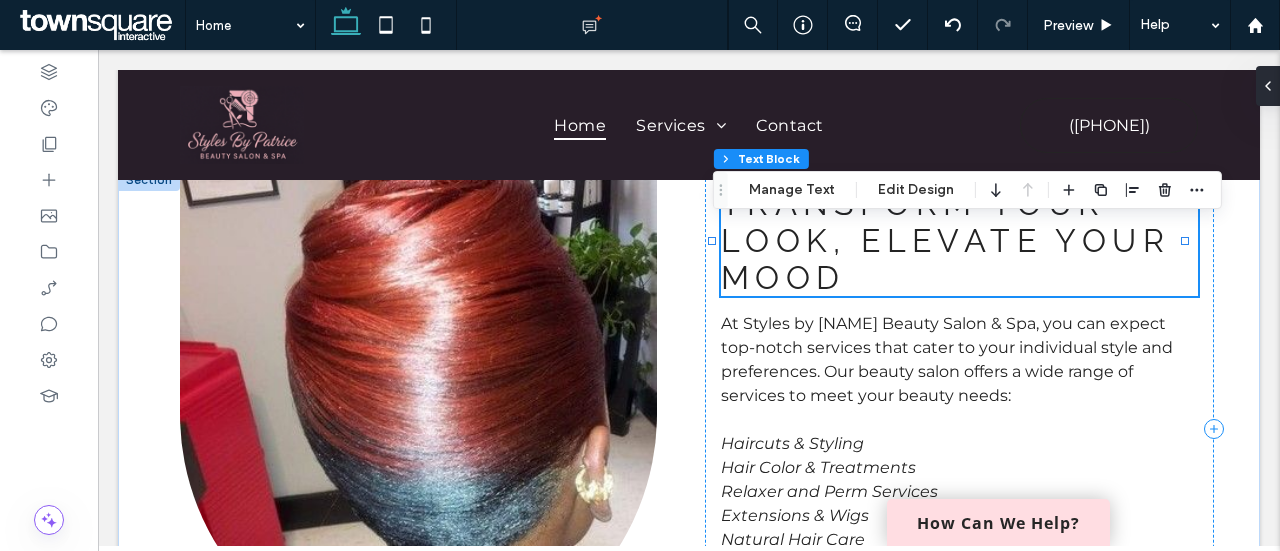 click on "Transform Your Look, Elevate Your Mood" at bounding box center [945, 240] 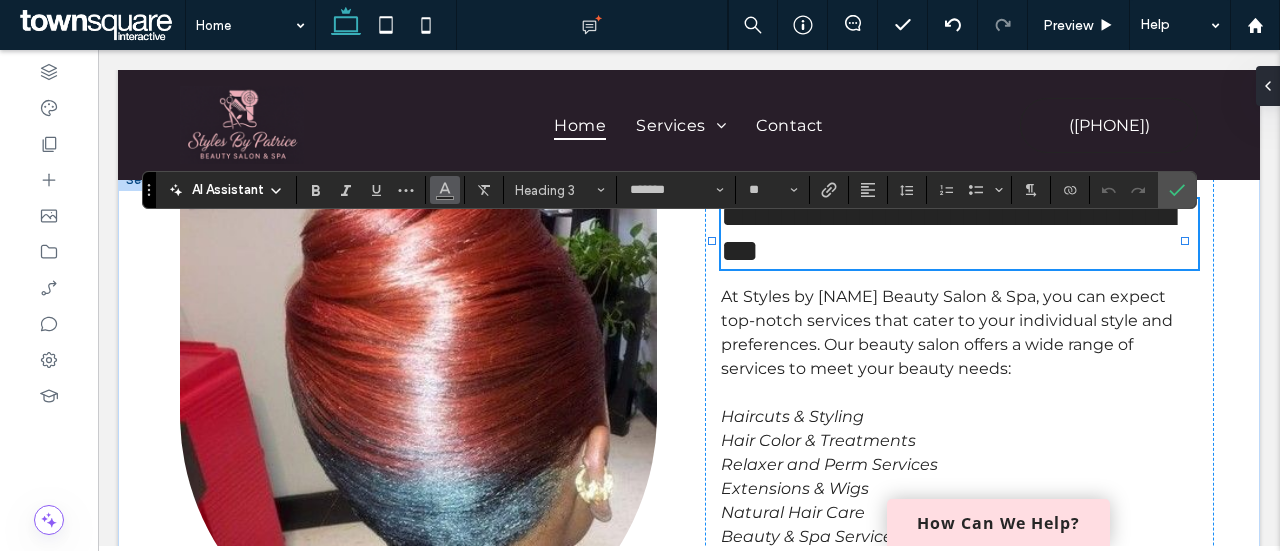 click 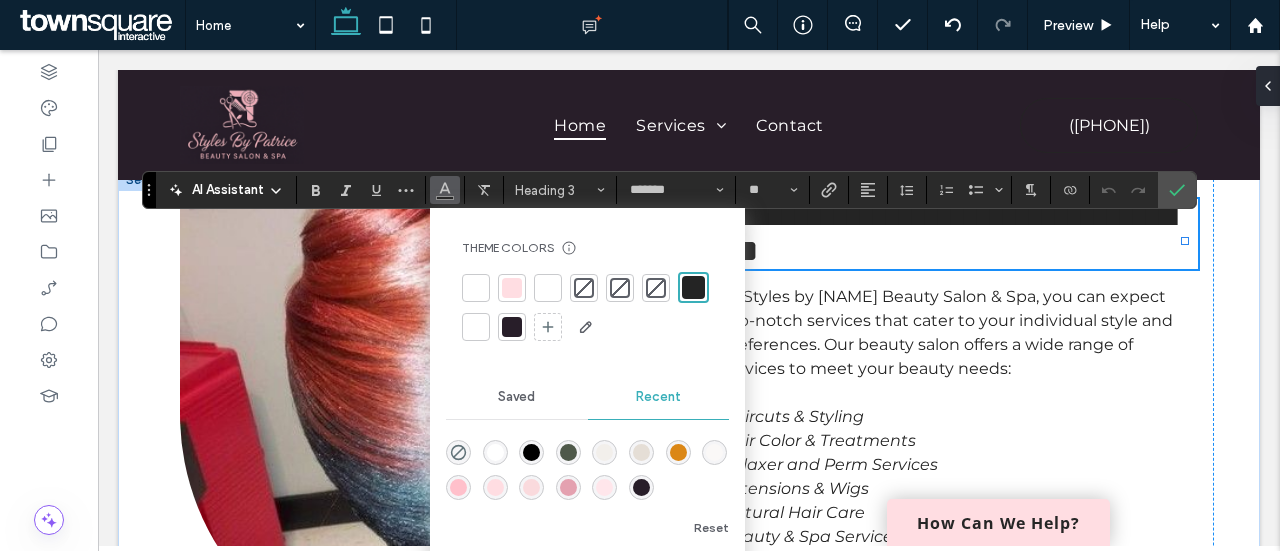 click at bounding box center [568, 487] 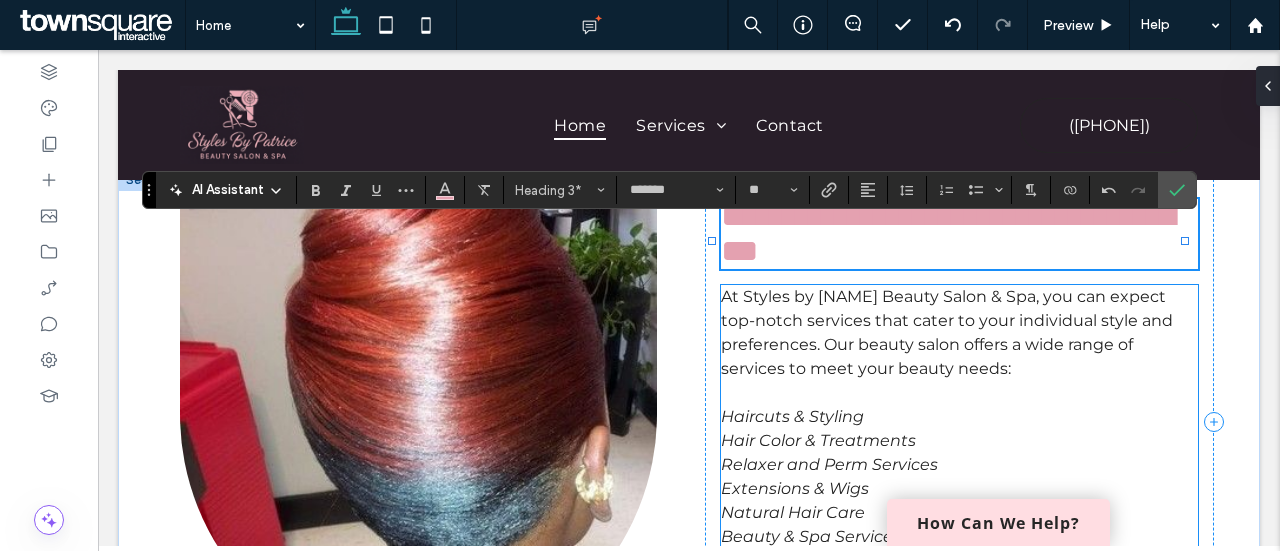 click on "At Styles by [NAME] Beauty Salon & Spa, you can expect top-notch services that cater to your individual style and preferences. Our beauty salon offers a wide range of services to meet your beauty needs:" at bounding box center (947, 332) 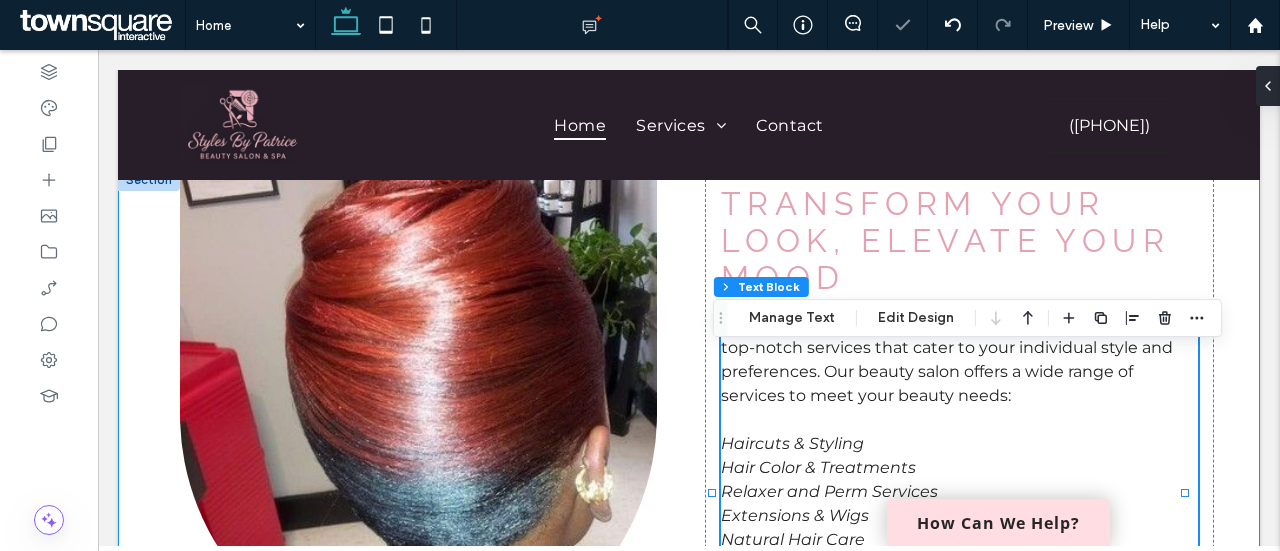 click on "Transform Your Look, Elevate Your Mood
At Styles by [NAME] Beauty Salon & Spa, you can expect top-notch services that cater to your individual style and preferences. Our beauty salon offers a wide range of services to meet your beauty needs: Haircuts & Styling Hair Color & Treatments Relaxer and Perm Services Extensions & Wigs Natural Hair Care Beauty & Spa Services Schedule your appointment with our hair salon today and let us enhance your natural beauty." at bounding box center [689, 441] 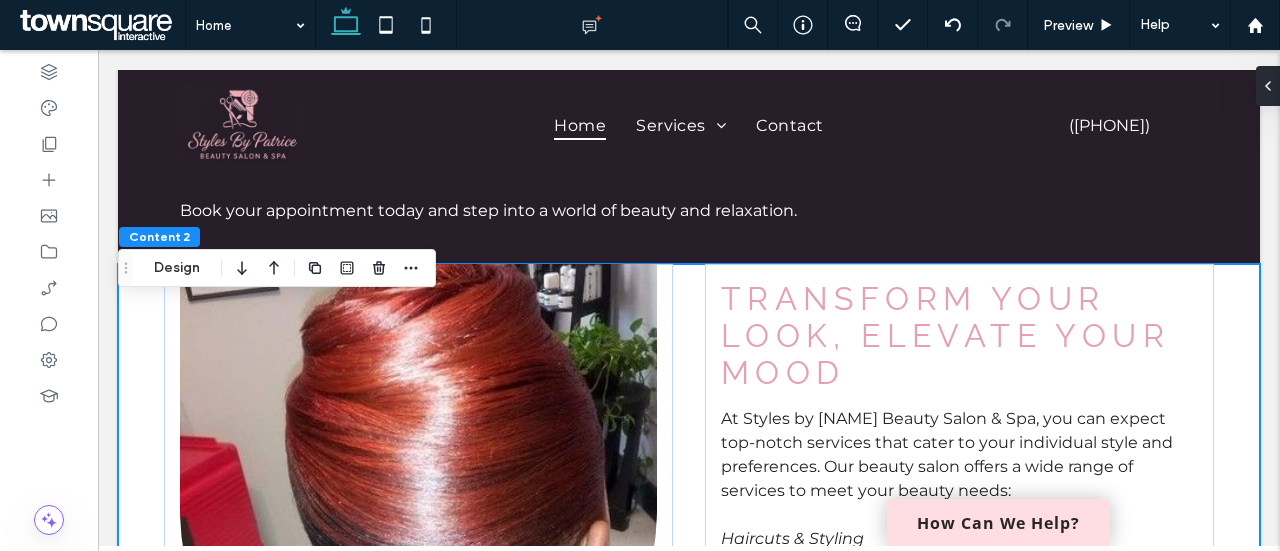 scroll, scrollTop: 852, scrollLeft: 0, axis: vertical 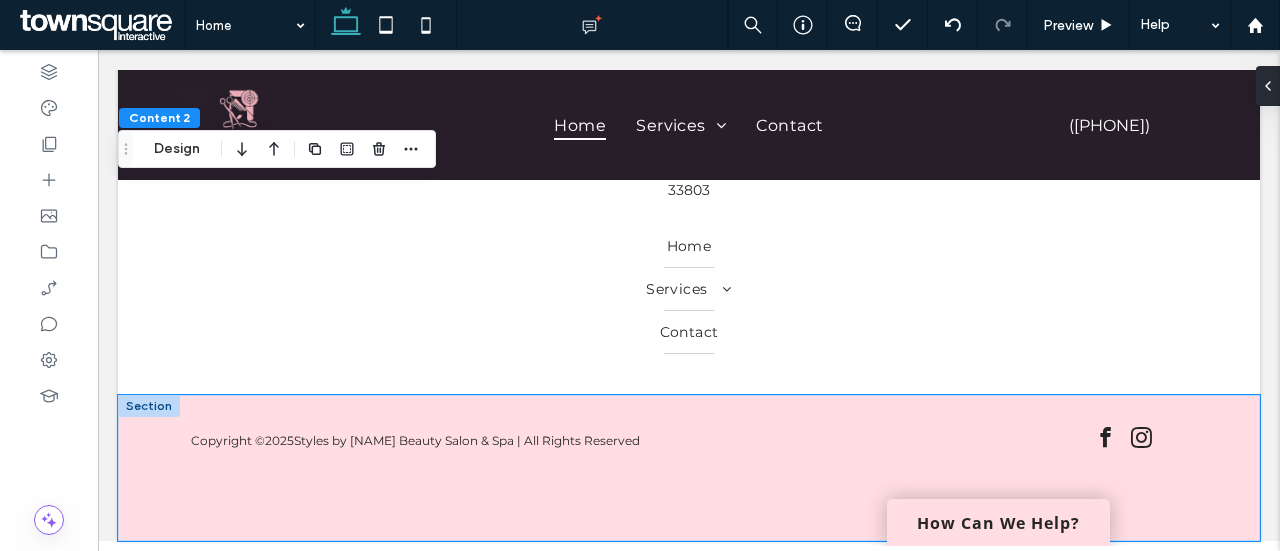 click on "Copyright ©  [YEAR]
Styles by [NAME] Beauty Salon & Spa | All Rights Reserved" at bounding box center [689, 468] 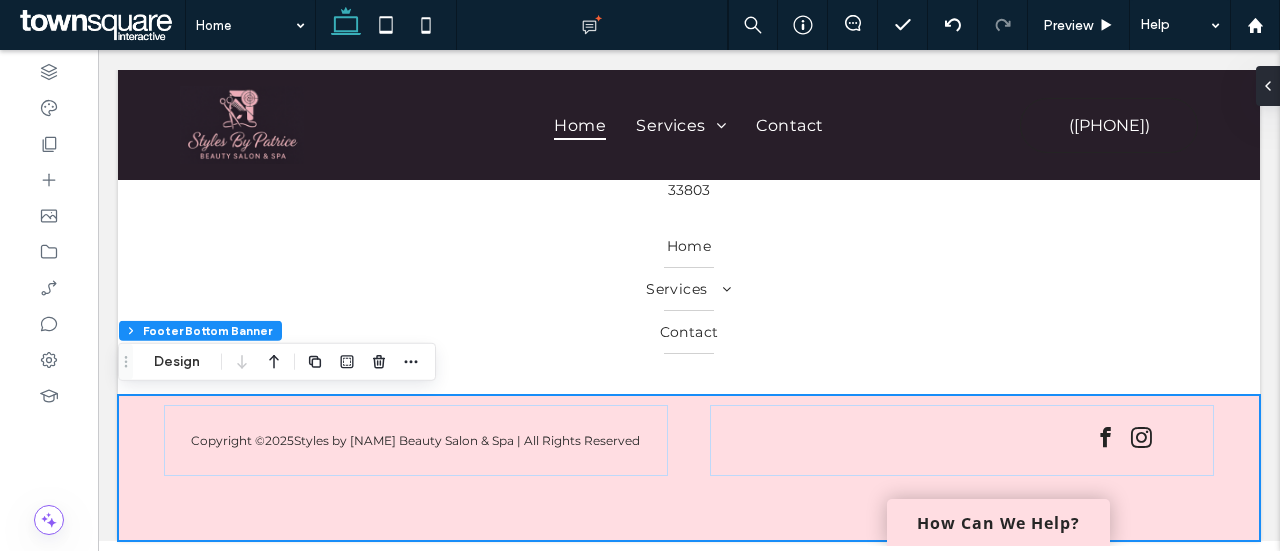 click on "Copyright ©  [YEAR]
Styles by [NAME] Beauty Salon & Spa | All Rights Reserved" at bounding box center (689, 468) 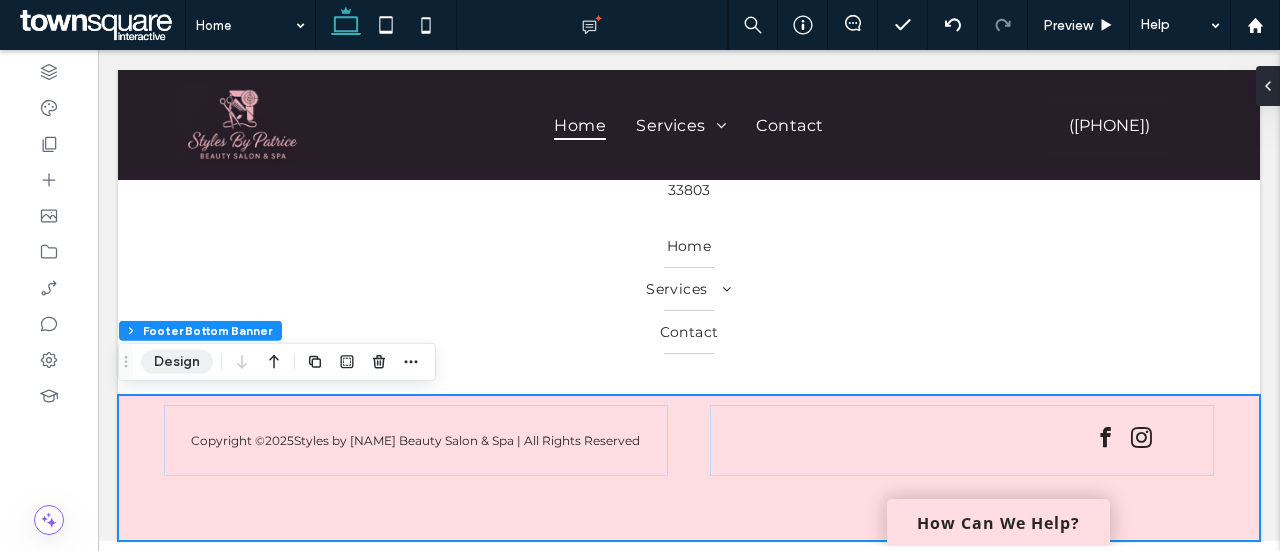 click on "Design" at bounding box center (177, 362) 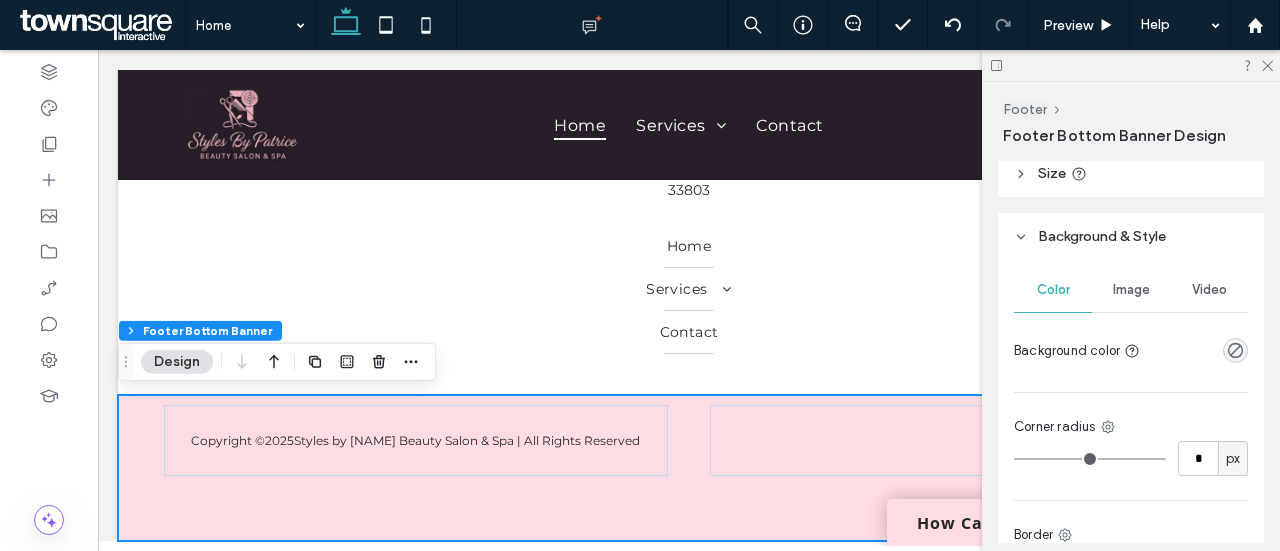 scroll, scrollTop: 292, scrollLeft: 0, axis: vertical 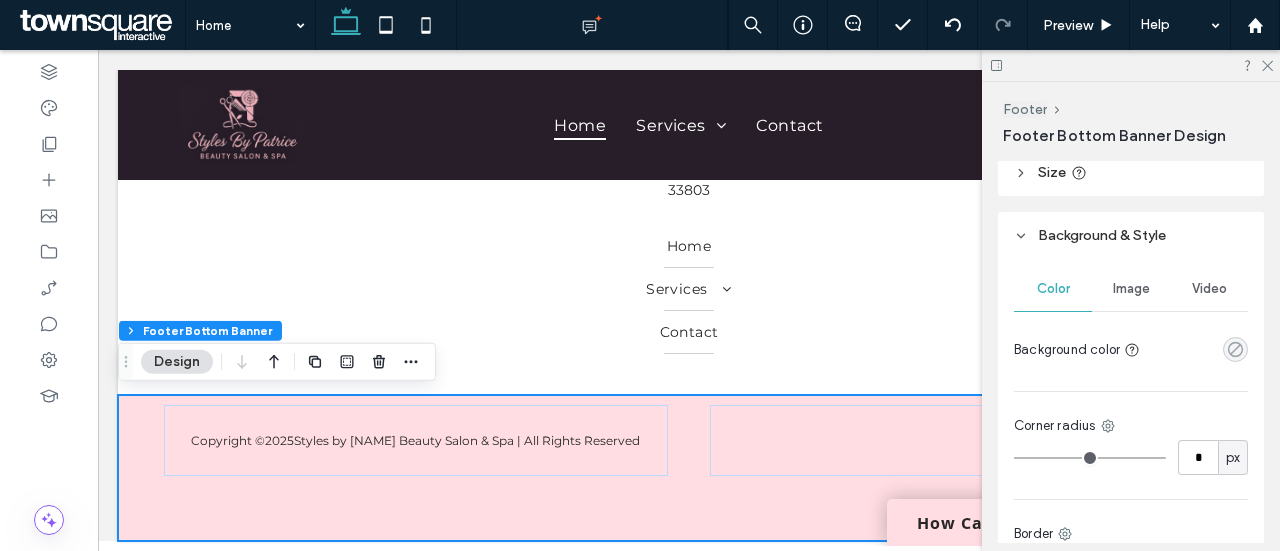 click 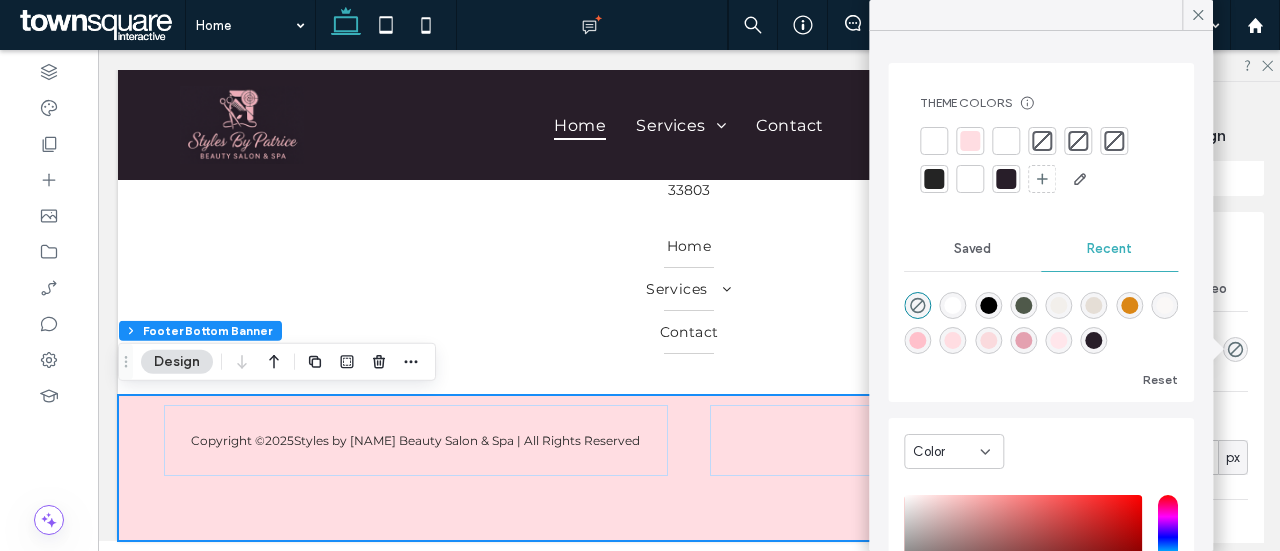 click at bounding box center [1006, 179] 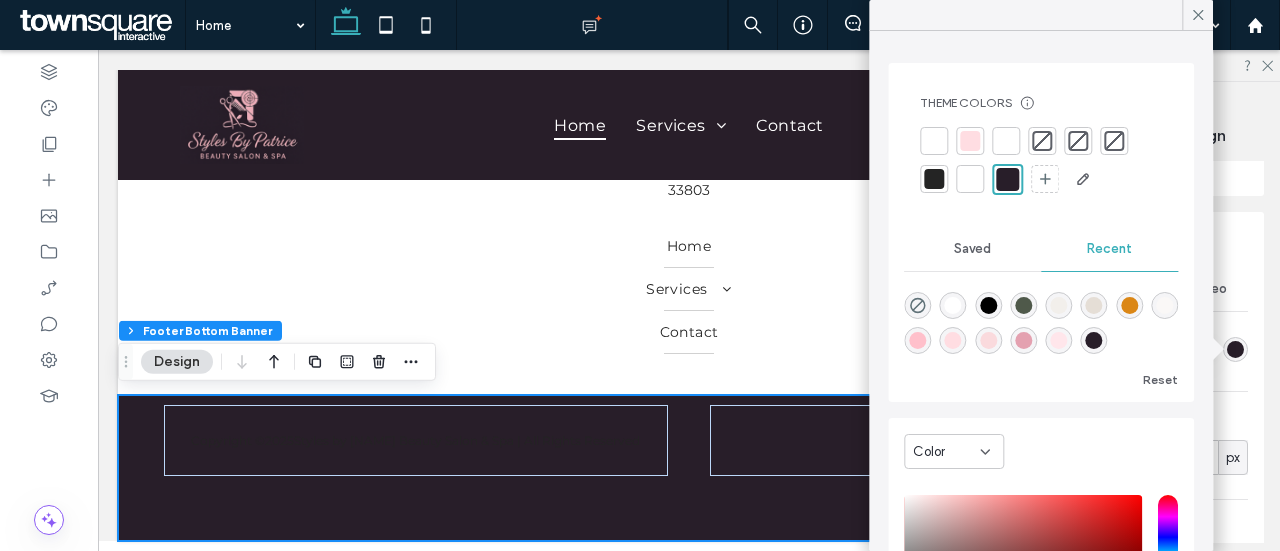 click at bounding box center (1094, 340) 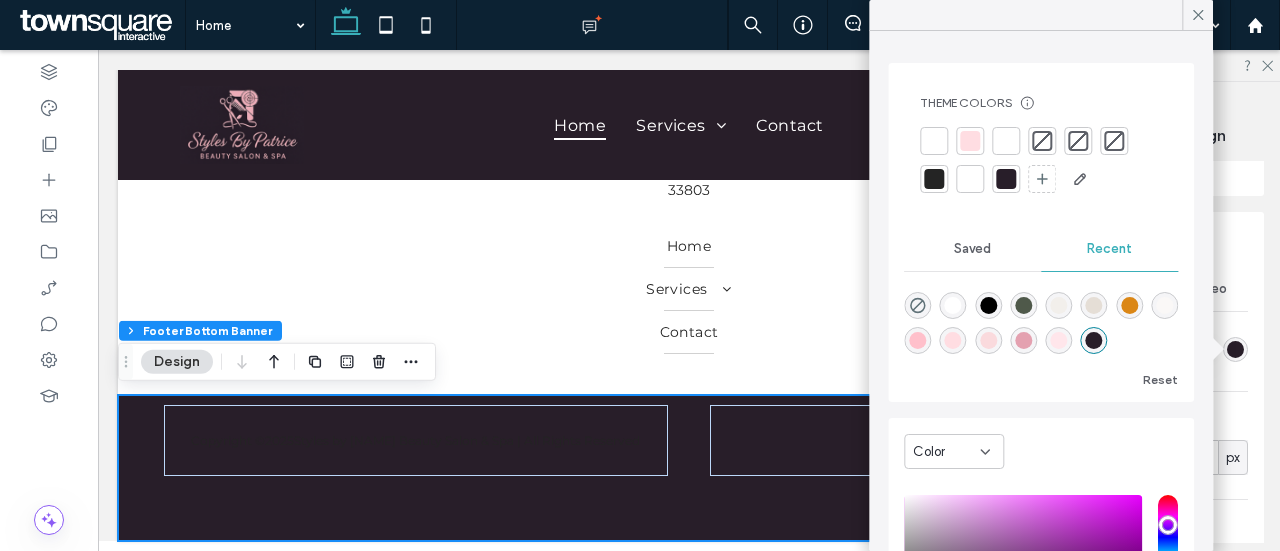 type on "*******" 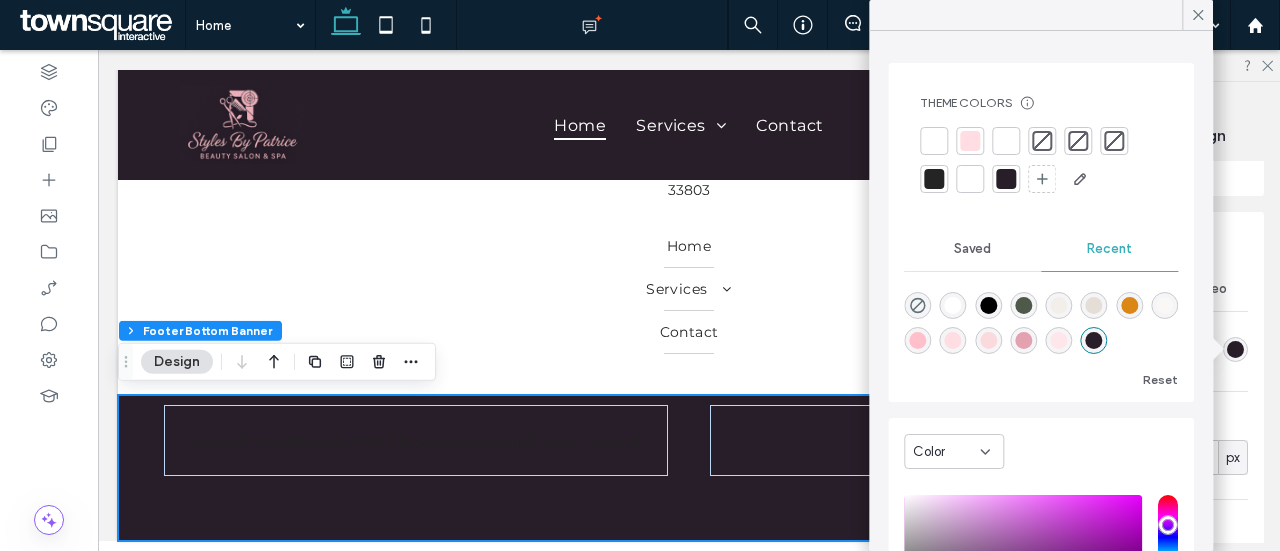 click at bounding box center (953, 305) 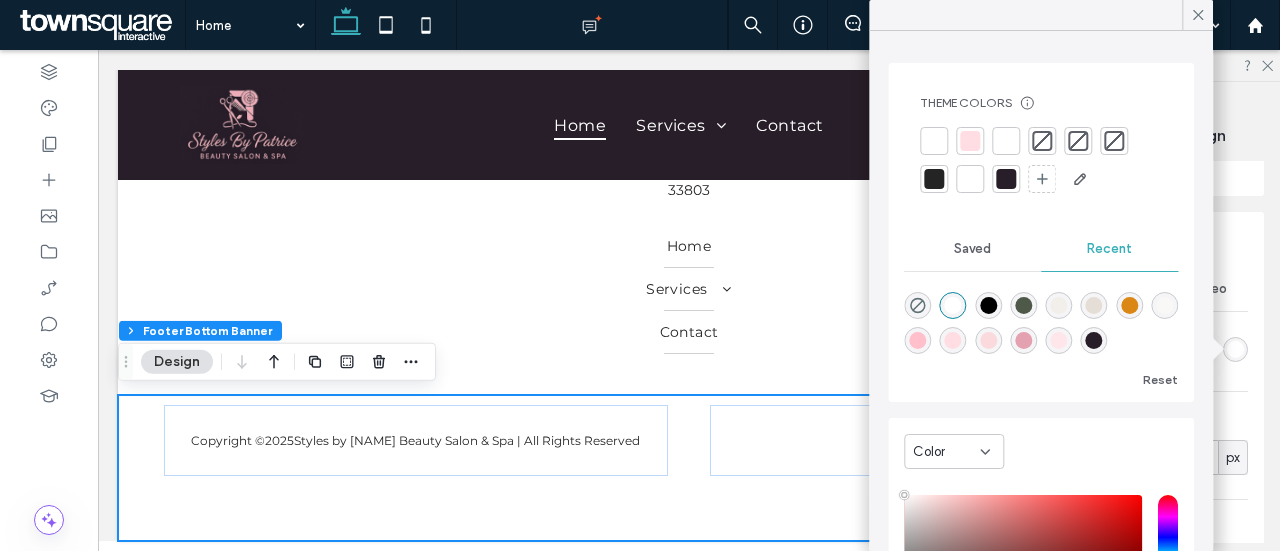 scroll, scrollTop: 4341, scrollLeft: 0, axis: vertical 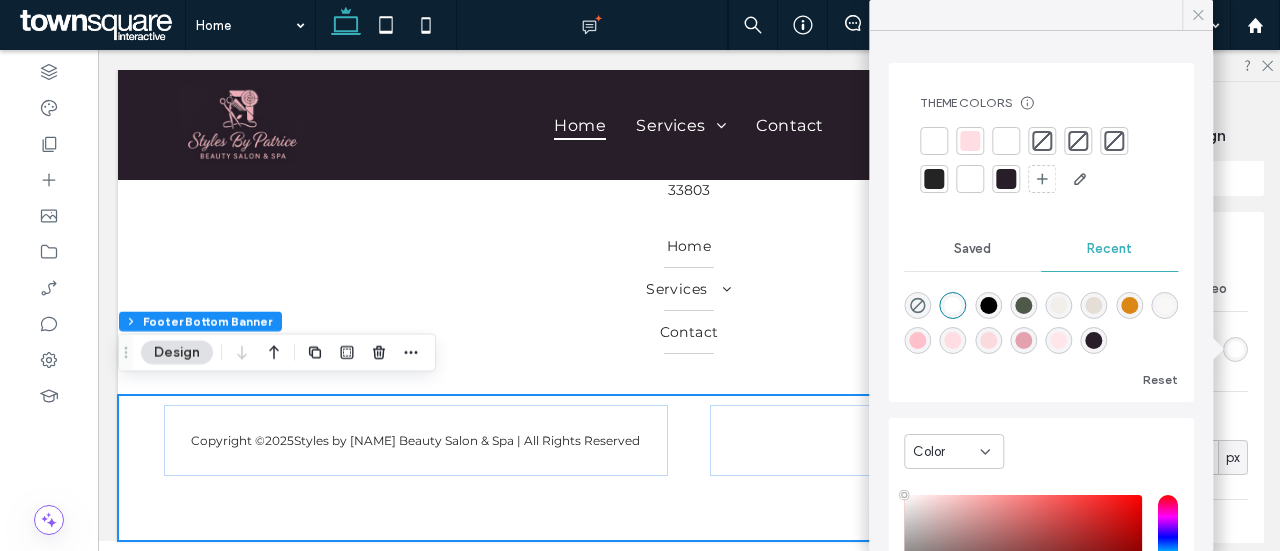 click at bounding box center [1198, 15] 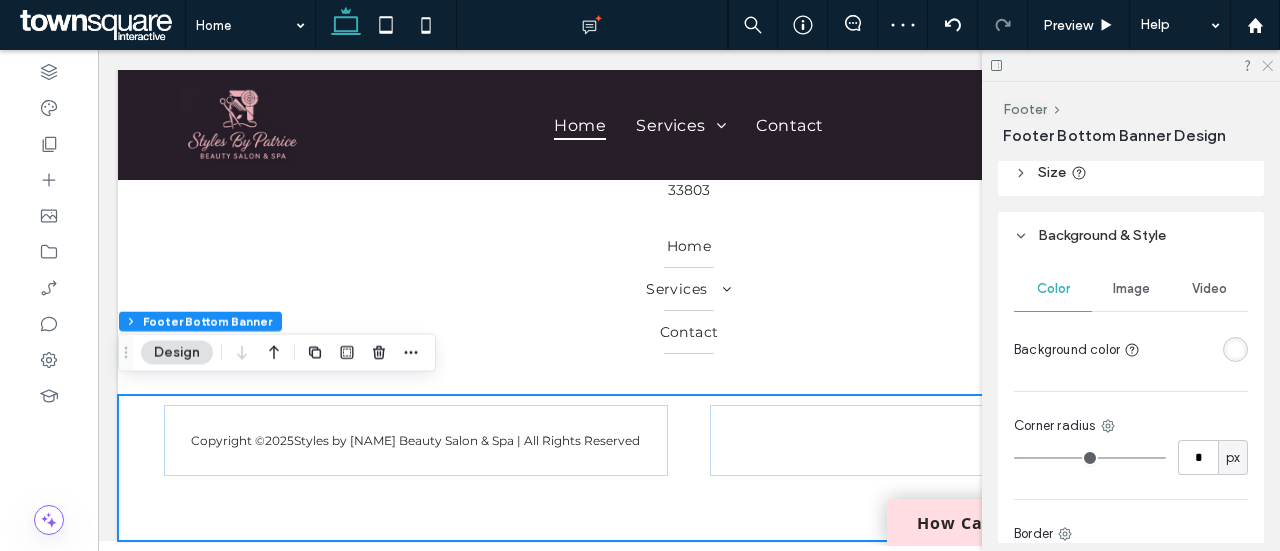 click 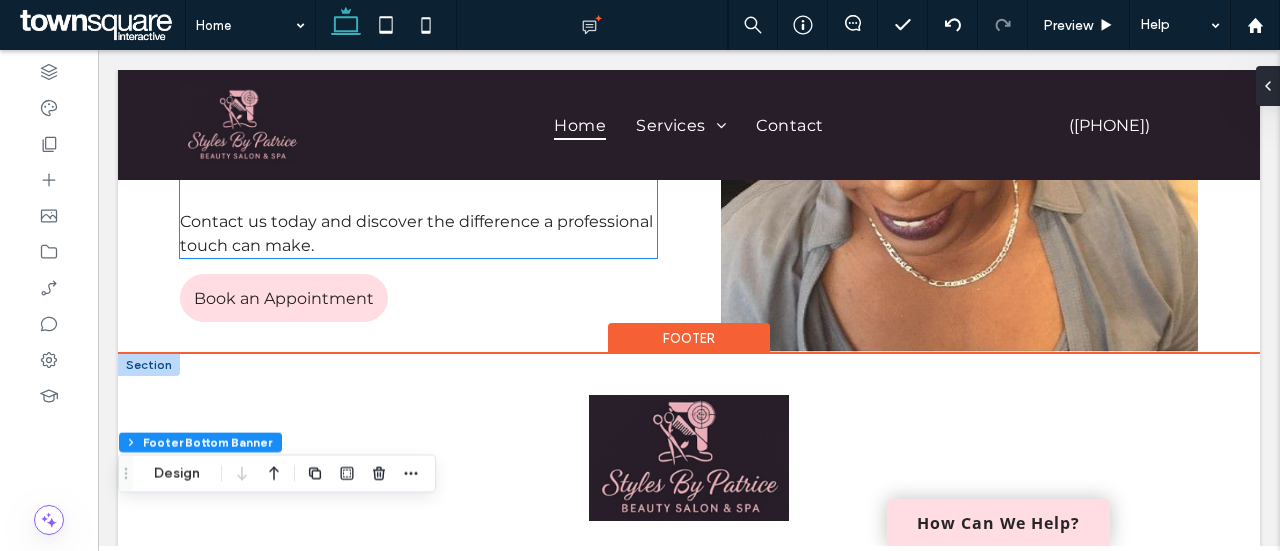 scroll, scrollTop: 3827, scrollLeft: 0, axis: vertical 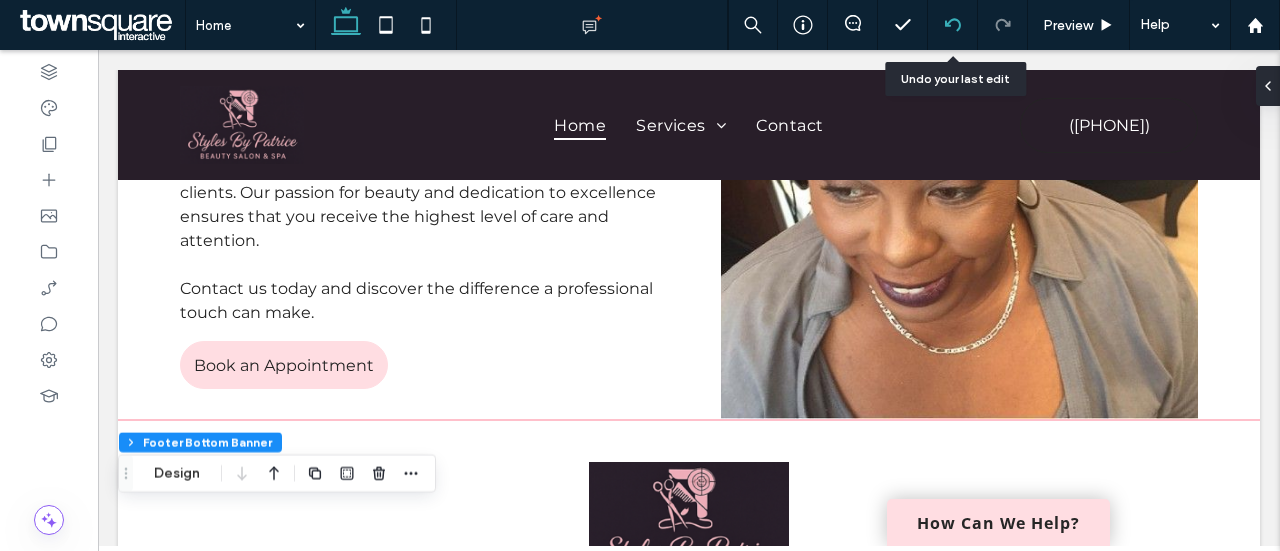 click 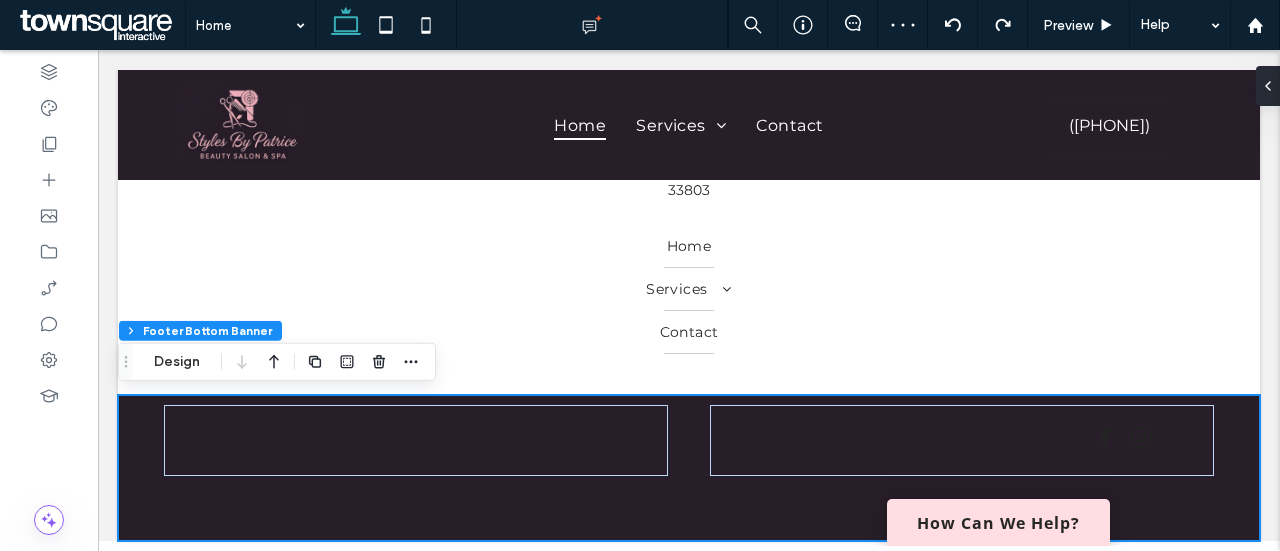 scroll, scrollTop: 4332, scrollLeft: 0, axis: vertical 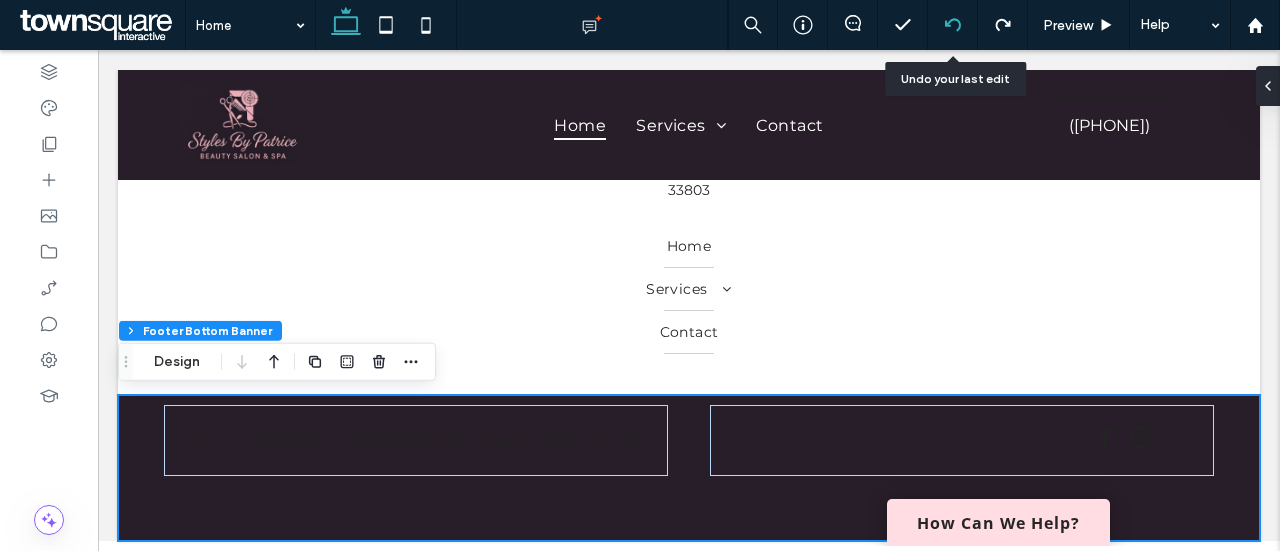click 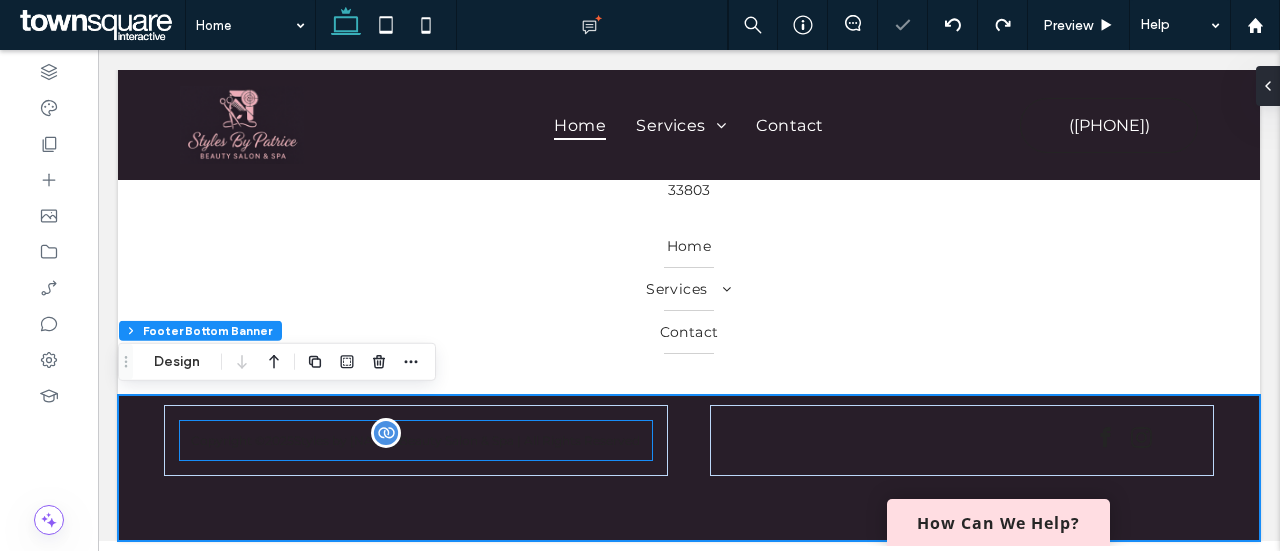scroll, scrollTop: 4332, scrollLeft: 0, axis: vertical 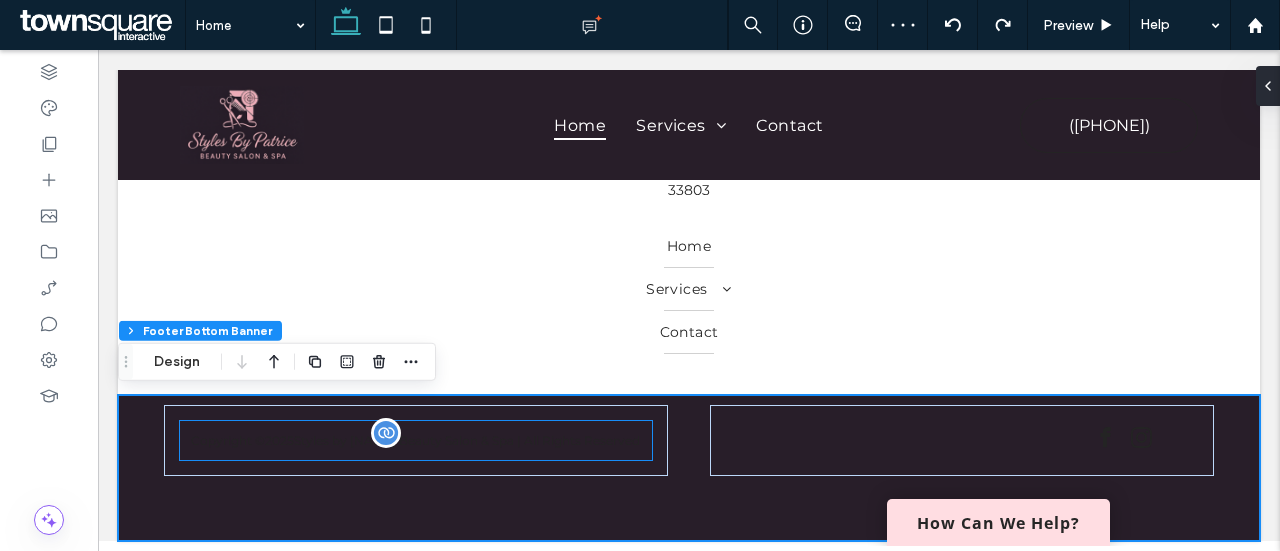 click on "Copyright ©  [YEAR]
Styles by [NAME] Beauty Salon & Spa | All Rights Reserved" at bounding box center (416, 440) 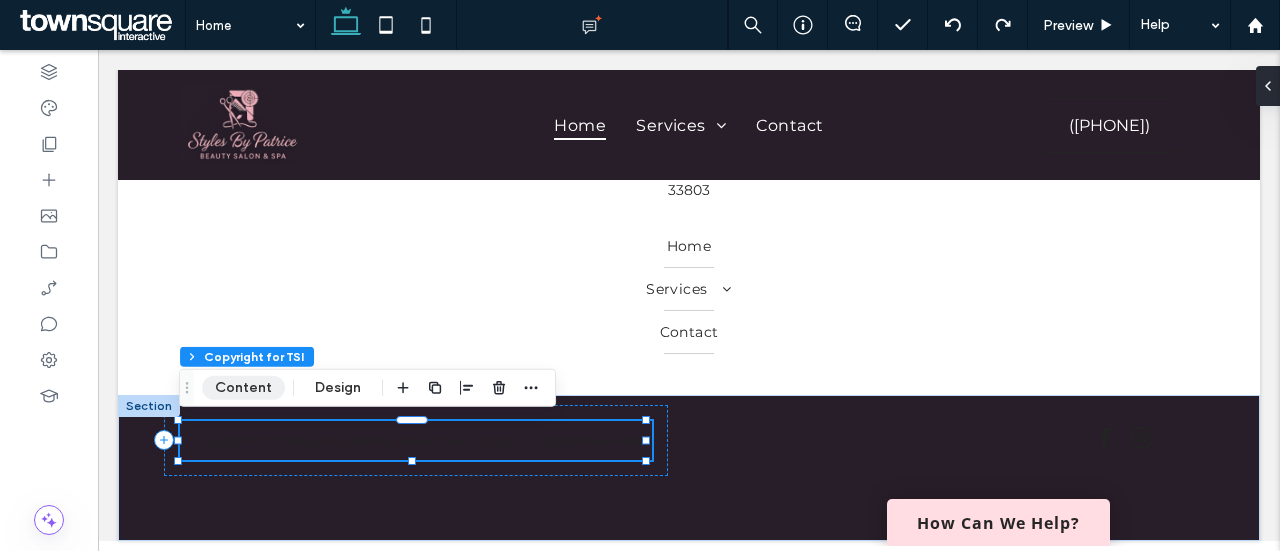 click on "Content" at bounding box center (243, 388) 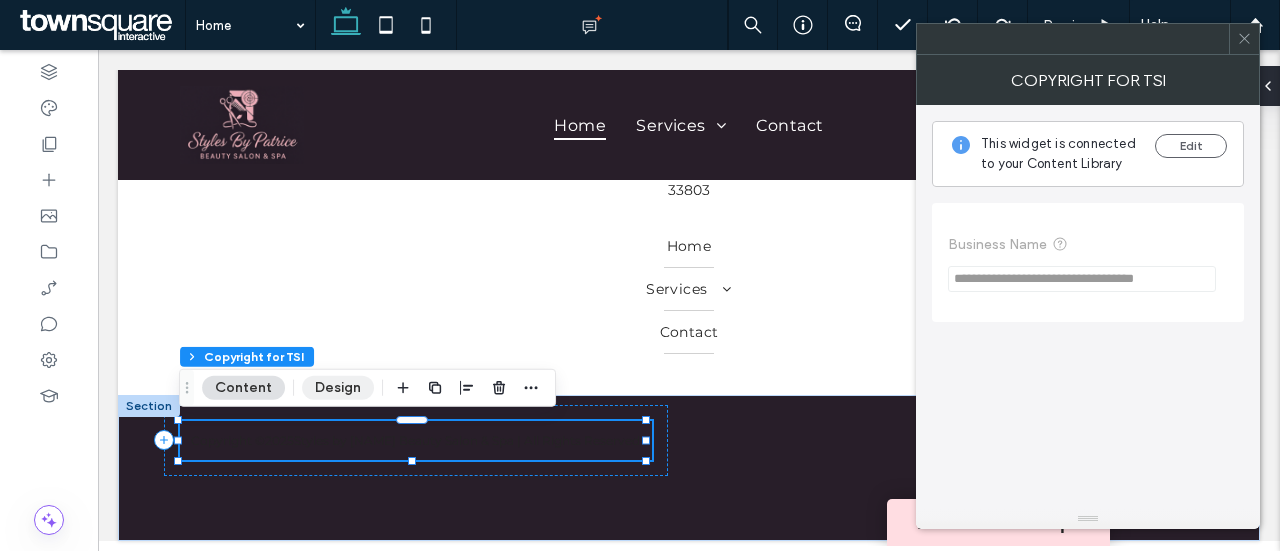 click on "Design" at bounding box center [338, 388] 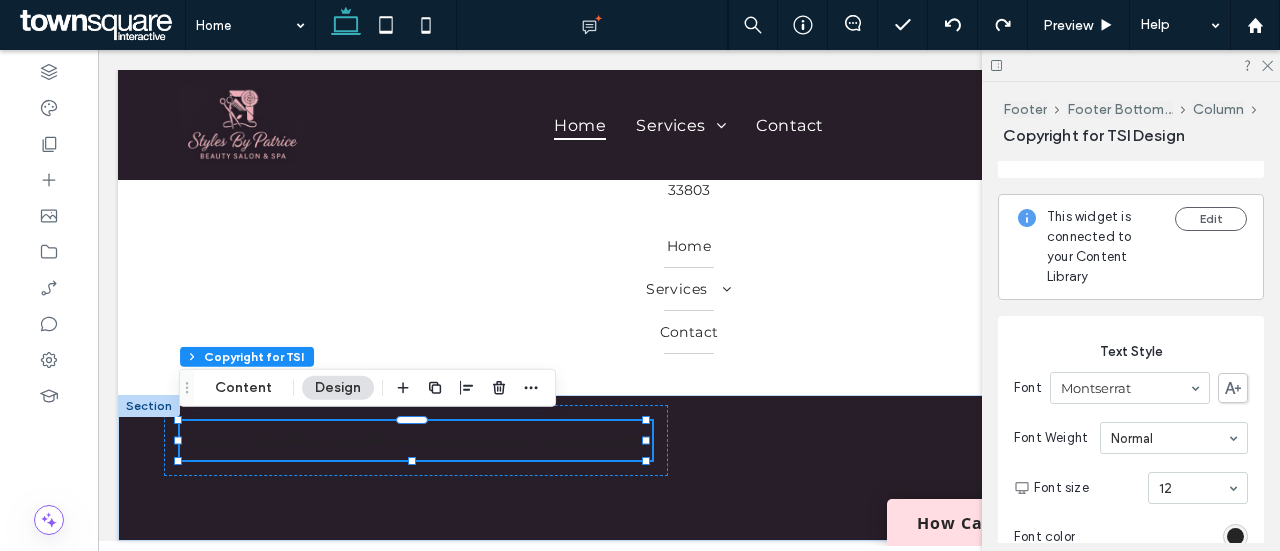 scroll, scrollTop: 349, scrollLeft: 0, axis: vertical 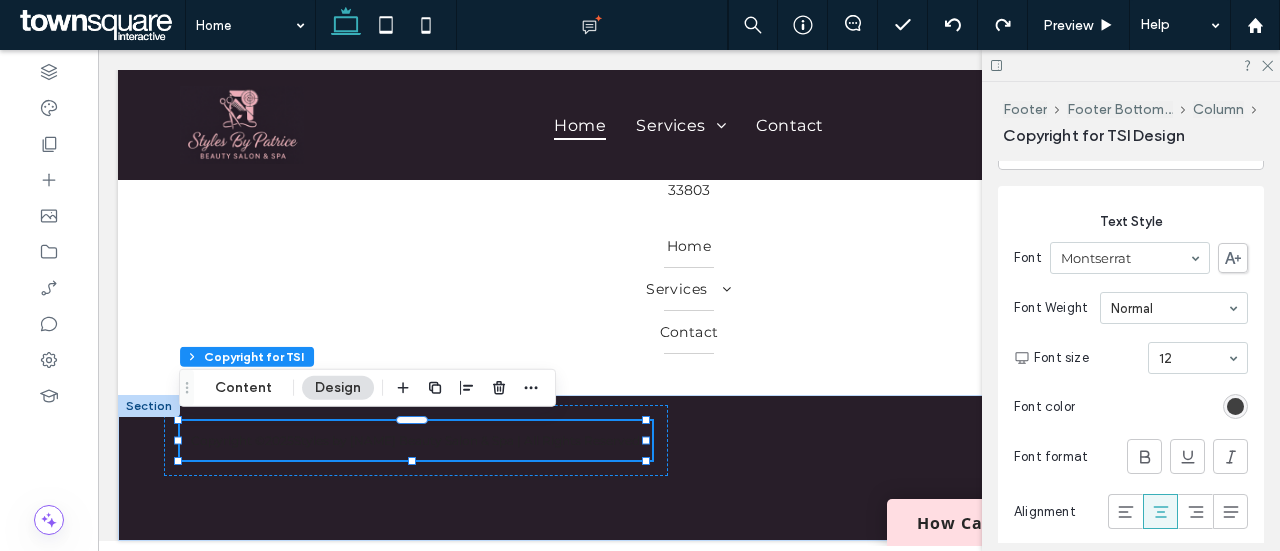 click at bounding box center [1235, 406] 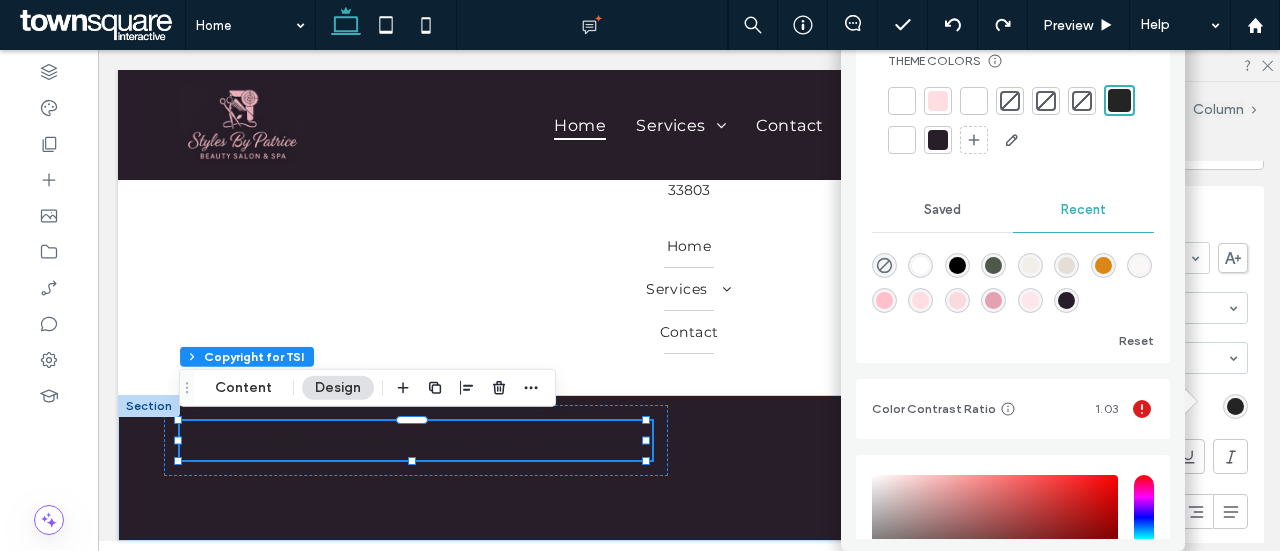 click at bounding box center (920, 265) 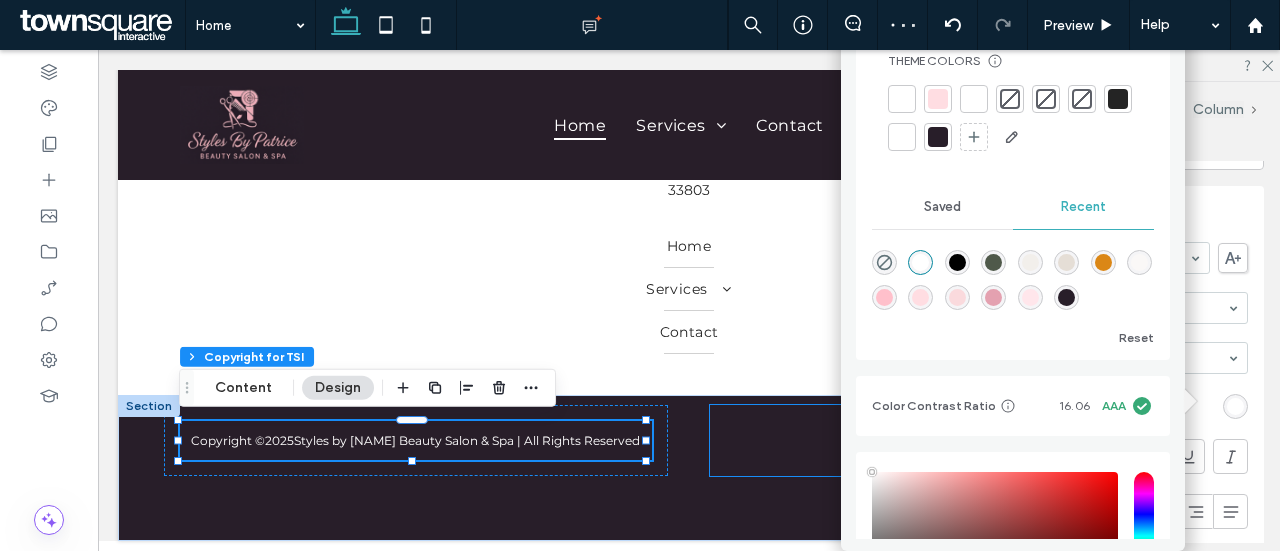 click at bounding box center (962, 440) 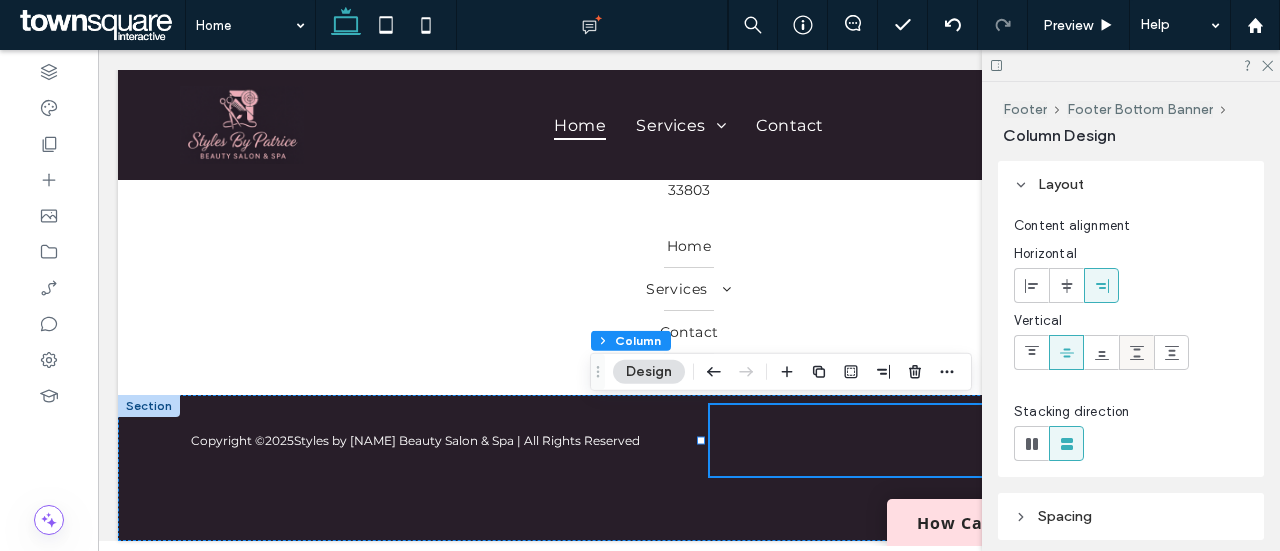 scroll, scrollTop: 201, scrollLeft: 0, axis: vertical 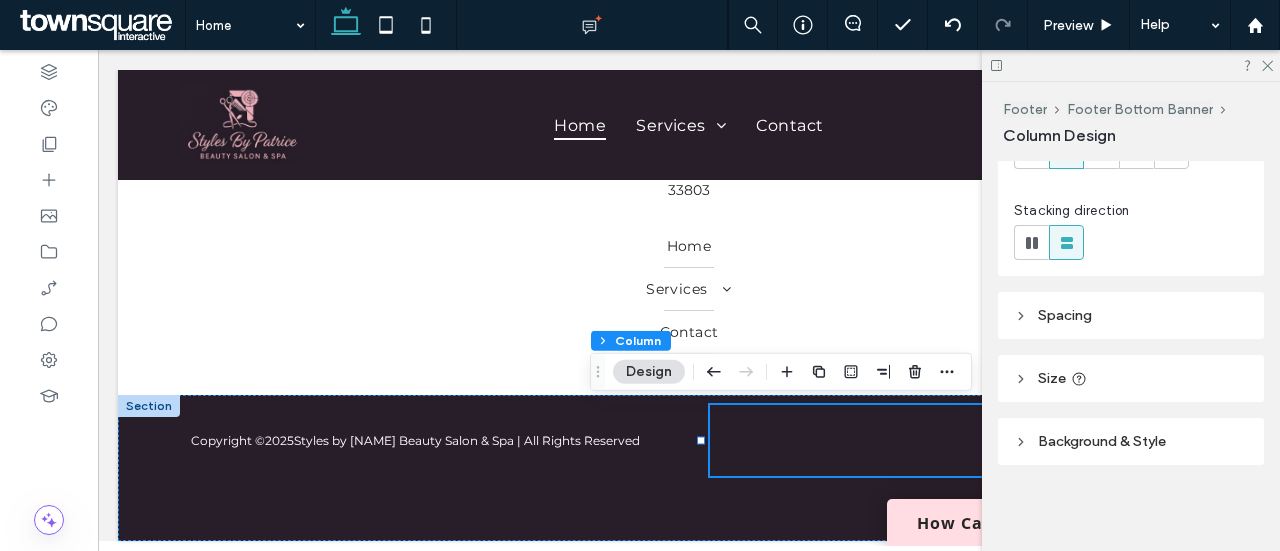 click on "Background & Style" at bounding box center (1131, 441) 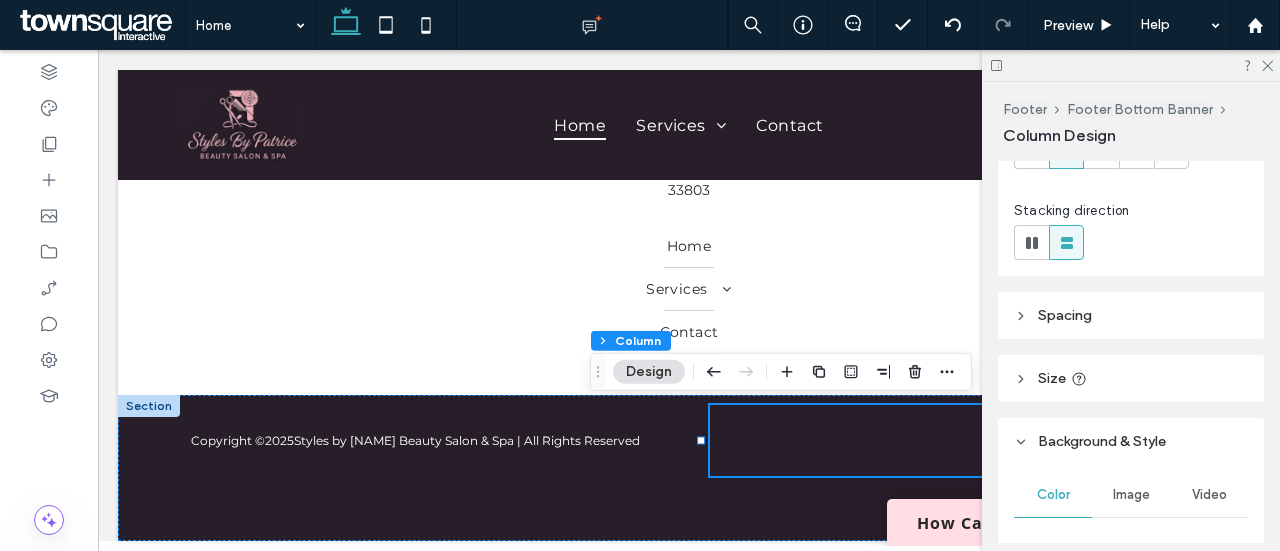 click on "Size" at bounding box center [1131, 378] 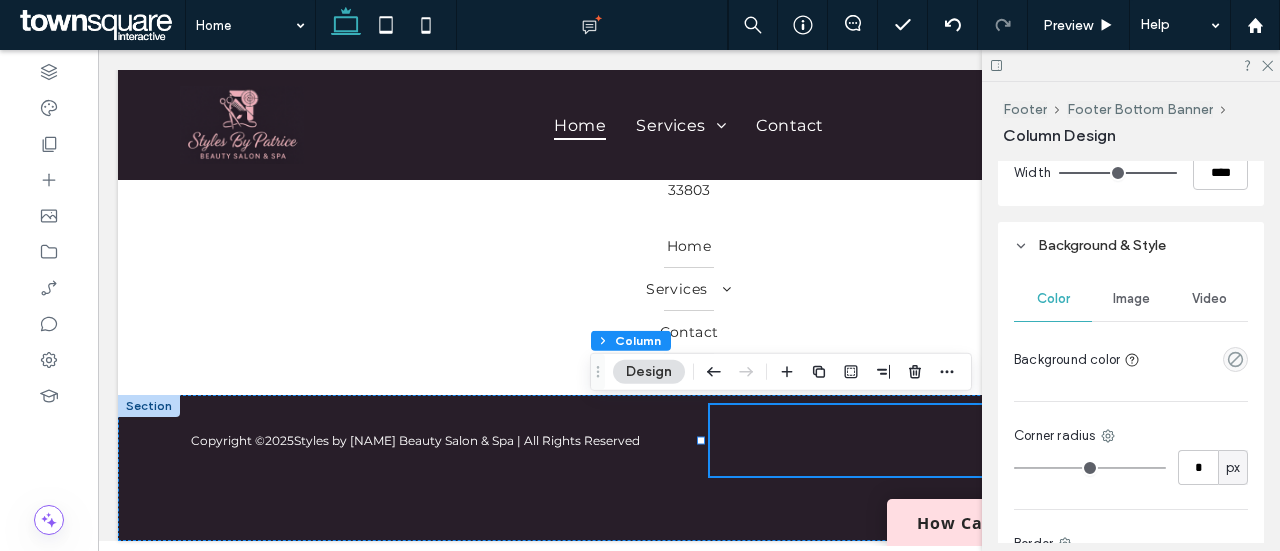 scroll, scrollTop: 463, scrollLeft: 0, axis: vertical 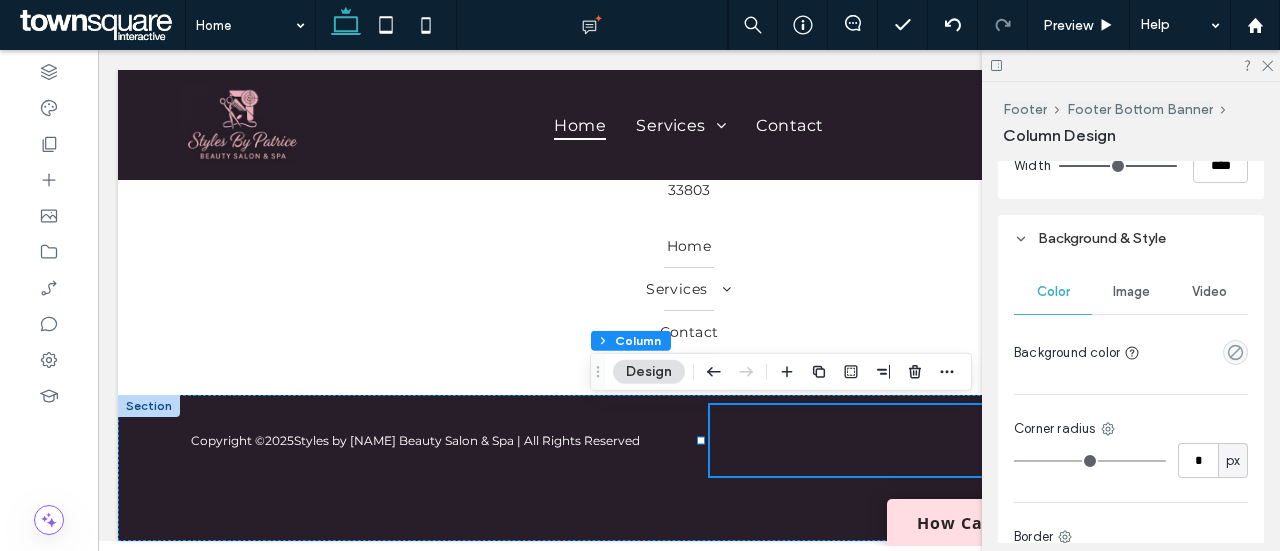 click on "Image" at bounding box center [1131, 292] 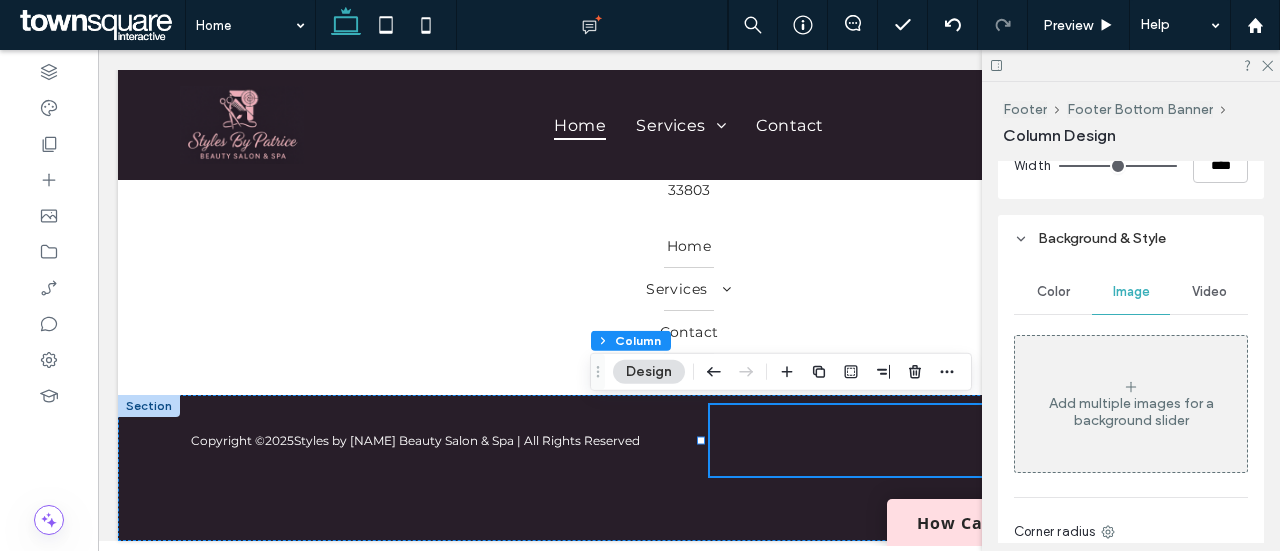 click on "Video" at bounding box center [1209, 292] 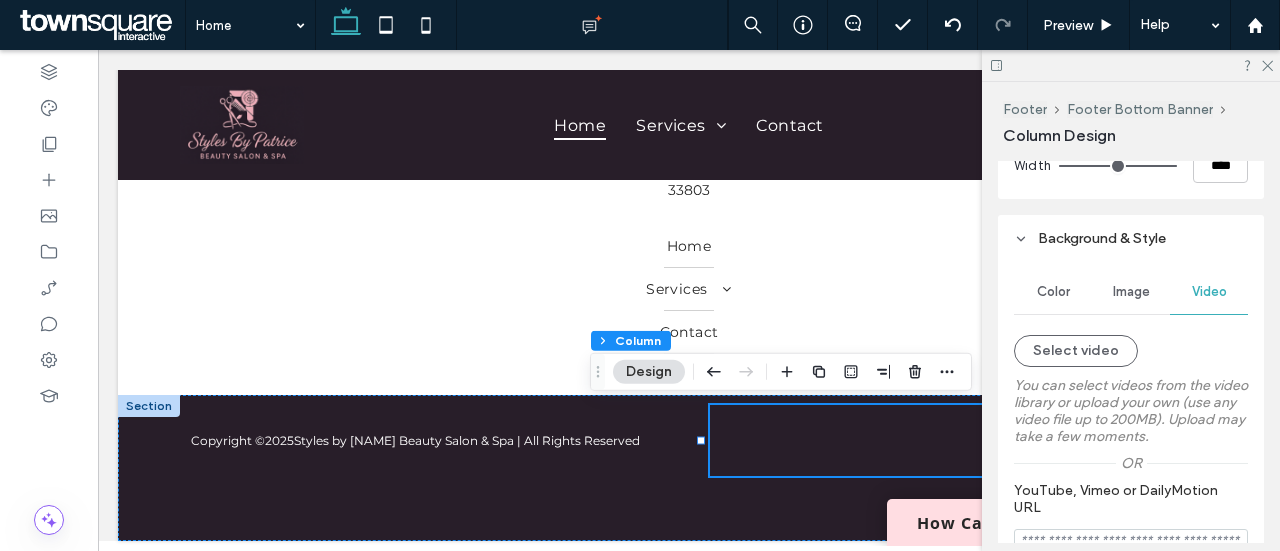 click on "Color" at bounding box center [1053, 292] 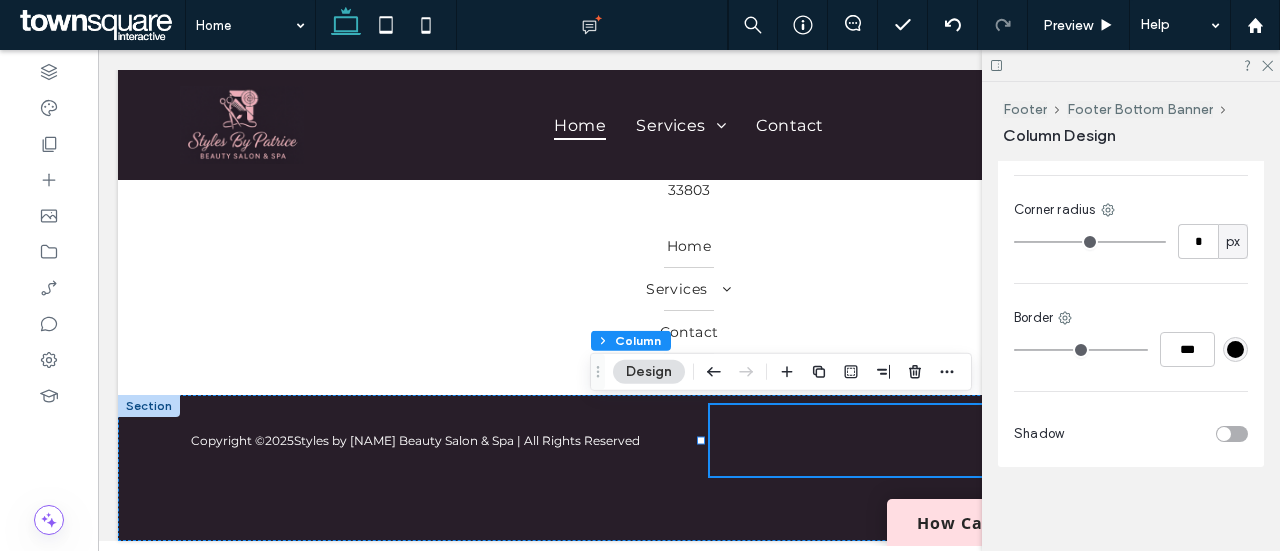 scroll, scrollTop: 543, scrollLeft: 0, axis: vertical 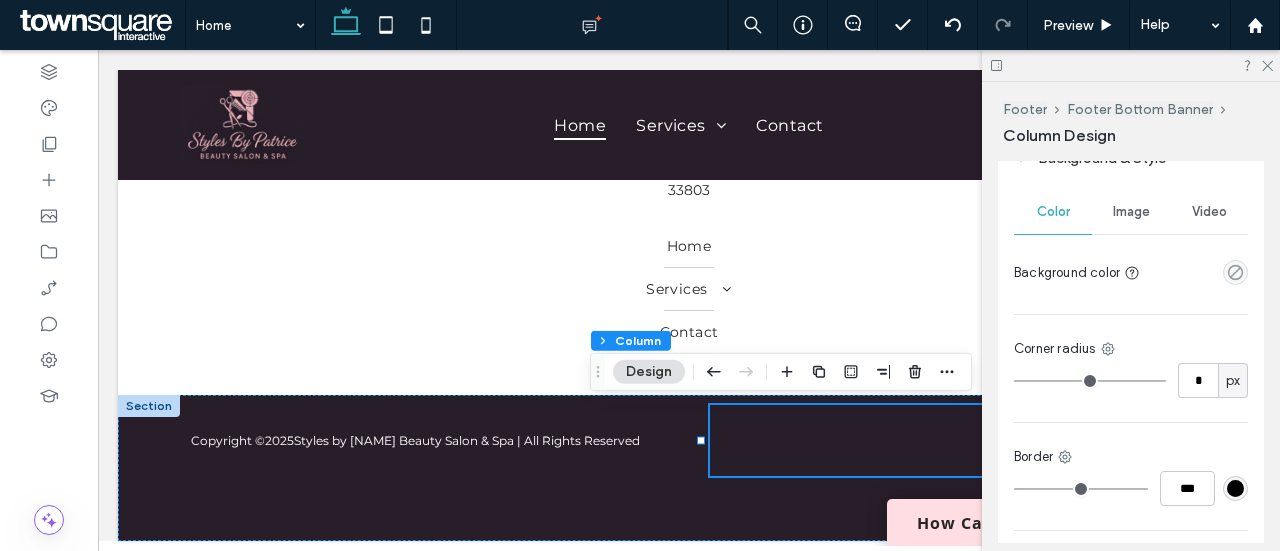 click on "Copyright ©  [YEAR]
Styles by [NAME] Beauty Salon & Spa | All Rights Reserved" at bounding box center (689, 468) 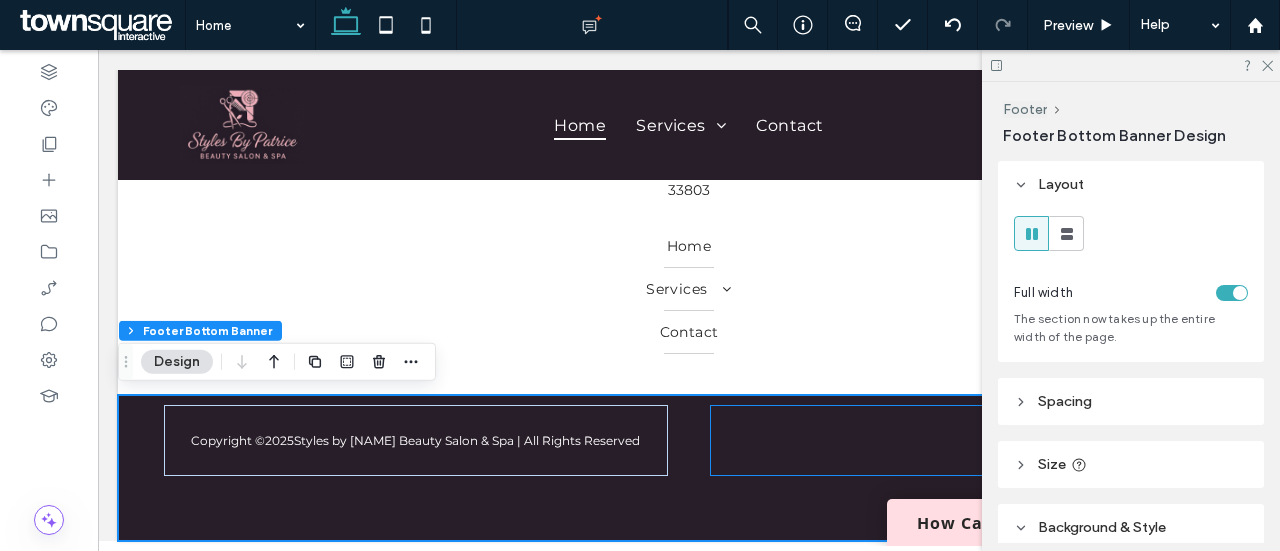 click at bounding box center [962, 440] 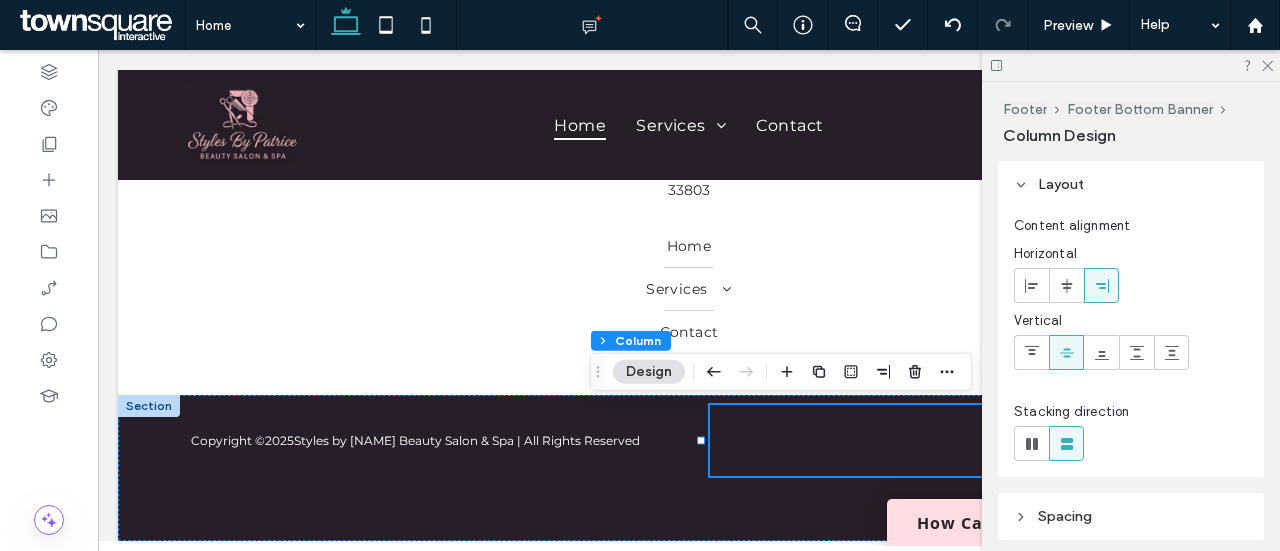 click at bounding box center [962, 440] 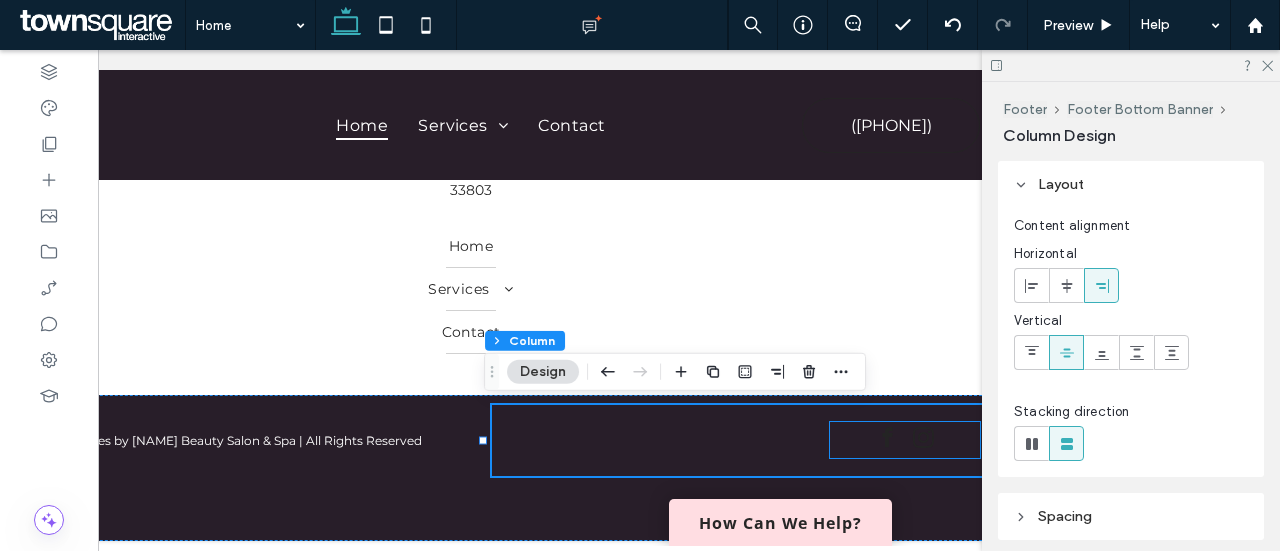 scroll, scrollTop: 0, scrollLeft: 298, axis: horizontal 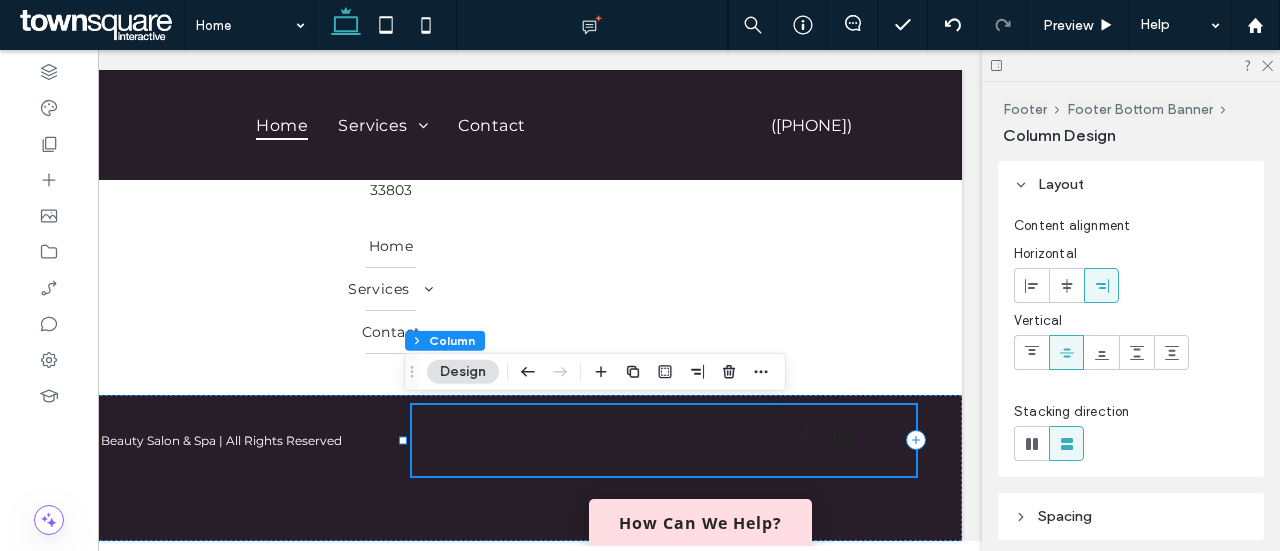 click at bounding box center [664, 440] 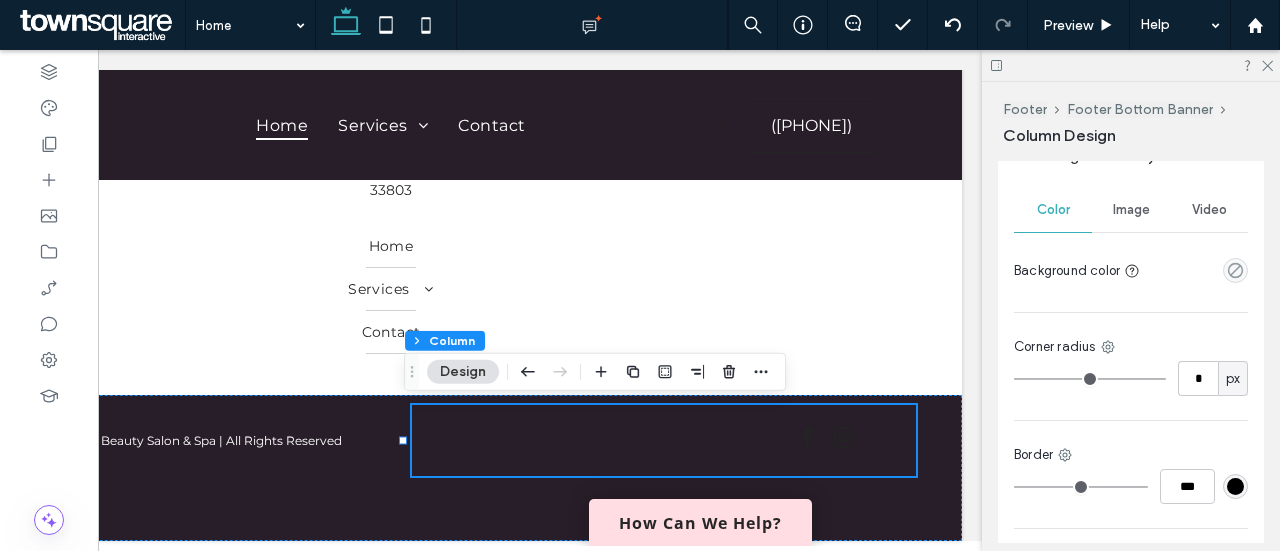 scroll, scrollTop: 560, scrollLeft: 0, axis: vertical 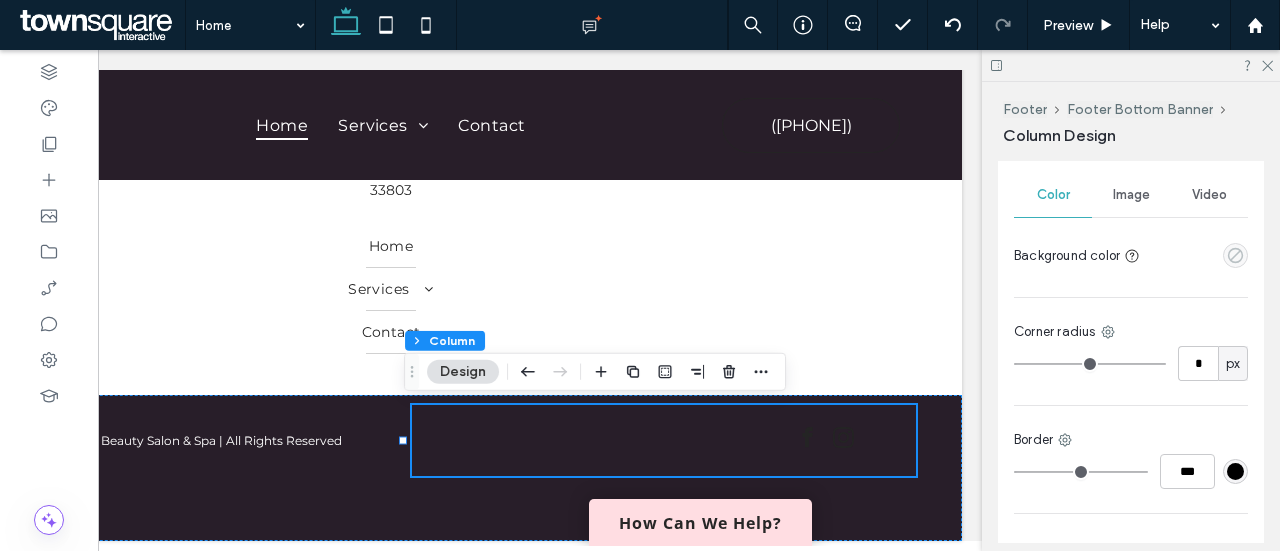 click 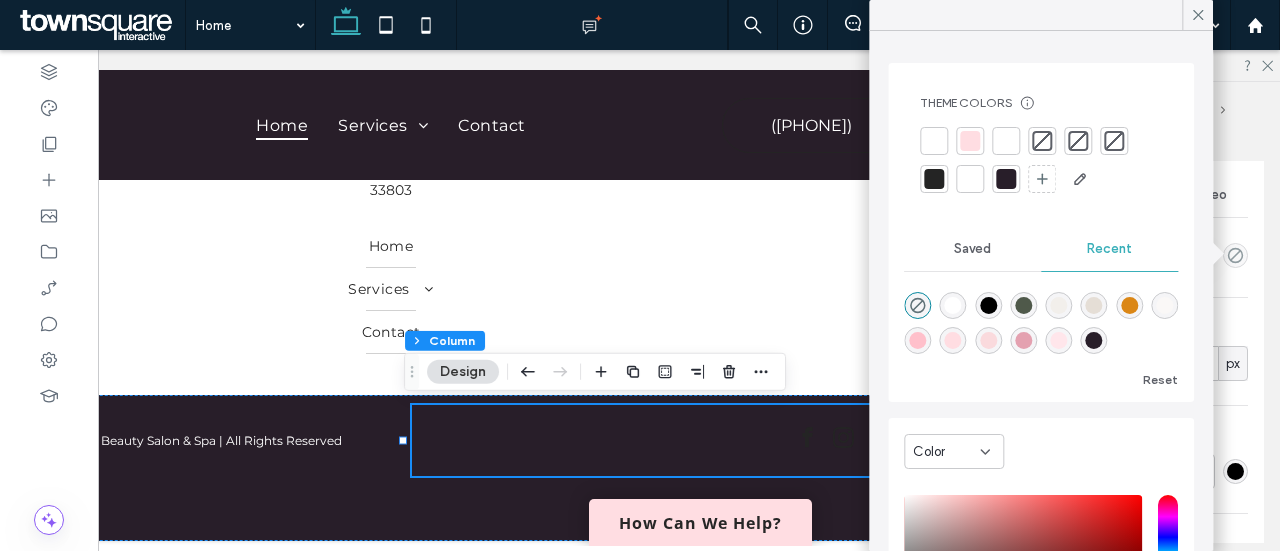 click at bounding box center (953, 305) 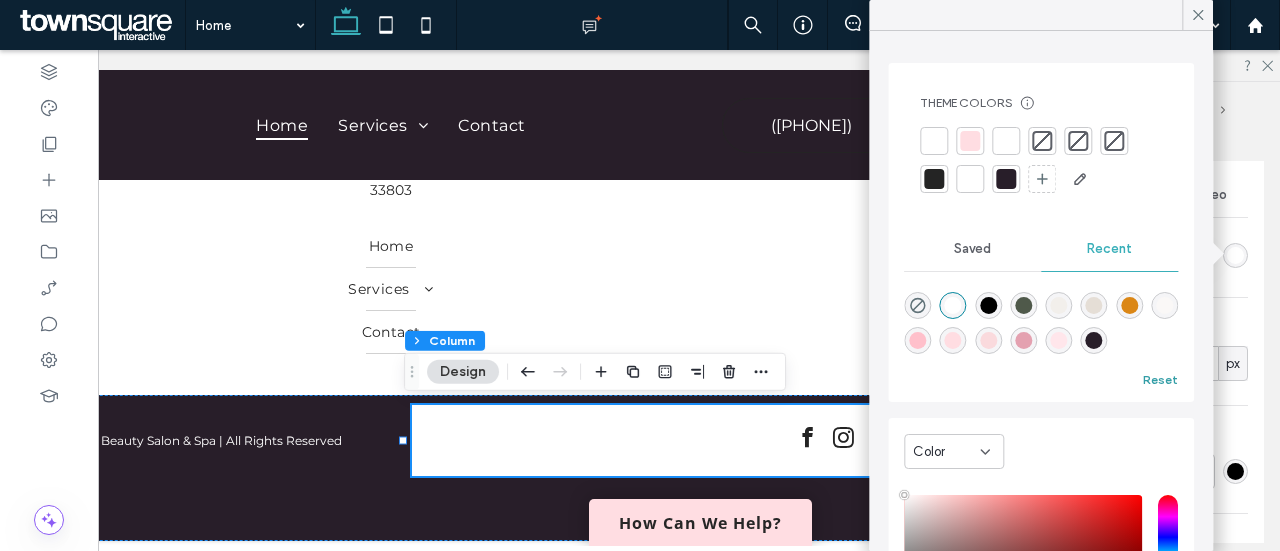 click on "Reset" at bounding box center (1160, 380) 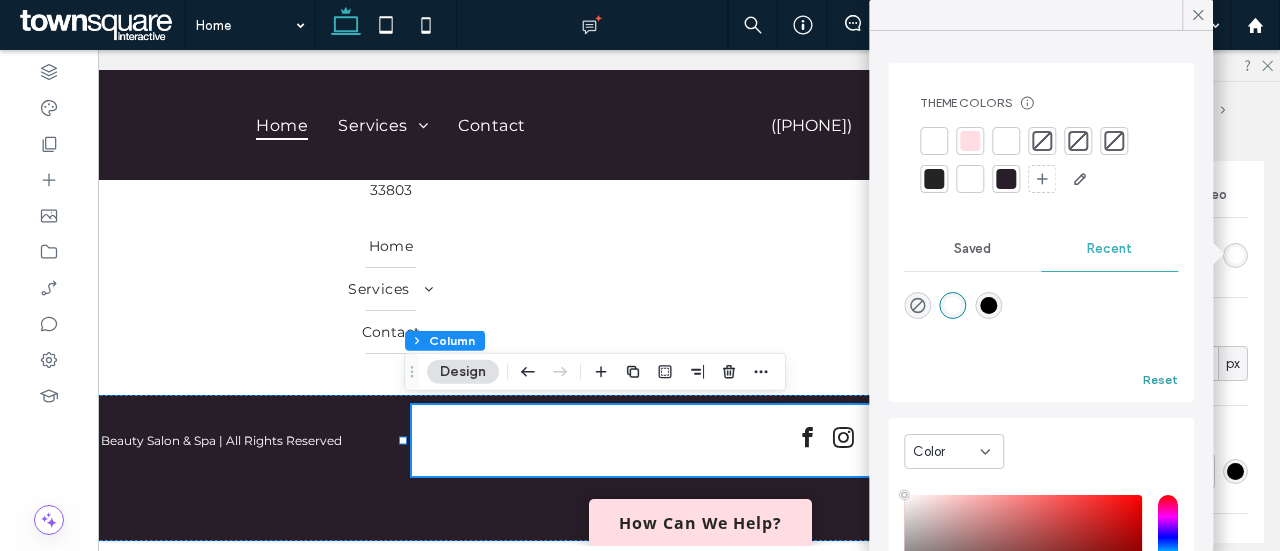 click on "Reset" at bounding box center (1160, 380) 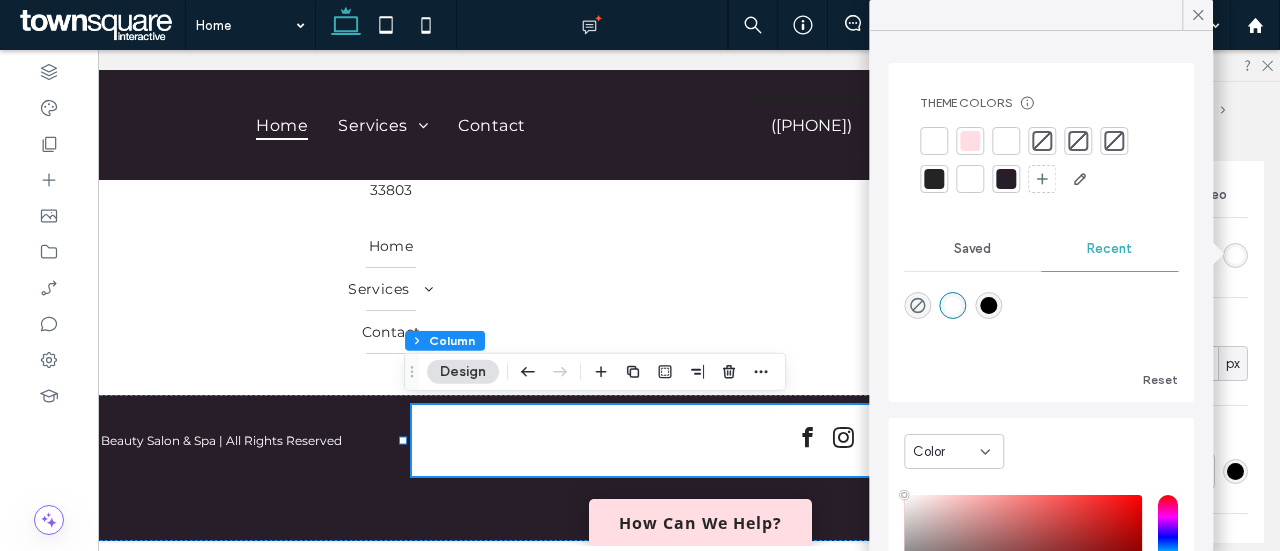 click on "Saved" at bounding box center (972, 249) 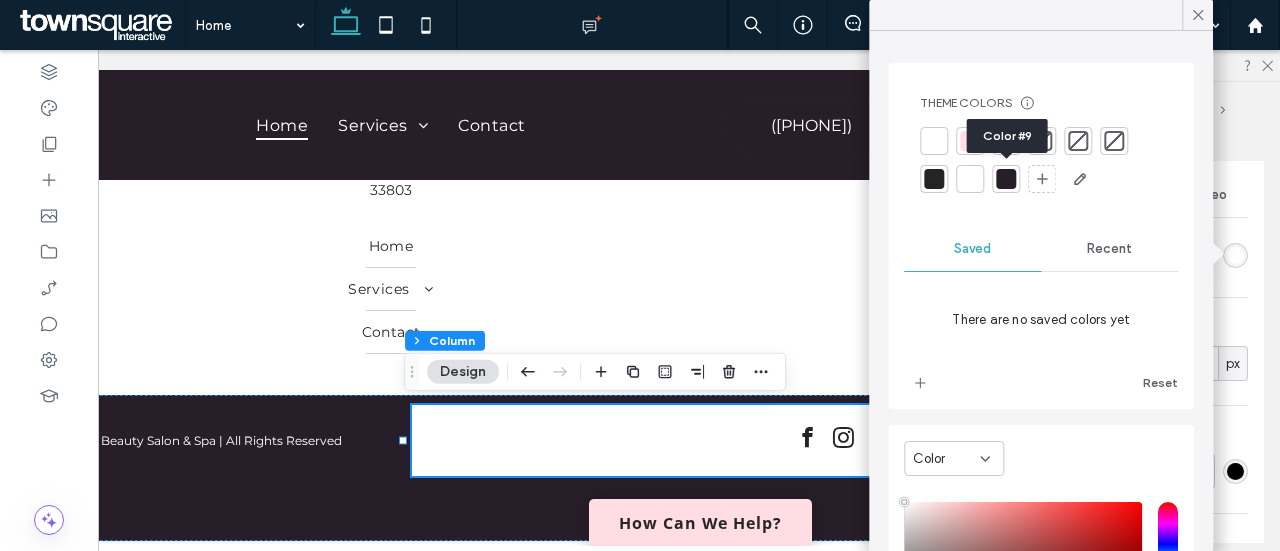 click at bounding box center [1006, 179] 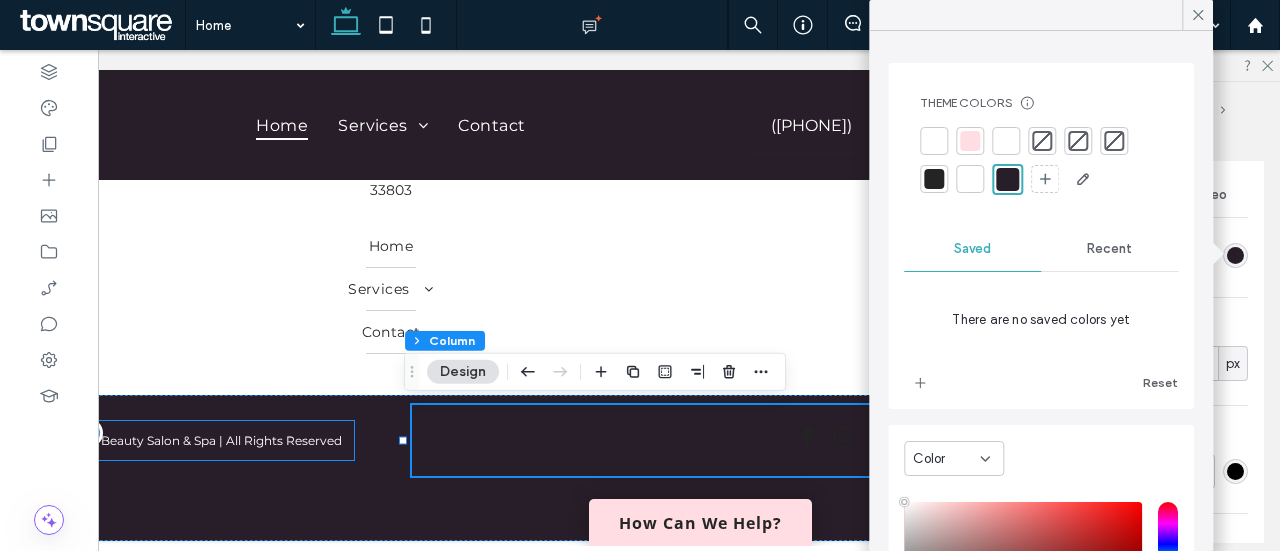 click on "Copyright ©  [YEAR]
Styles by [NAME] Beauty Salon & Spa | All Rights Reserved" at bounding box center [118, 440] 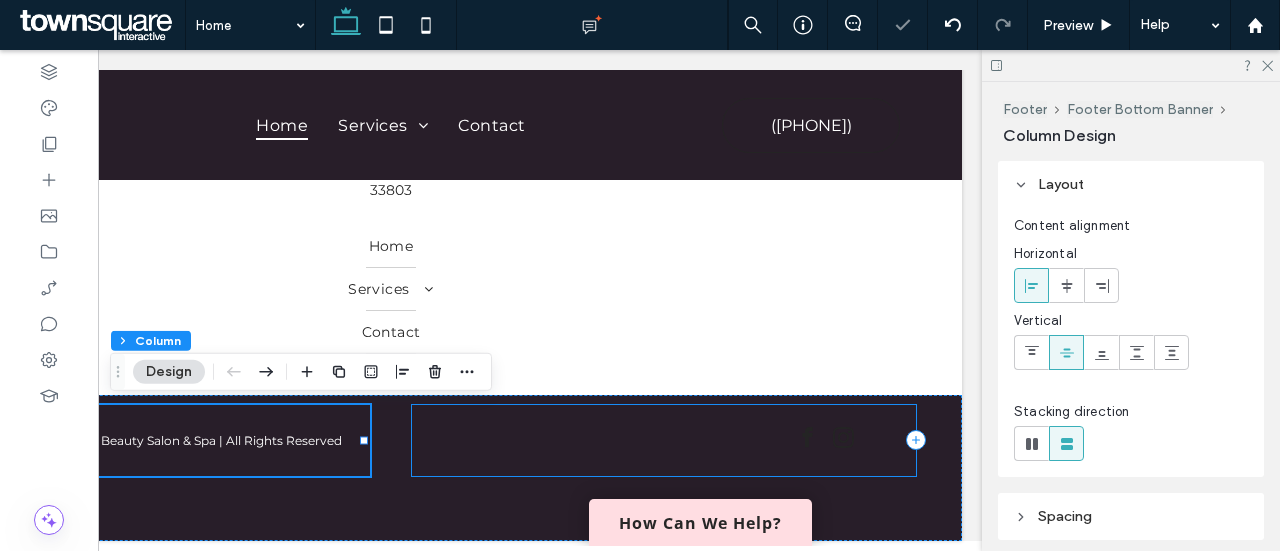 click at bounding box center (664, 440) 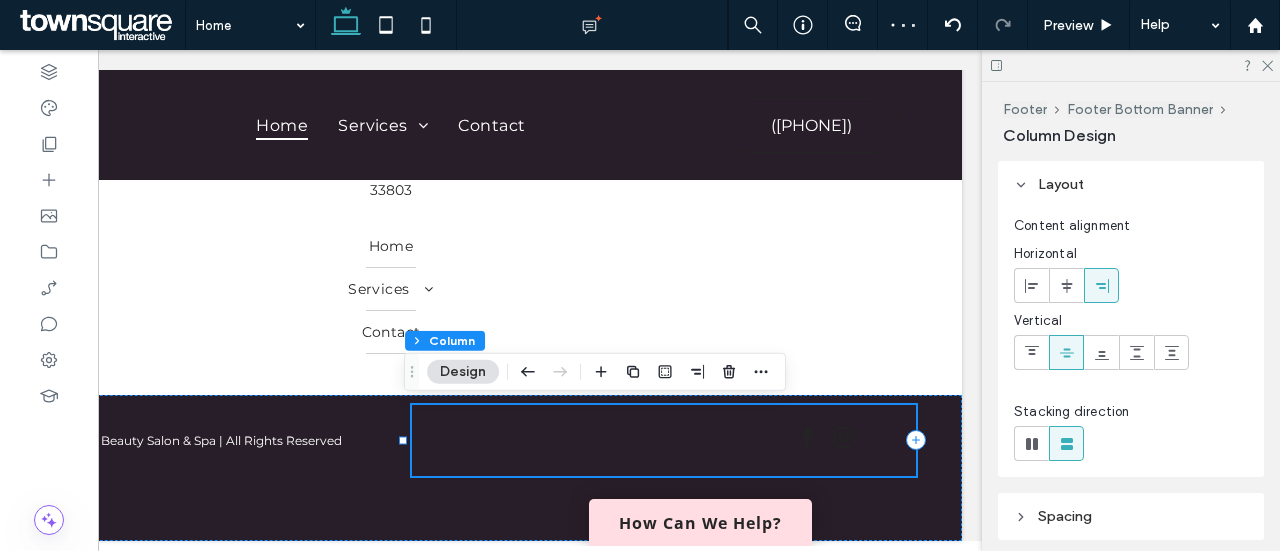 click on "Copyright ©  [YEAR]
Styles by [NAME] Beauty Salon & Spa | All Rights Reserved" at bounding box center [391, 468] 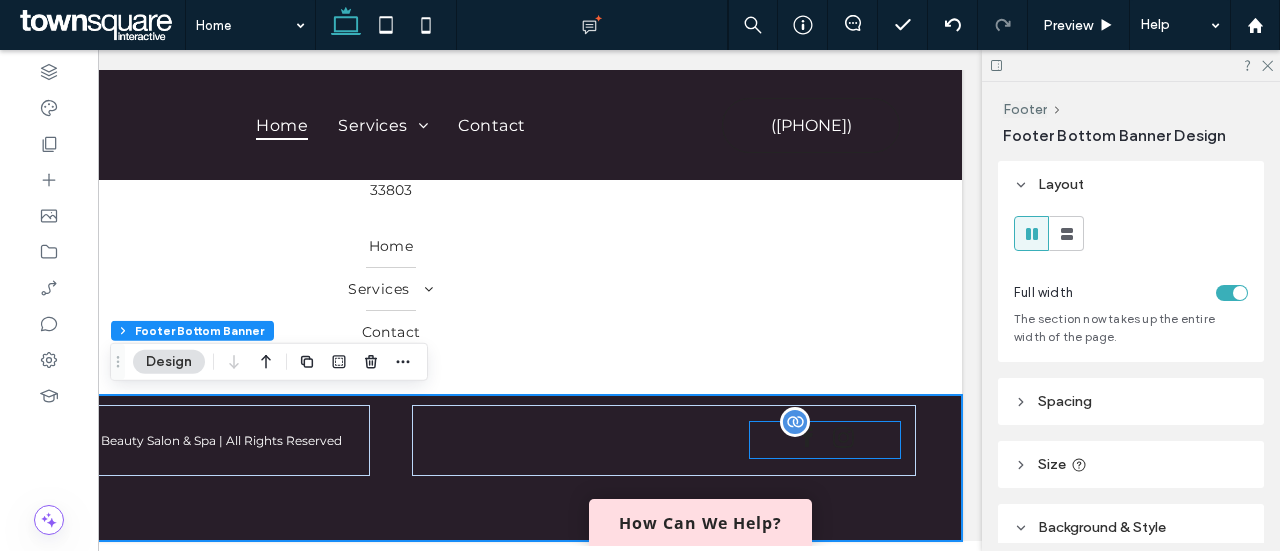click at bounding box center [825, 440] 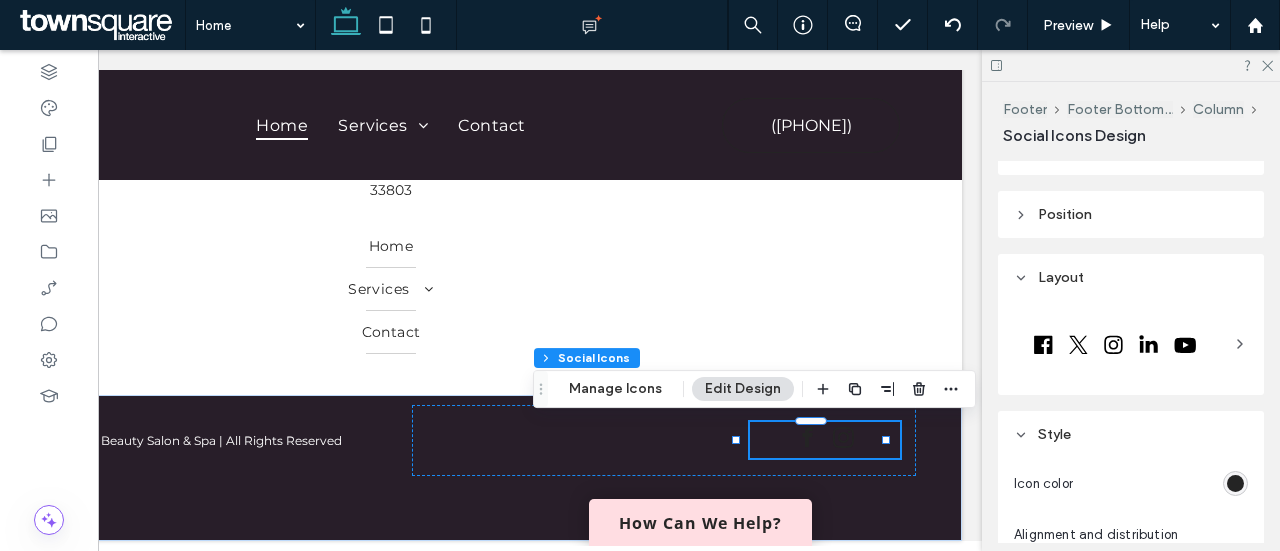 scroll, scrollTop: 245, scrollLeft: 0, axis: vertical 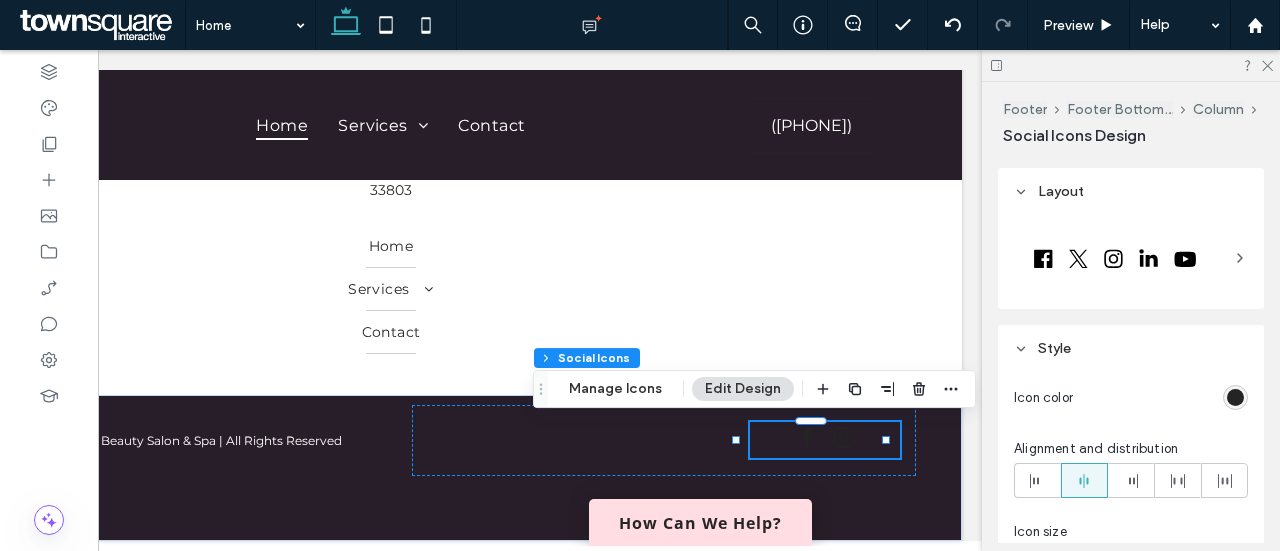 click at bounding box center (1235, 397) 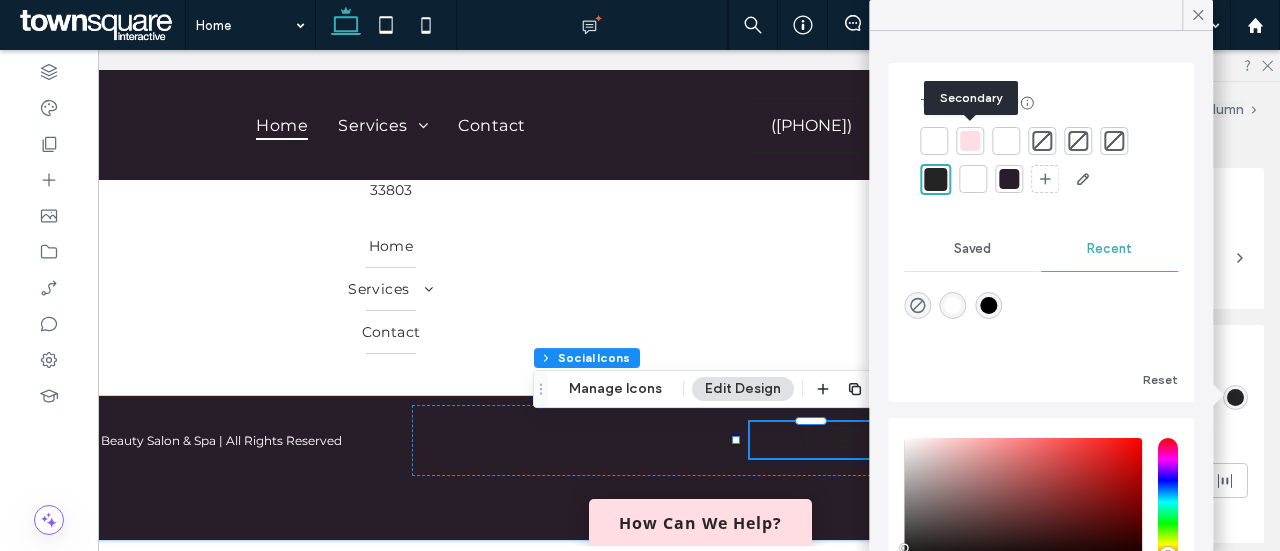click at bounding box center (970, 141) 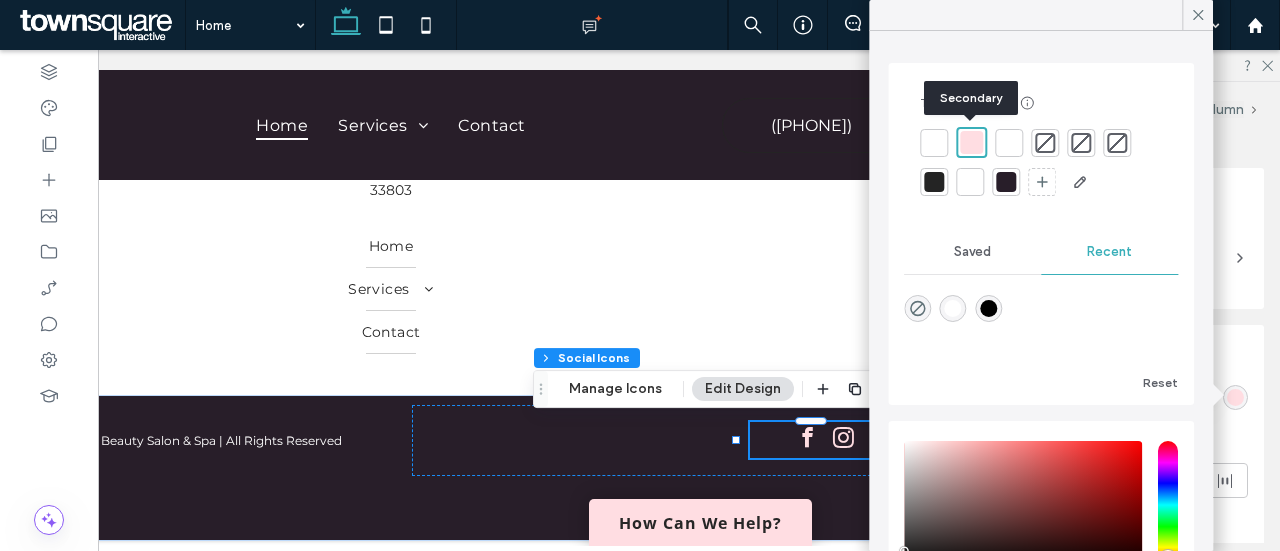 click at bounding box center (934, 143) 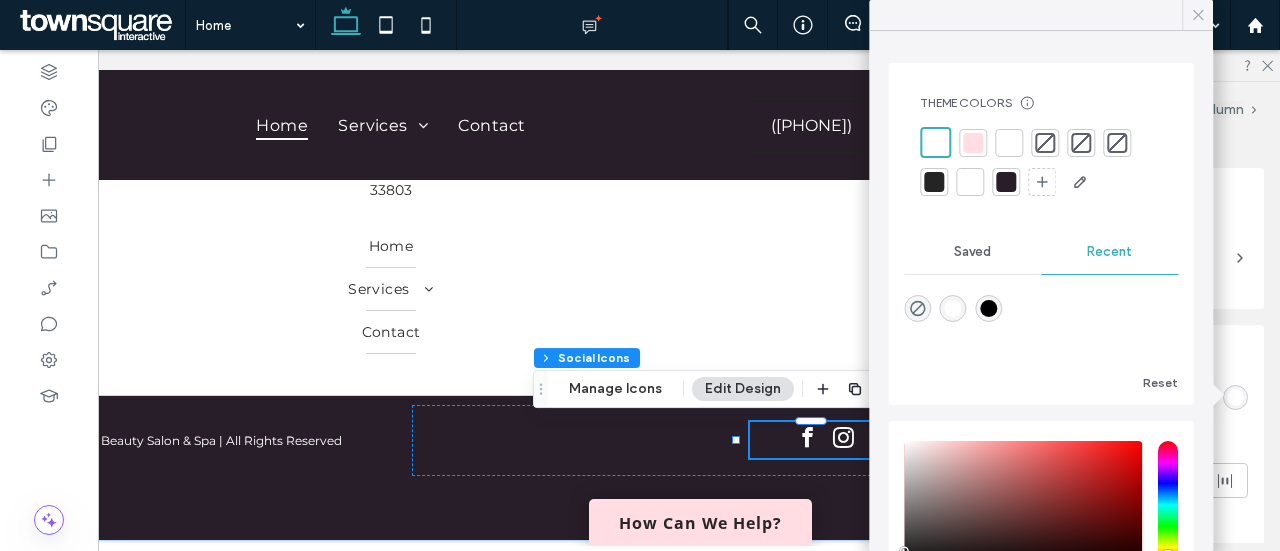 click 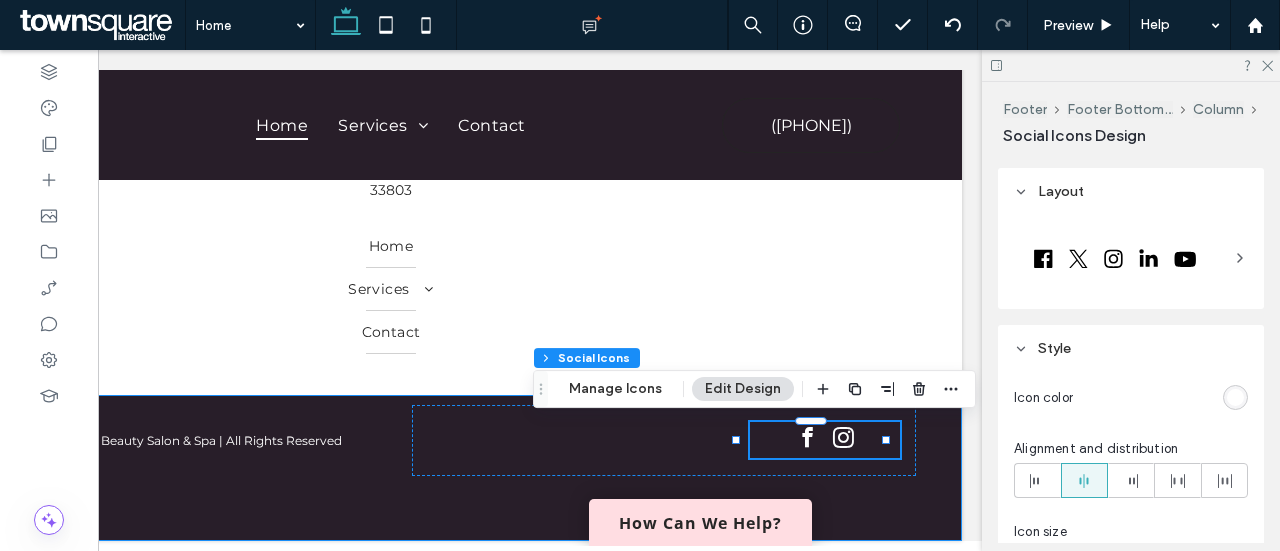 click on "Copyright ©  [YEAR]
Styles by [NAME] Beauty Salon & Spa | All Rights Reserved" at bounding box center [391, 468] 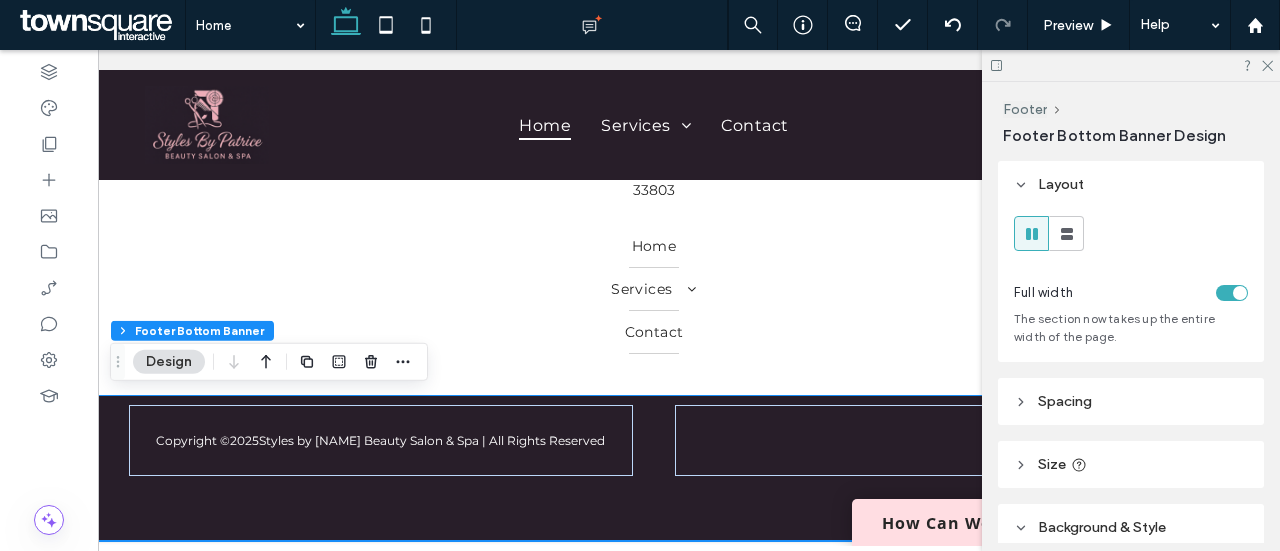 scroll, scrollTop: 0, scrollLeft: 34, axis: horizontal 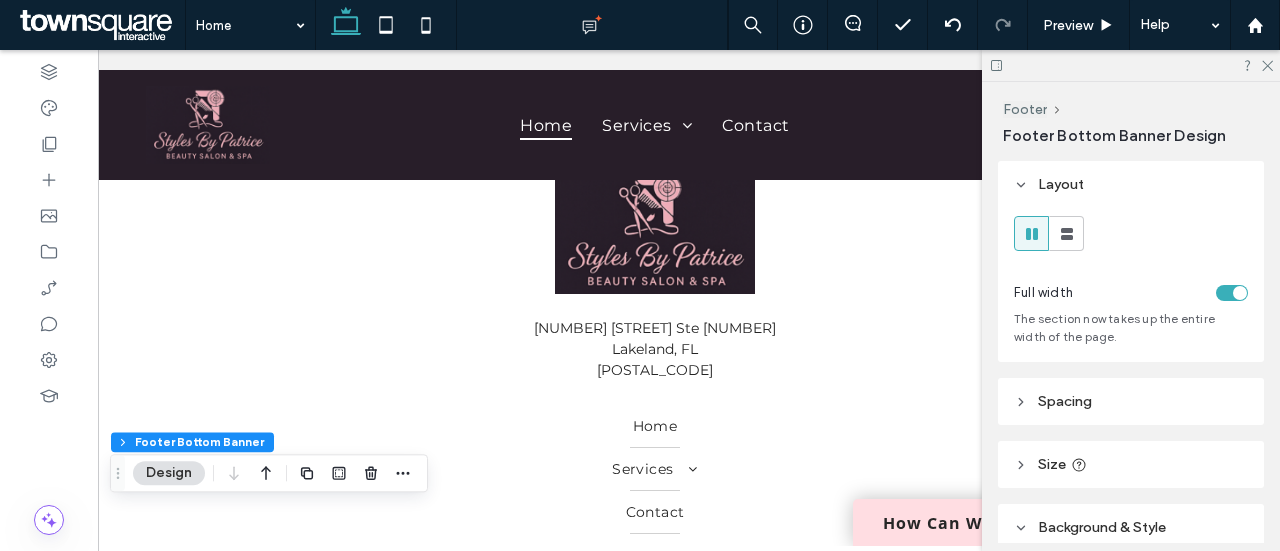 click on "1979 E Edgewood Dr Ste 105 Lakeland, FL 33803
Home
Services
Haircuts & Styling
Hair Color & Treatments
Relaxer and Perm Services
Extensions & Wigs
Natural Hair Care
Beauty & Spa Services
Contact" at bounding box center (655, 351) 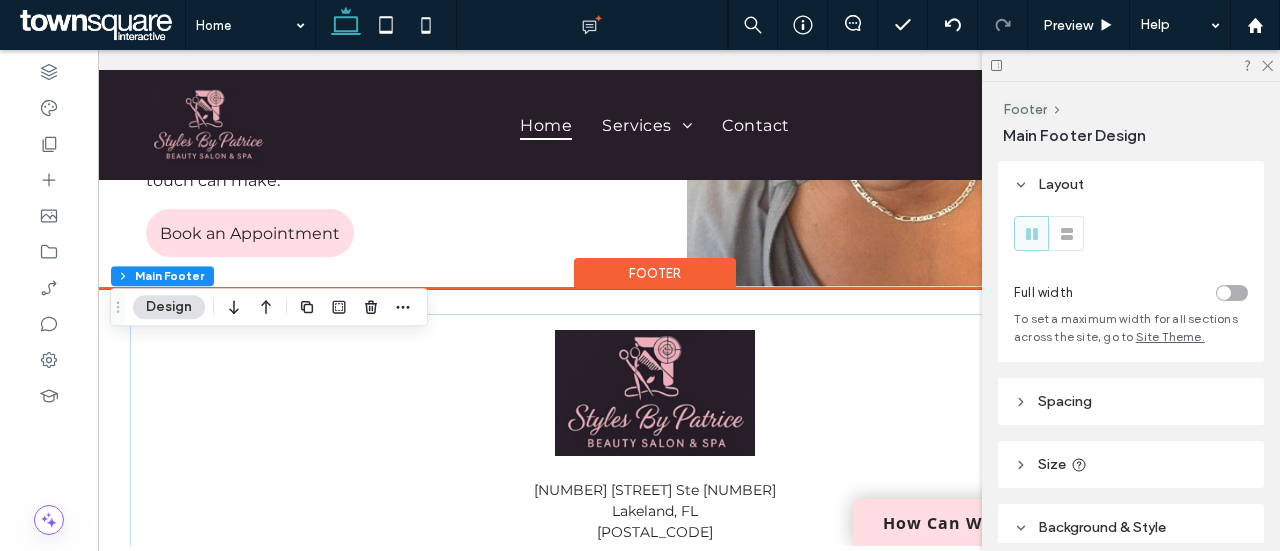 scroll, scrollTop: 3945, scrollLeft: 0, axis: vertical 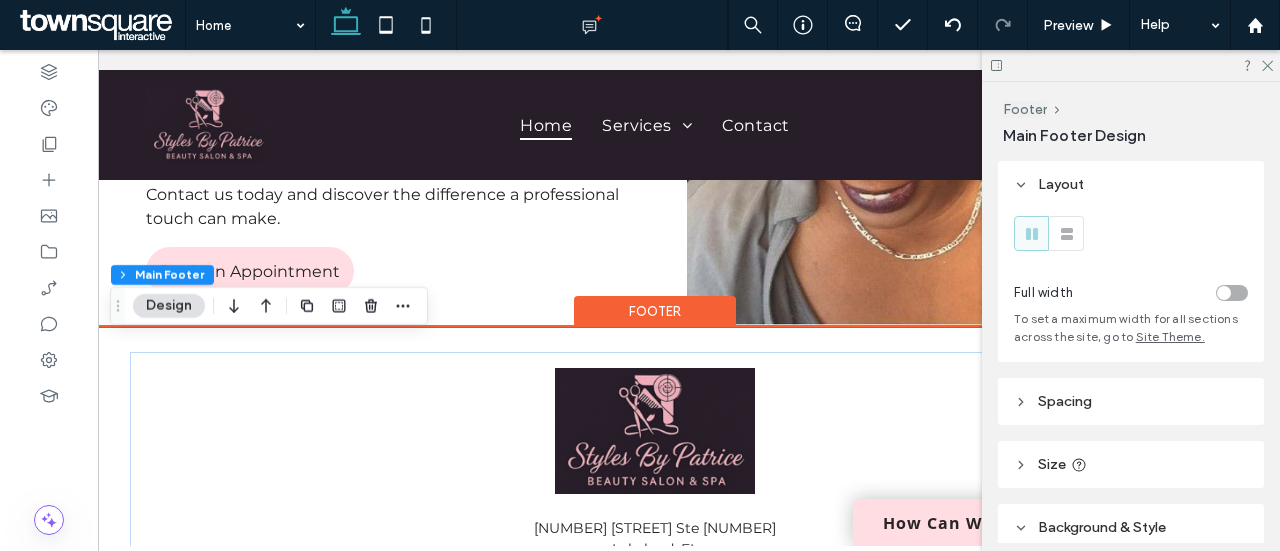 click on "1979 E Edgewood Dr Ste 105 Lakeland, FL 33803
Home
Services
Haircuts & Styling
Hair Color & Treatments
Relaxer and Perm Services
Extensions & Wigs
Natural Hair Care
Beauty & Spa Services
Contact" at bounding box center [655, 551] 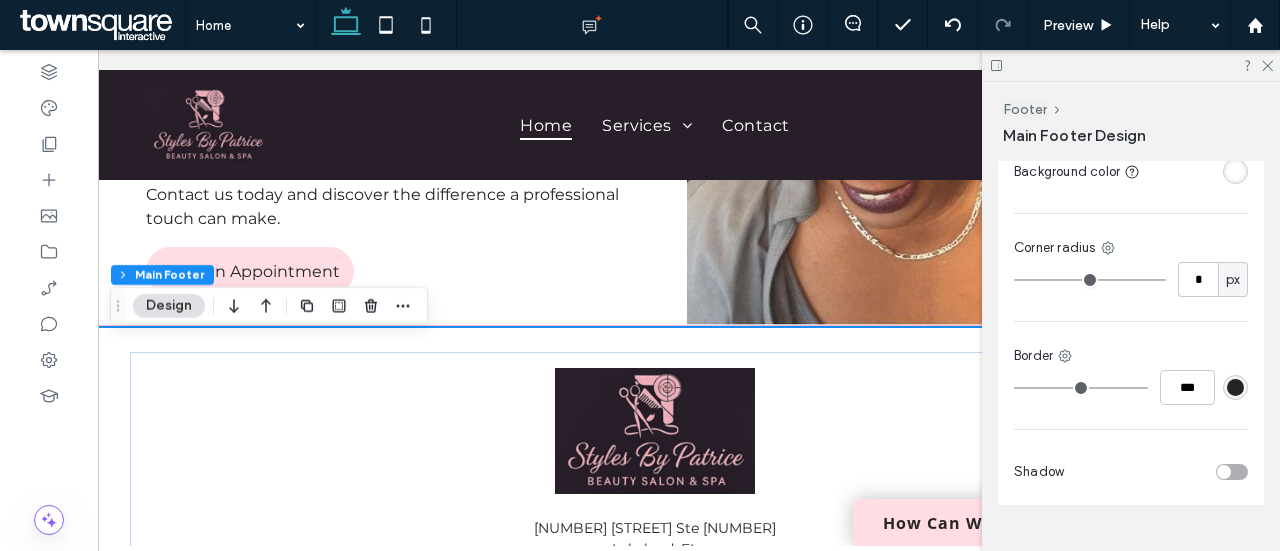 scroll, scrollTop: 333, scrollLeft: 0, axis: vertical 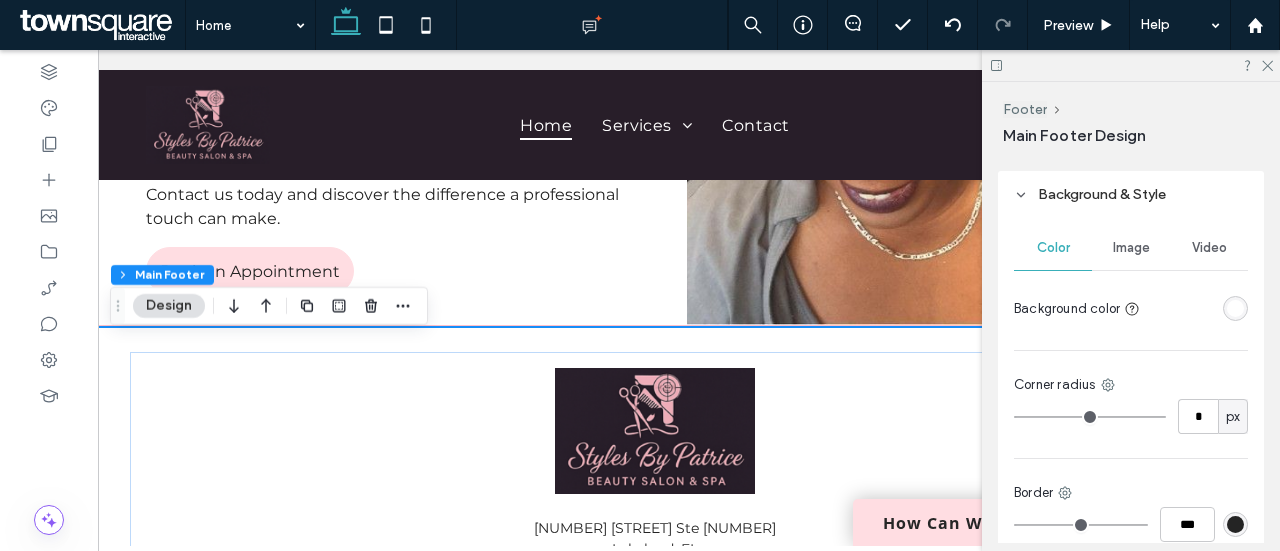 click at bounding box center [1235, 308] 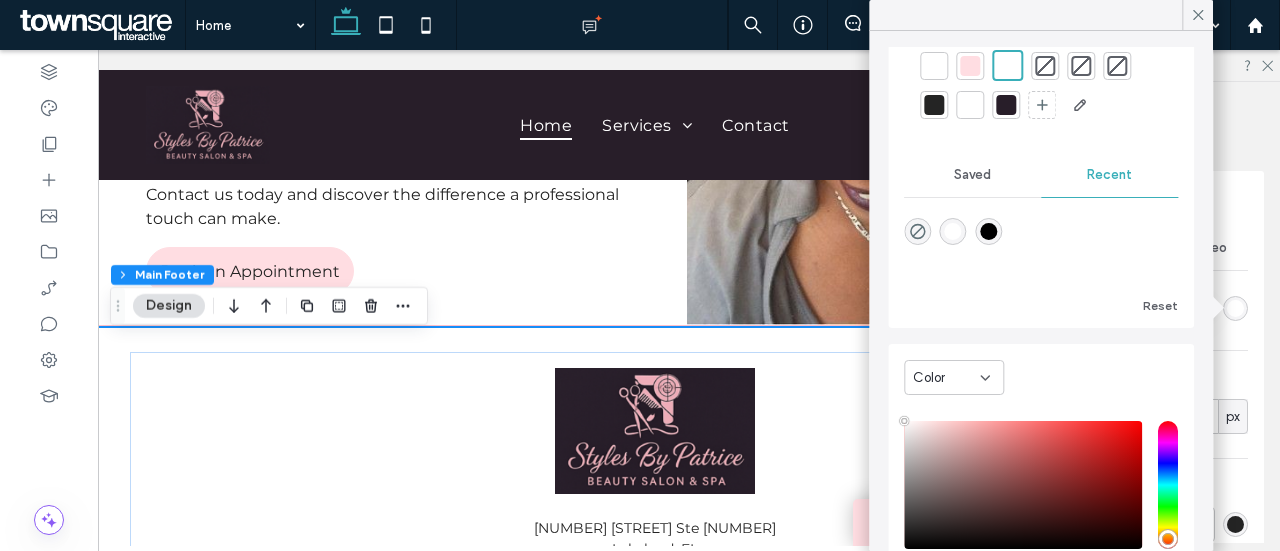 scroll, scrollTop: 88, scrollLeft: 0, axis: vertical 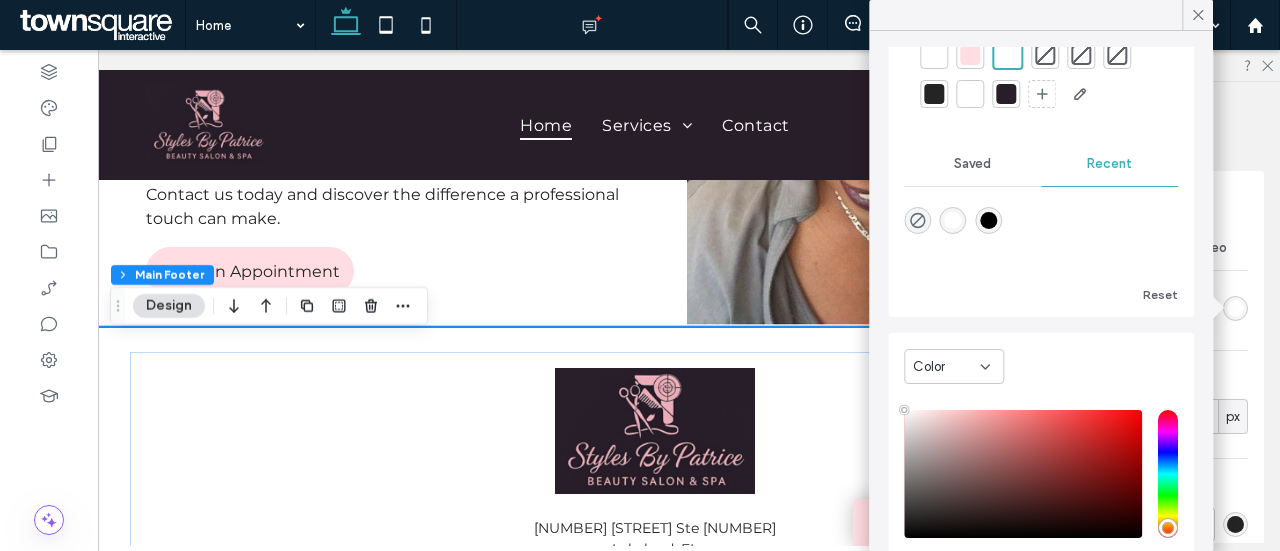 click on "Saved" at bounding box center [972, 164] 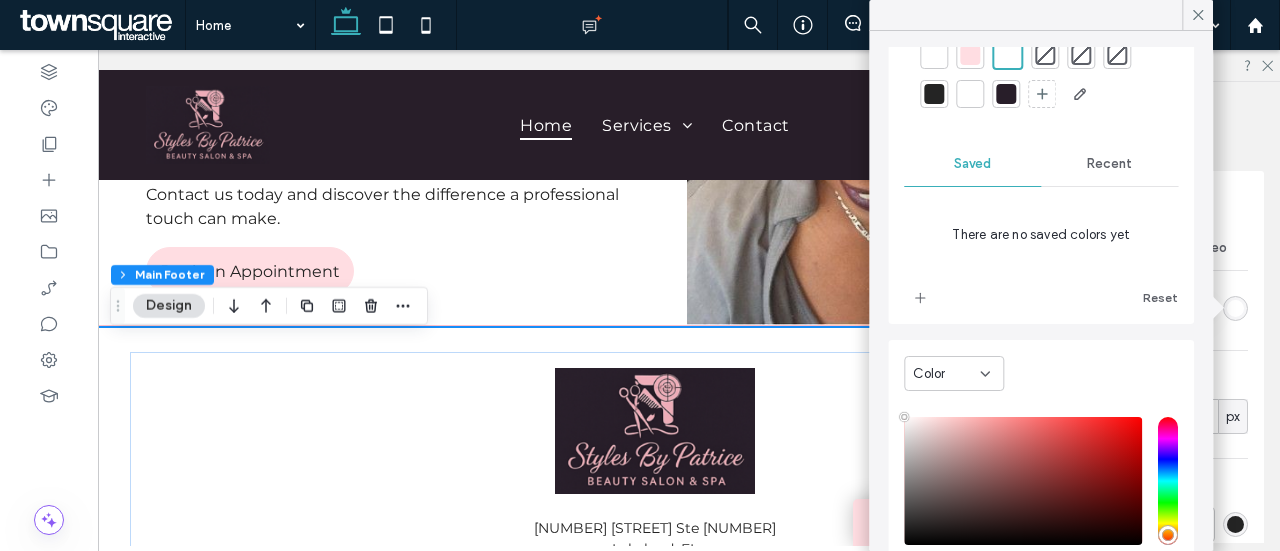 click on "Recent" at bounding box center (1109, 164) 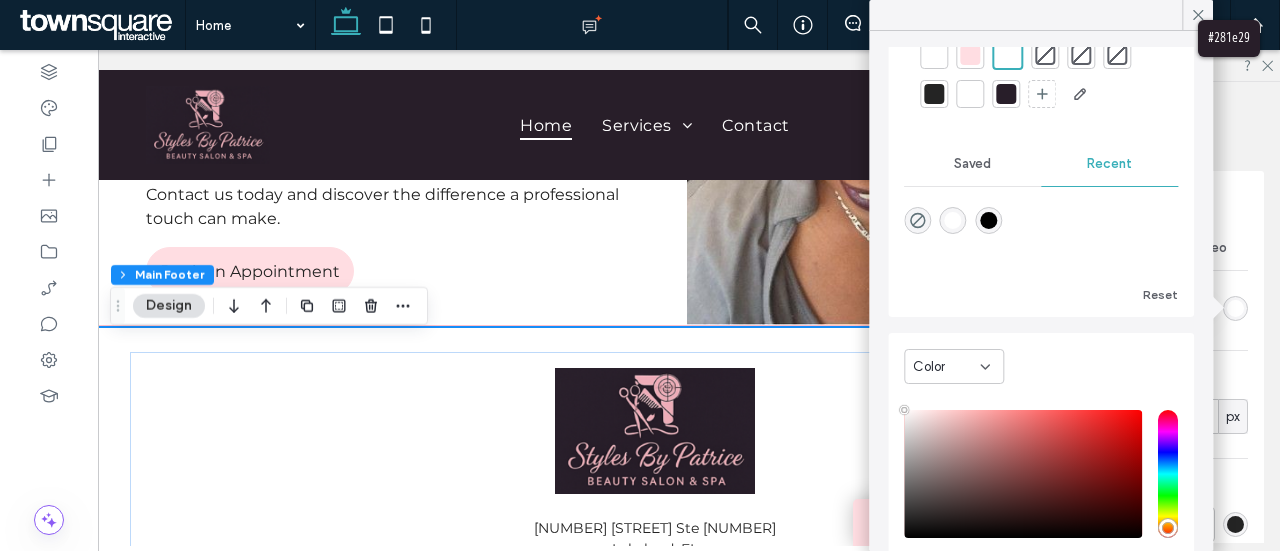 click at bounding box center (640, 275) 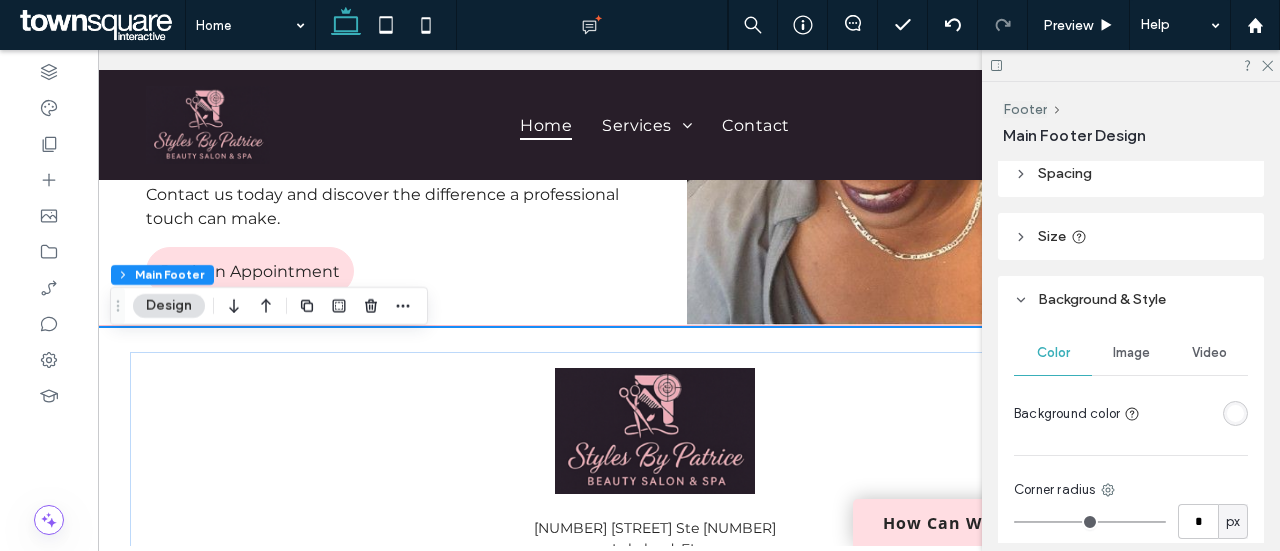 scroll, scrollTop: 218, scrollLeft: 0, axis: vertical 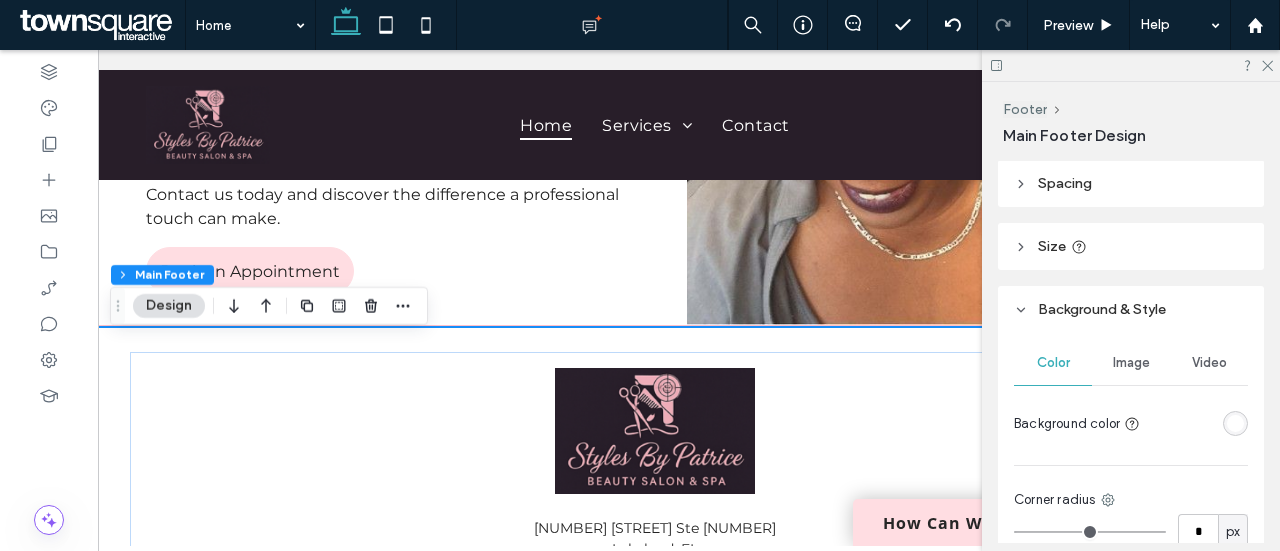 click at bounding box center [1235, 423] 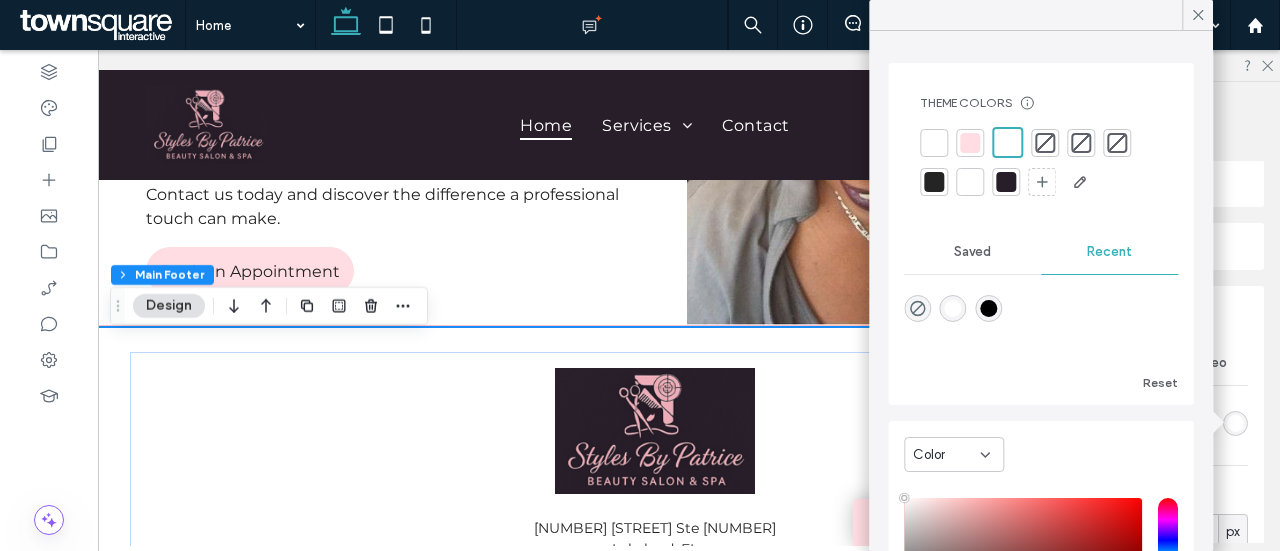 click 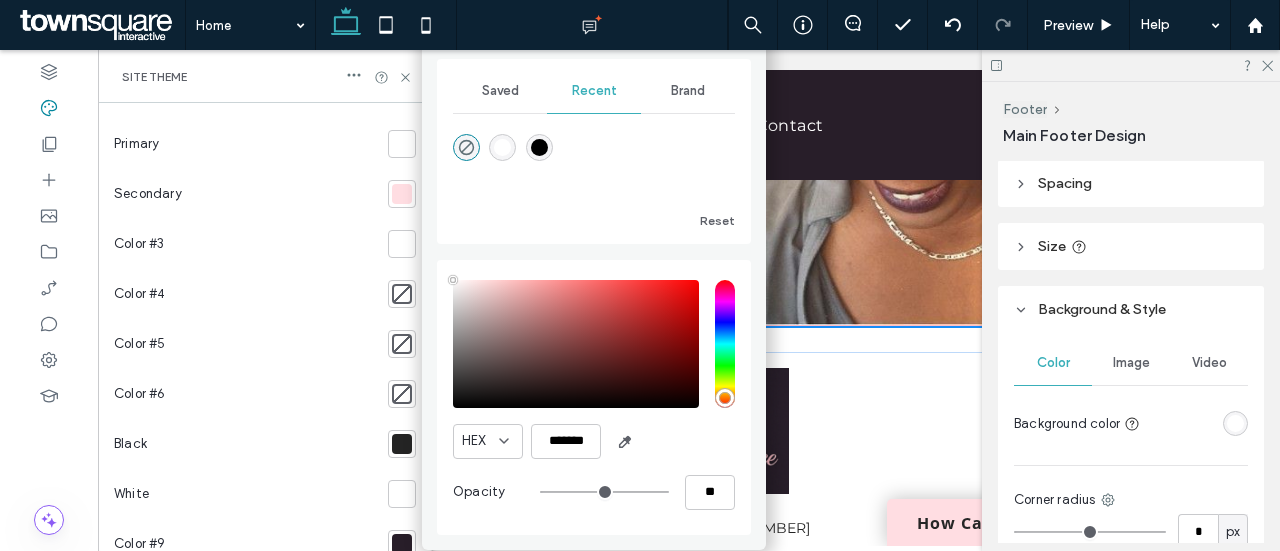 type on "**" 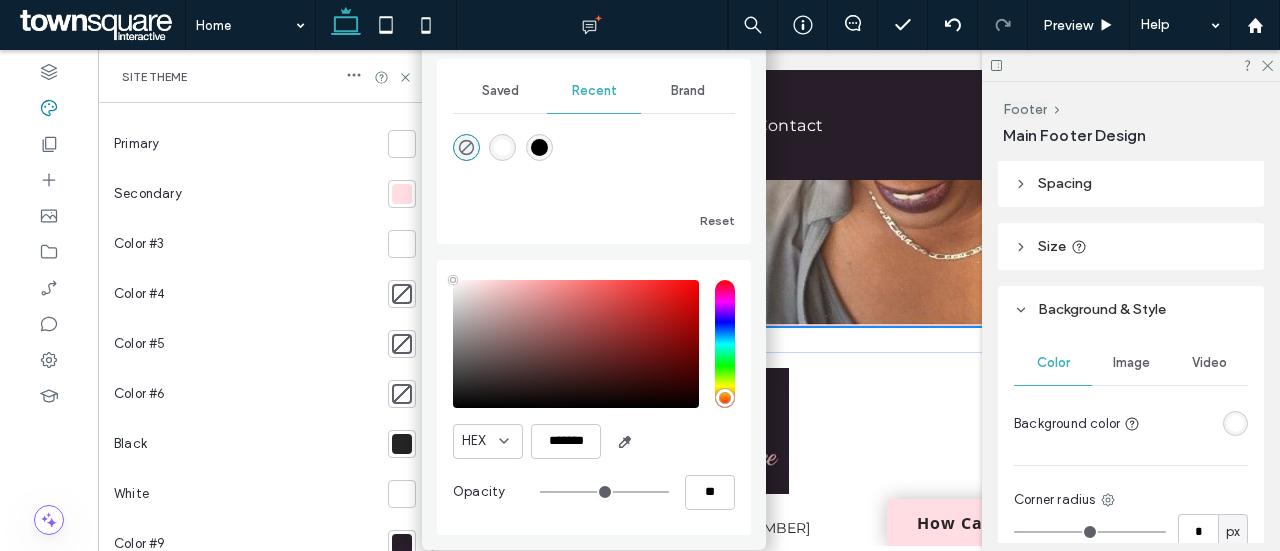 scroll, scrollTop: 0, scrollLeft: 0, axis: both 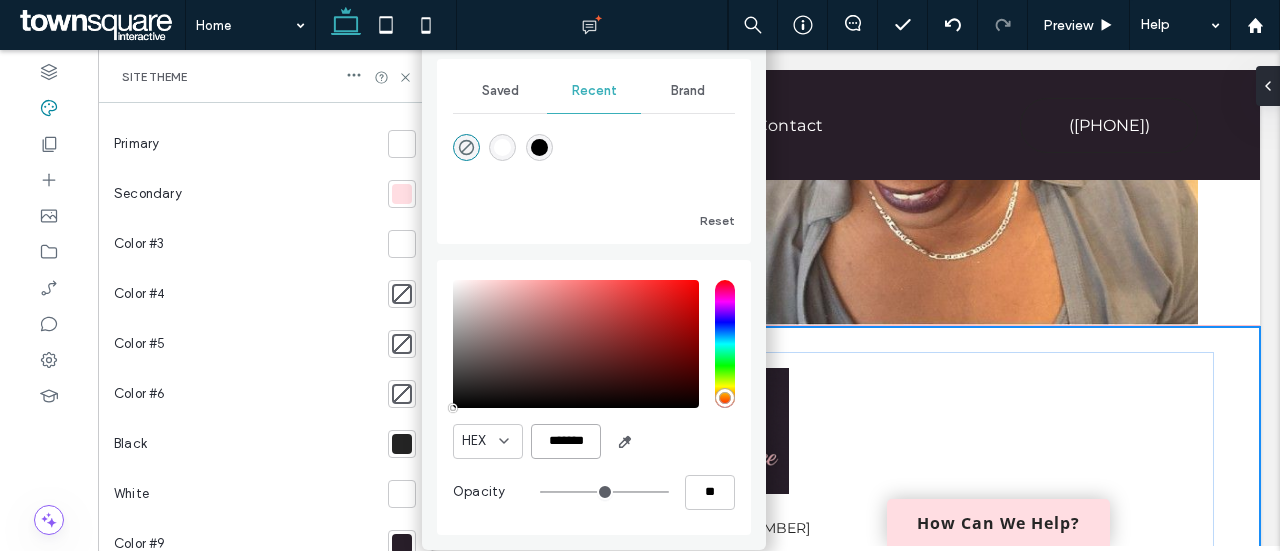 drag, startPoint x: 534, startPoint y: 441, endPoint x: 603, endPoint y: 437, distance: 69.115845 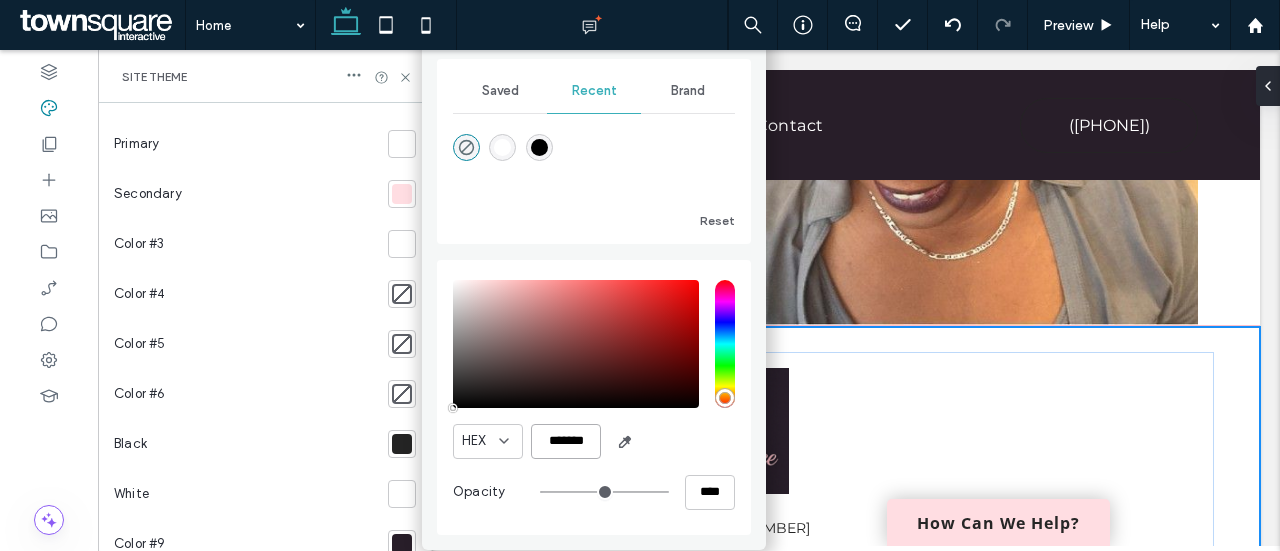 type on "*******" 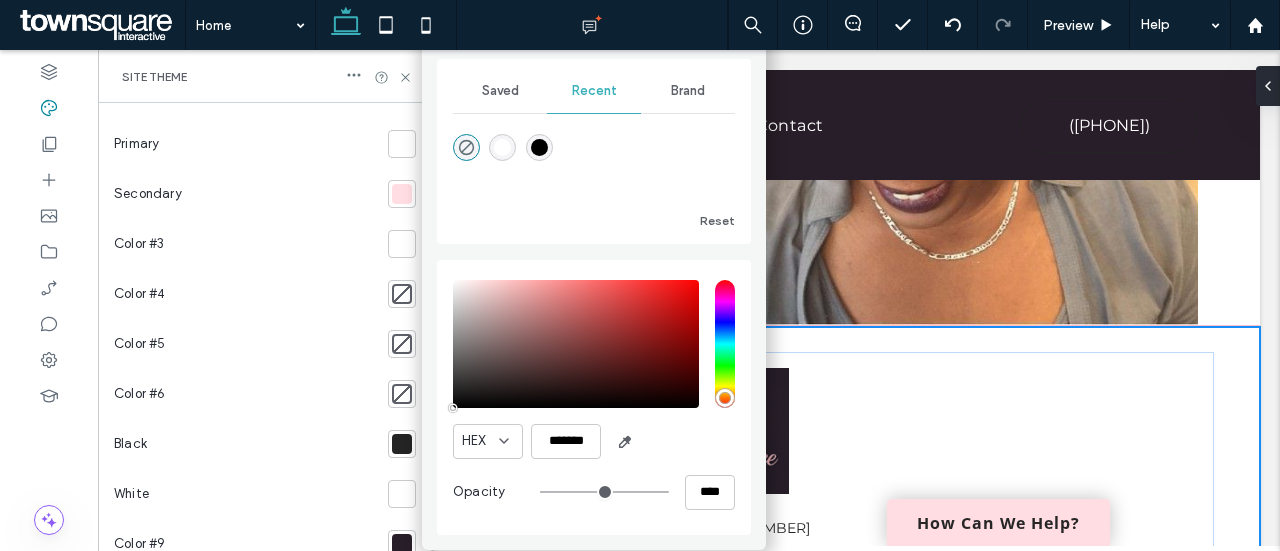 scroll, scrollTop: 0, scrollLeft: 0, axis: both 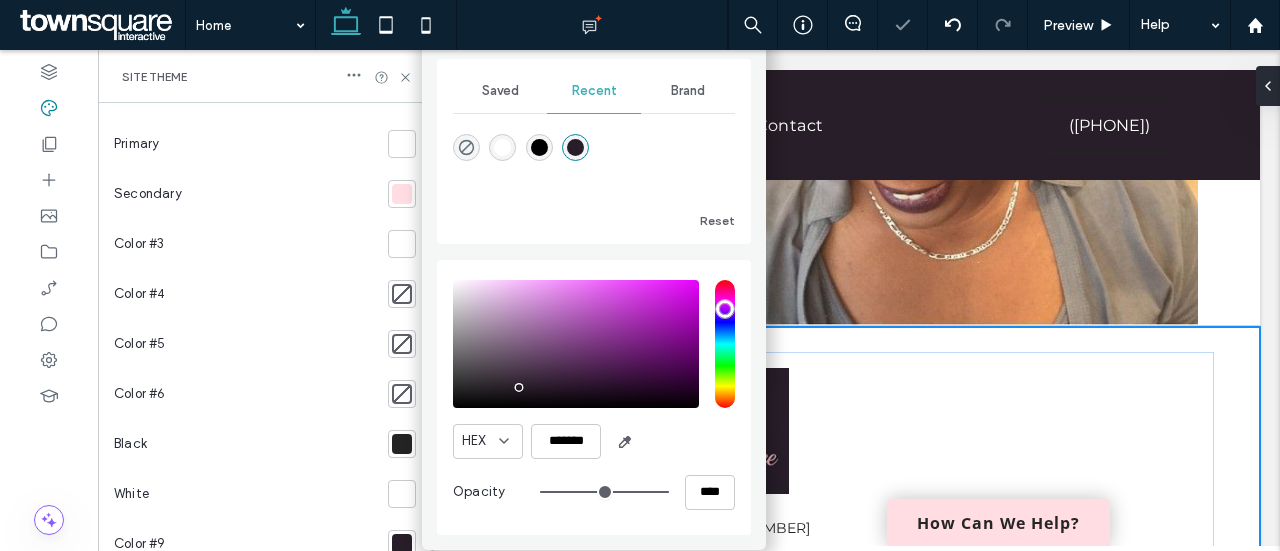 click on "HEX *******" at bounding box center (594, 441) 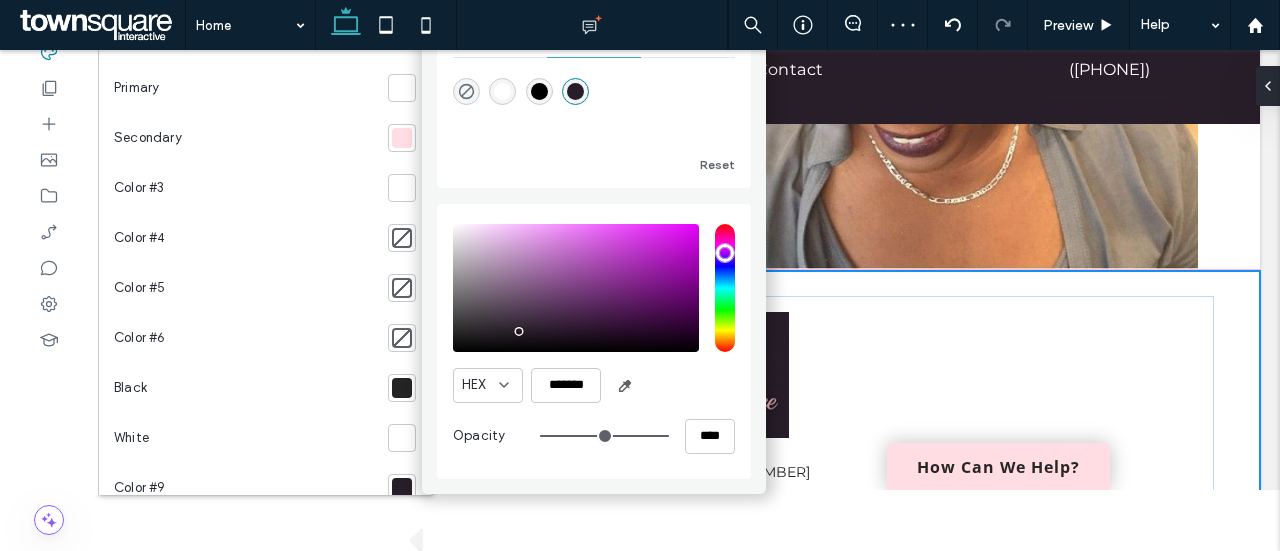 scroll, scrollTop: 0, scrollLeft: 0, axis: both 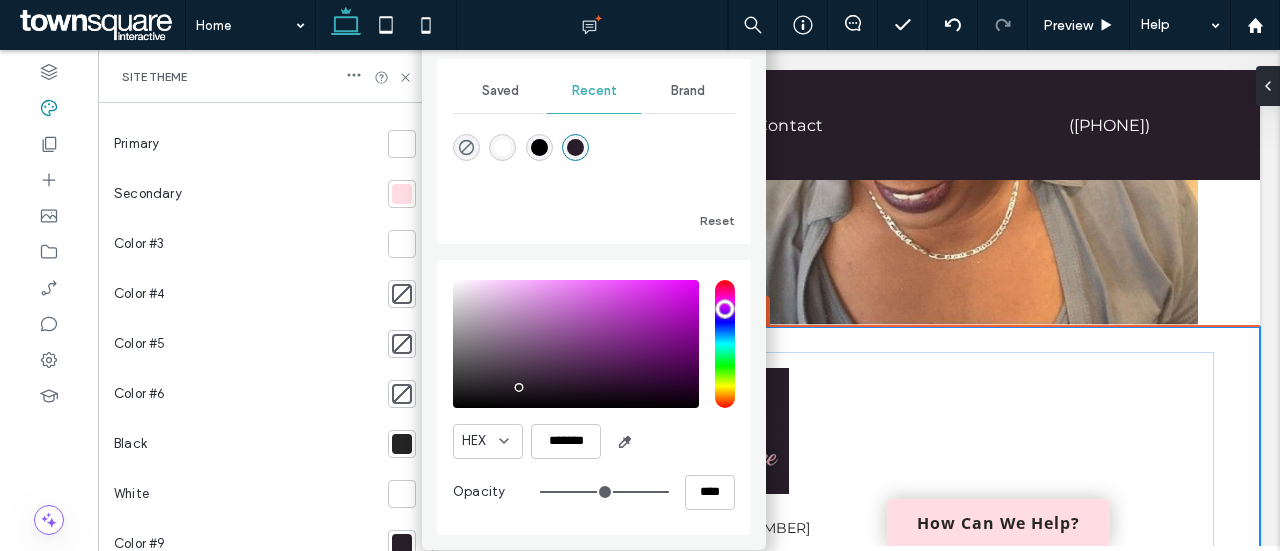 click on "1979 E Edgewood Dr Ste 105 Lakeland, FL 33803
Home
Services
Haircuts & Styling
Hair Color & Treatments
Relaxer and Perm Services
Extensions & Wigs
Natural Hair Care
Beauty & Spa Services
Contact" at bounding box center (689, 551) 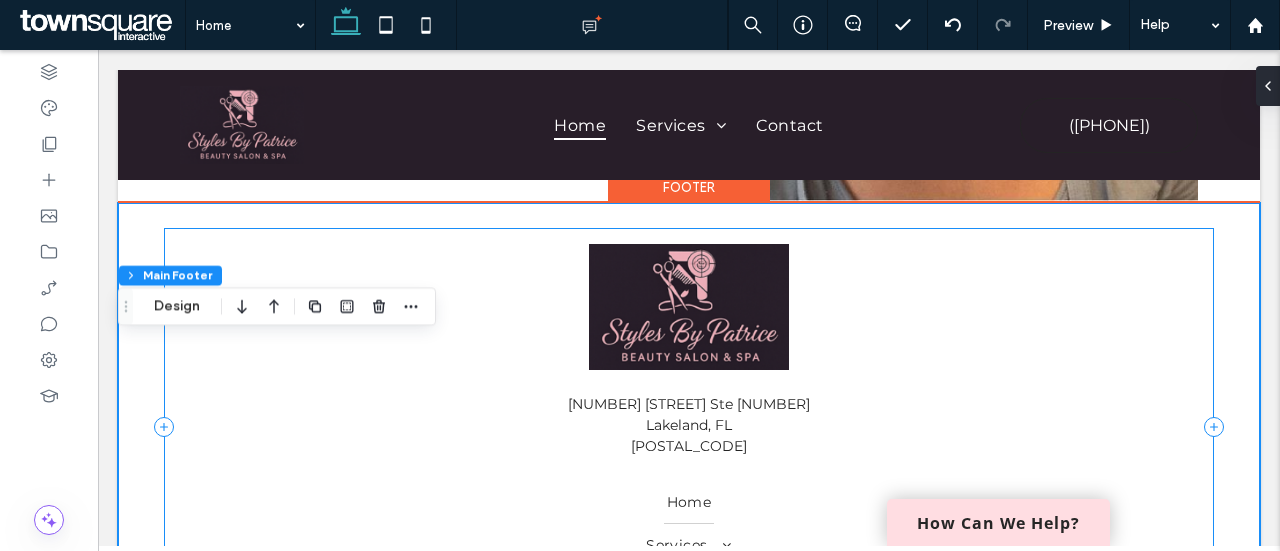 scroll, scrollTop: 4088, scrollLeft: 0, axis: vertical 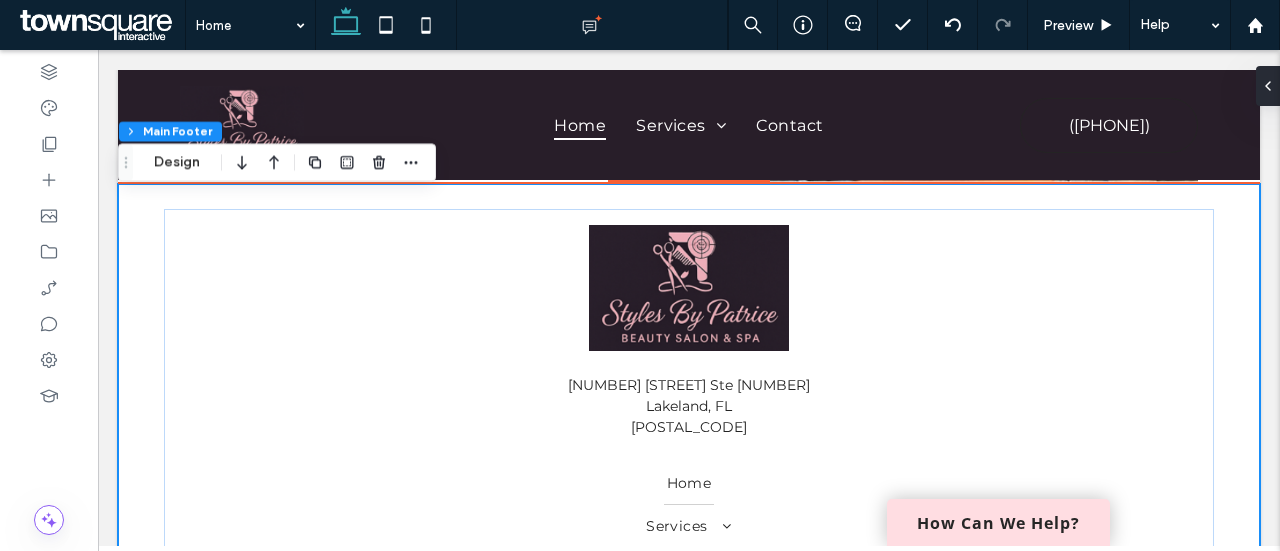 click on "1979 E Edgewood Dr Ste 105 Lakeland, FL 33803
Home
Services
Haircuts & Styling
Hair Color & Treatments
Relaxer and Perm Services
Extensions & Wigs
Natural Hair Care
Beauty & Spa Services
Contact" at bounding box center (689, 408) 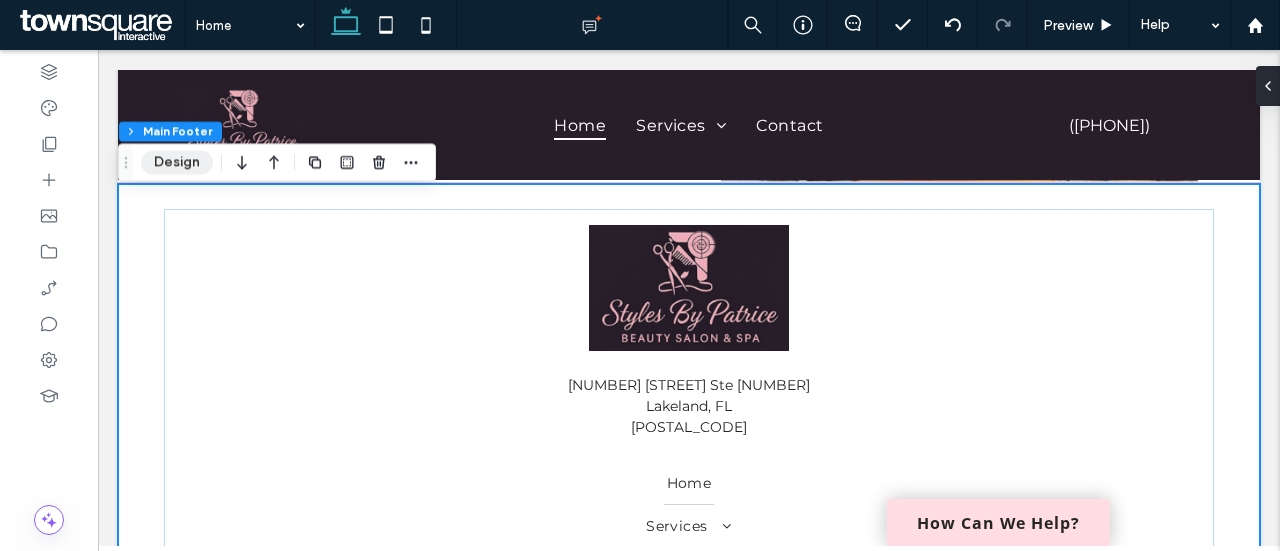 click on "Design" at bounding box center (177, 163) 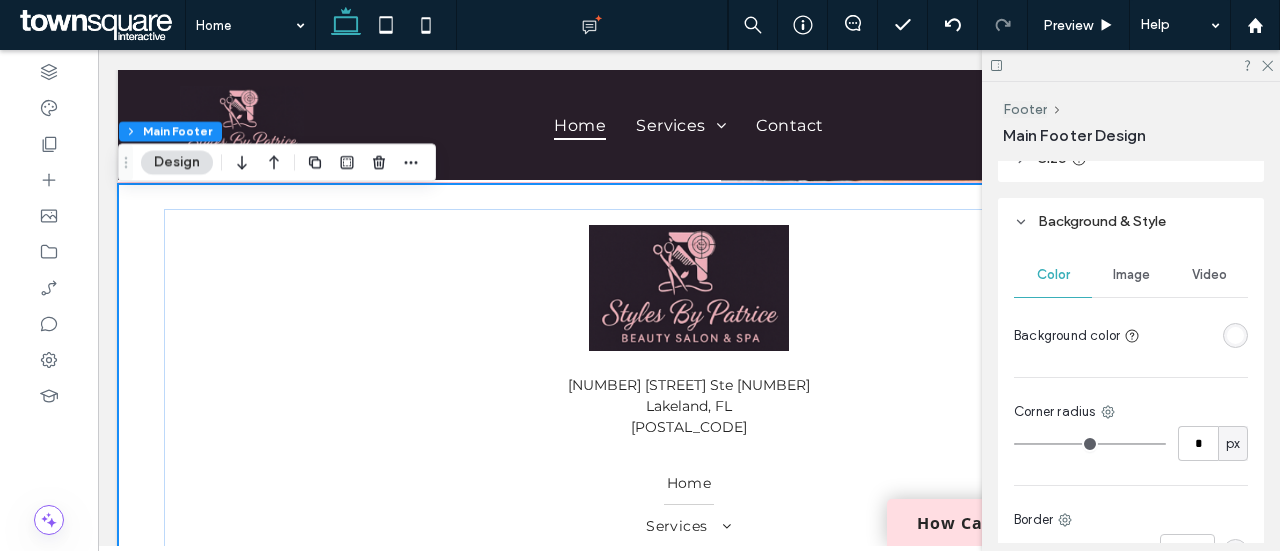 scroll, scrollTop: 306, scrollLeft: 0, axis: vertical 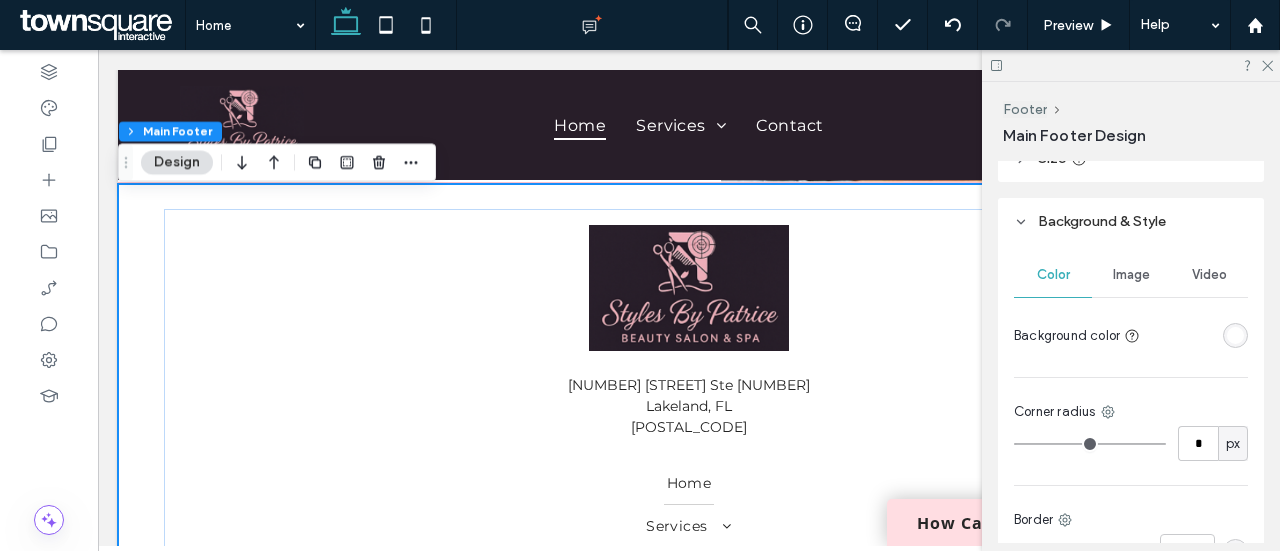 click at bounding box center (1235, 335) 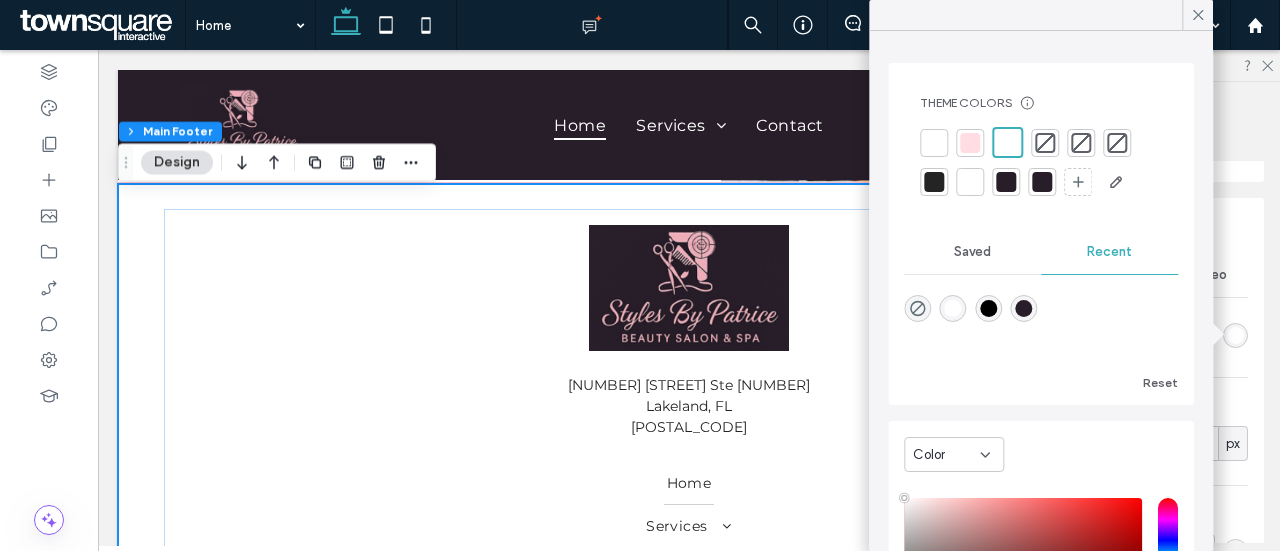 click at bounding box center (1023, 308) 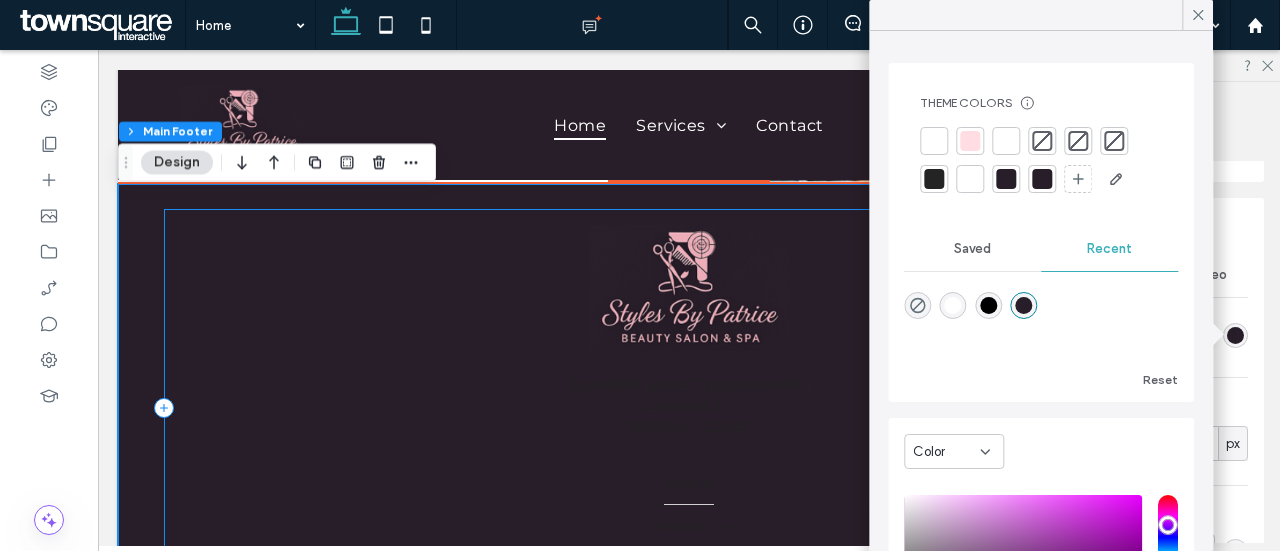scroll, scrollTop: 4322, scrollLeft: 0, axis: vertical 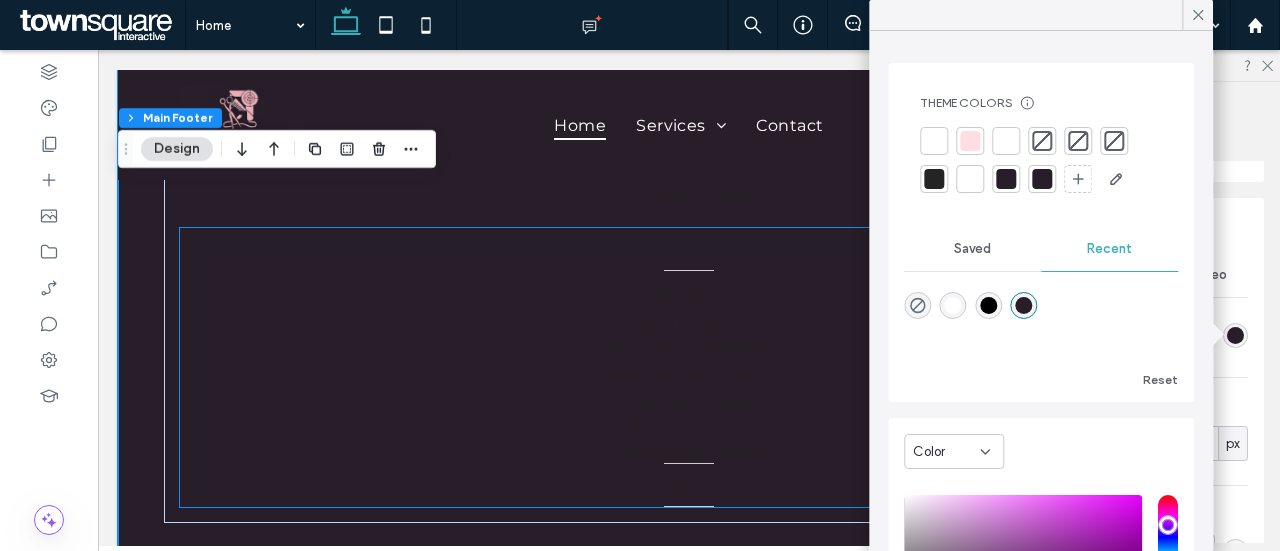 click on "Services" at bounding box center (689, 292) 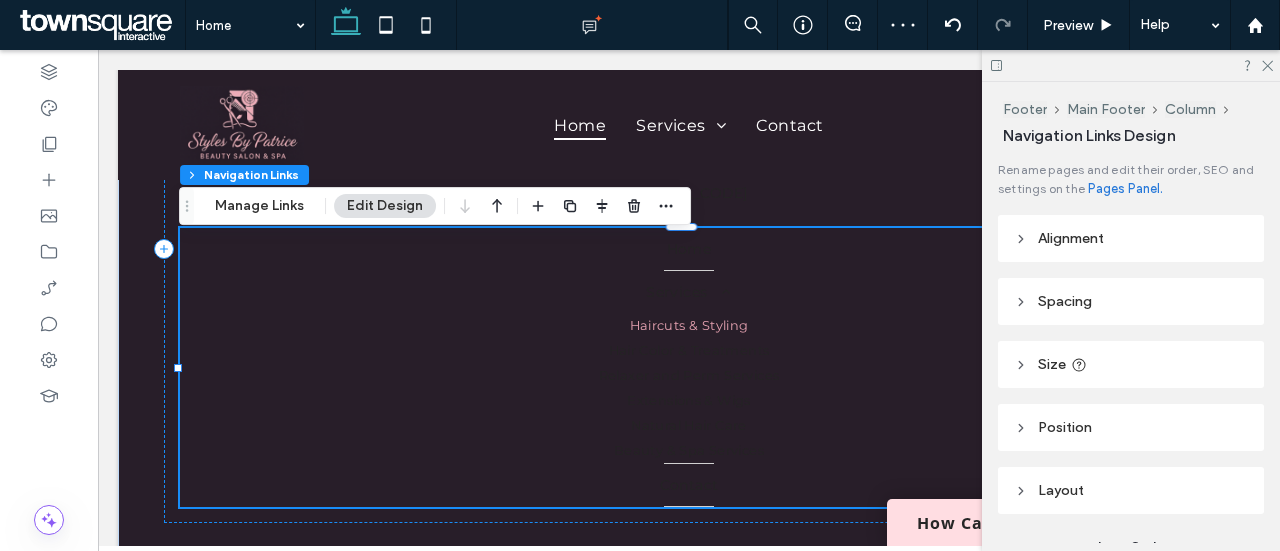 type on "*" 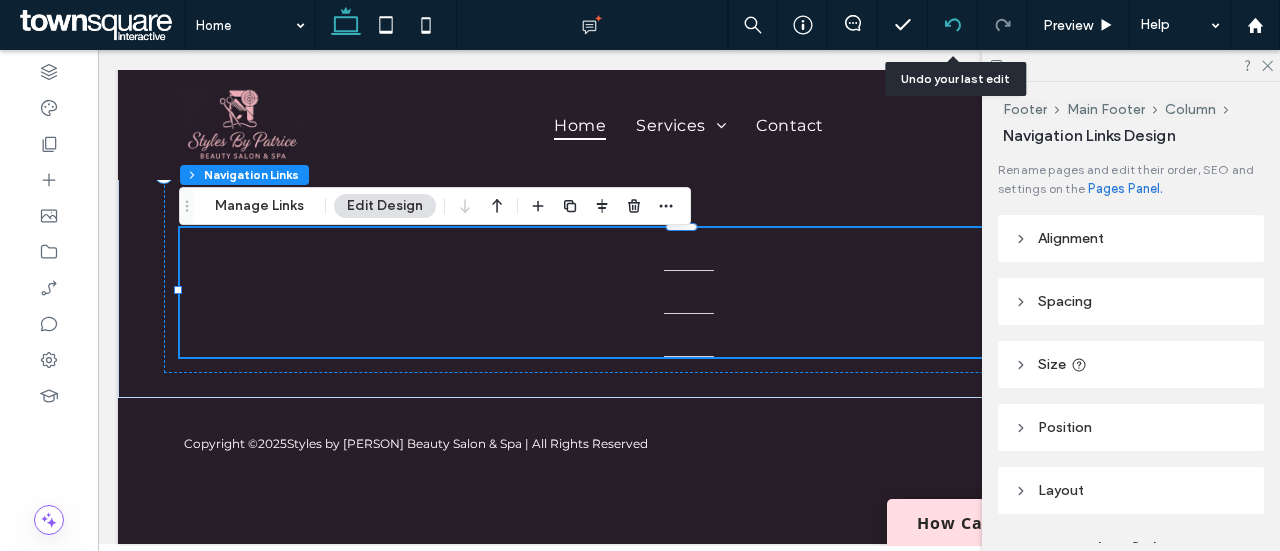 click at bounding box center [953, 25] 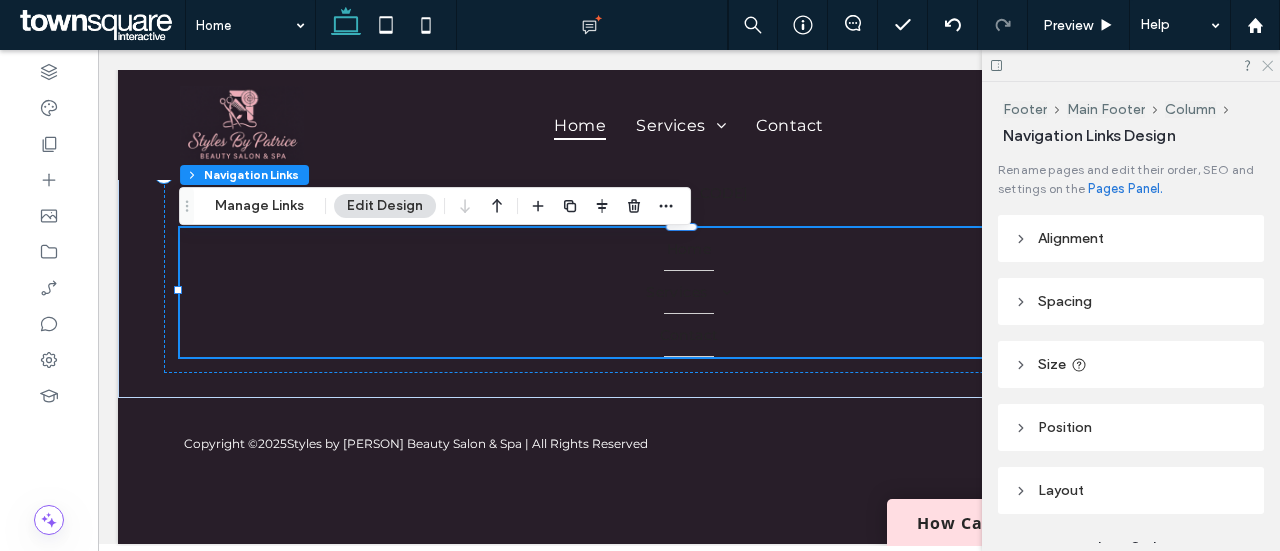 click 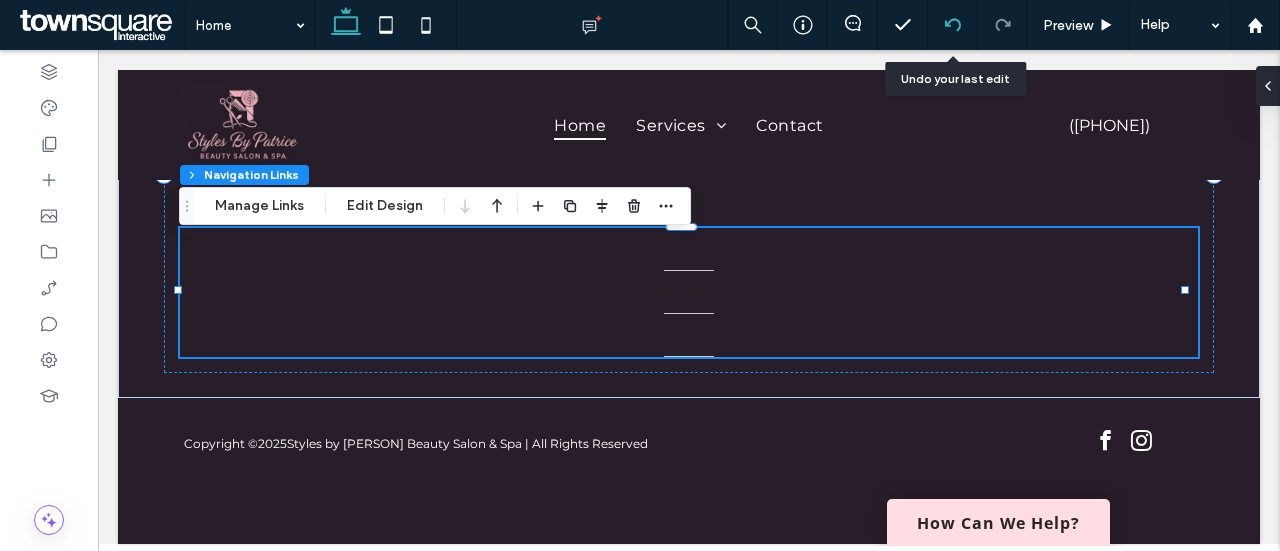 click 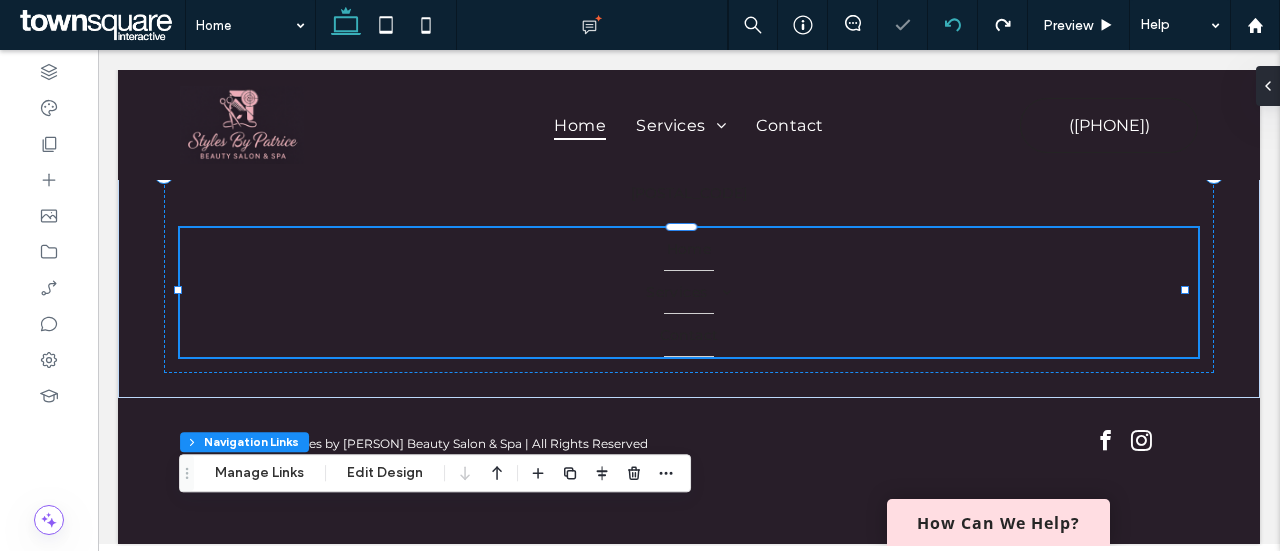 type on "*" 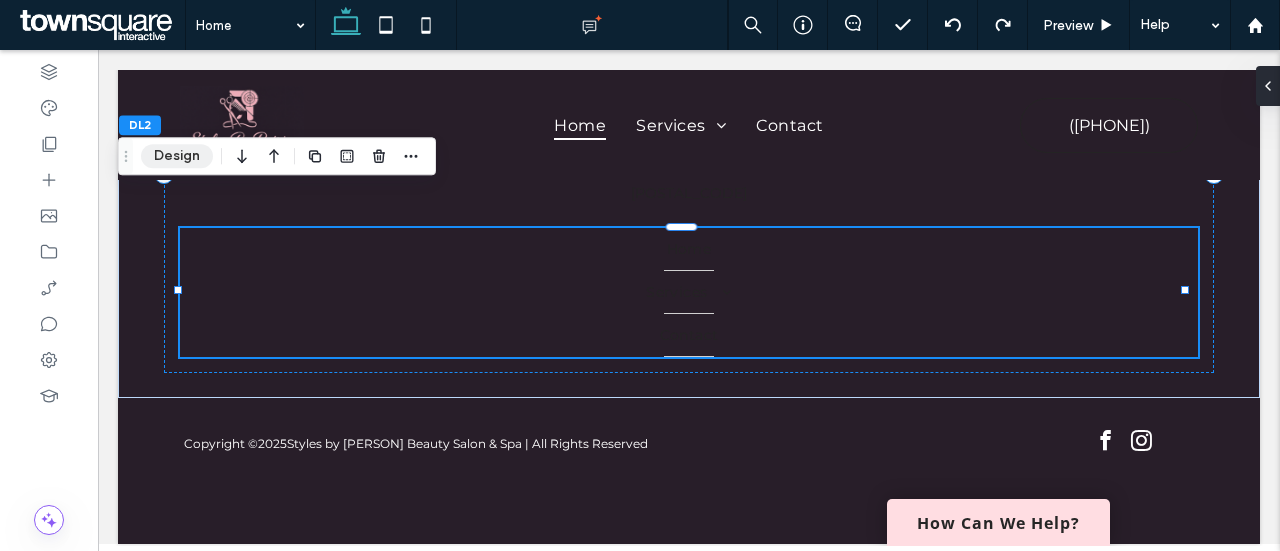 click on "Design" at bounding box center (177, 156) 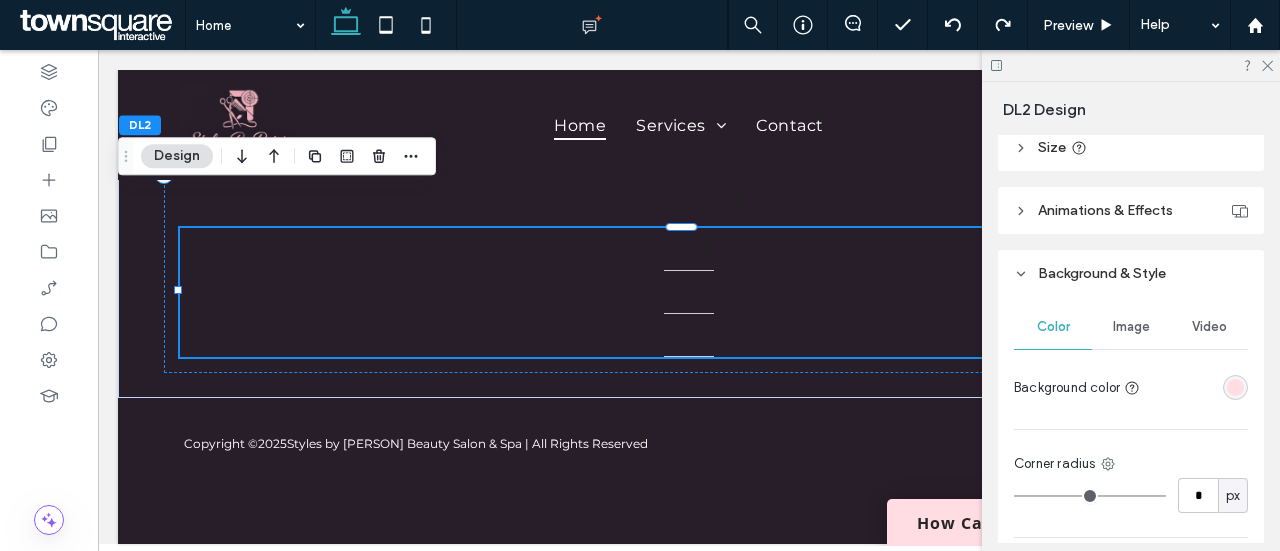 scroll, scrollTop: 296, scrollLeft: 0, axis: vertical 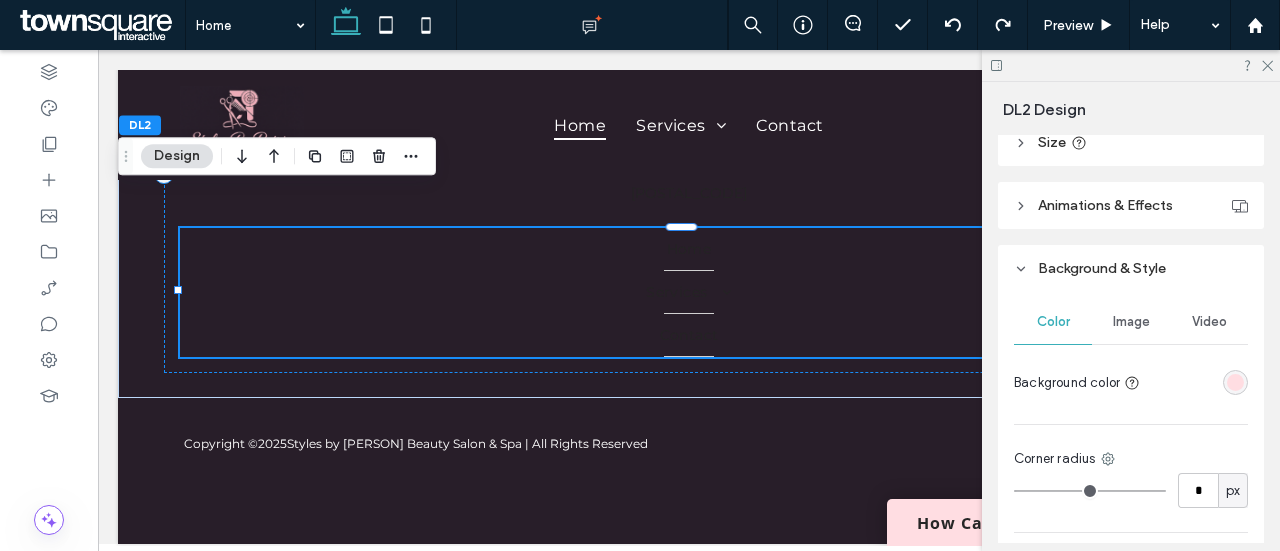 click at bounding box center (1235, 382) 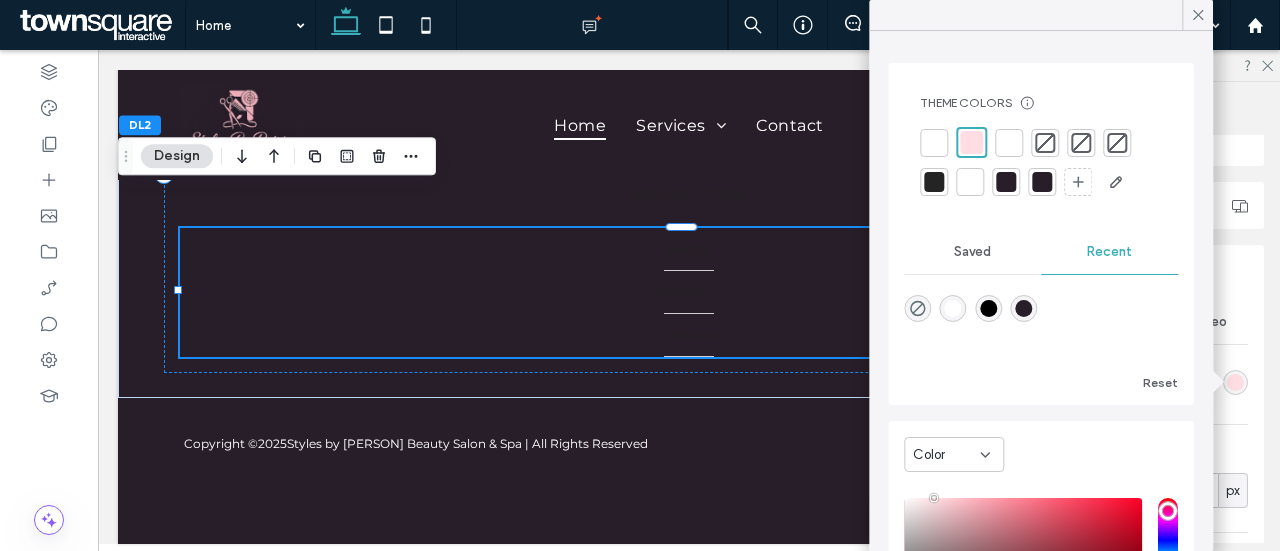 scroll, scrollTop: 2, scrollLeft: 0, axis: vertical 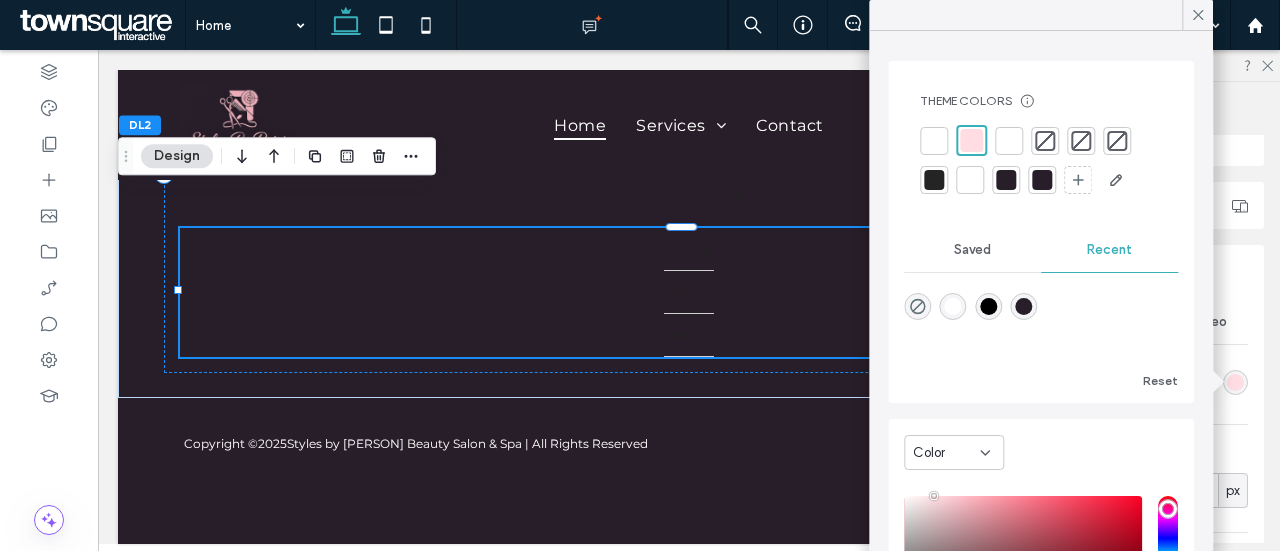 click 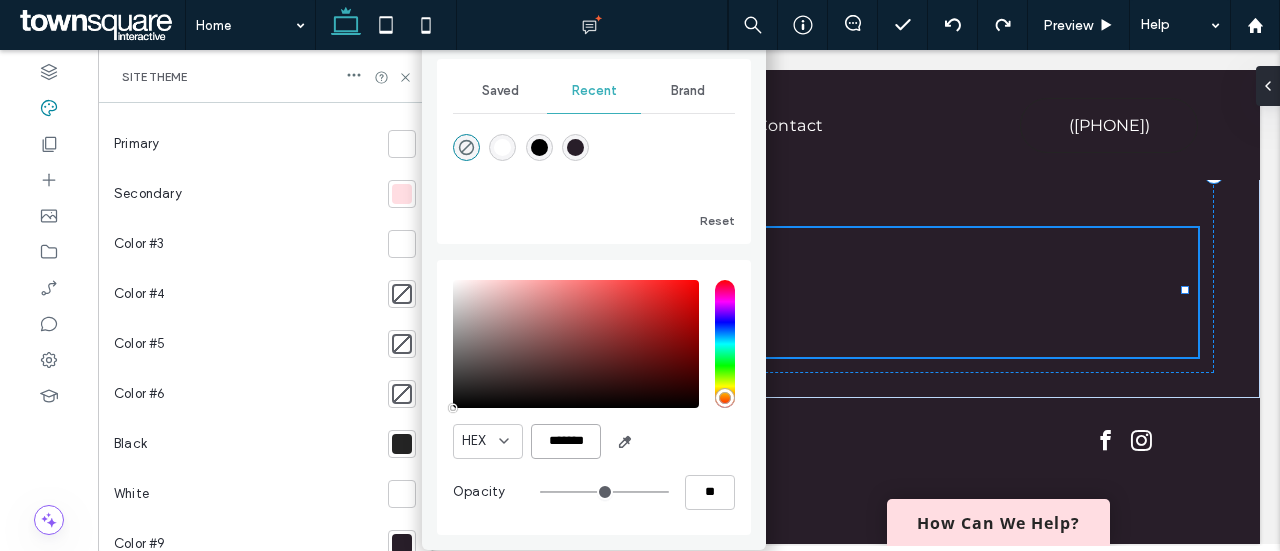 scroll, scrollTop: 0, scrollLeft: 4, axis: horizontal 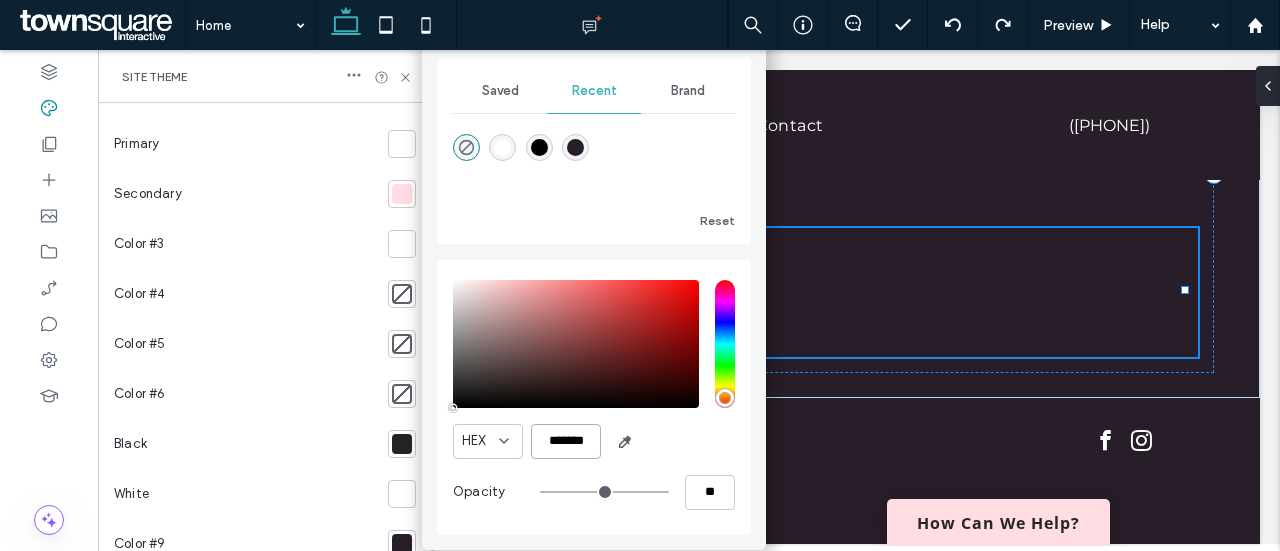 drag, startPoint x: 538, startPoint y: 442, endPoint x: 596, endPoint y: 444, distance: 58.034473 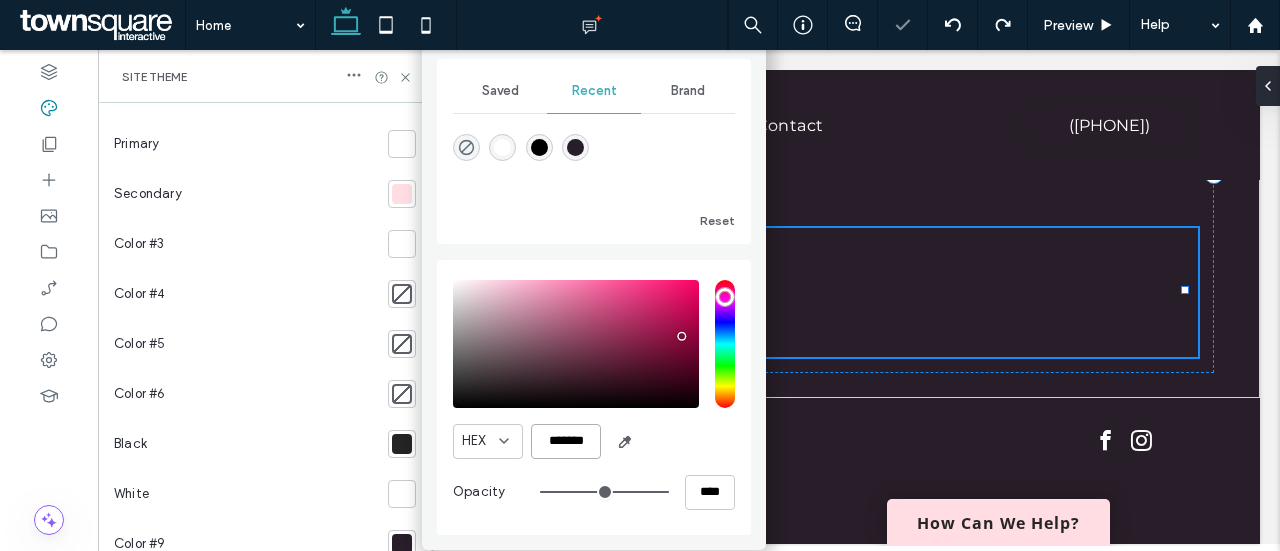 scroll, scrollTop: 0, scrollLeft: 0, axis: both 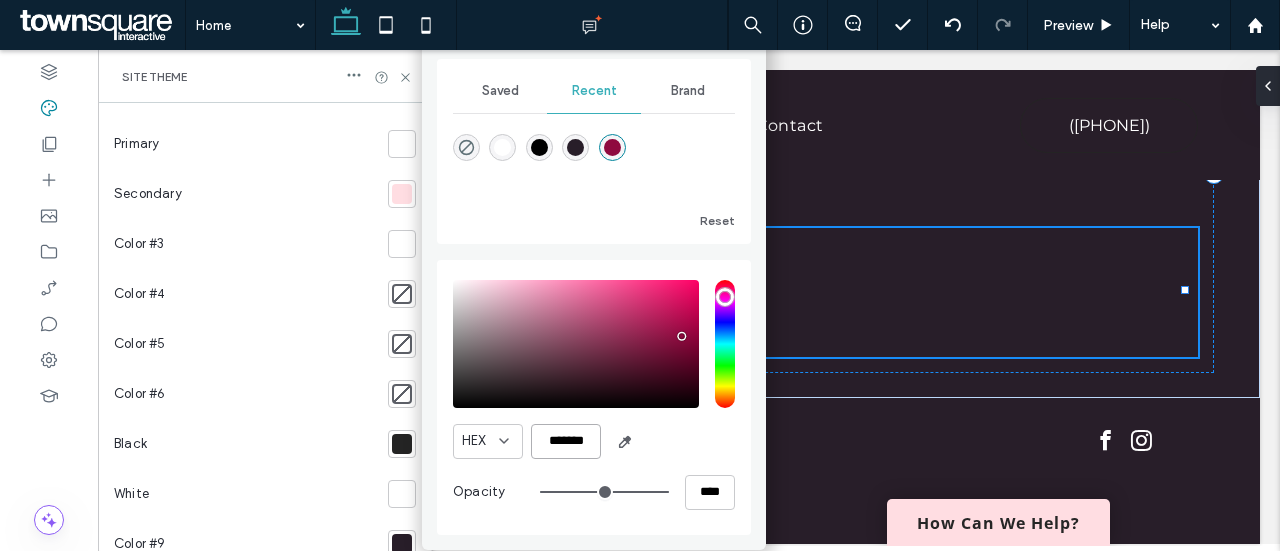 type on "*******" 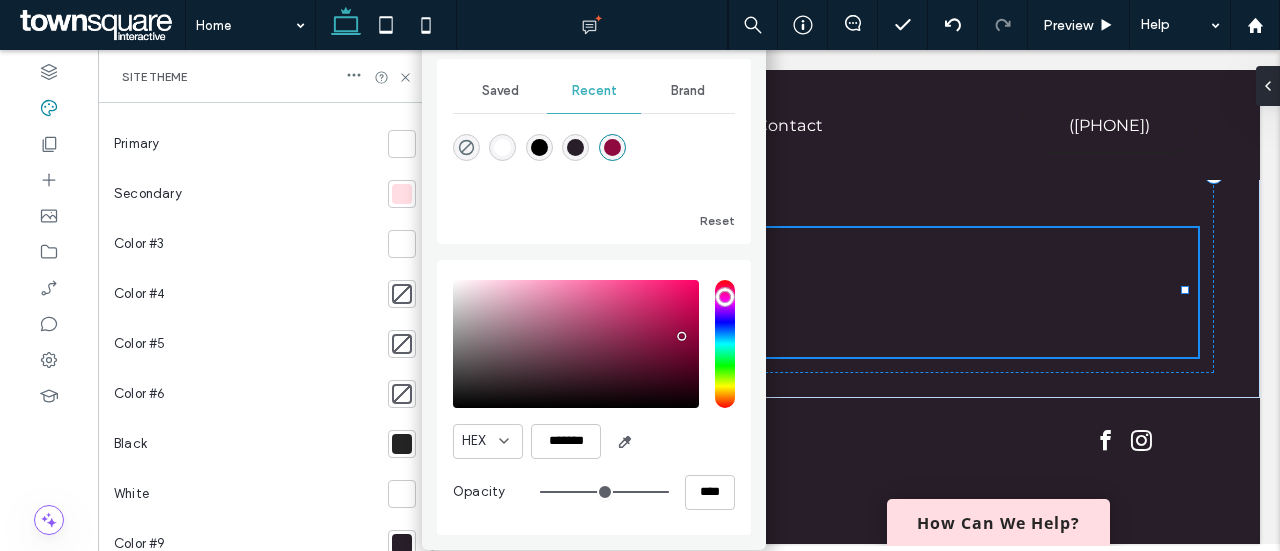 click at bounding box center [612, 147] 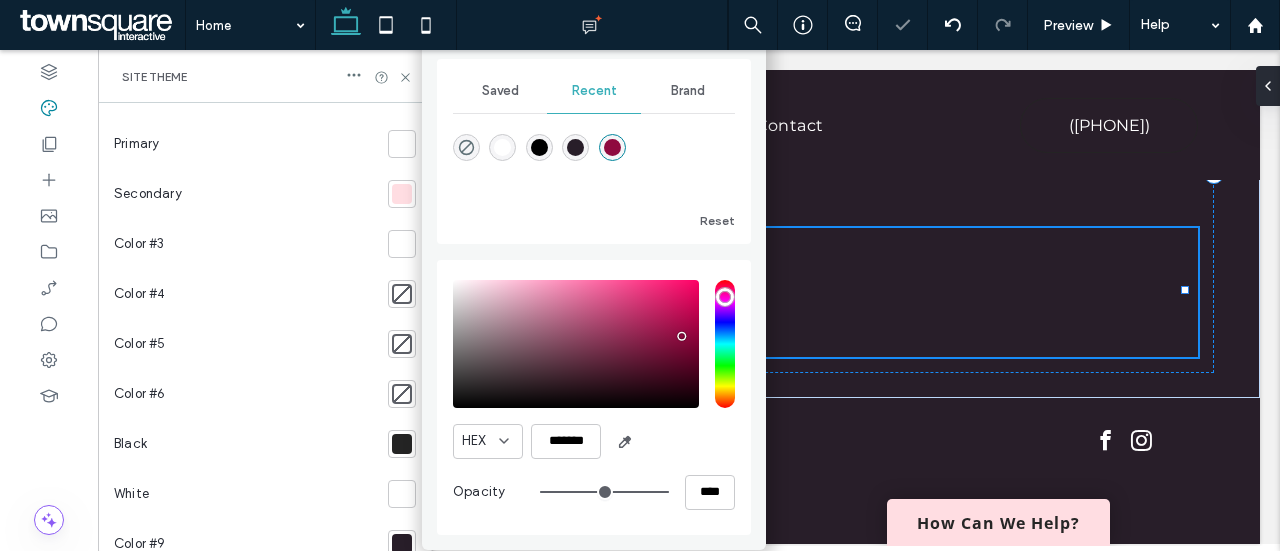 click on "Brand" at bounding box center (688, 91) 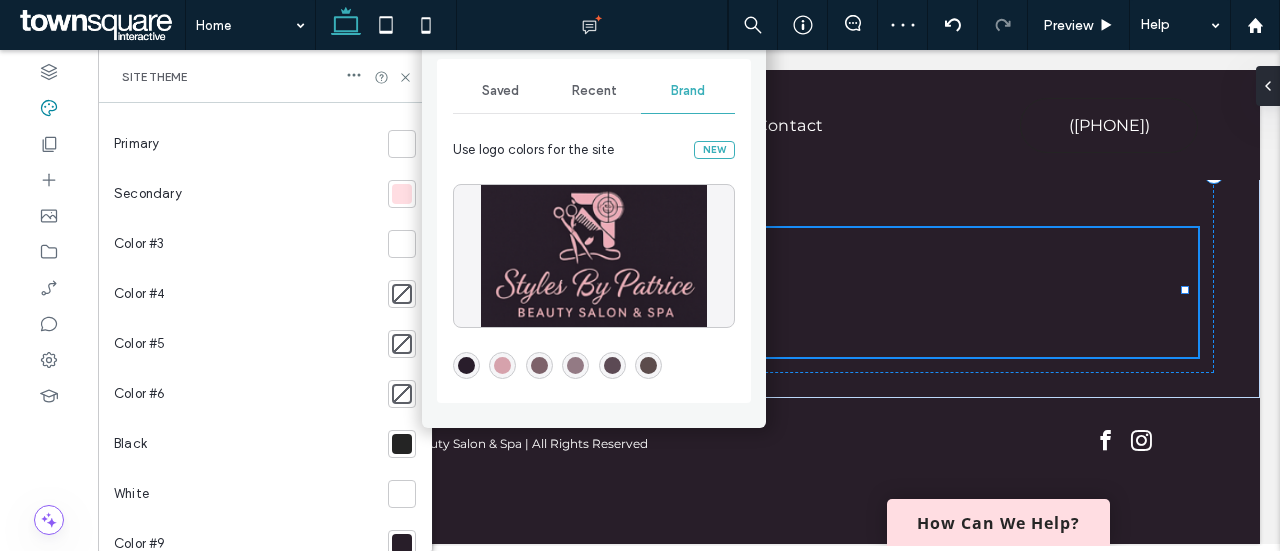 click on "Recent" at bounding box center [594, 91] 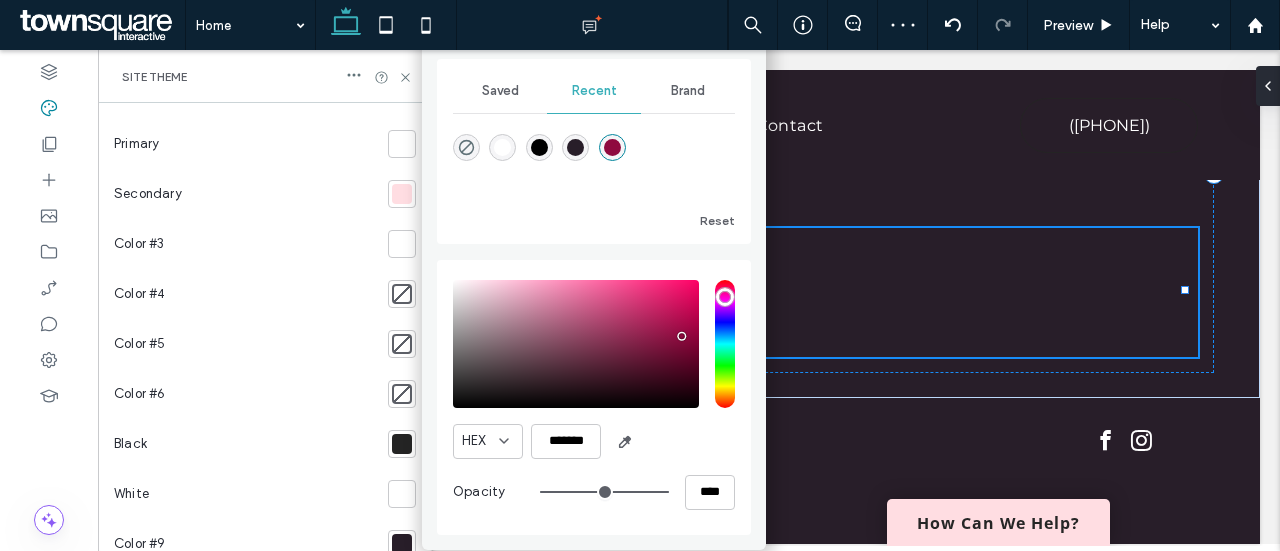 click at bounding box center [612, 147] 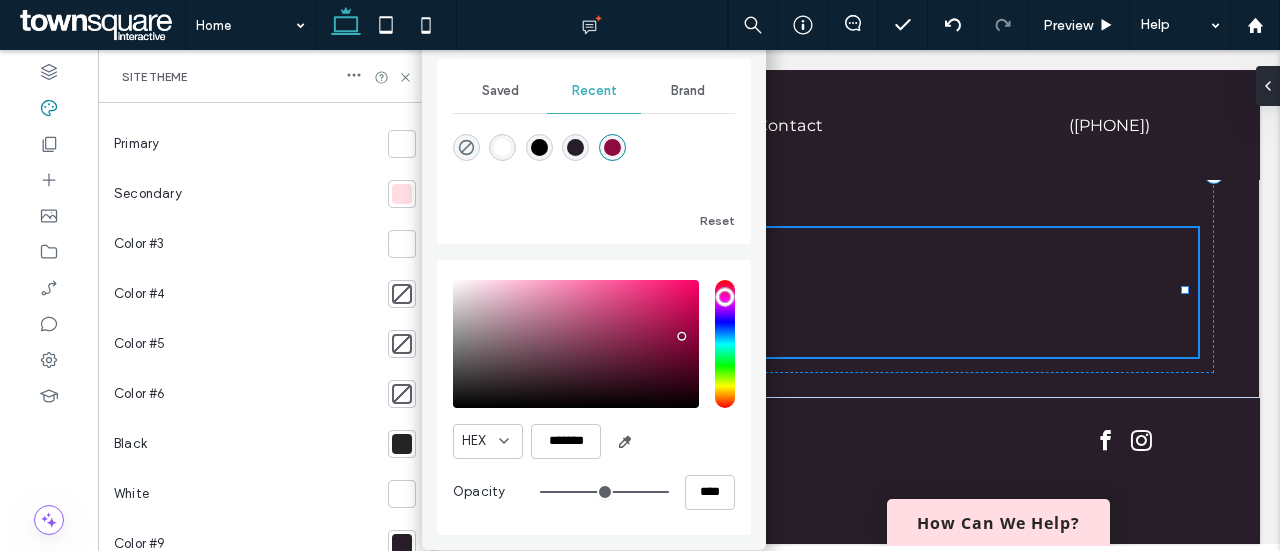 click on "****" at bounding box center [637, 492] 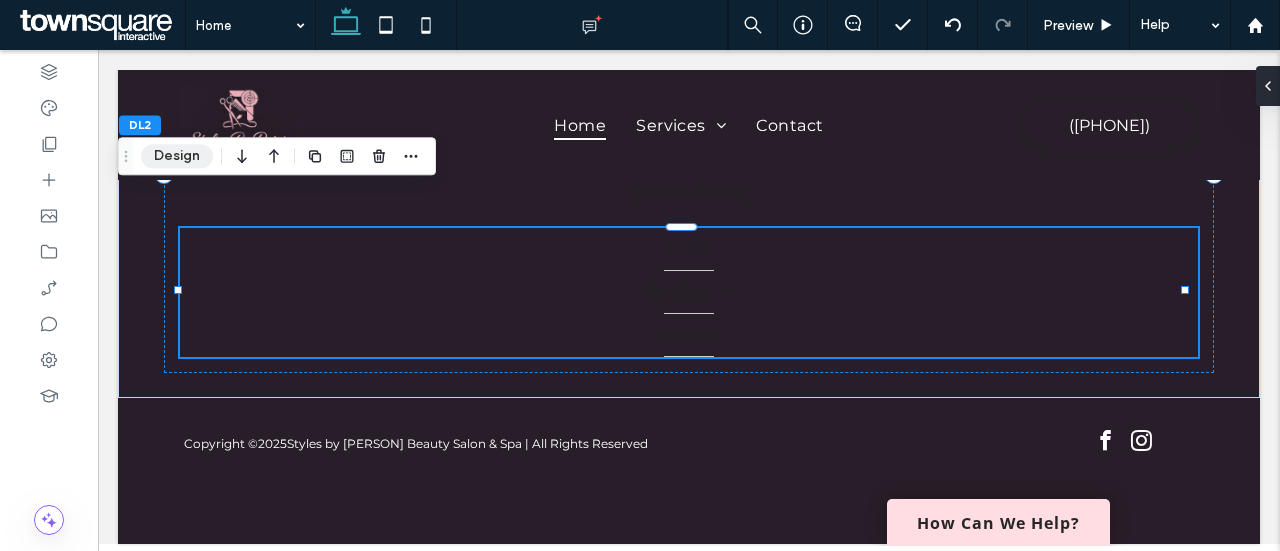 click on "Design" at bounding box center (177, 156) 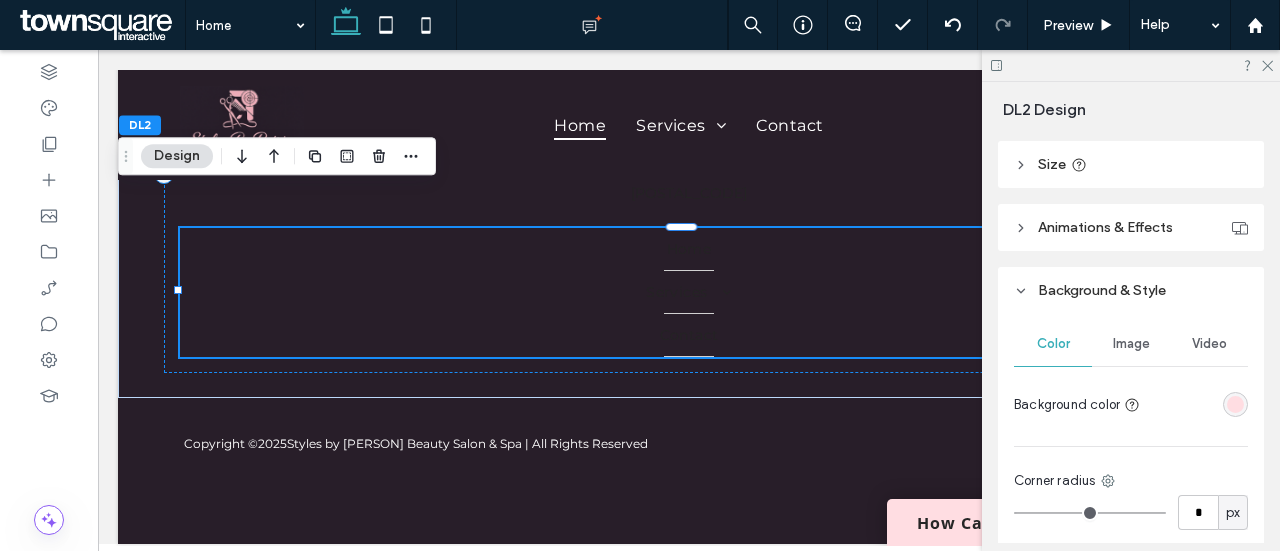 scroll, scrollTop: 279, scrollLeft: 0, axis: vertical 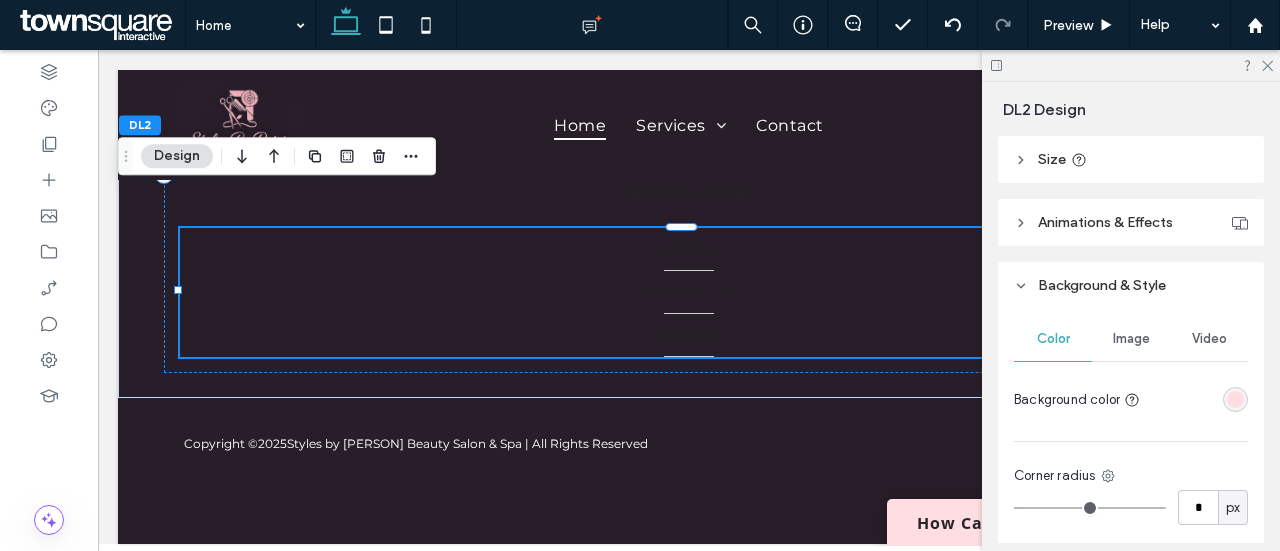 click at bounding box center [1235, 399] 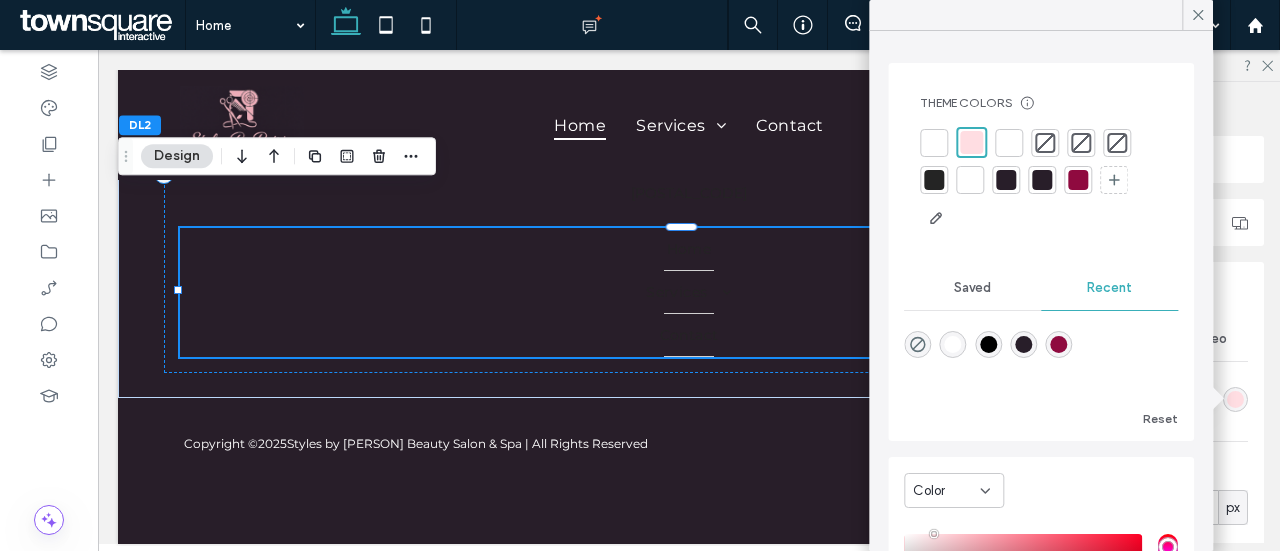 click at bounding box center (1078, 180) 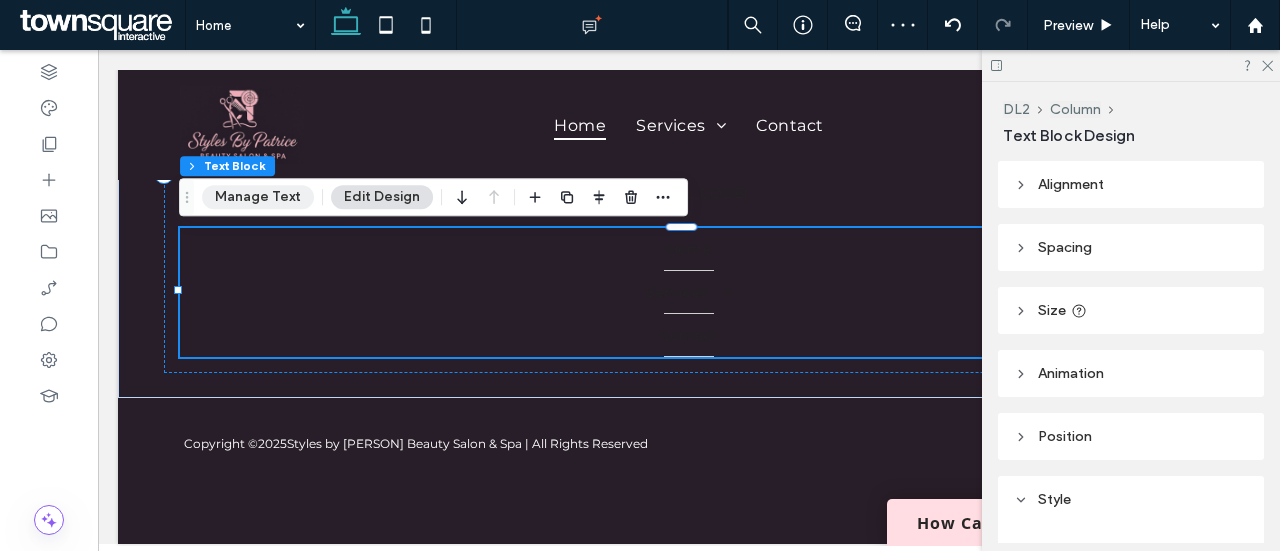 click on "Manage Text" at bounding box center (258, 197) 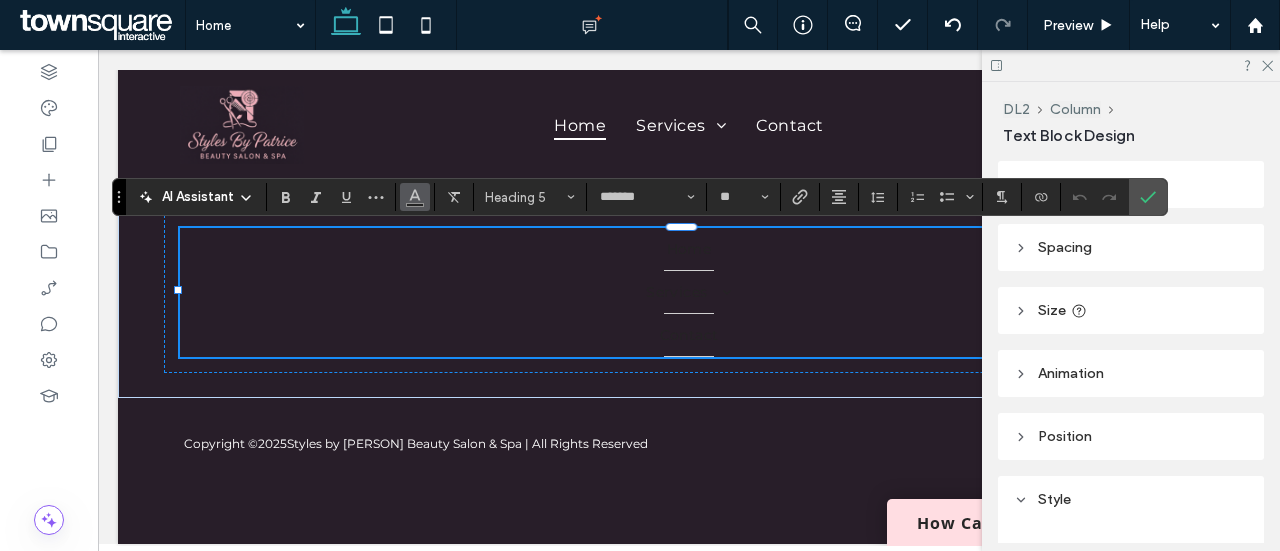click at bounding box center (415, 195) 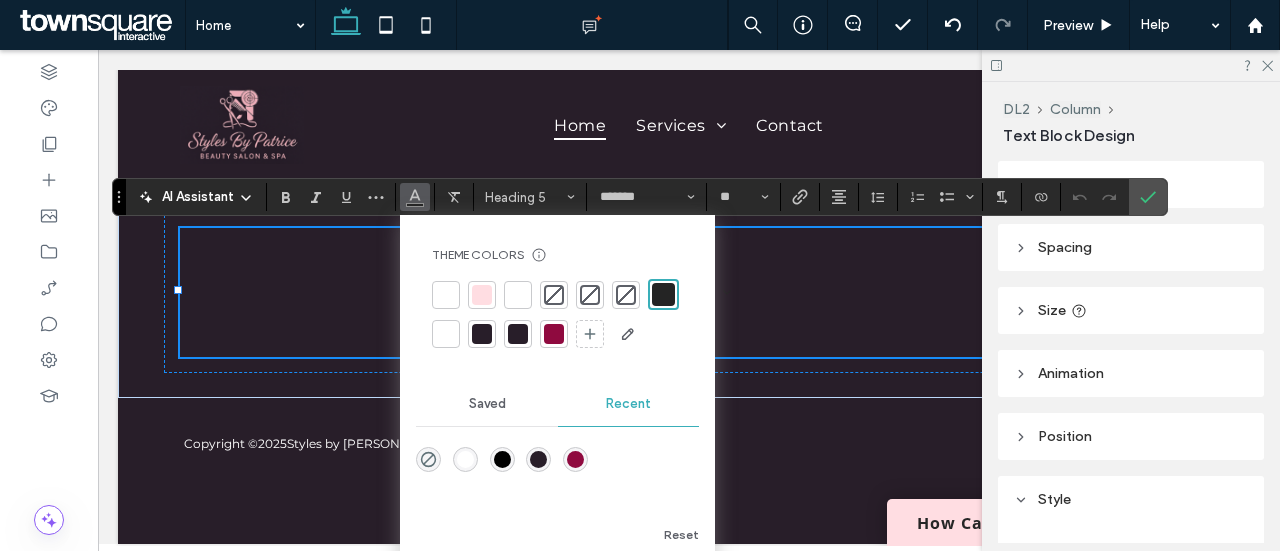 click at bounding box center [446, 295] 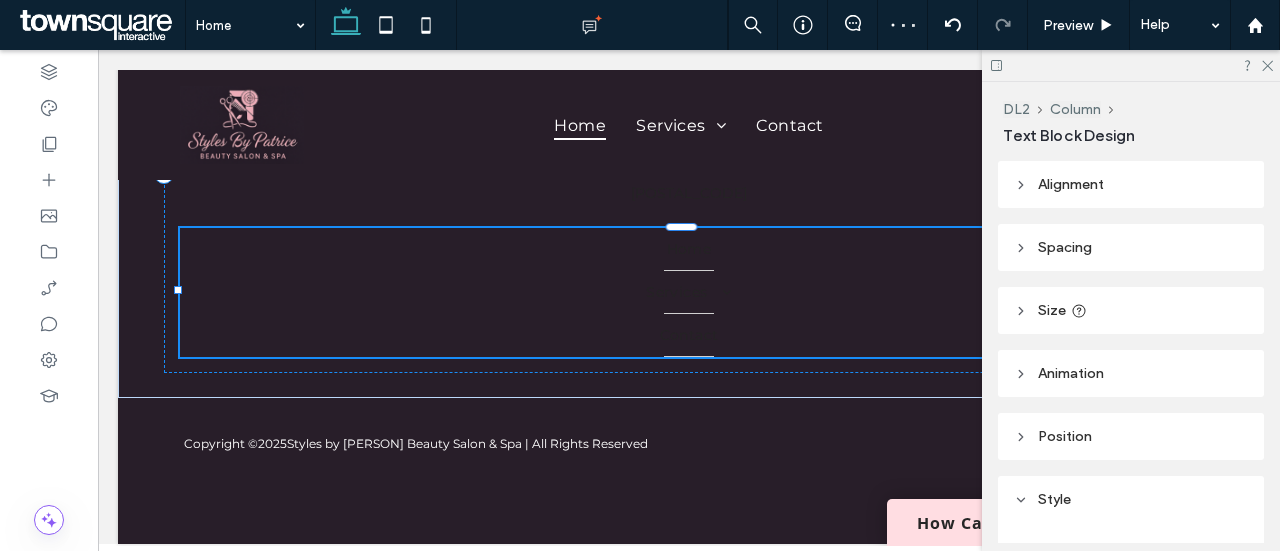 type on "*******" 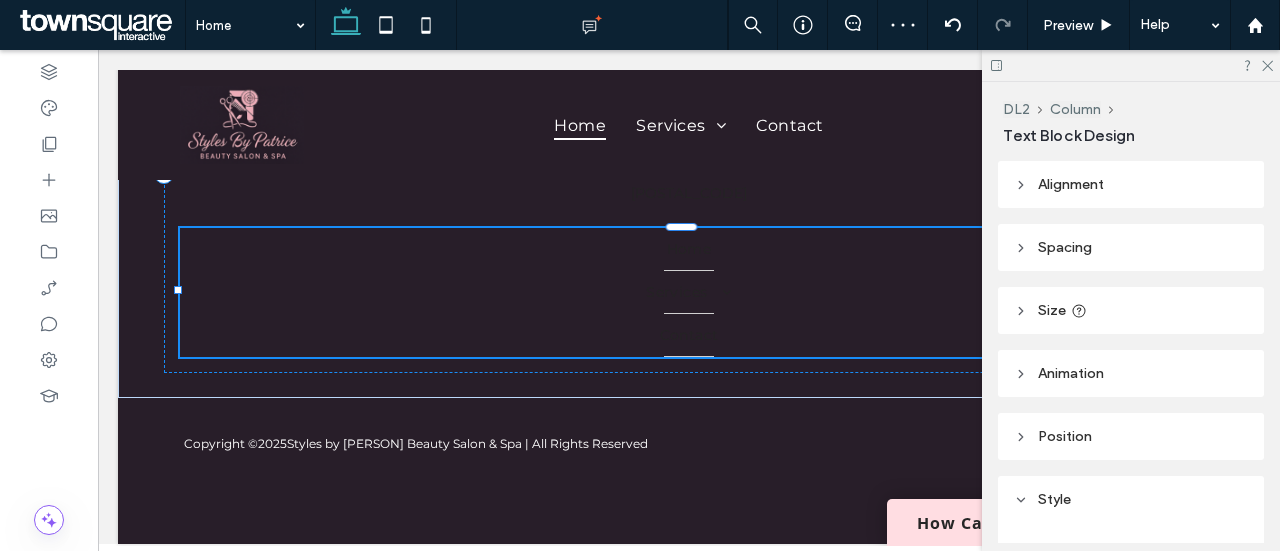 type on "**" 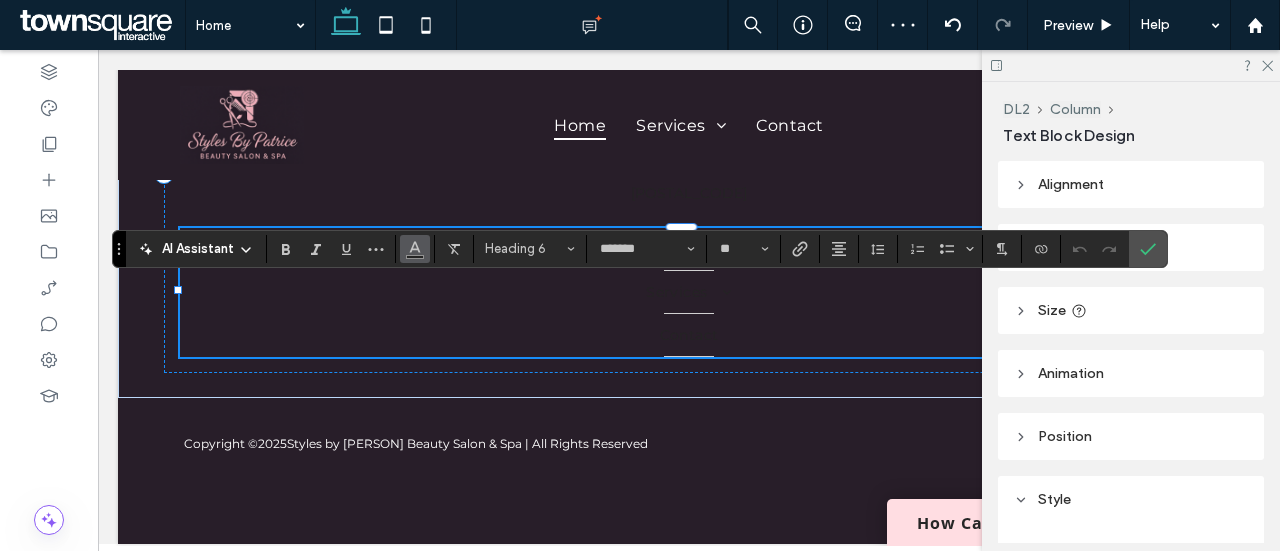 click at bounding box center (415, 247) 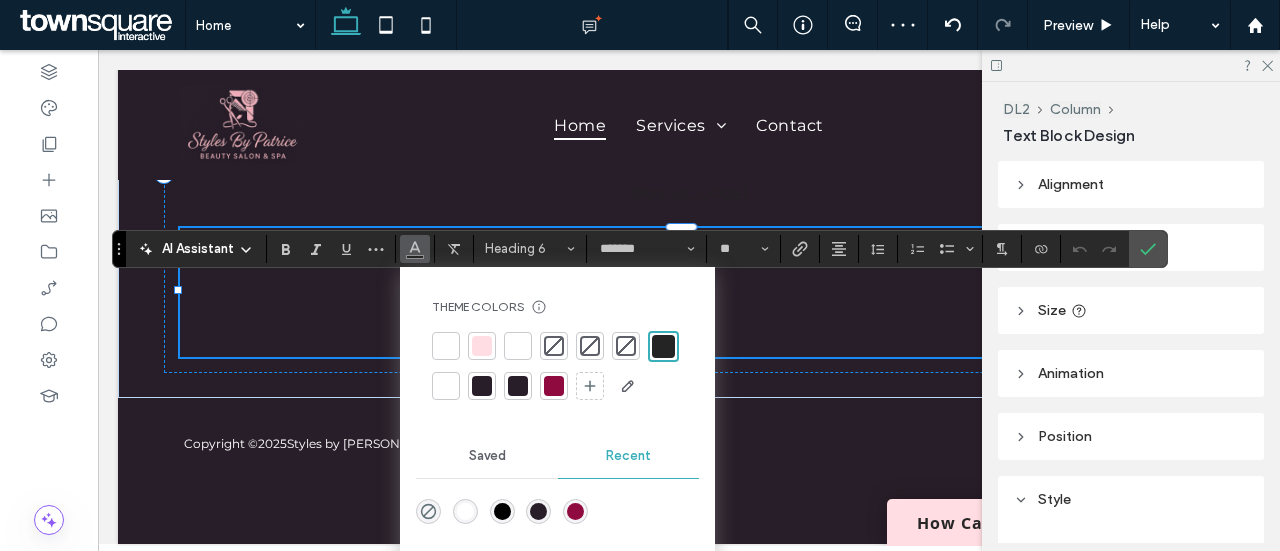 click at bounding box center (446, 346) 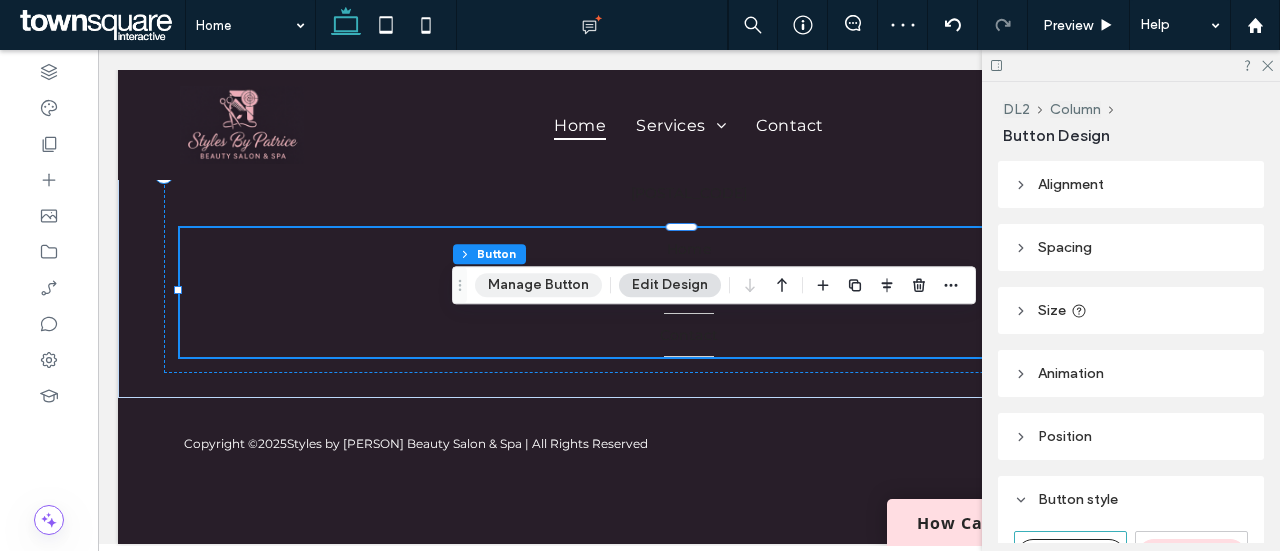 click on "Manage Button" at bounding box center [538, 285] 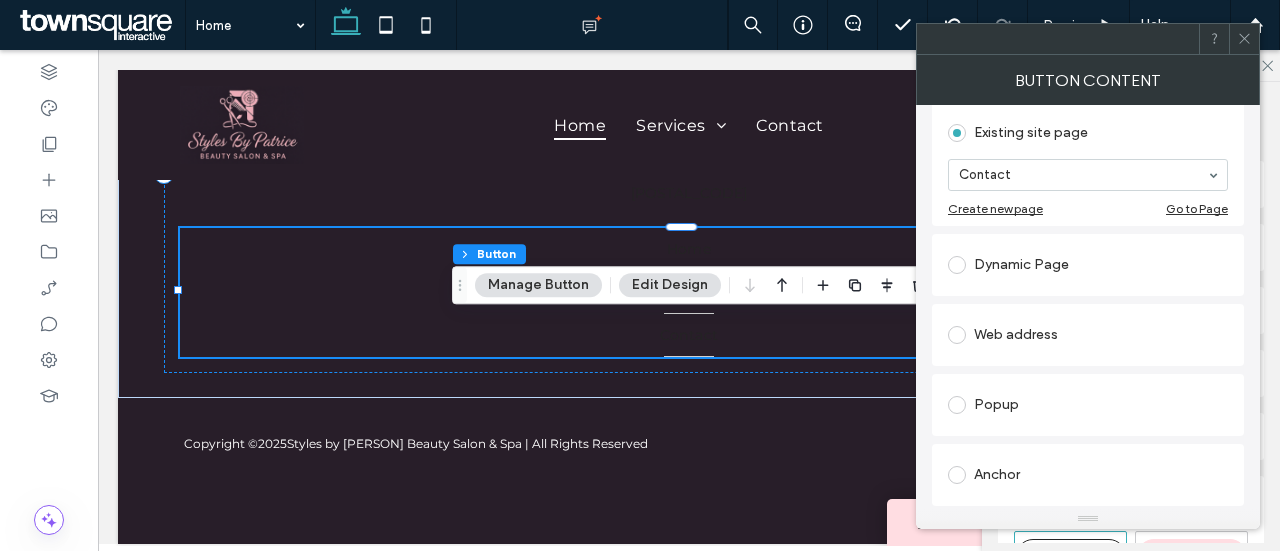 scroll, scrollTop: 194, scrollLeft: 0, axis: vertical 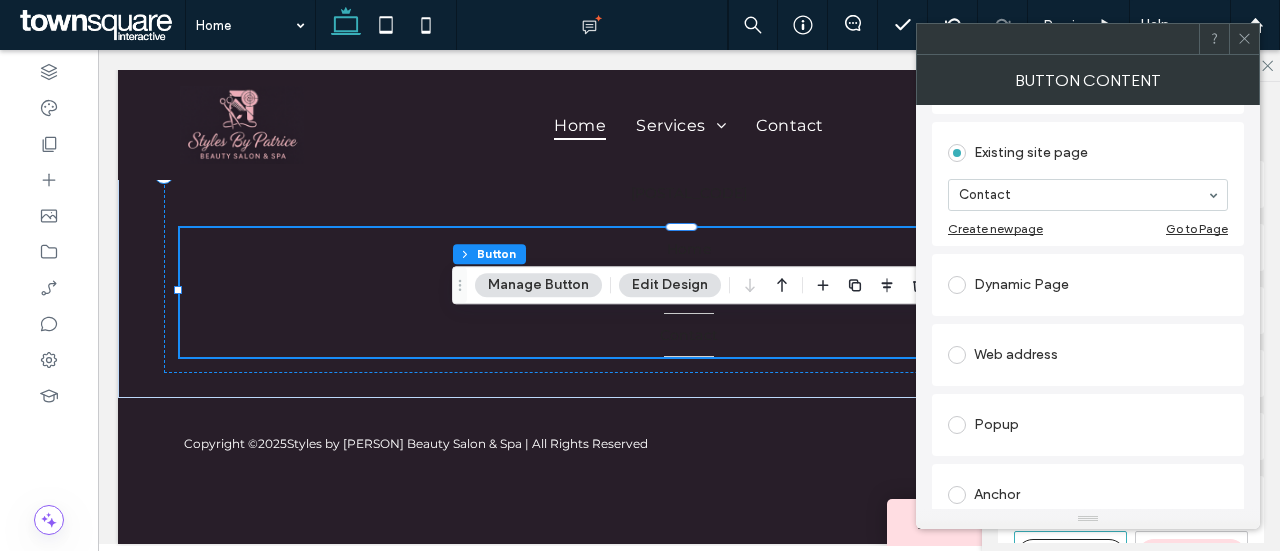 click on "Edit Design" at bounding box center [670, 285] 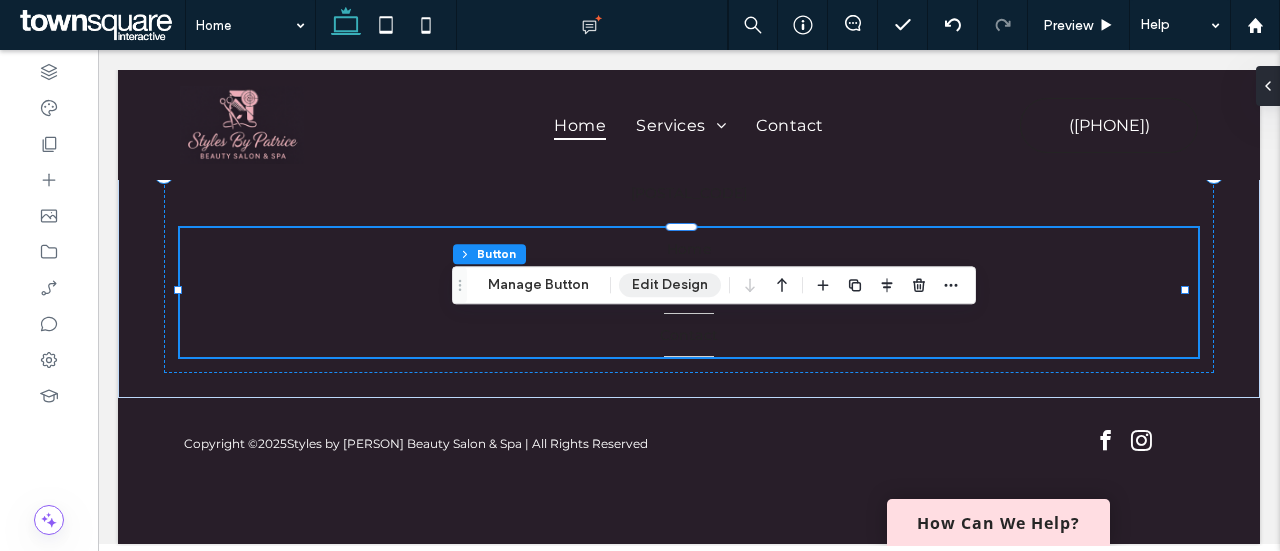 click on "Edit Design" at bounding box center [670, 285] 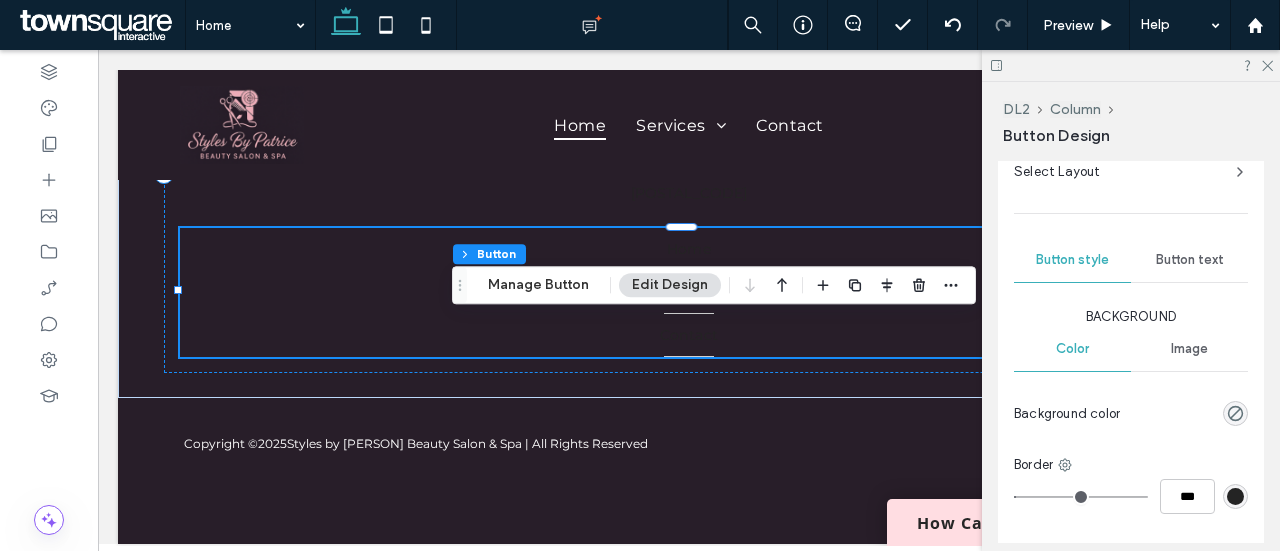 scroll, scrollTop: 452, scrollLeft: 0, axis: vertical 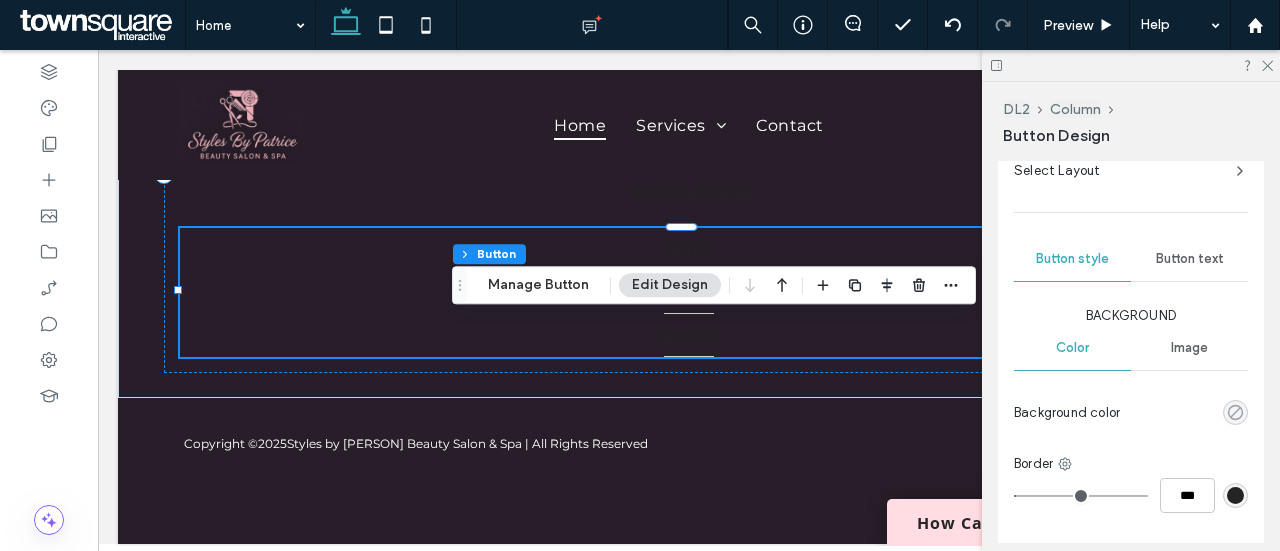 click 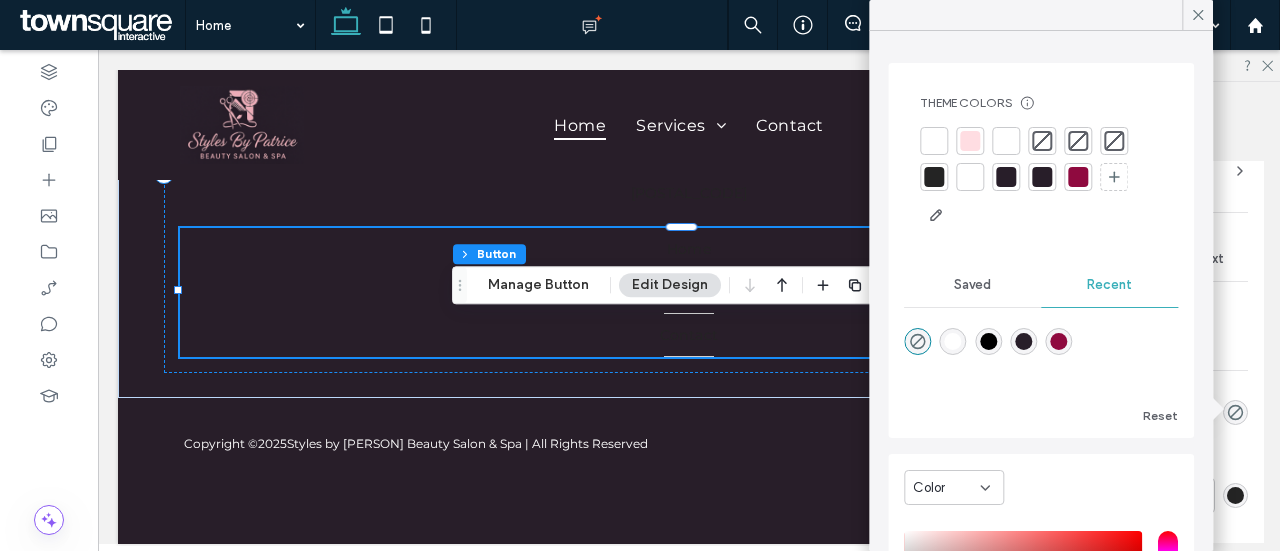click at bounding box center [934, 141] 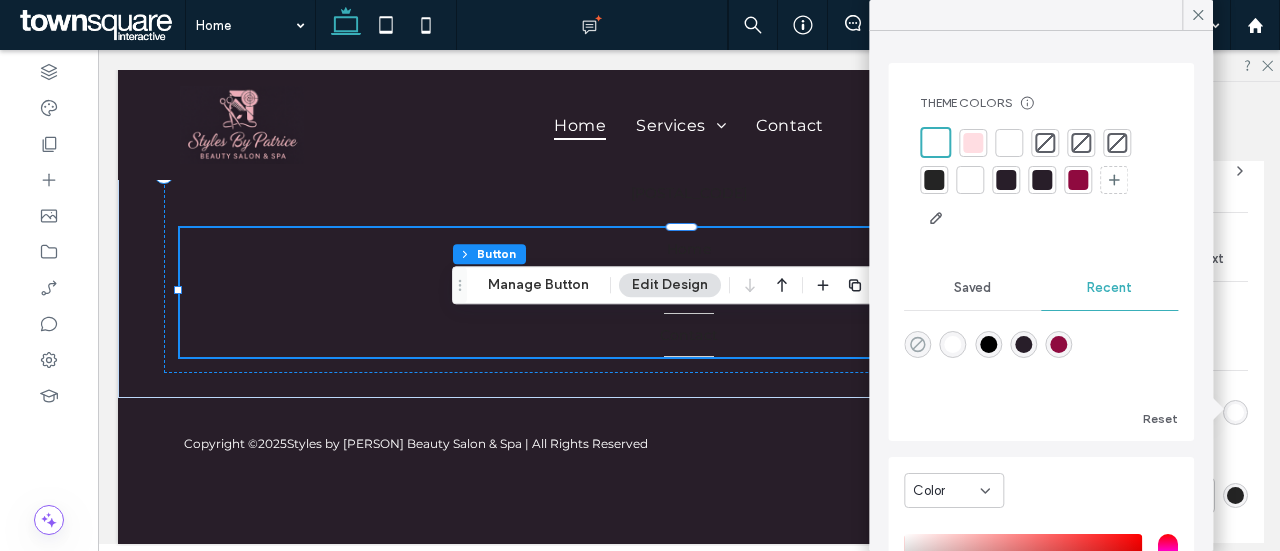 click 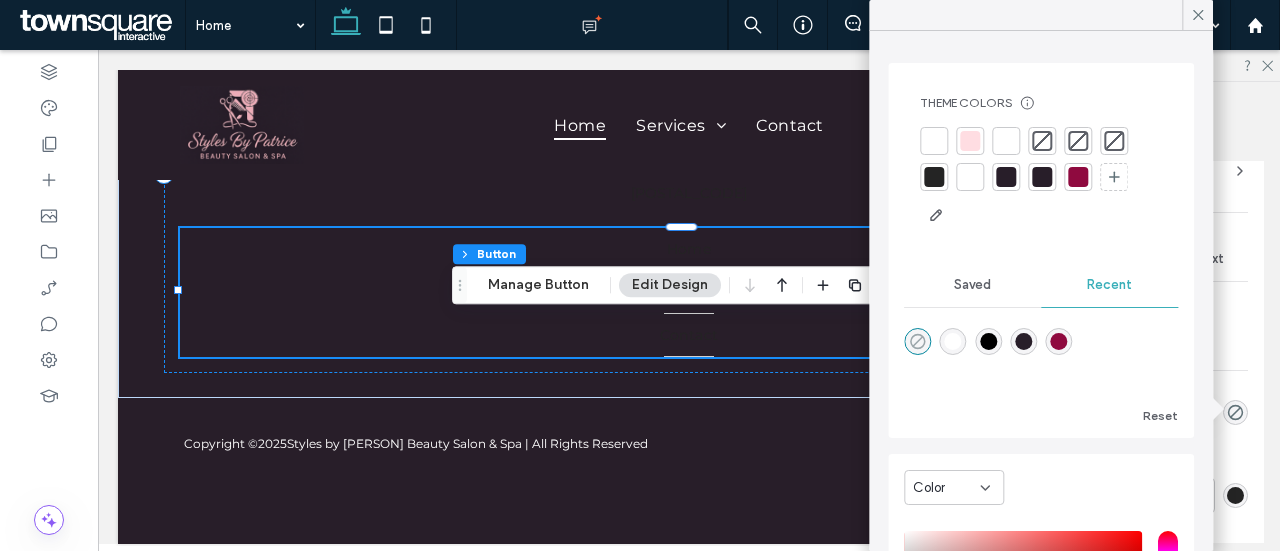 type on "*" 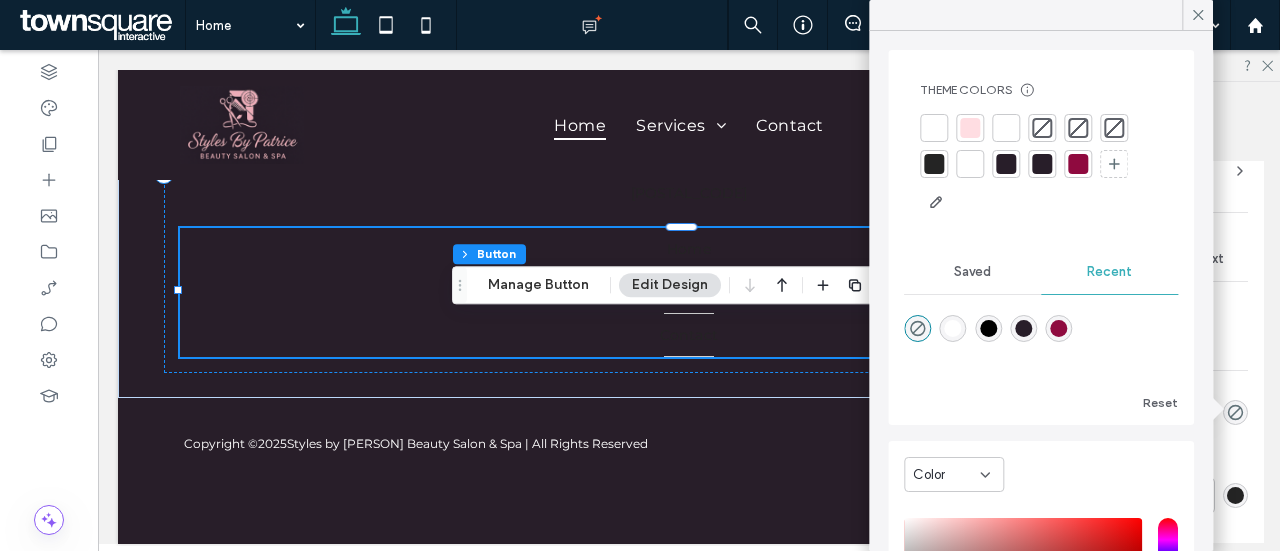 scroll, scrollTop: 0, scrollLeft: 0, axis: both 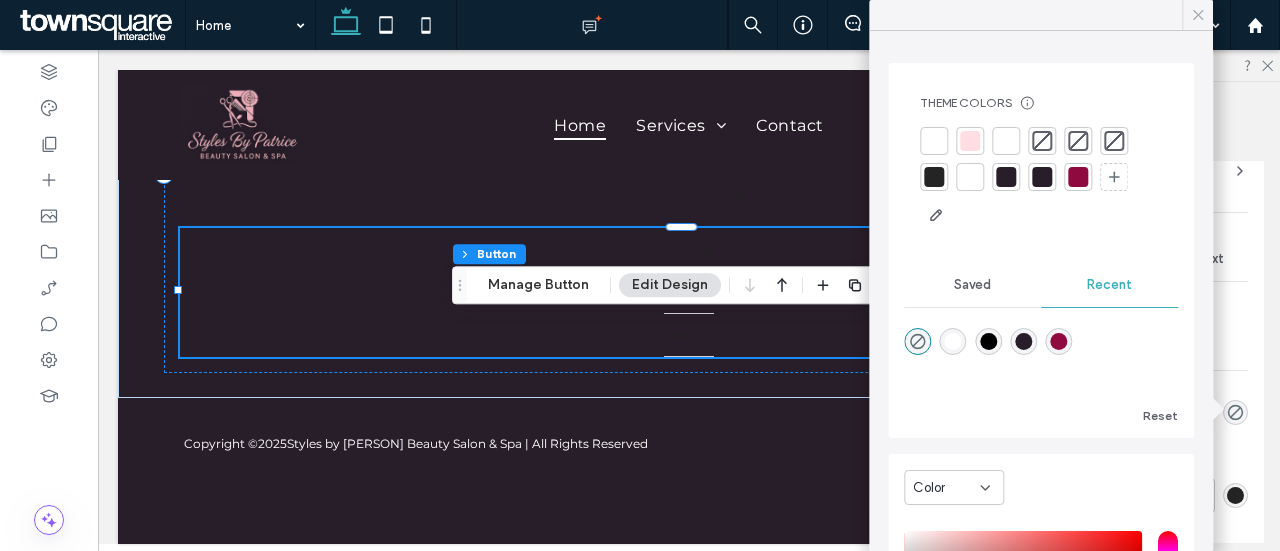 click 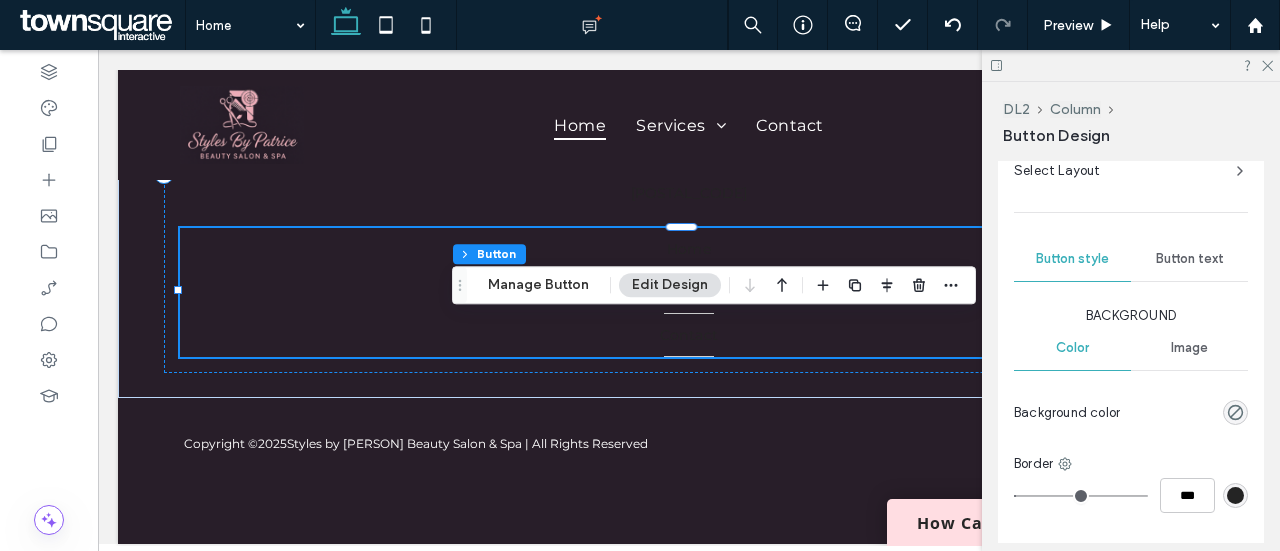 click on "Button text" at bounding box center [1190, 259] 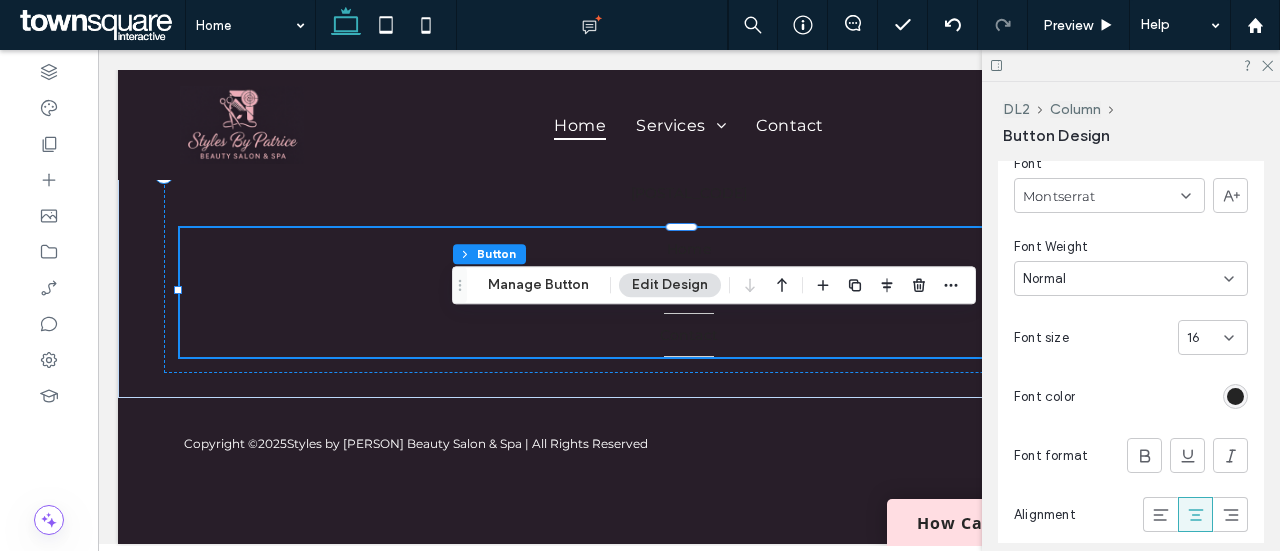 scroll, scrollTop: 617, scrollLeft: 0, axis: vertical 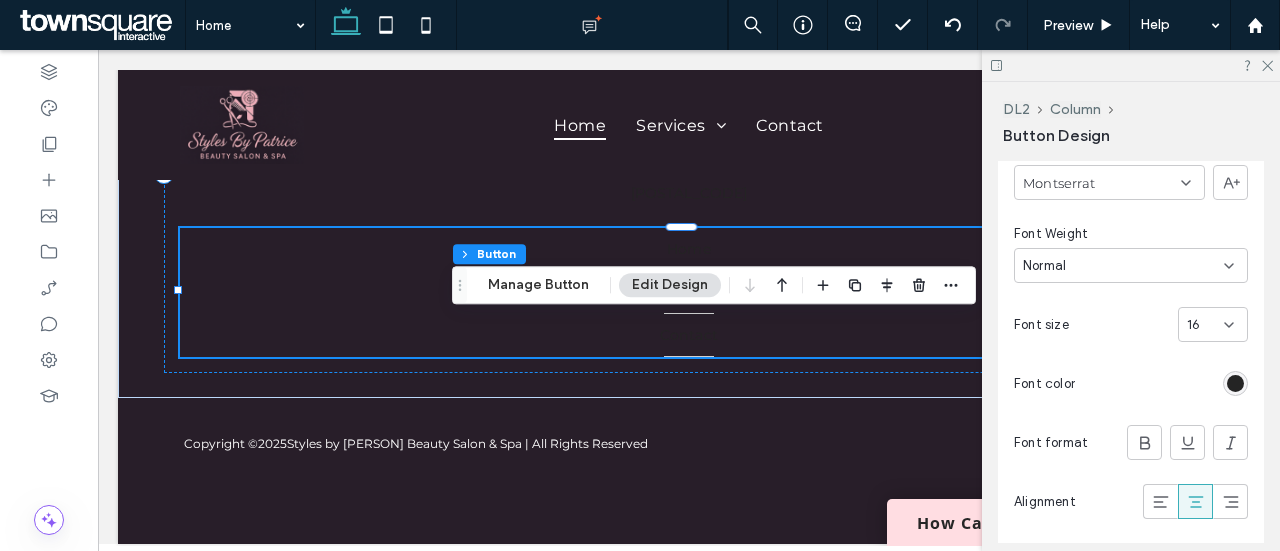 click at bounding box center [1235, 383] 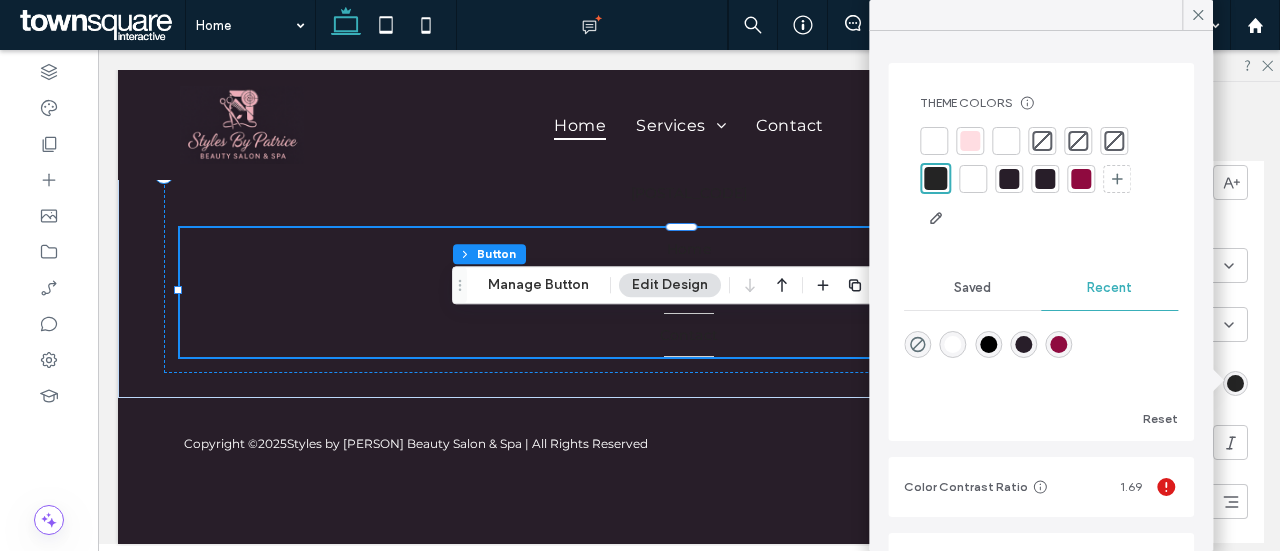 click at bounding box center (934, 141) 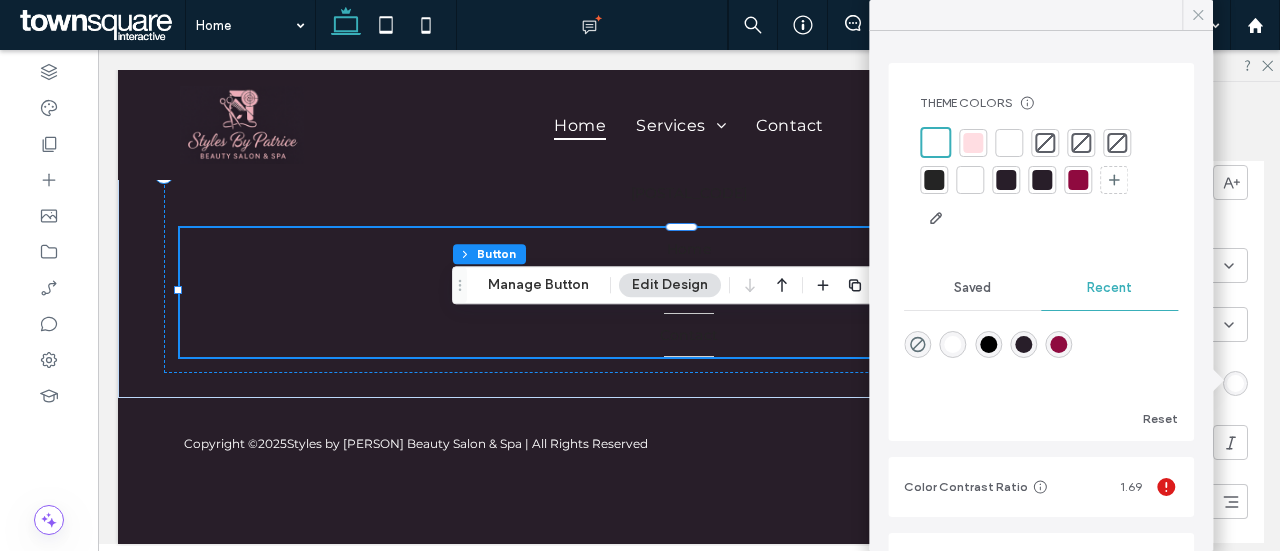 click 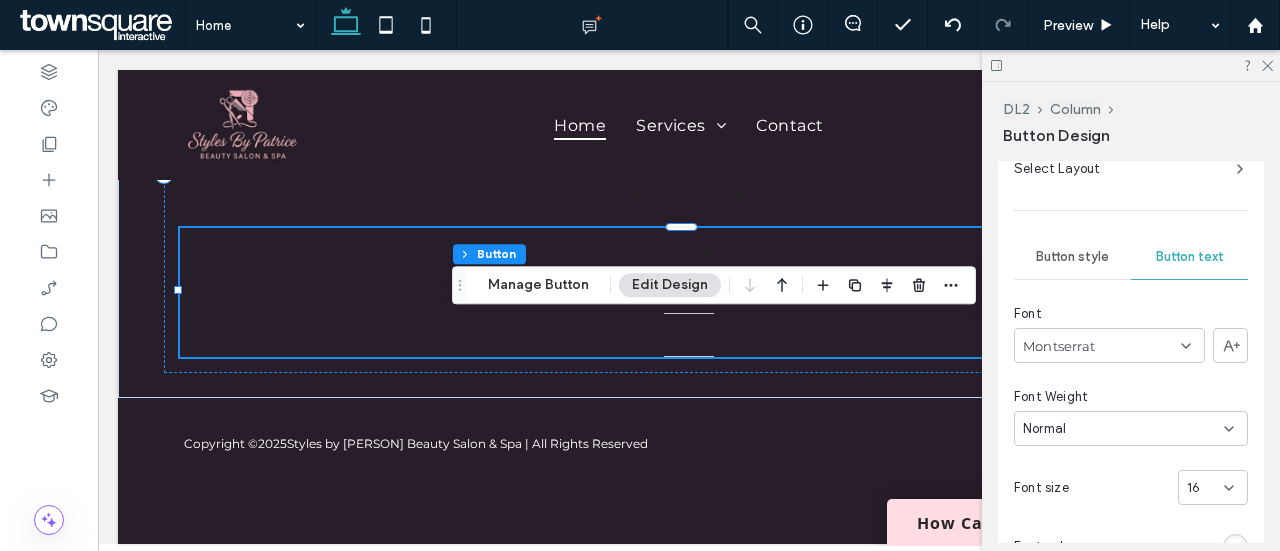 scroll, scrollTop: 450, scrollLeft: 0, axis: vertical 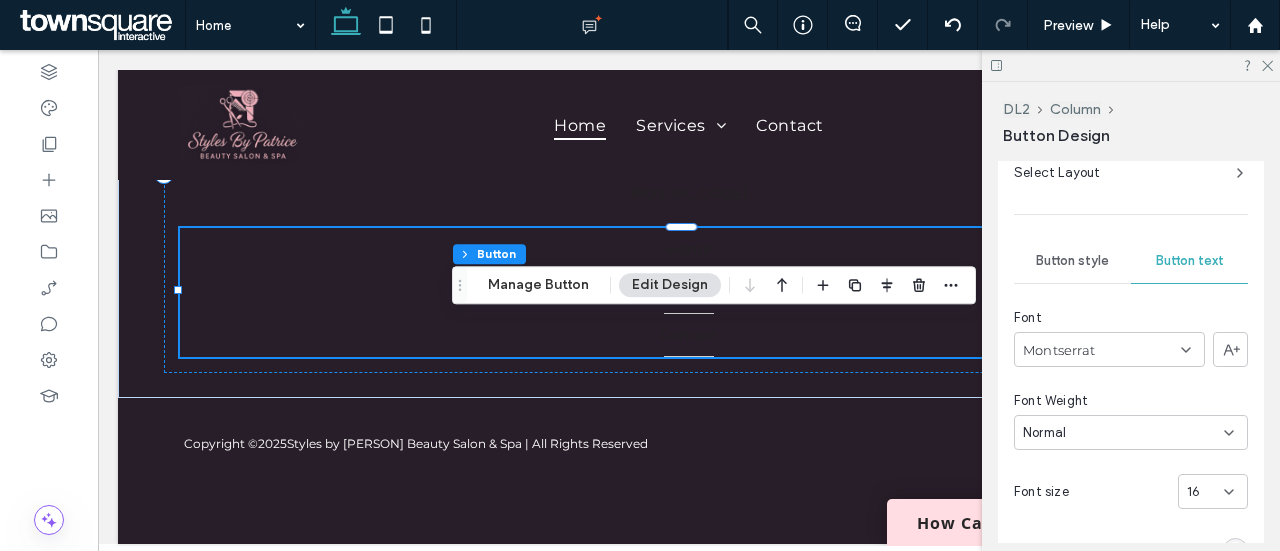 click on "Button style" at bounding box center [1072, 261] 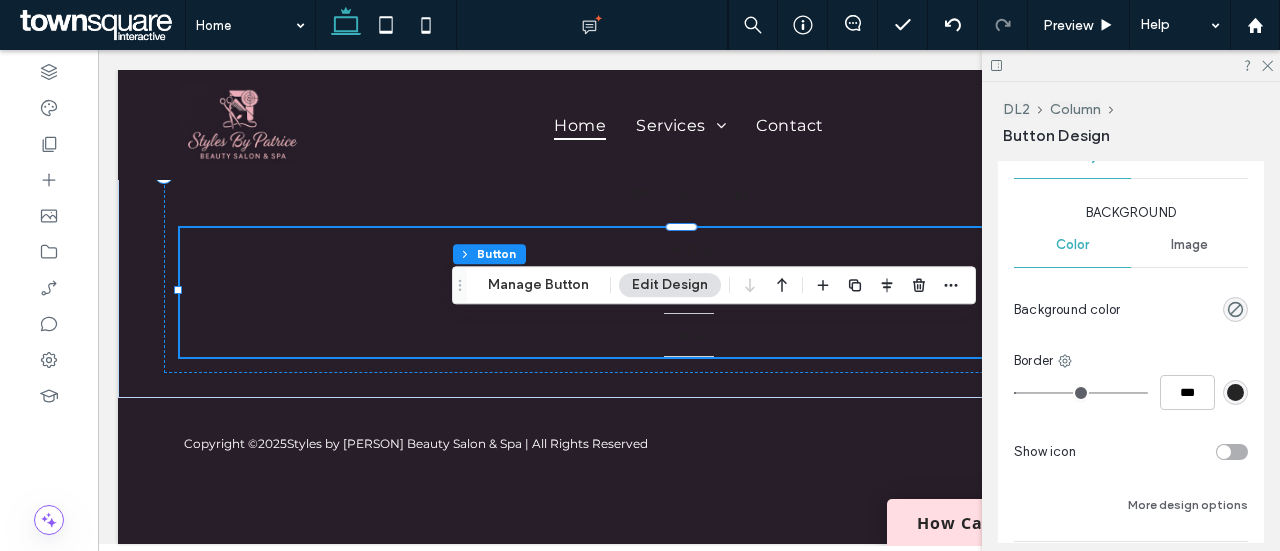 scroll, scrollTop: 573, scrollLeft: 0, axis: vertical 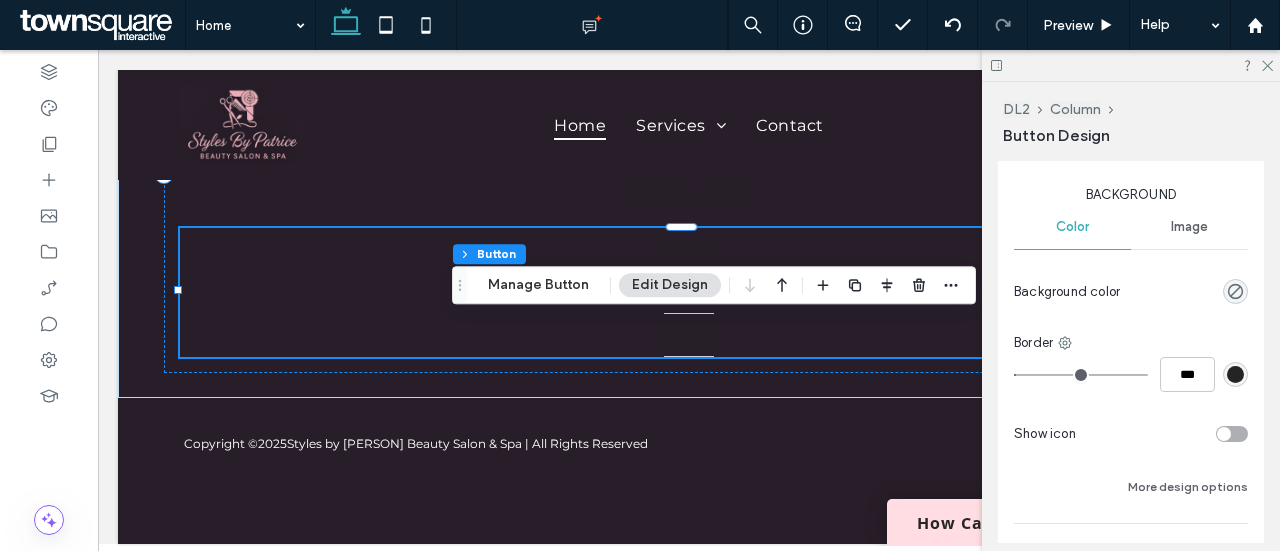 click at bounding box center [1235, 374] 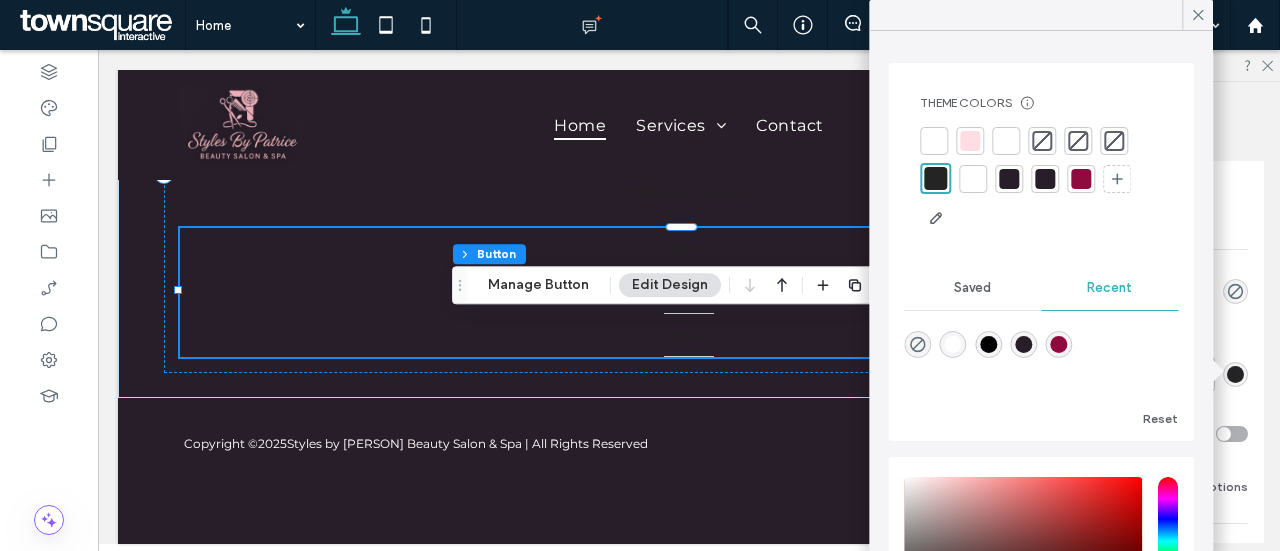 click at bounding box center (934, 141) 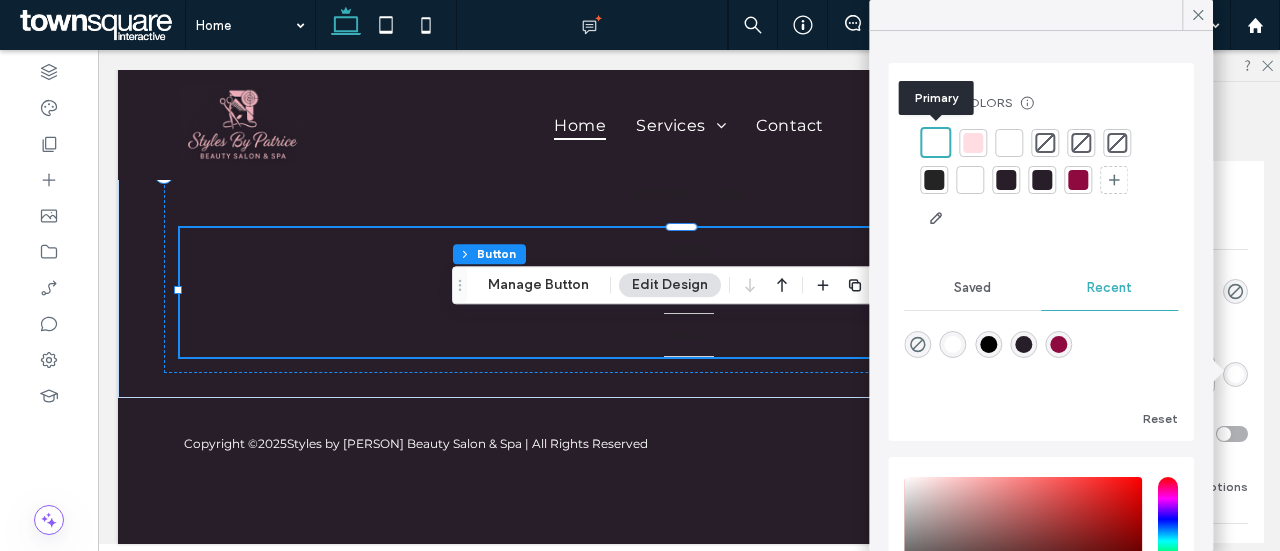 type on "*" 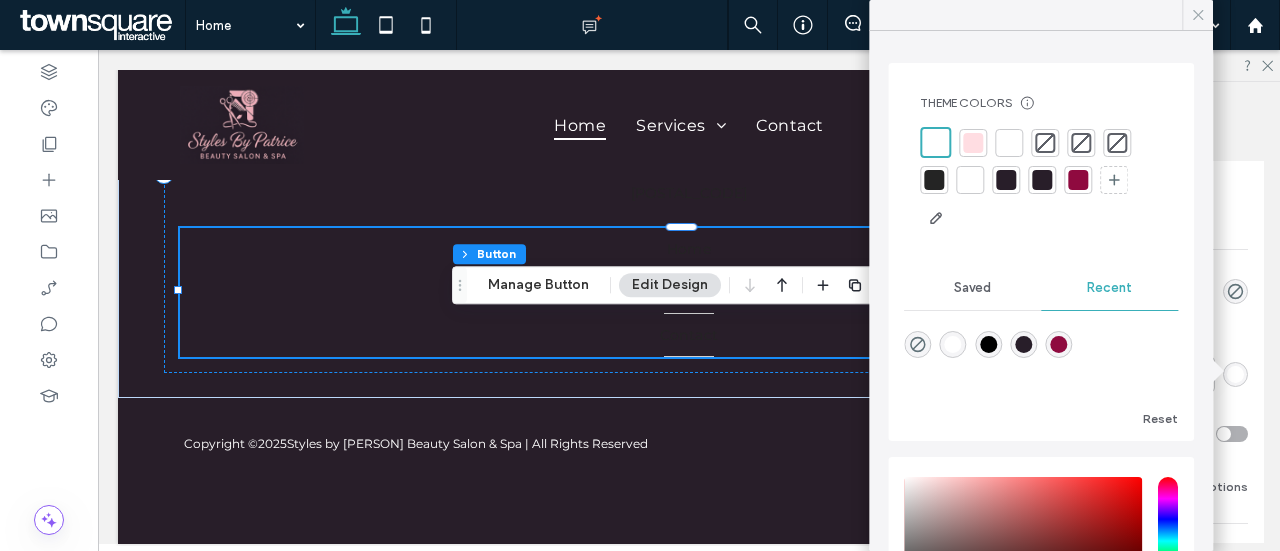 click 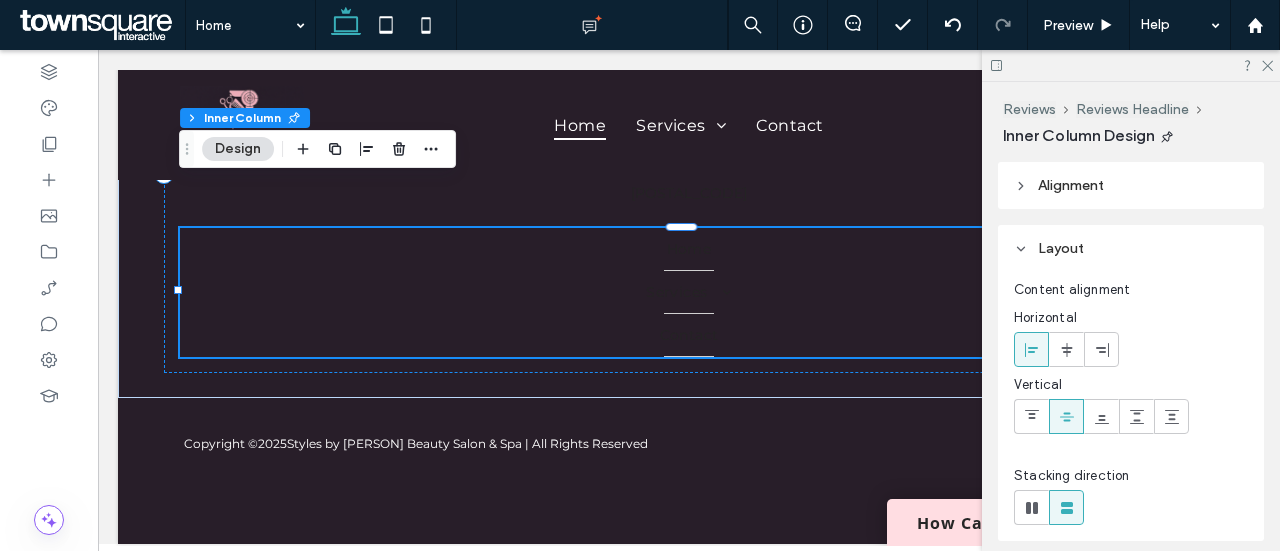 scroll, scrollTop: 0, scrollLeft: 0, axis: both 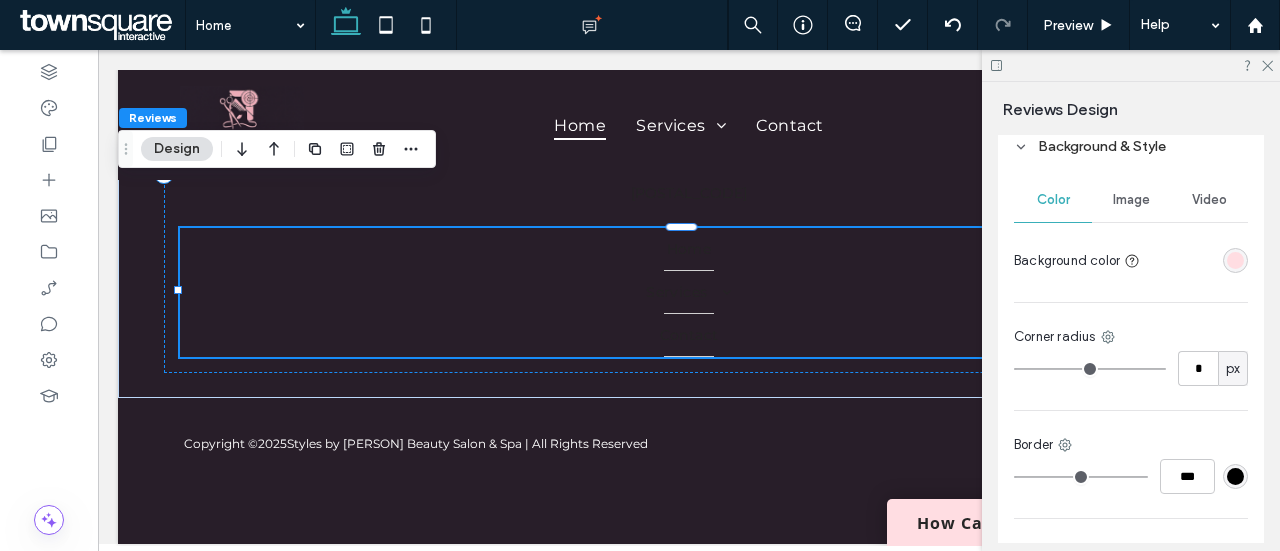 click at bounding box center [1235, 260] 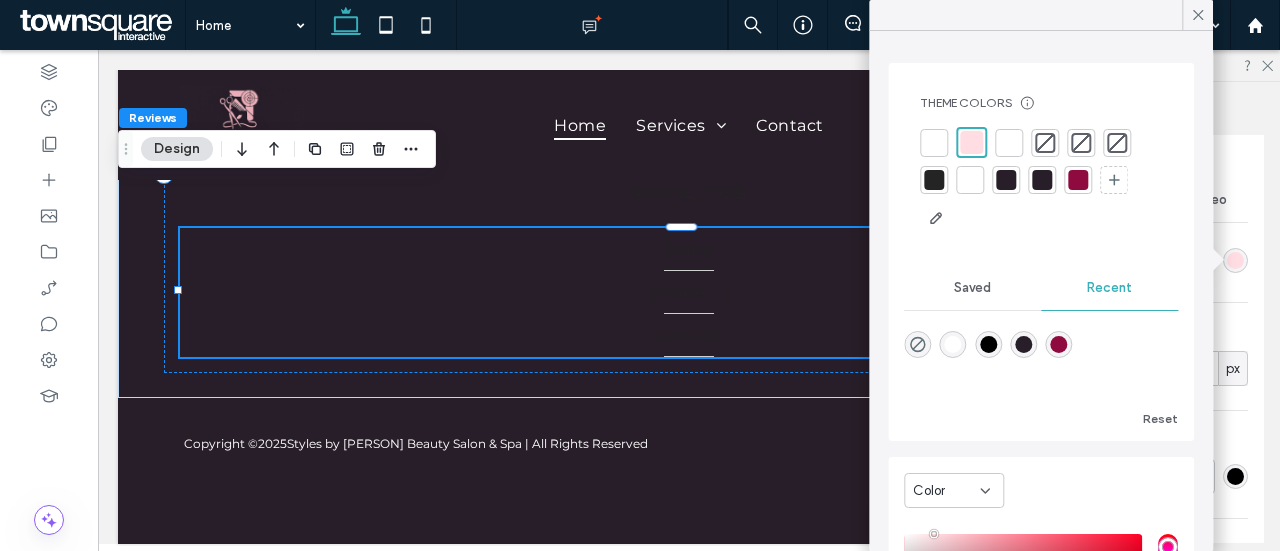 click at bounding box center [1078, 180] 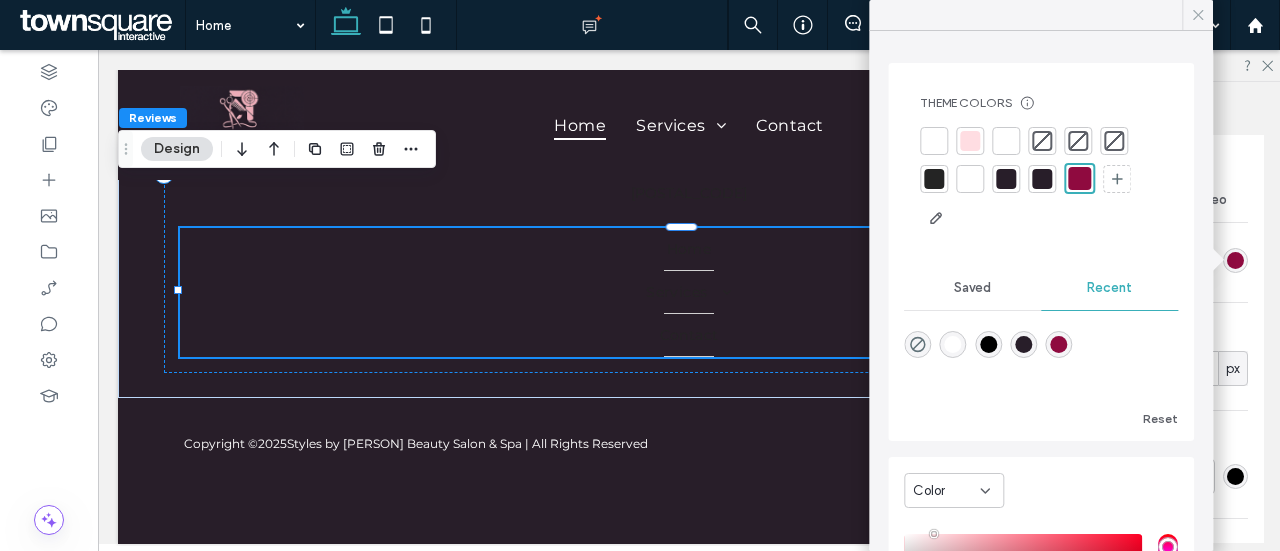 click at bounding box center (1198, 15) 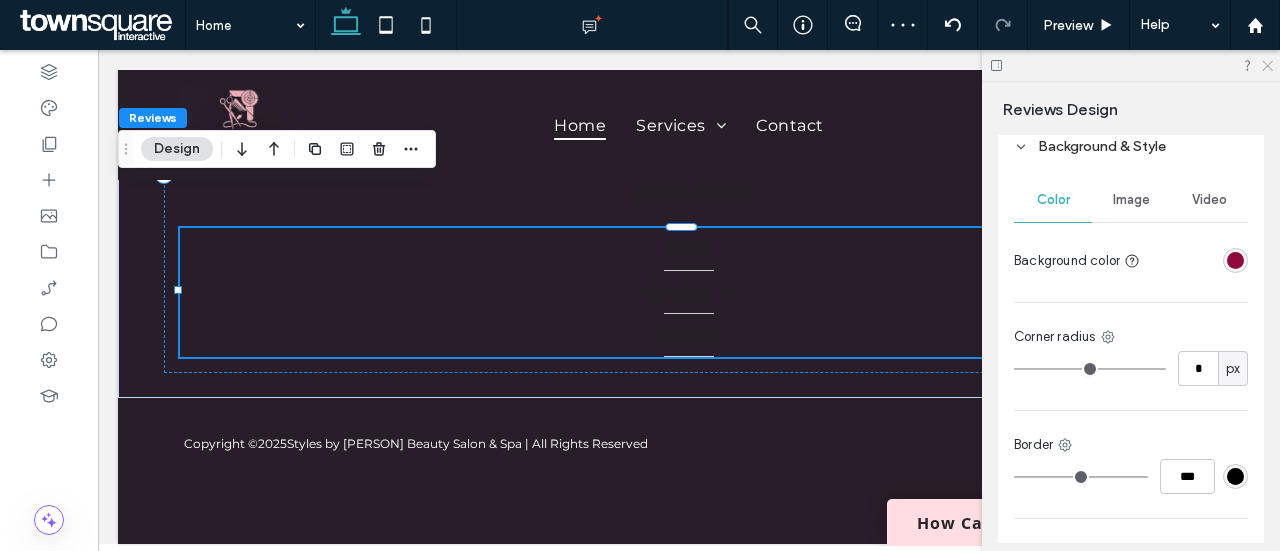 click 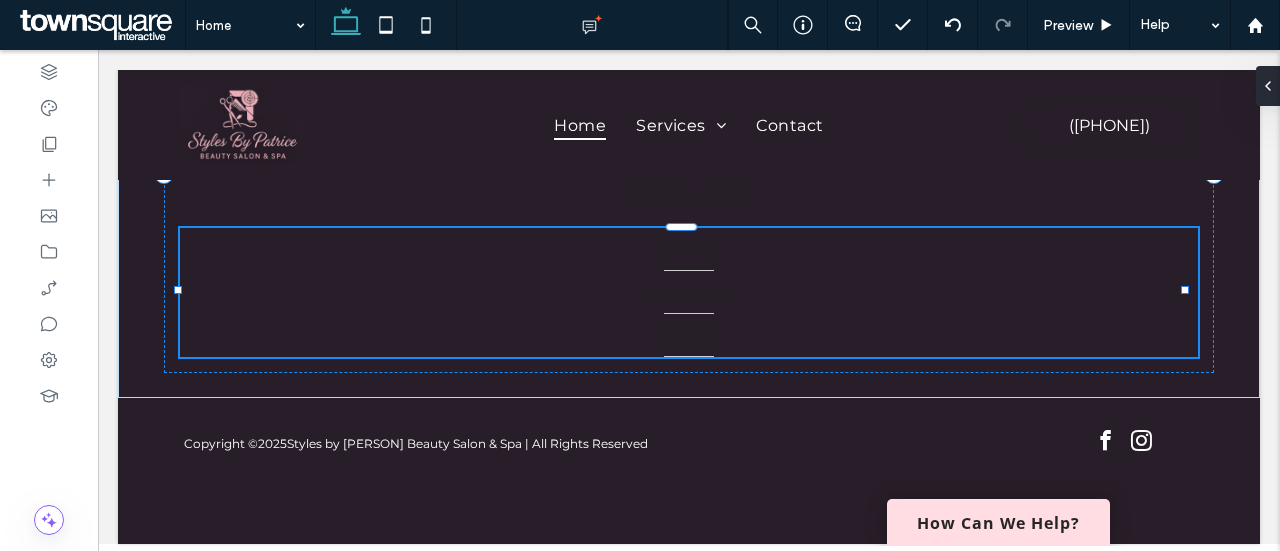 type on "*******" 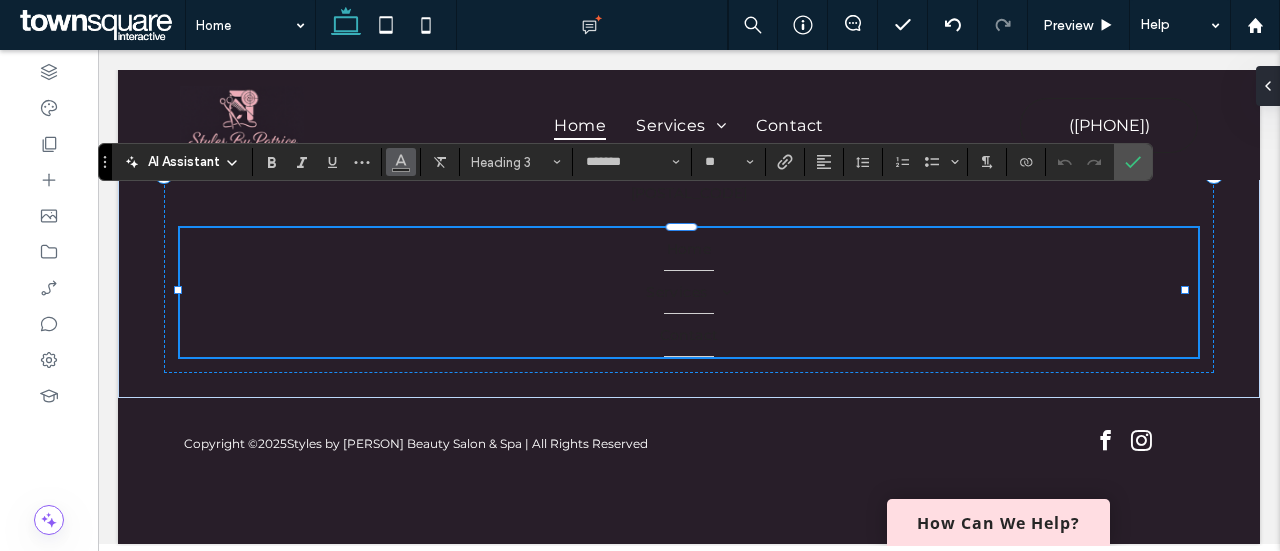 click at bounding box center (401, 162) 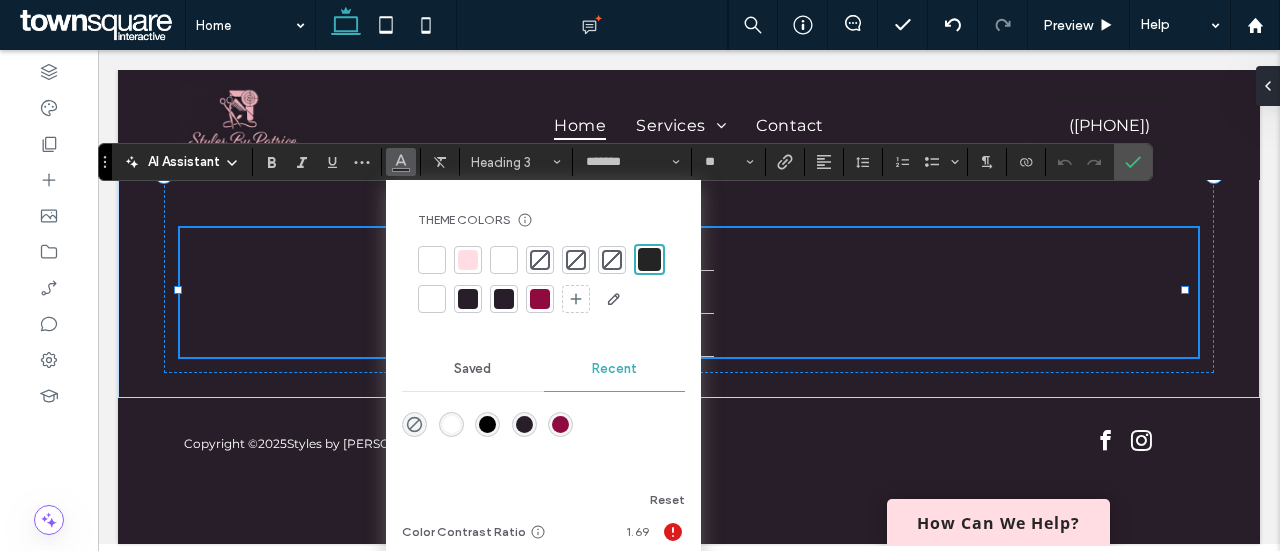 click at bounding box center (432, 260) 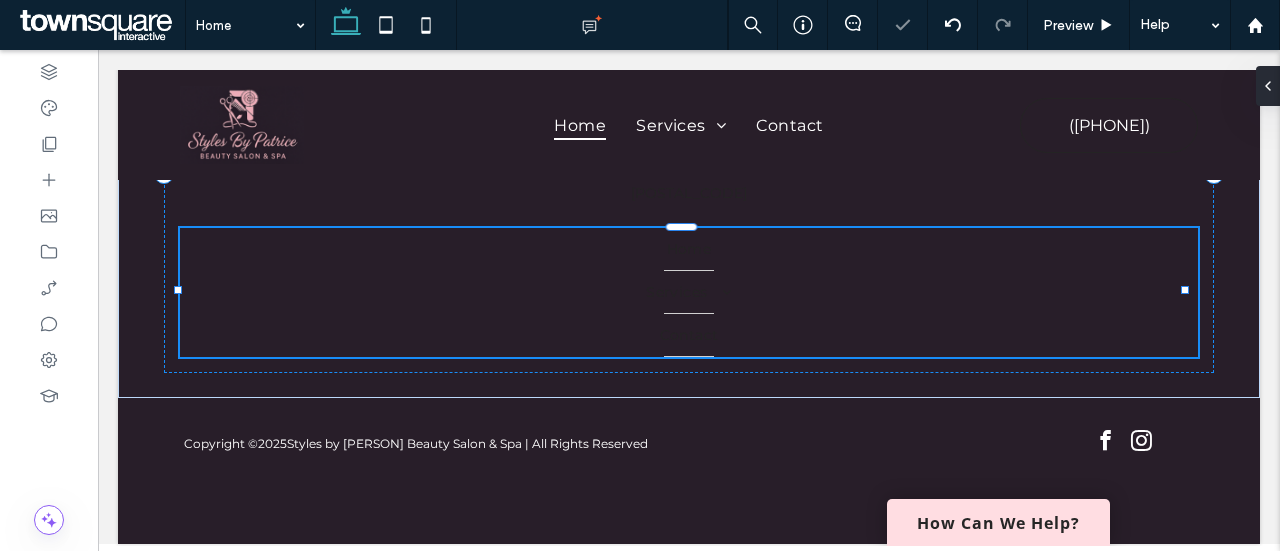 type on "*******" 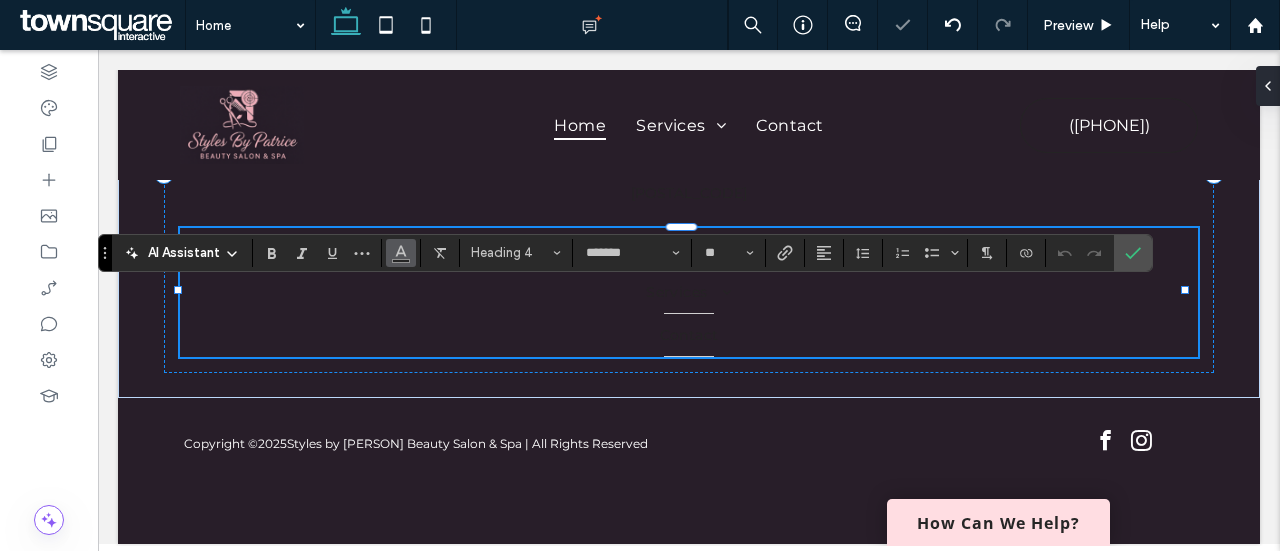 click 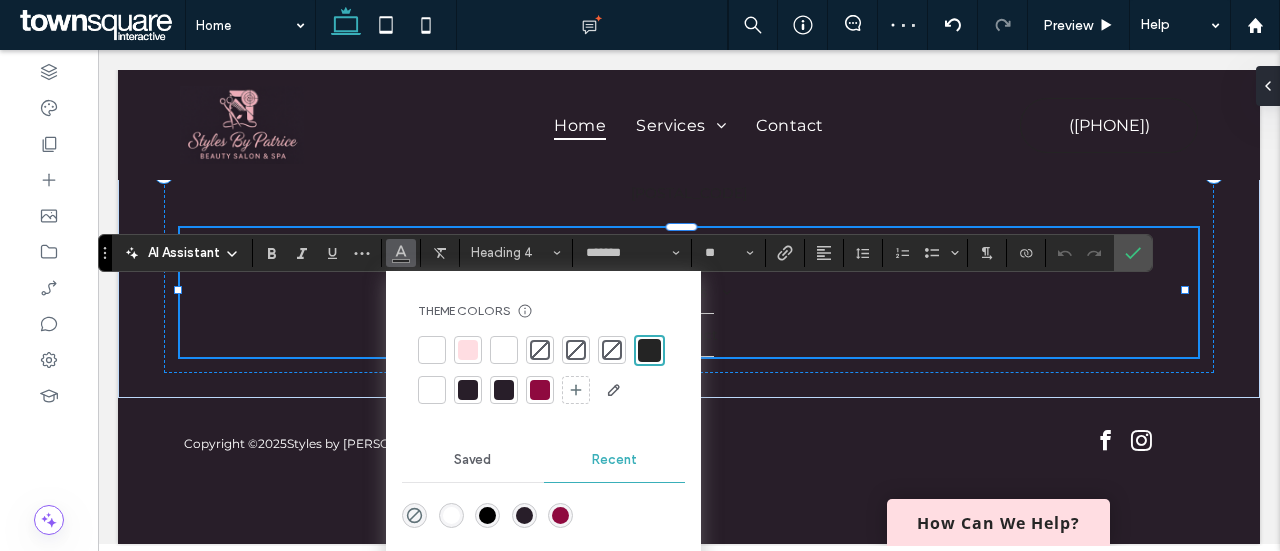 click at bounding box center (432, 350) 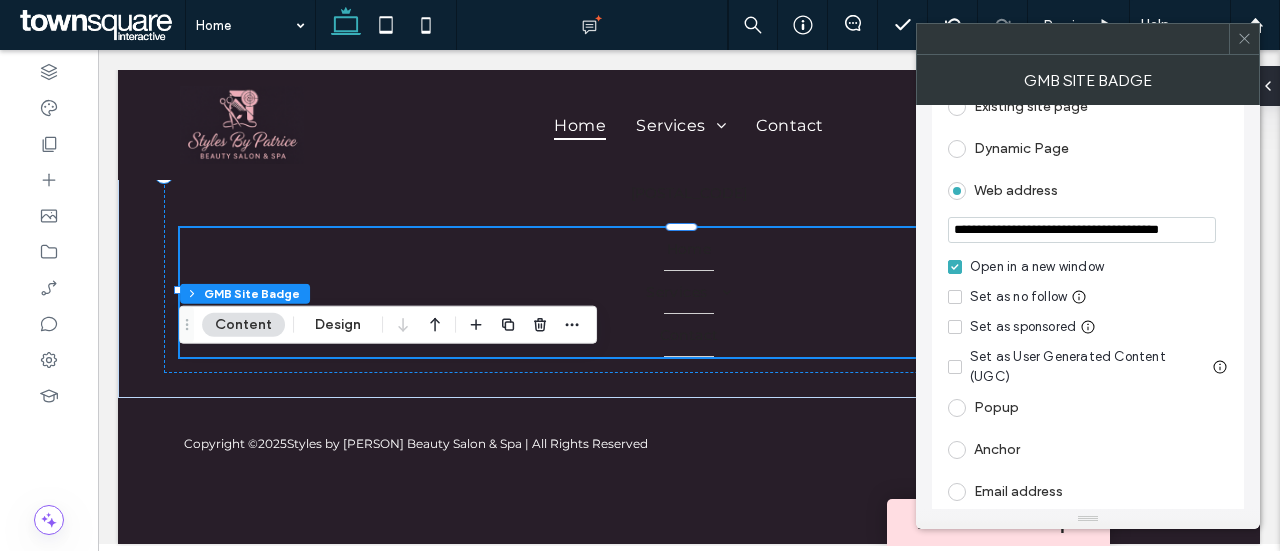 scroll, scrollTop: 0, scrollLeft: 0, axis: both 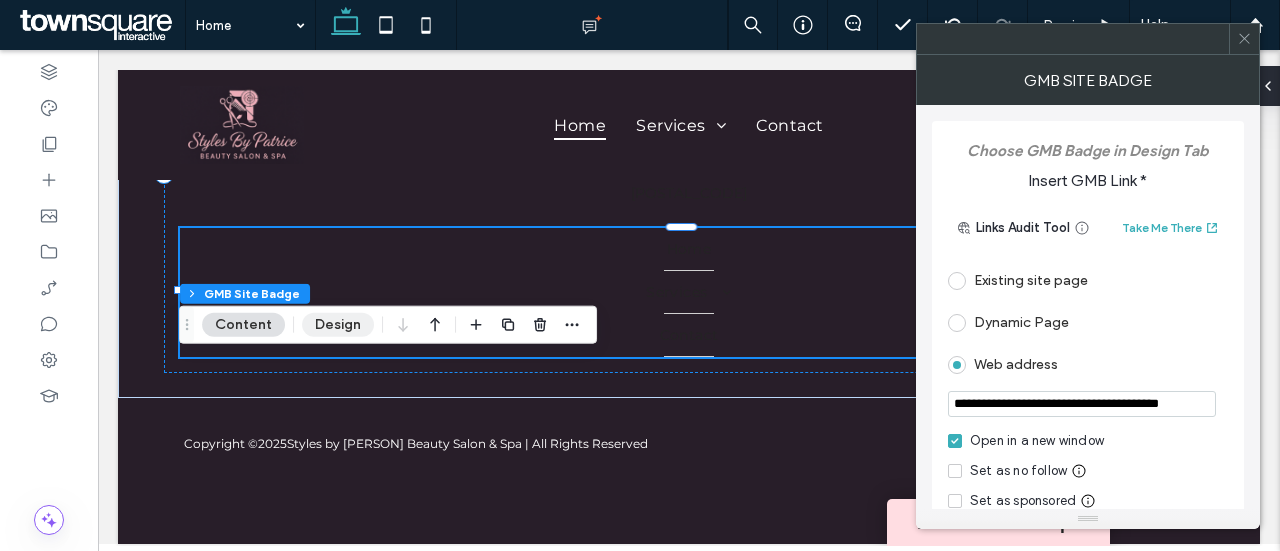 click on "Design" at bounding box center (338, 325) 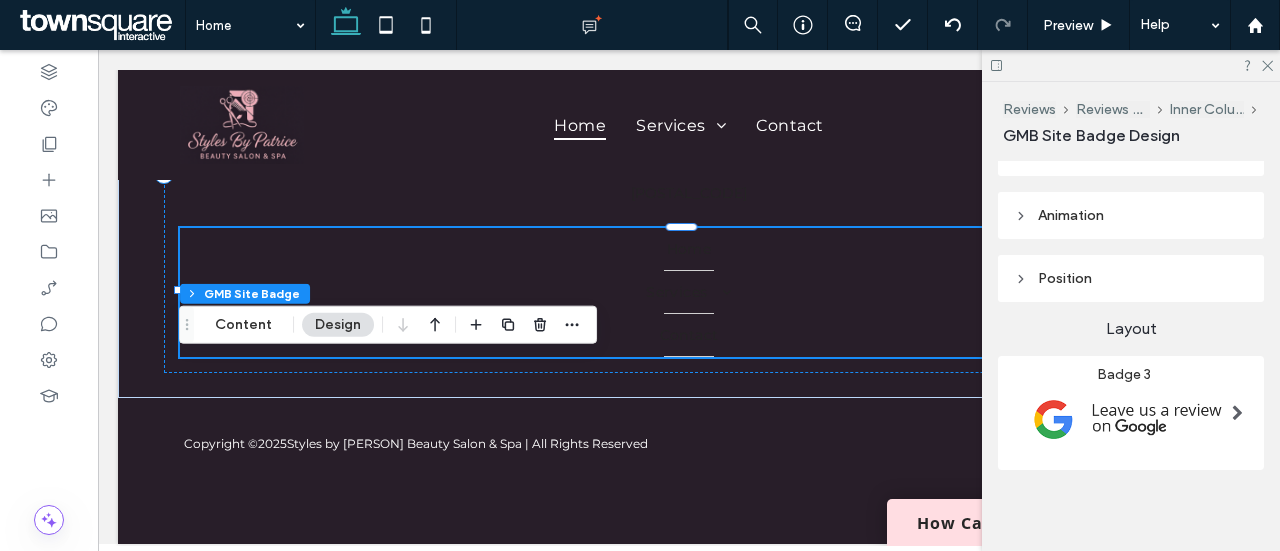 scroll, scrollTop: 0, scrollLeft: 0, axis: both 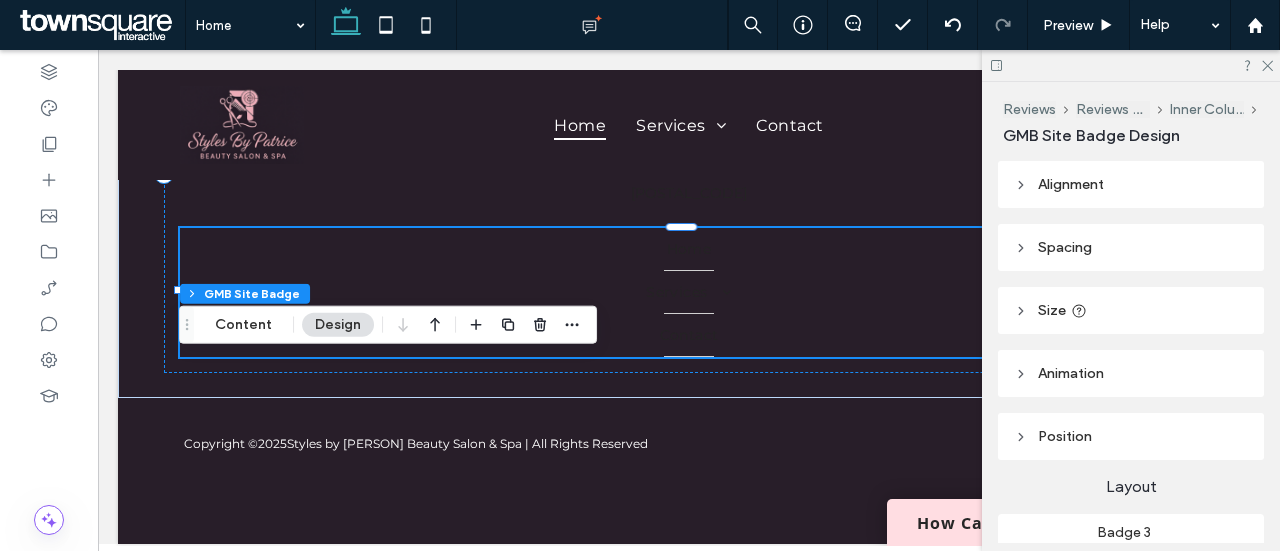 click on "Alignment" at bounding box center [1071, 184] 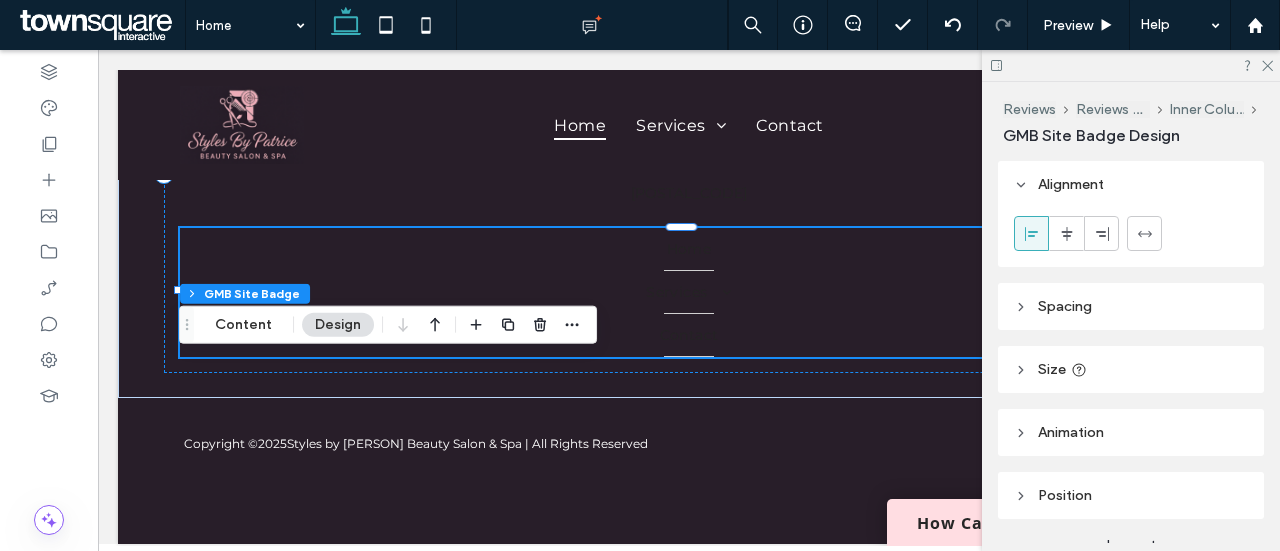 click on "Alignment" at bounding box center [1071, 184] 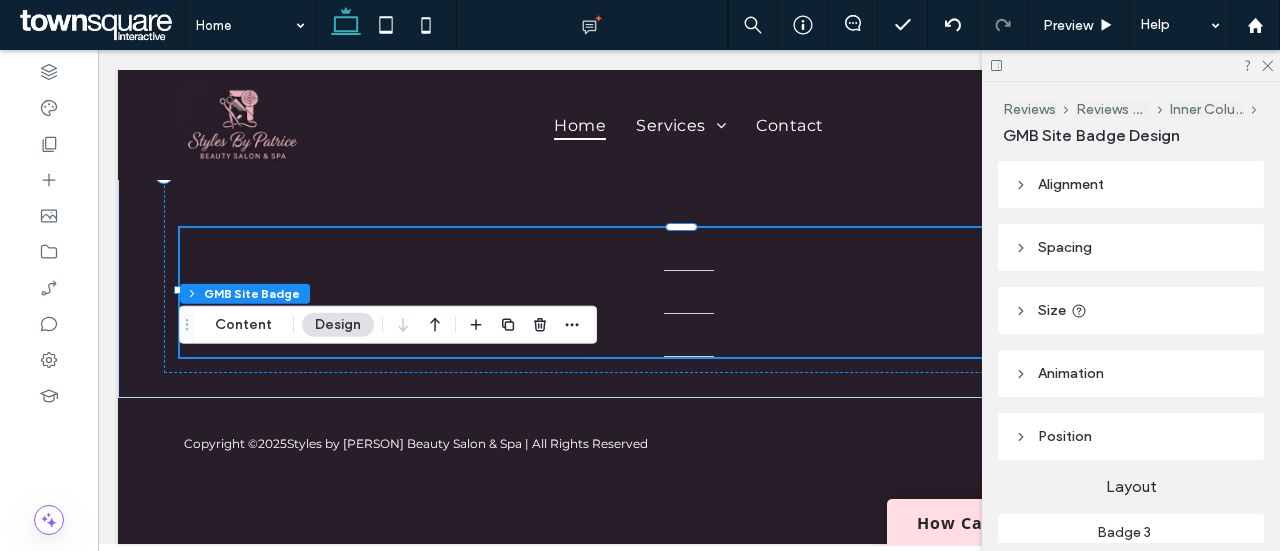 click on "Position" at bounding box center (1131, 436) 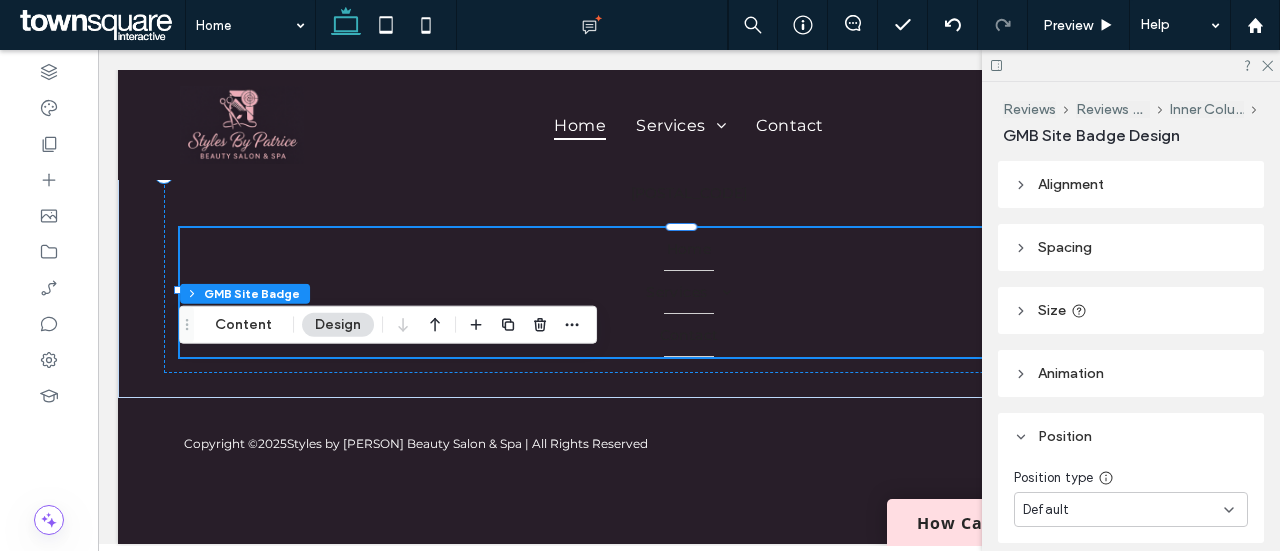 click on "Position" at bounding box center (1131, 436) 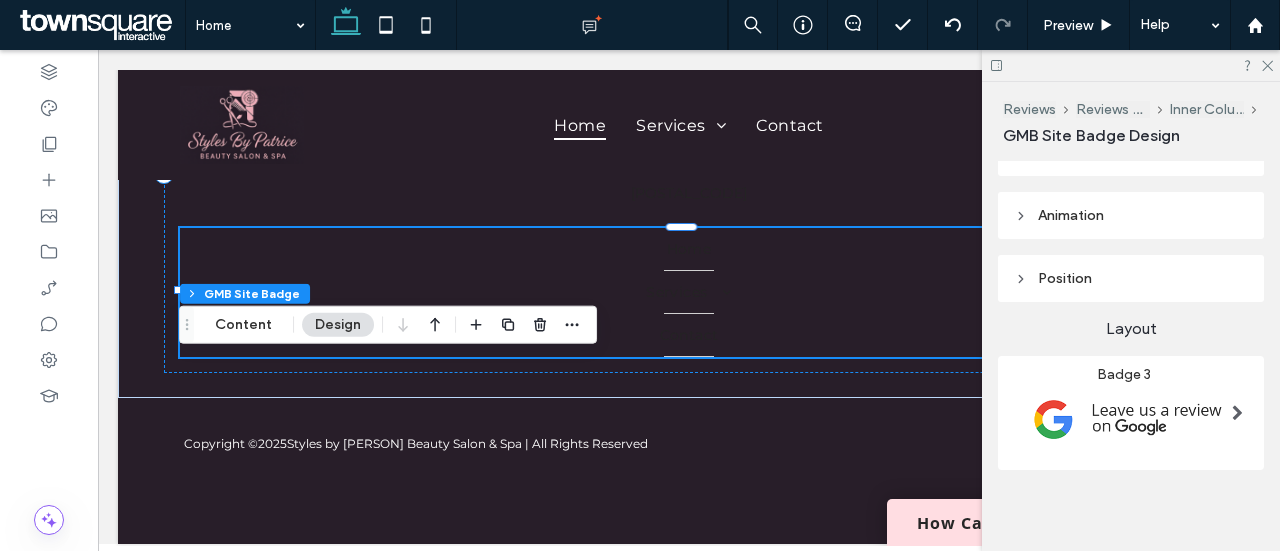 scroll, scrollTop: 0, scrollLeft: 0, axis: both 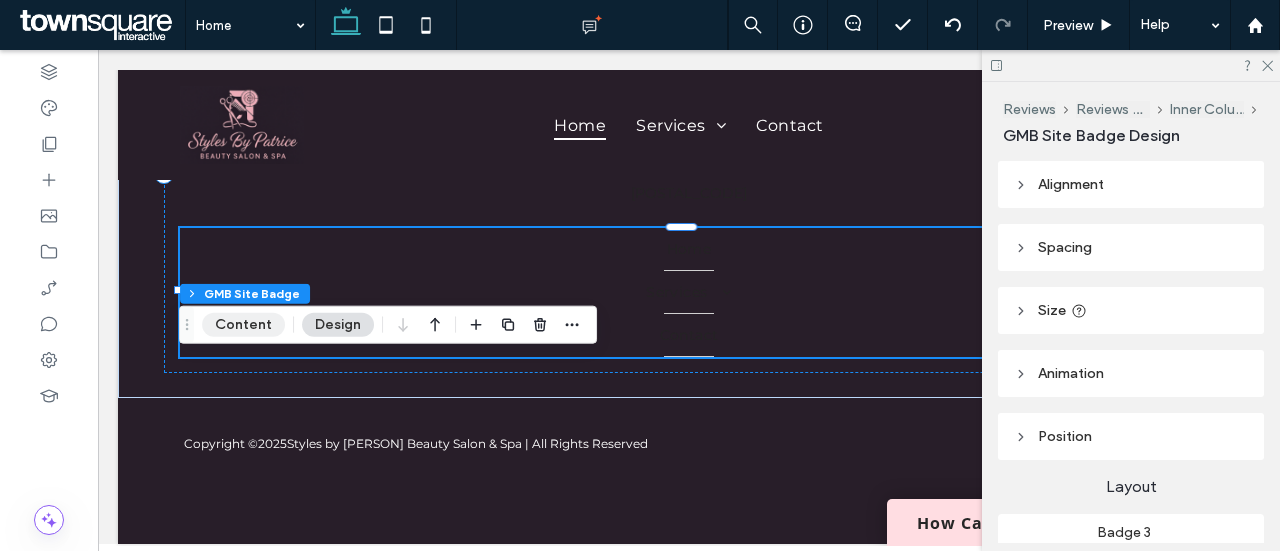 click on "Content" at bounding box center (243, 325) 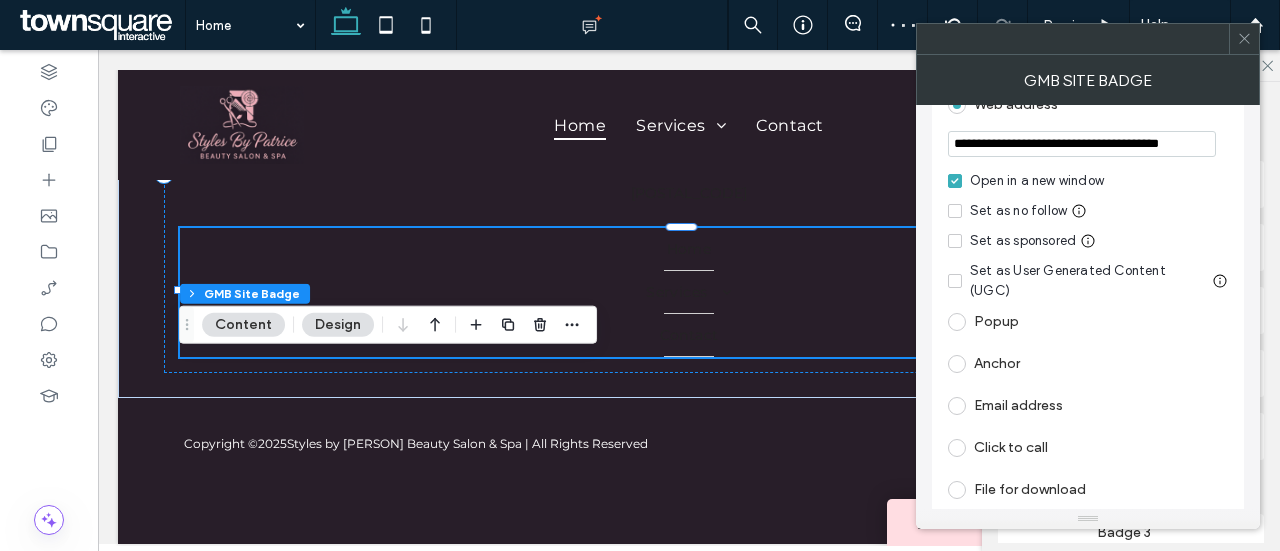 scroll, scrollTop: 0, scrollLeft: 0, axis: both 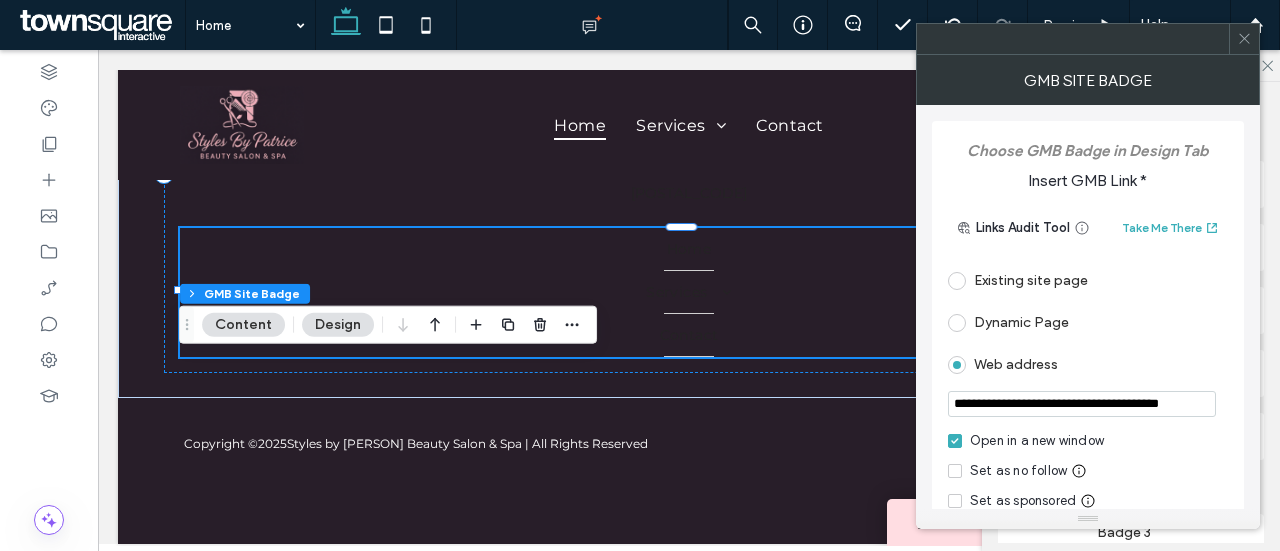 click on "GMB Site Badge" at bounding box center (1088, 80) 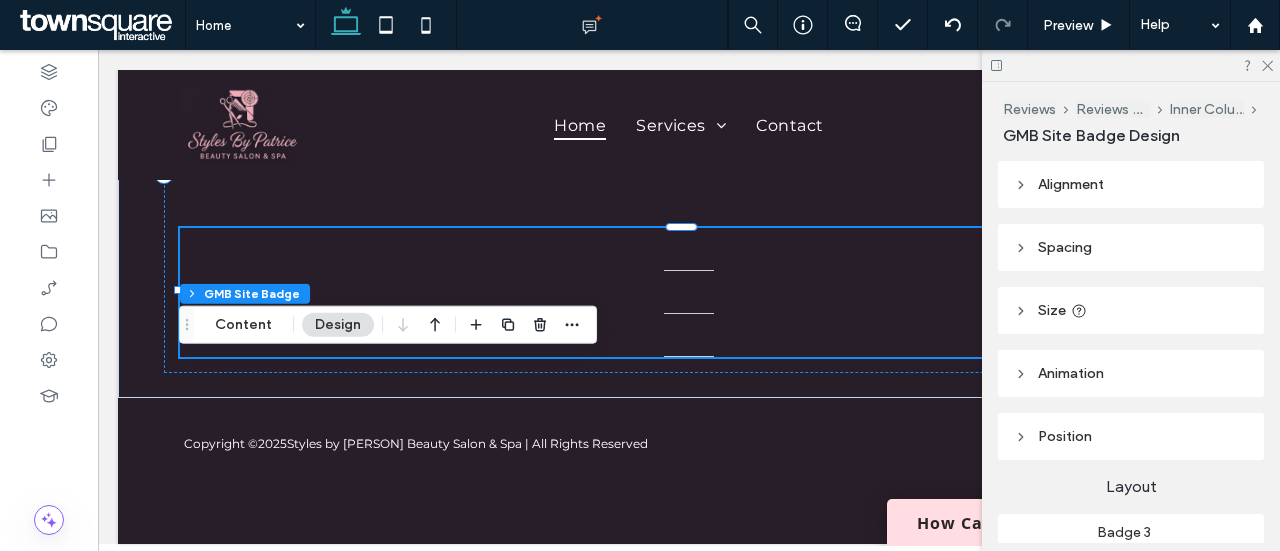 scroll, scrollTop: 158, scrollLeft: 0, axis: vertical 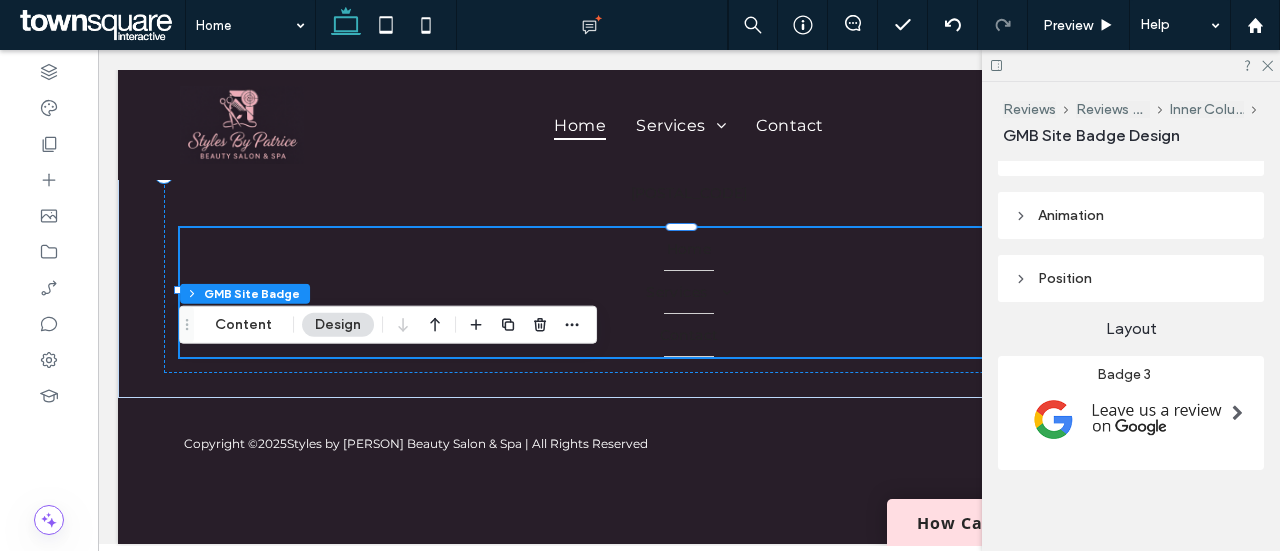 click at bounding box center [1237, 413] 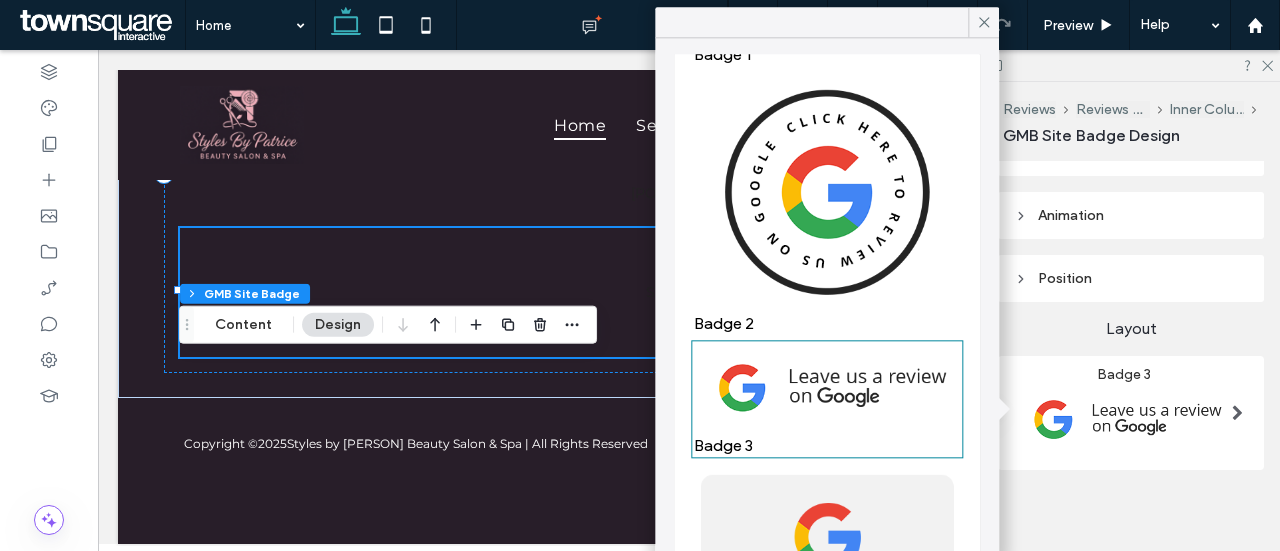 scroll, scrollTop: 0, scrollLeft: 0, axis: both 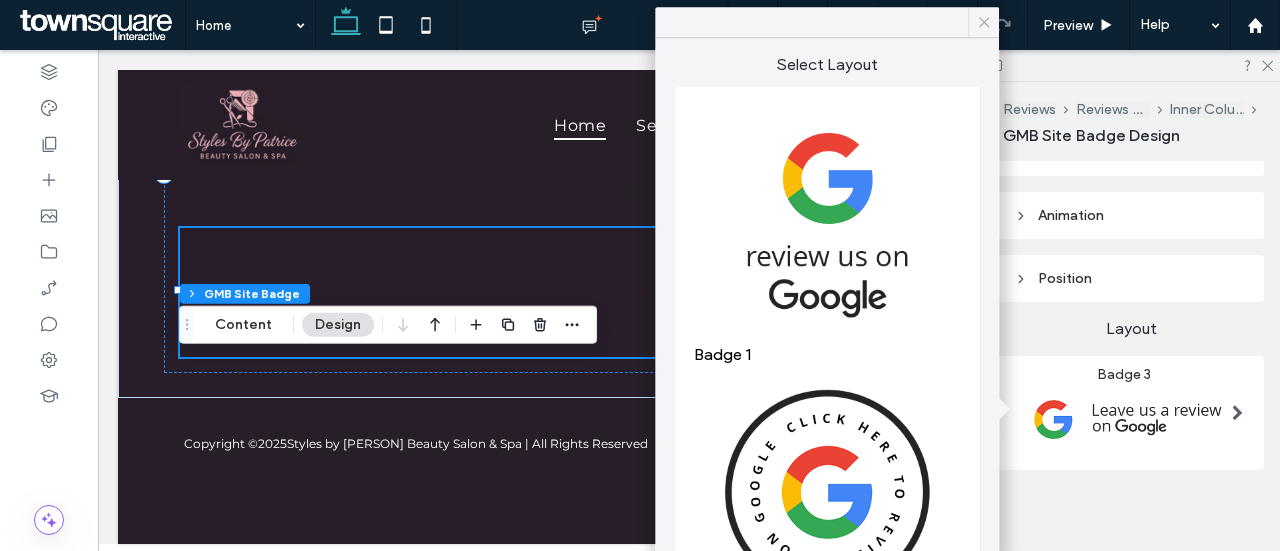 click 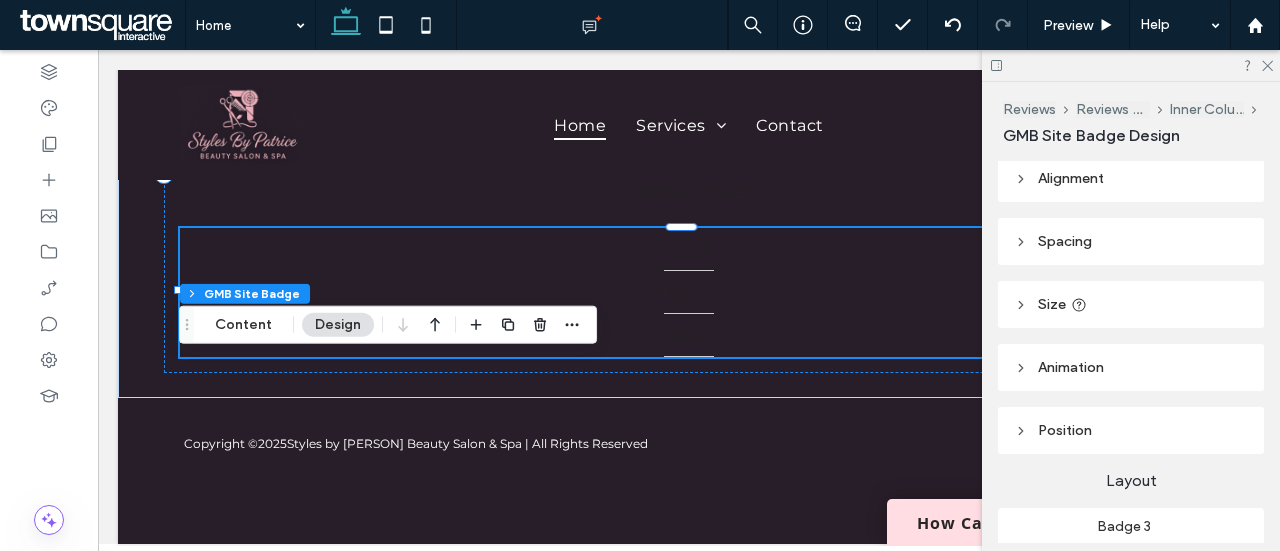 scroll, scrollTop: 0, scrollLeft: 0, axis: both 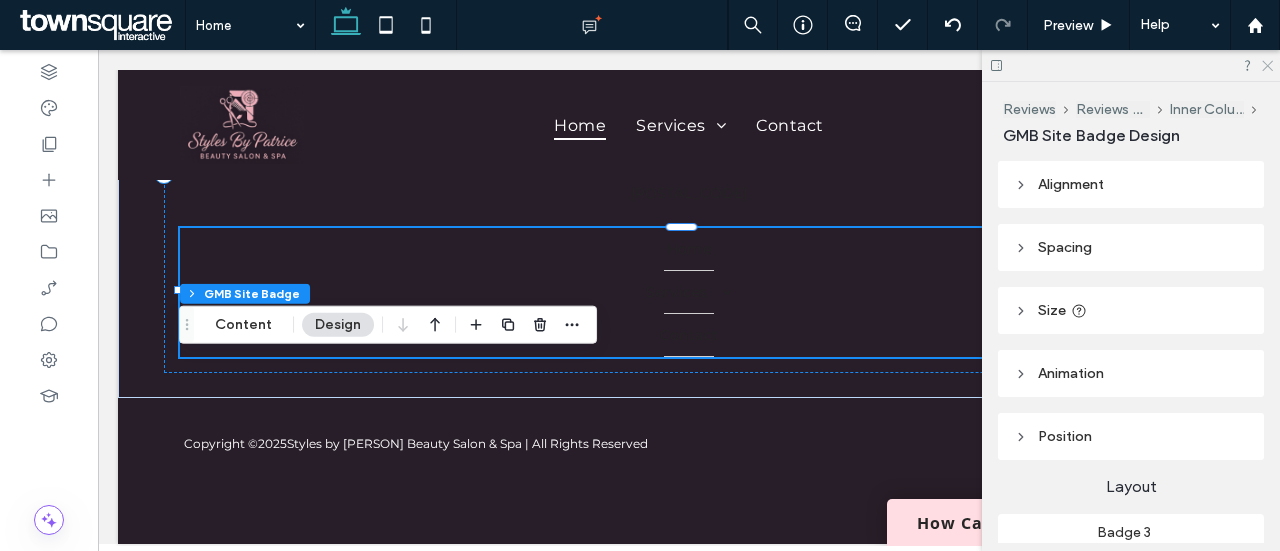click 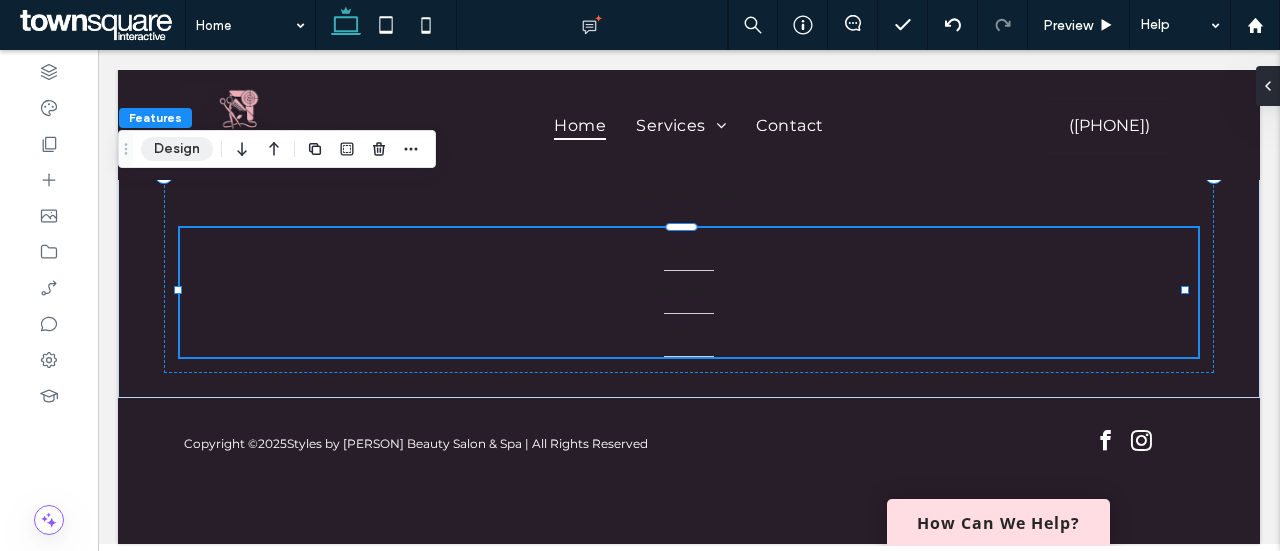 click on "Design" at bounding box center (177, 149) 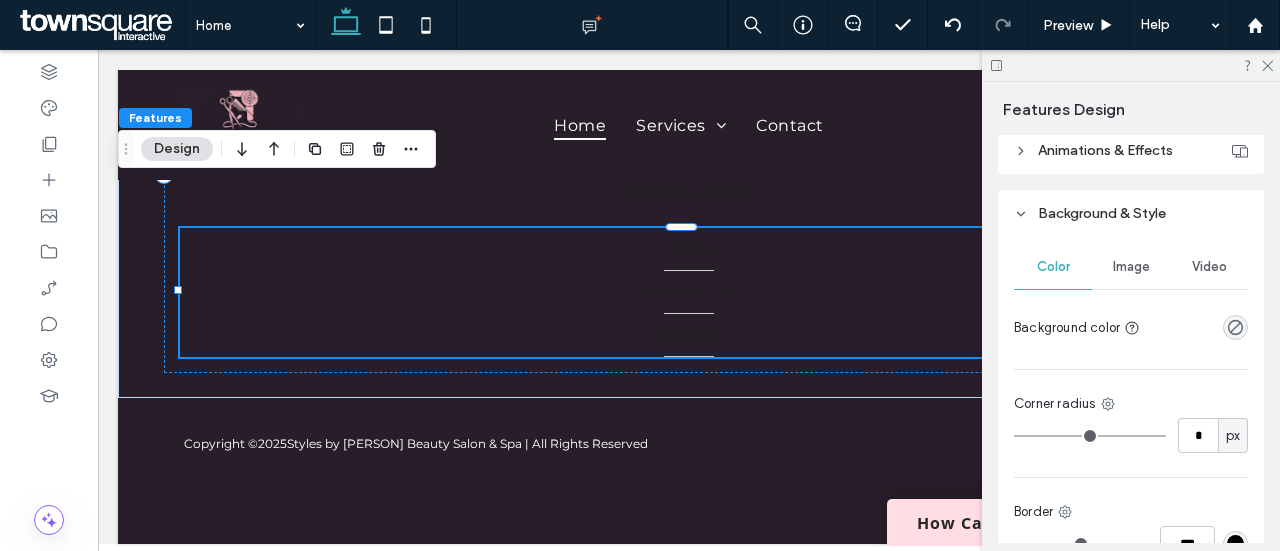 scroll, scrollTop: 358, scrollLeft: 0, axis: vertical 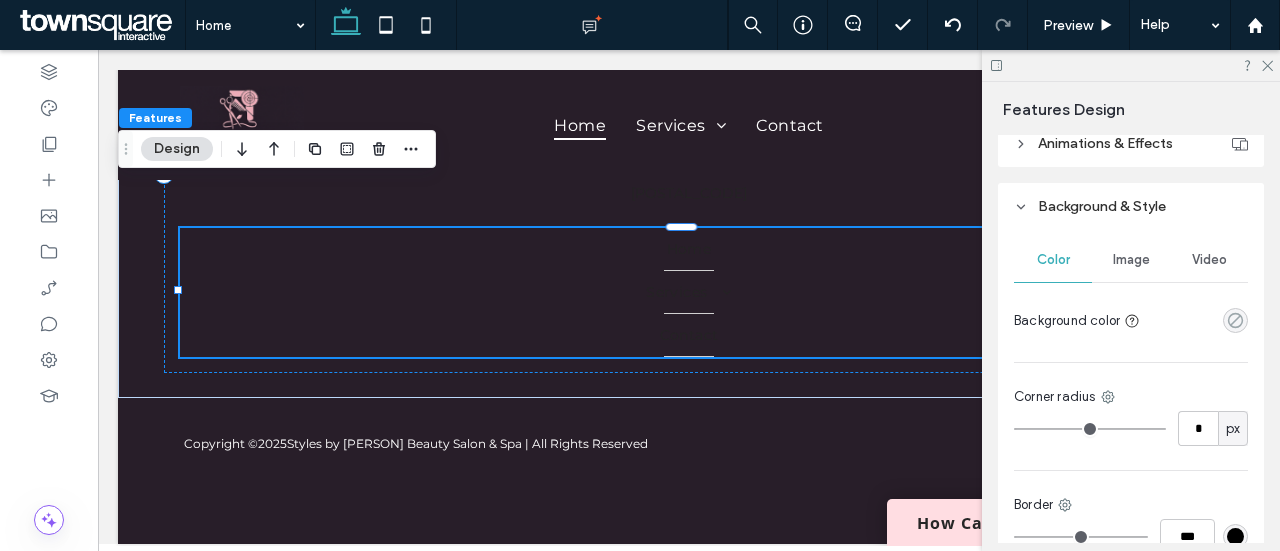 click 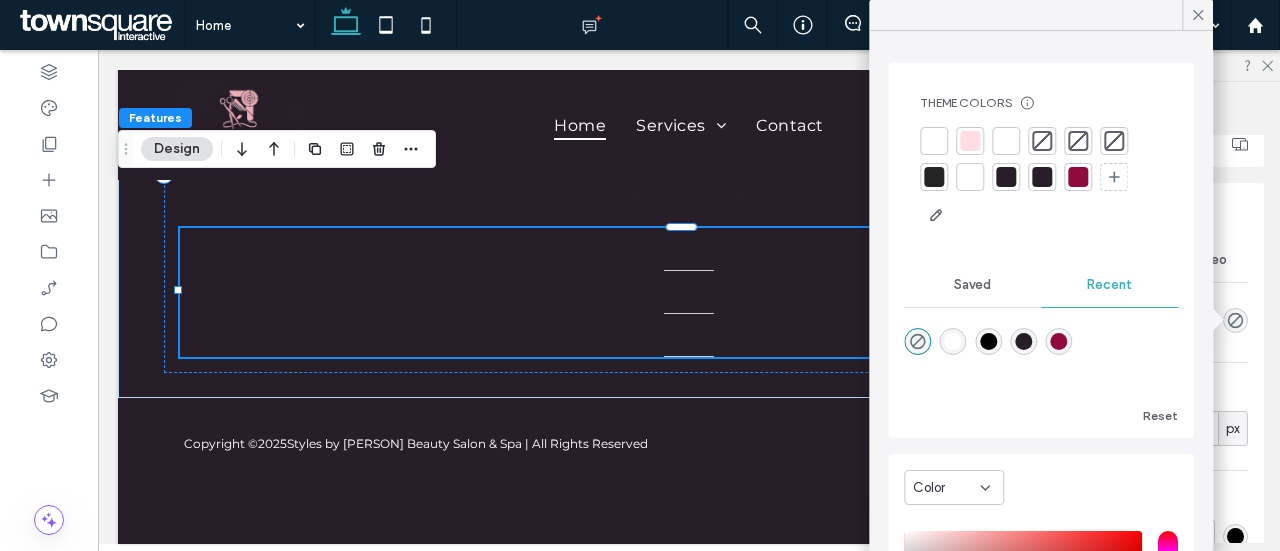 click at bounding box center (1042, 177) 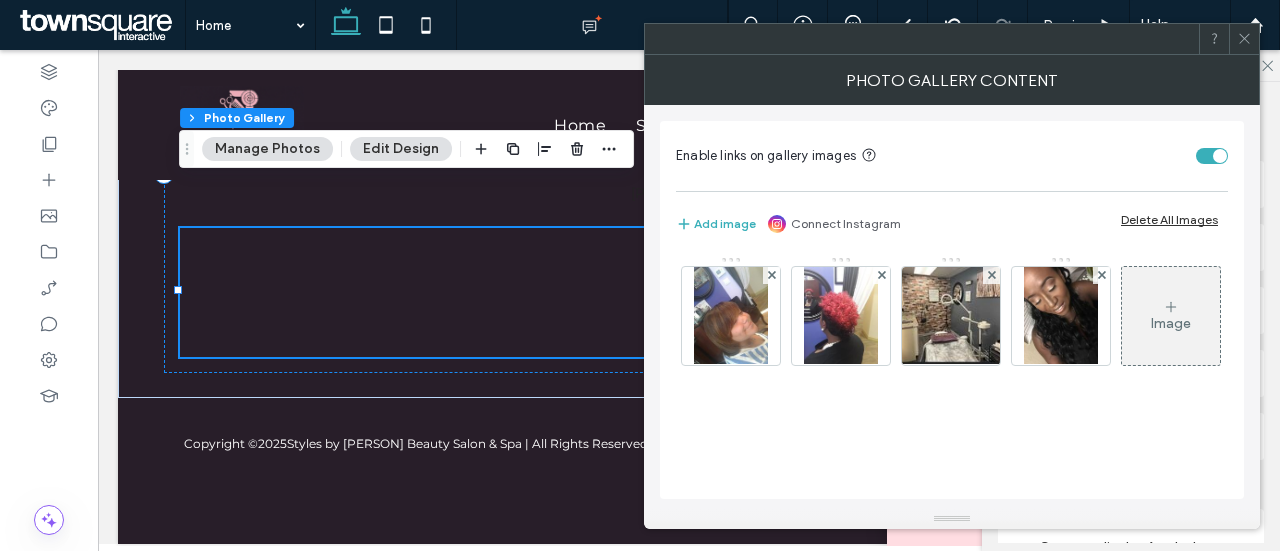 click 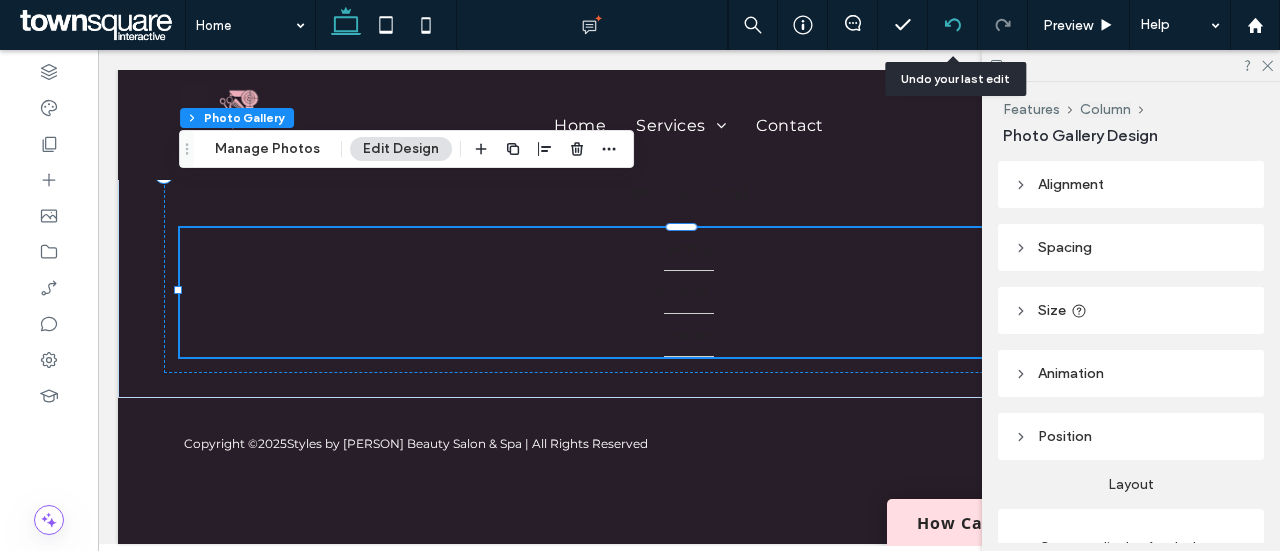 click 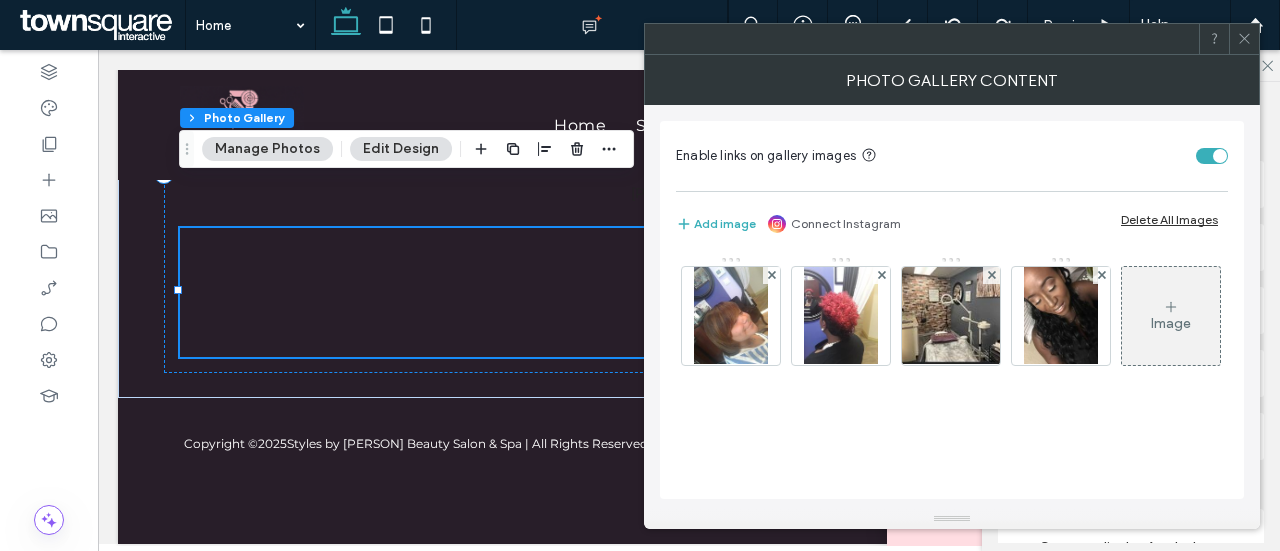 click 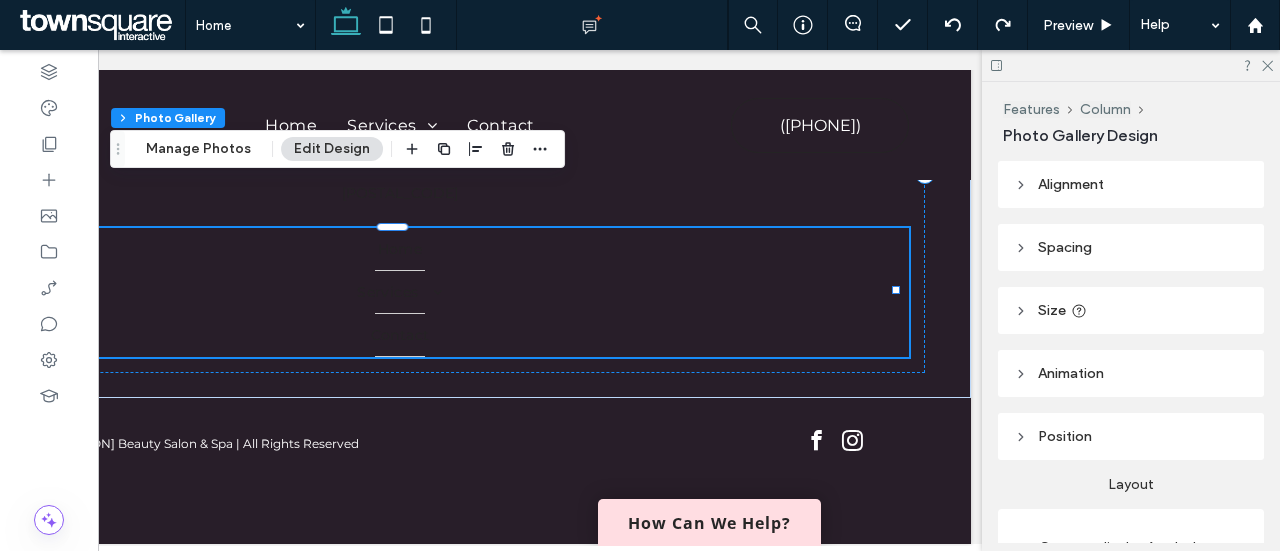 scroll, scrollTop: 0, scrollLeft: 290, axis: horizontal 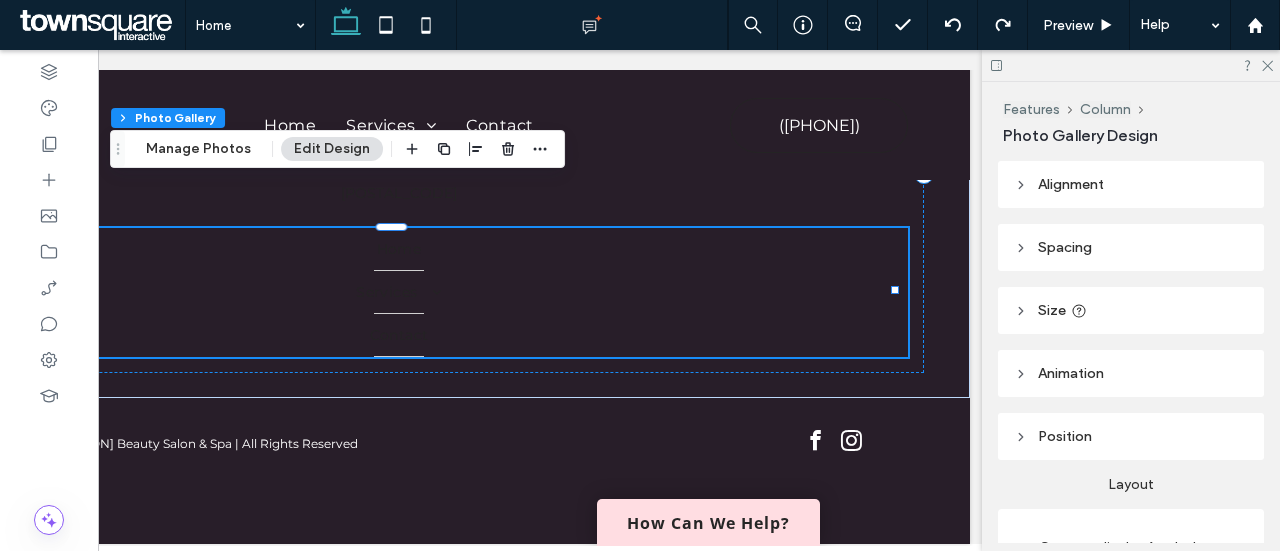 click on "Edit Design" at bounding box center [332, 149] 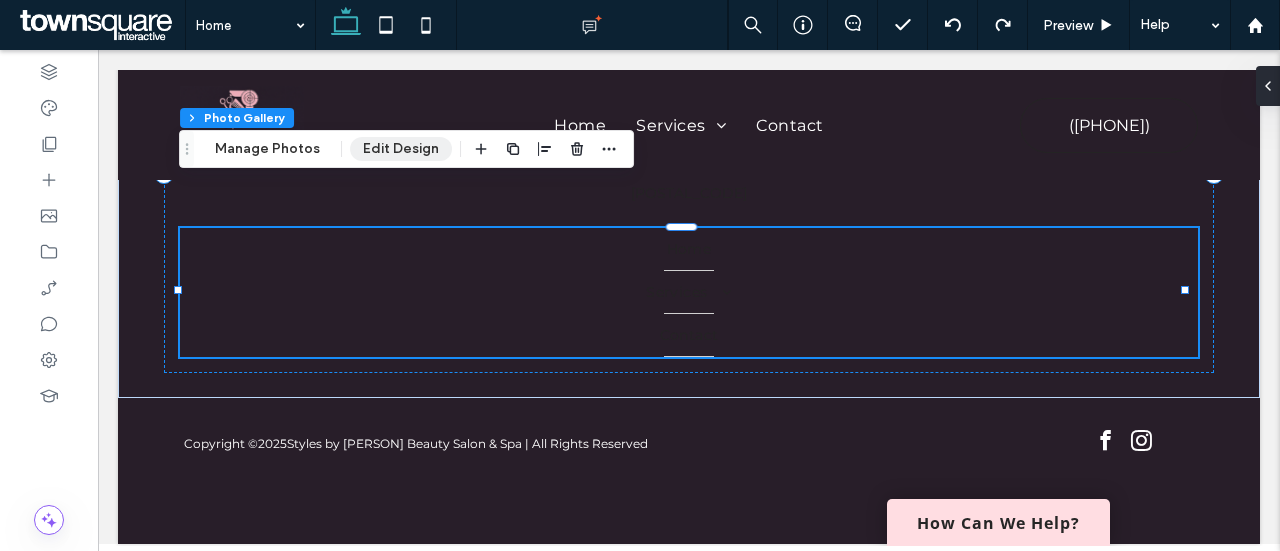 scroll, scrollTop: 0, scrollLeft: 0, axis: both 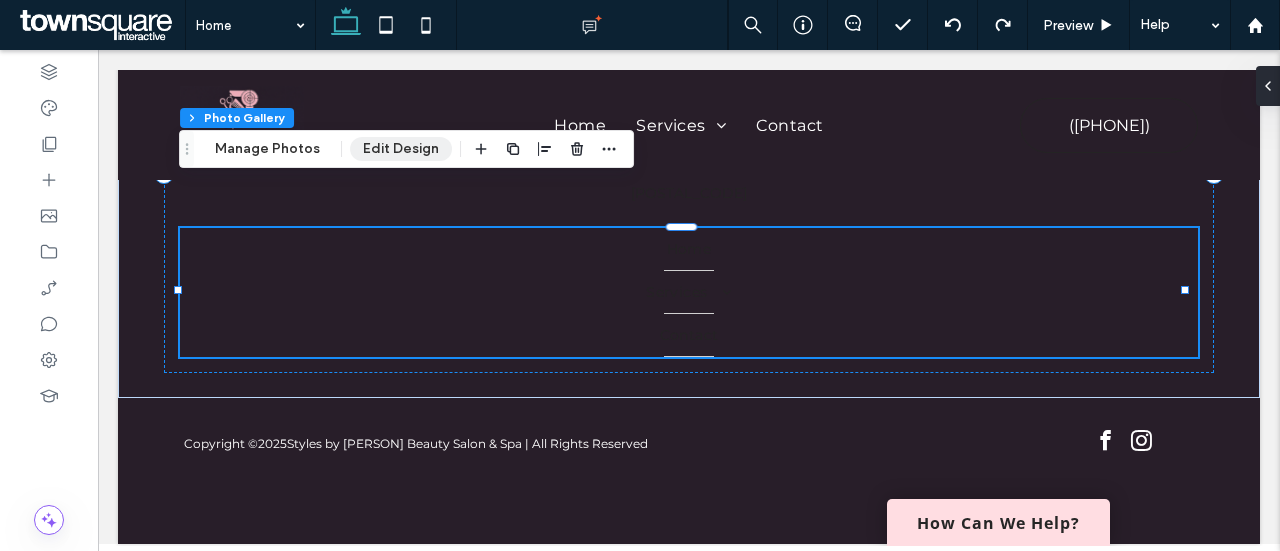 click on "Edit Design" at bounding box center [401, 149] 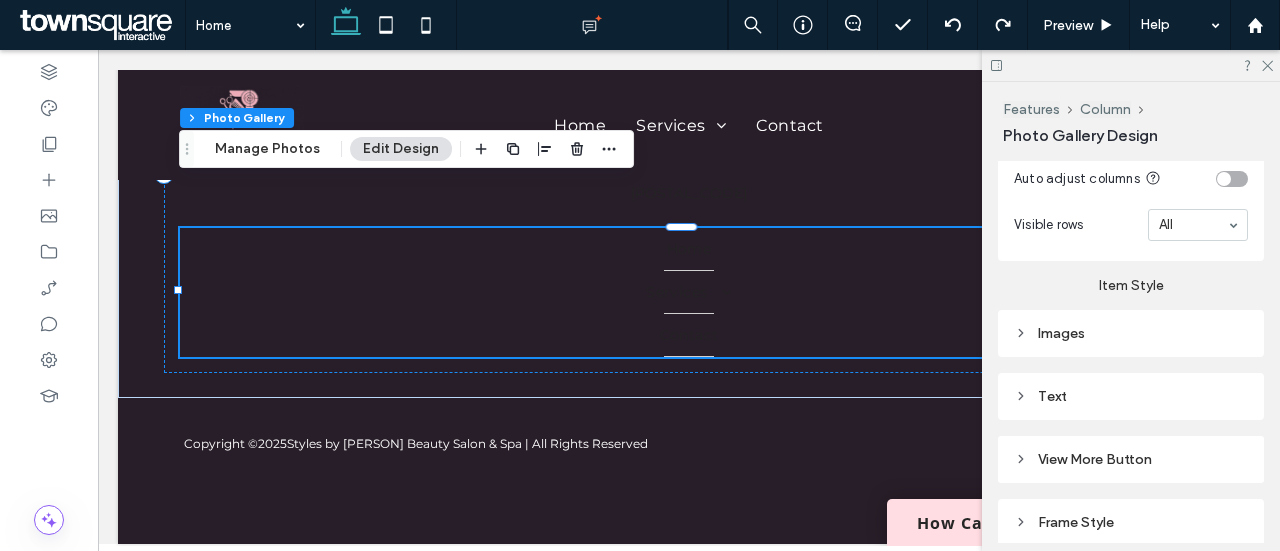 scroll, scrollTop: 938, scrollLeft: 0, axis: vertical 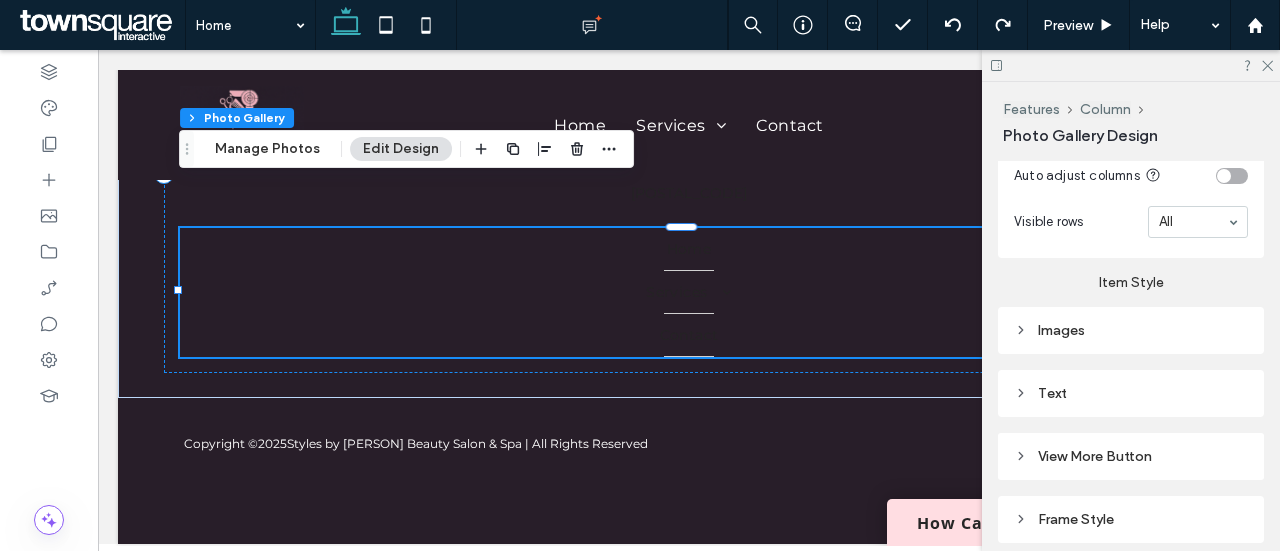click on "Text" at bounding box center [1131, 393] 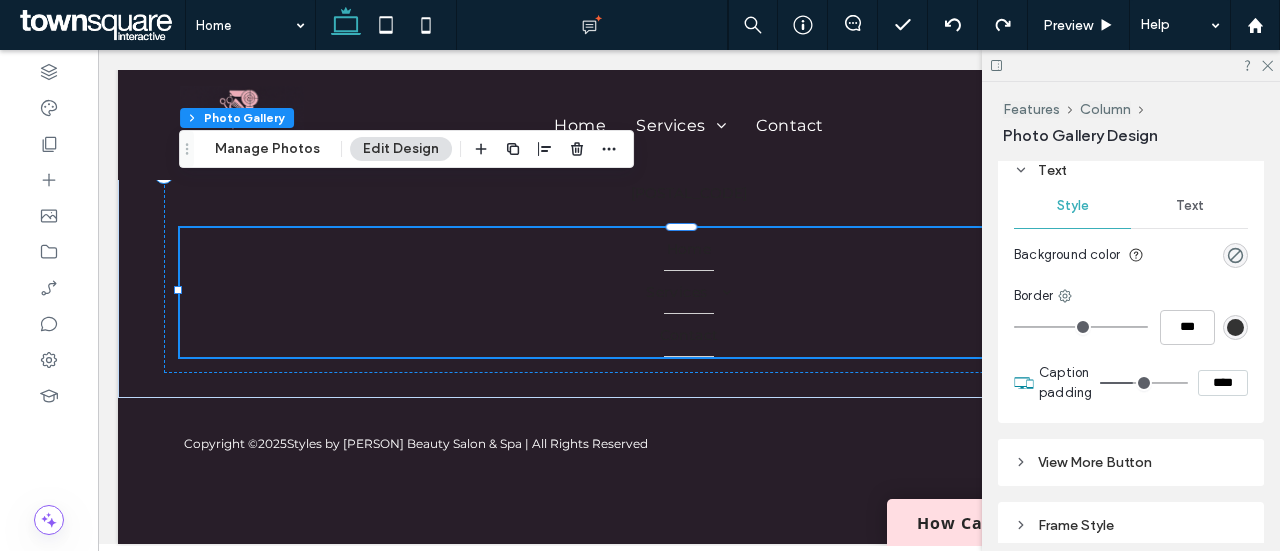 scroll, scrollTop: 1173, scrollLeft: 0, axis: vertical 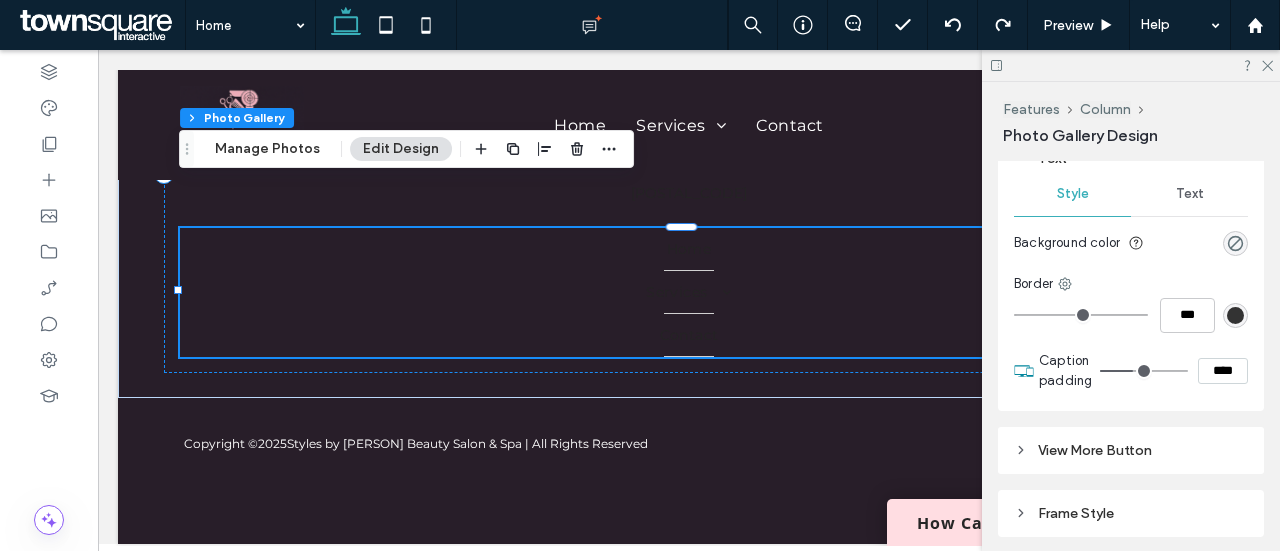 click at bounding box center (1235, 315) 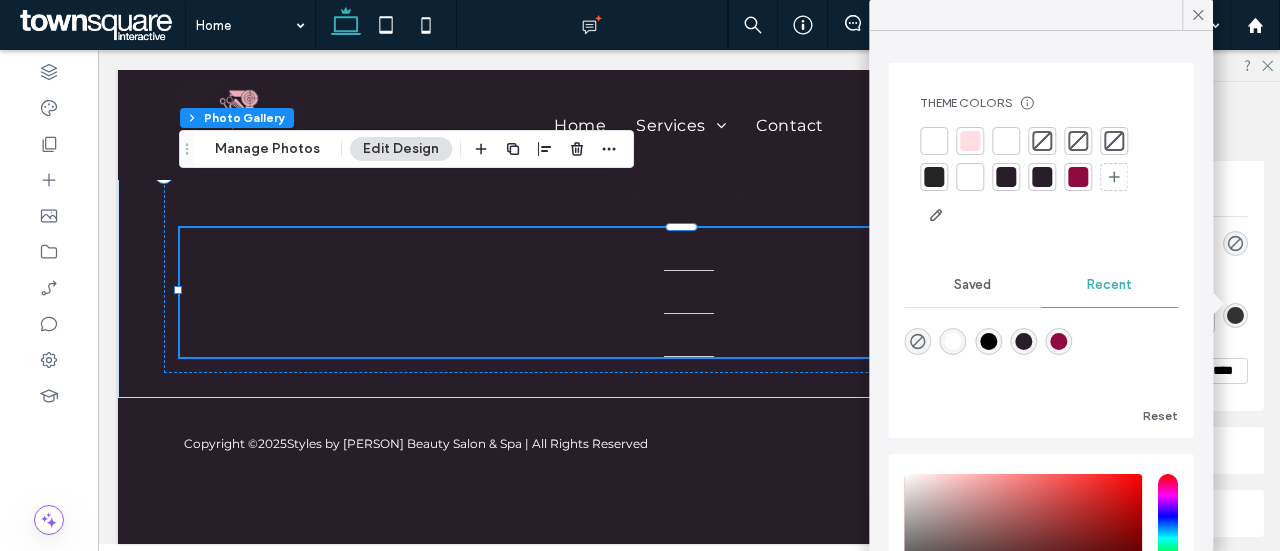 click at bounding box center [934, 141] 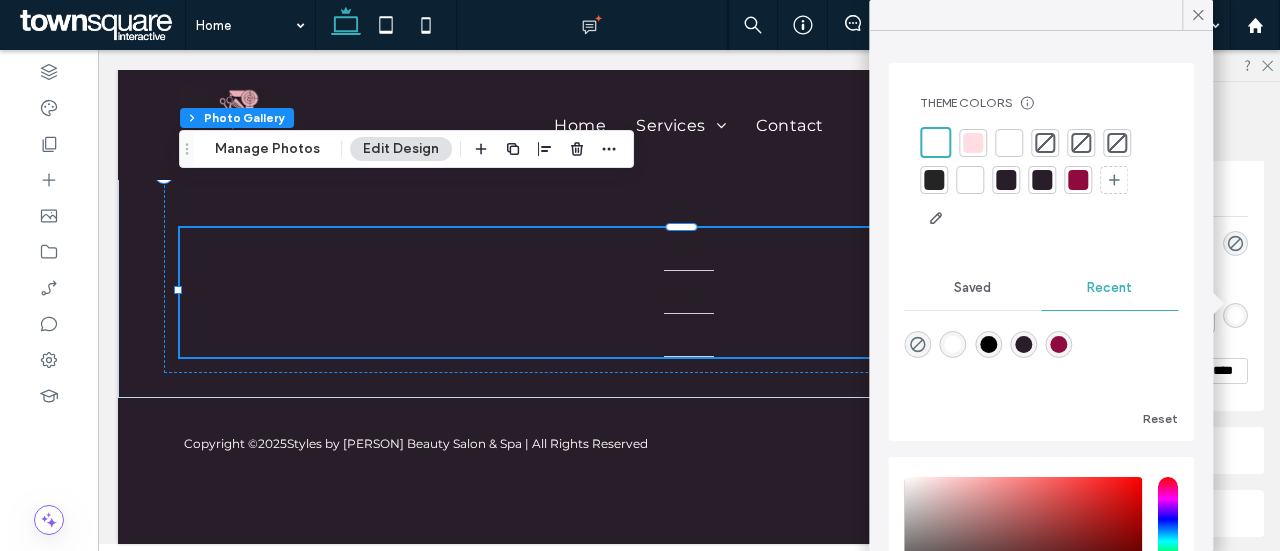 click at bounding box center [1078, 180] 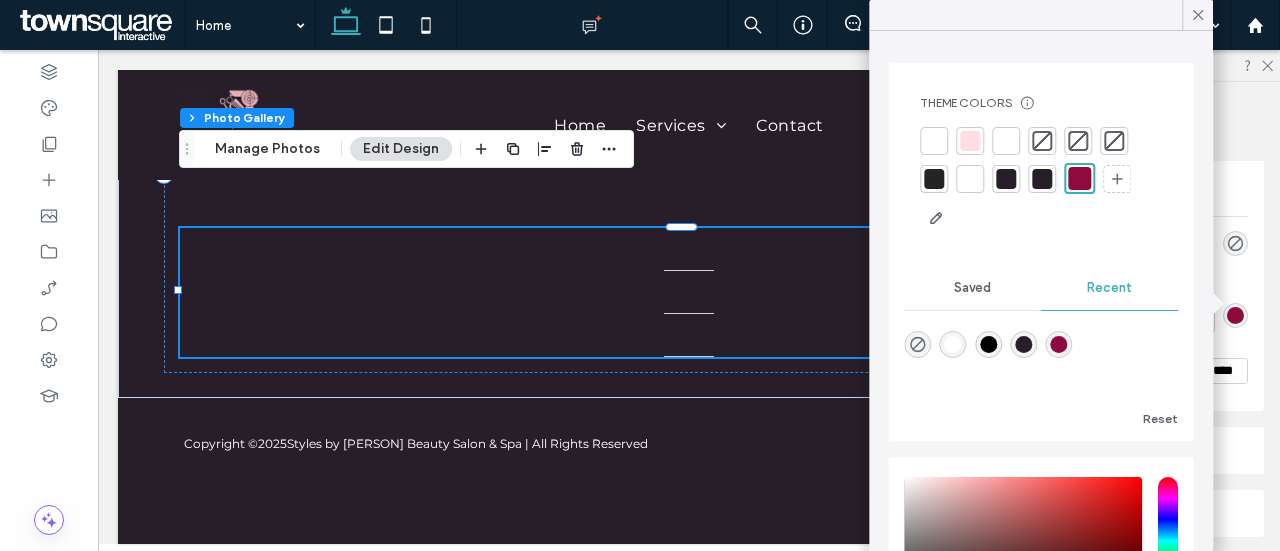 click at bounding box center [934, 141] 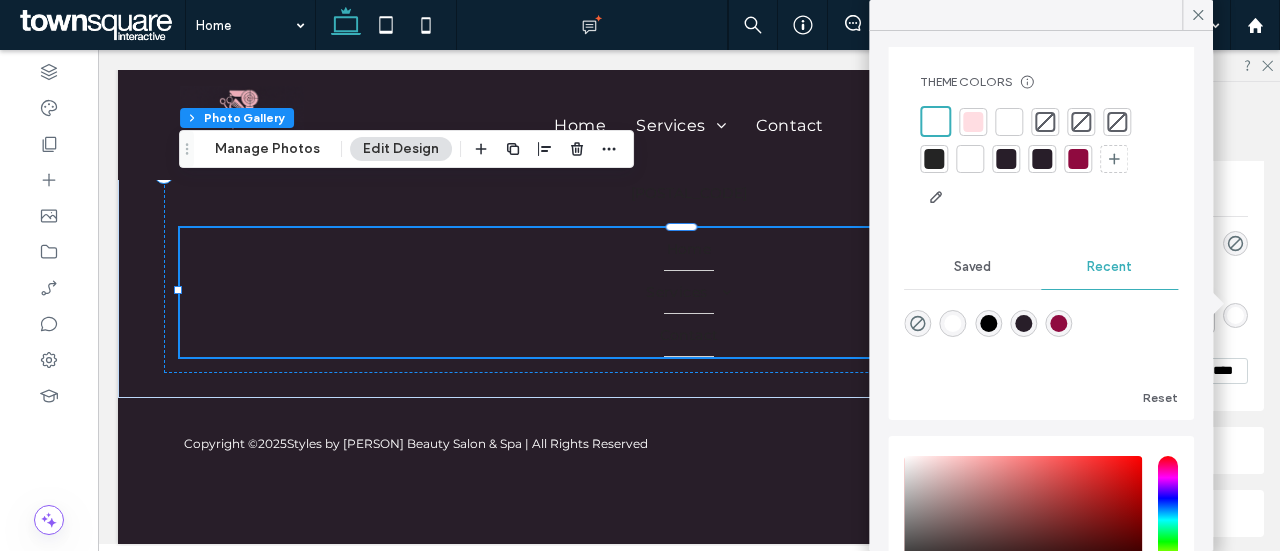 scroll, scrollTop: 20, scrollLeft: 0, axis: vertical 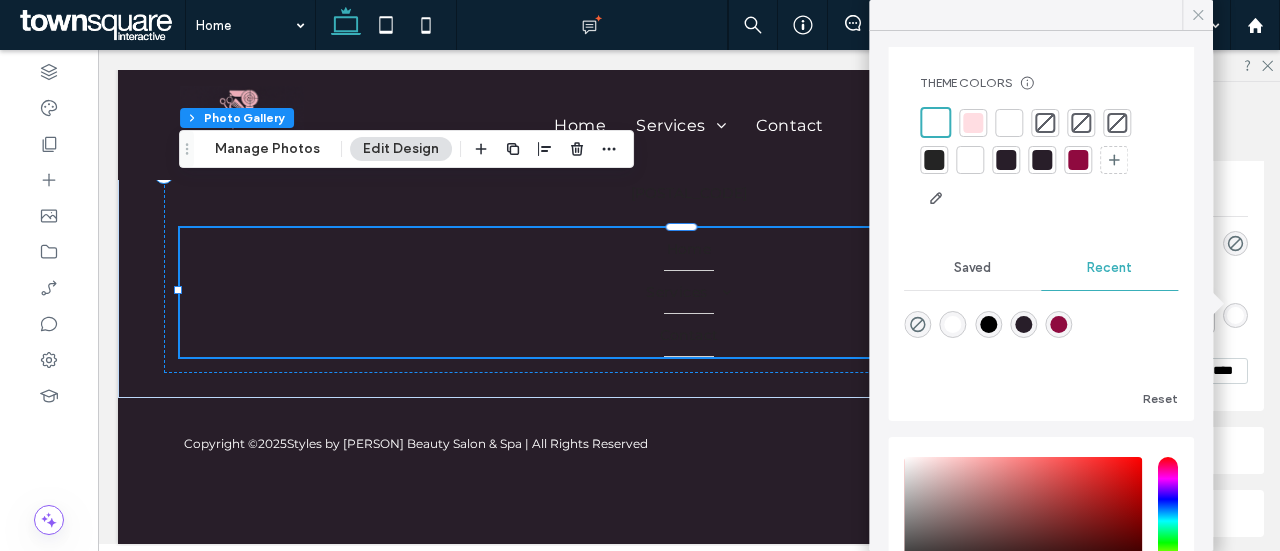 click 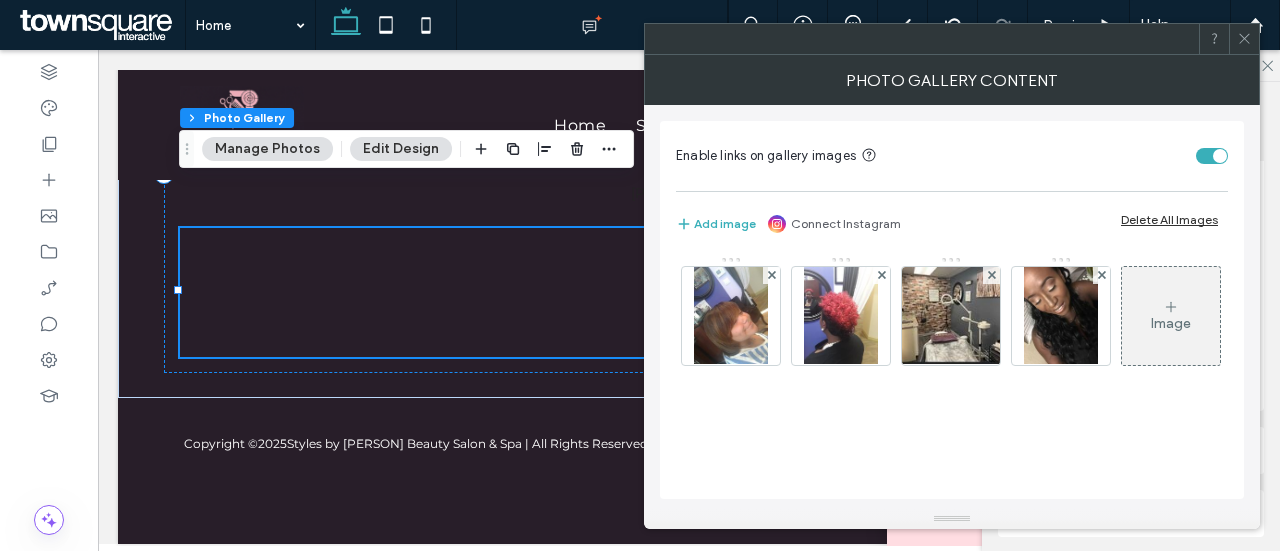 click 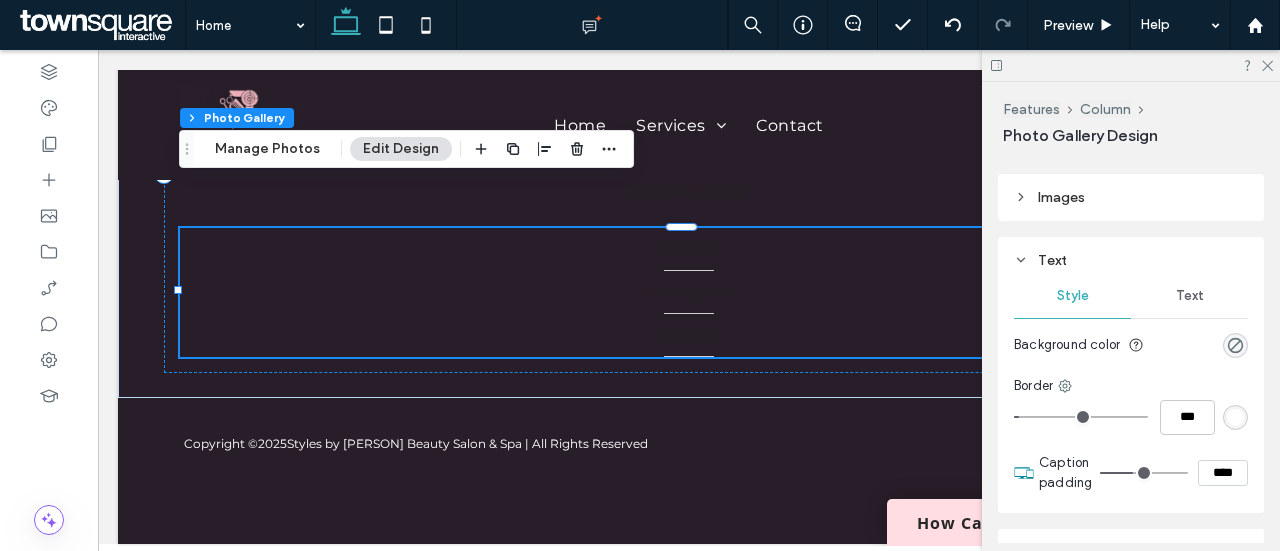 scroll, scrollTop: 1071, scrollLeft: 0, axis: vertical 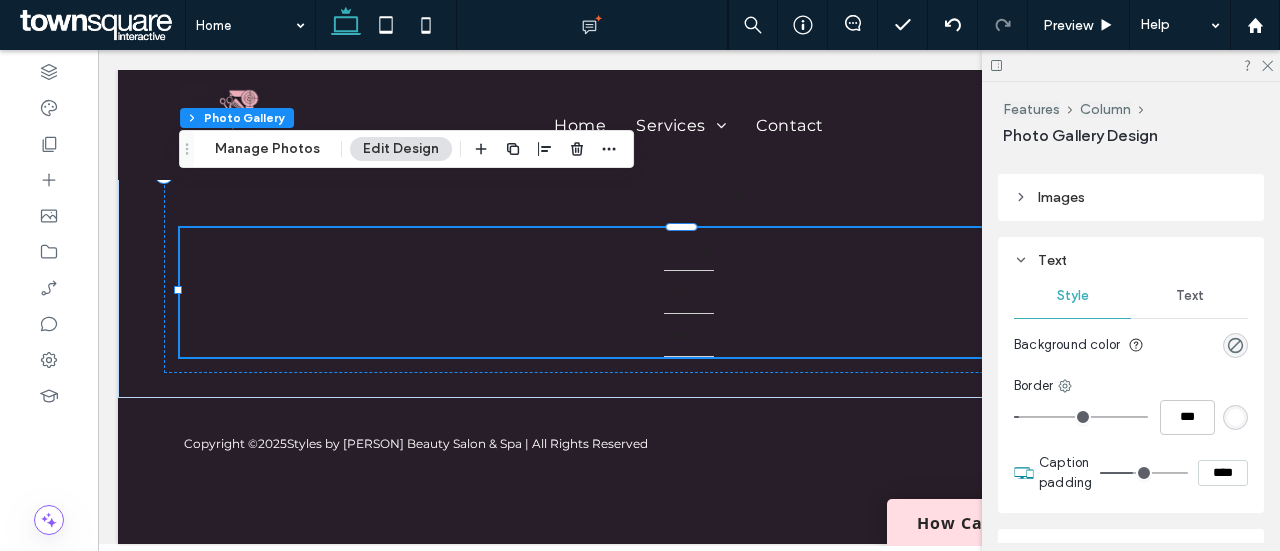 click on "Text" at bounding box center [1190, 296] 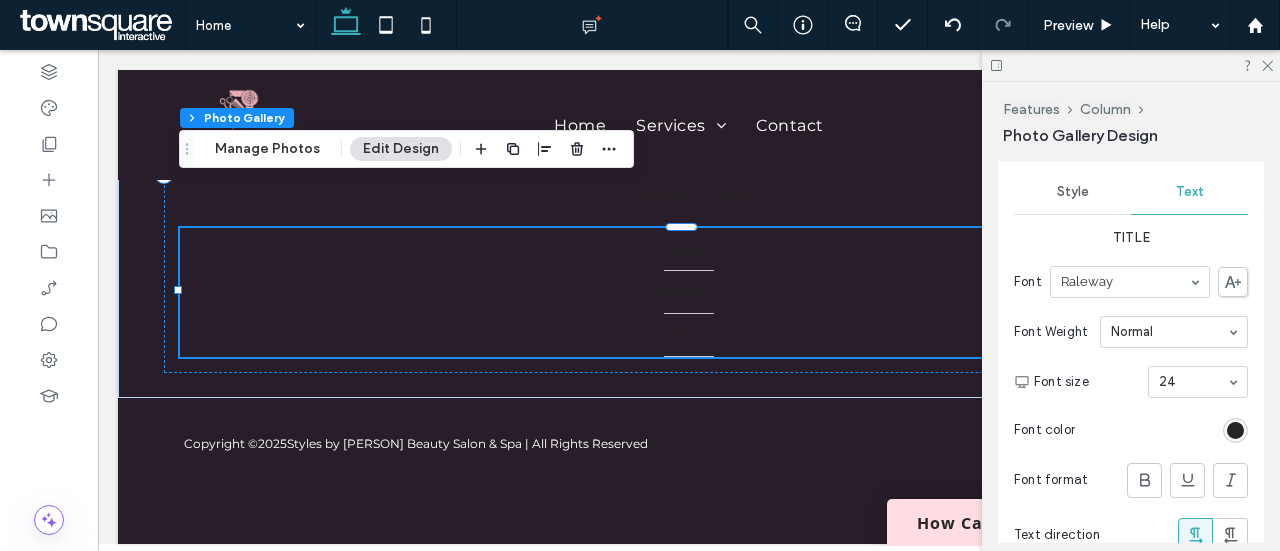 scroll, scrollTop: 1195, scrollLeft: 0, axis: vertical 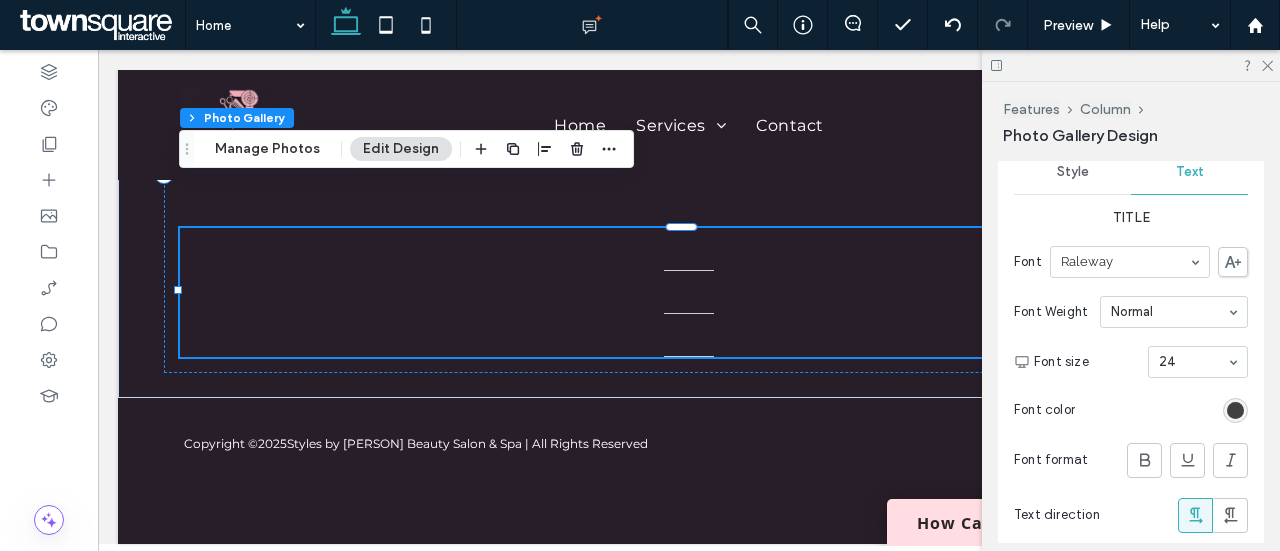click at bounding box center (1235, 410) 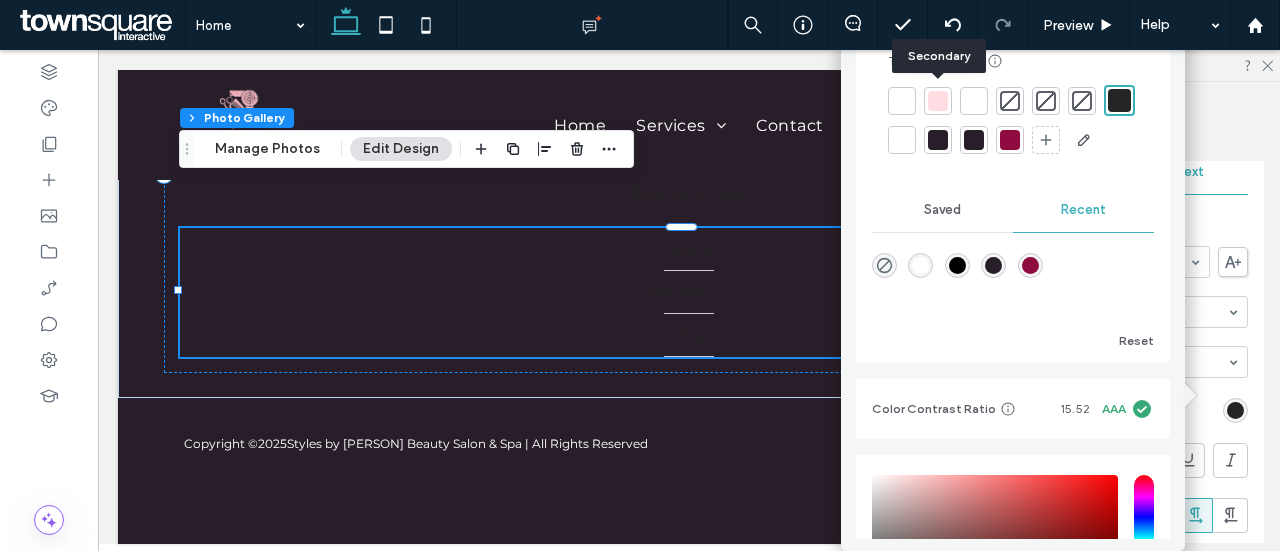 click at bounding box center [938, 101] 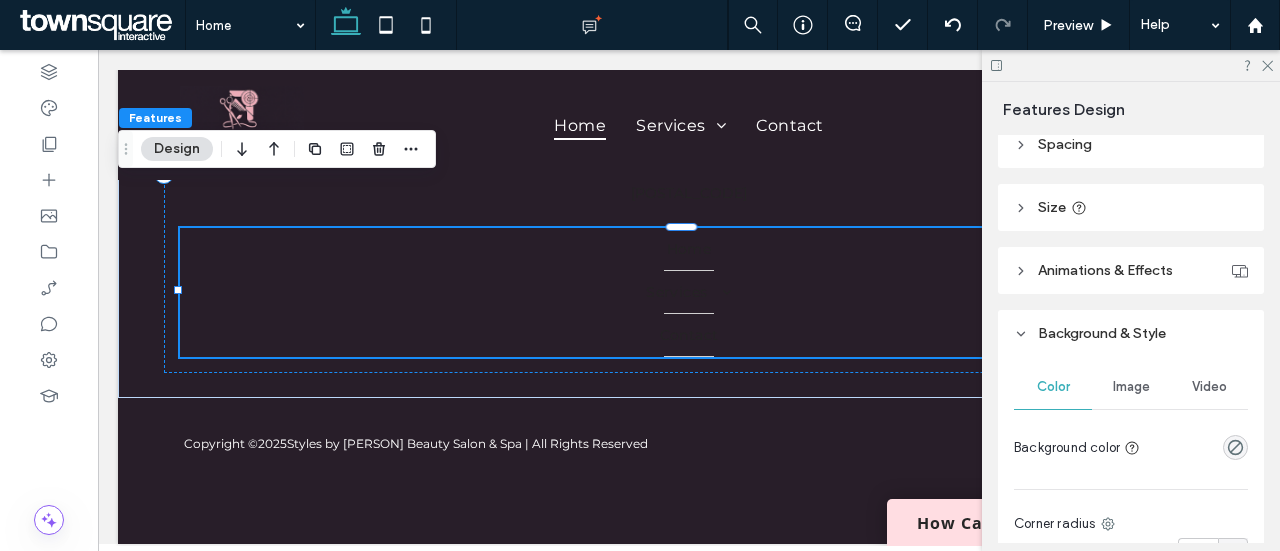scroll, scrollTop: 278, scrollLeft: 0, axis: vertical 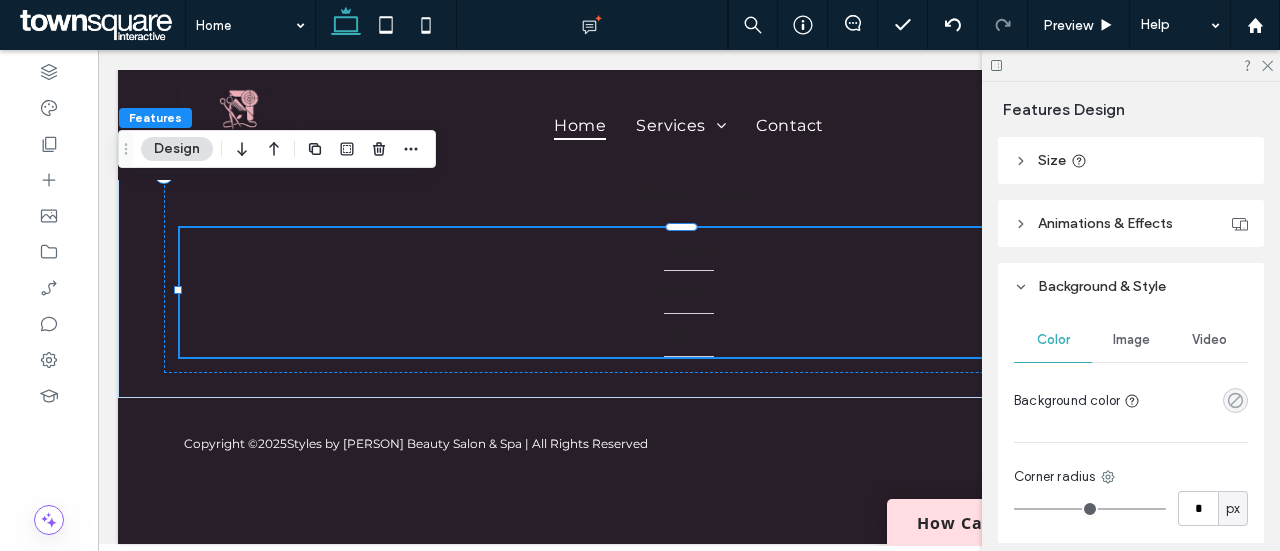click 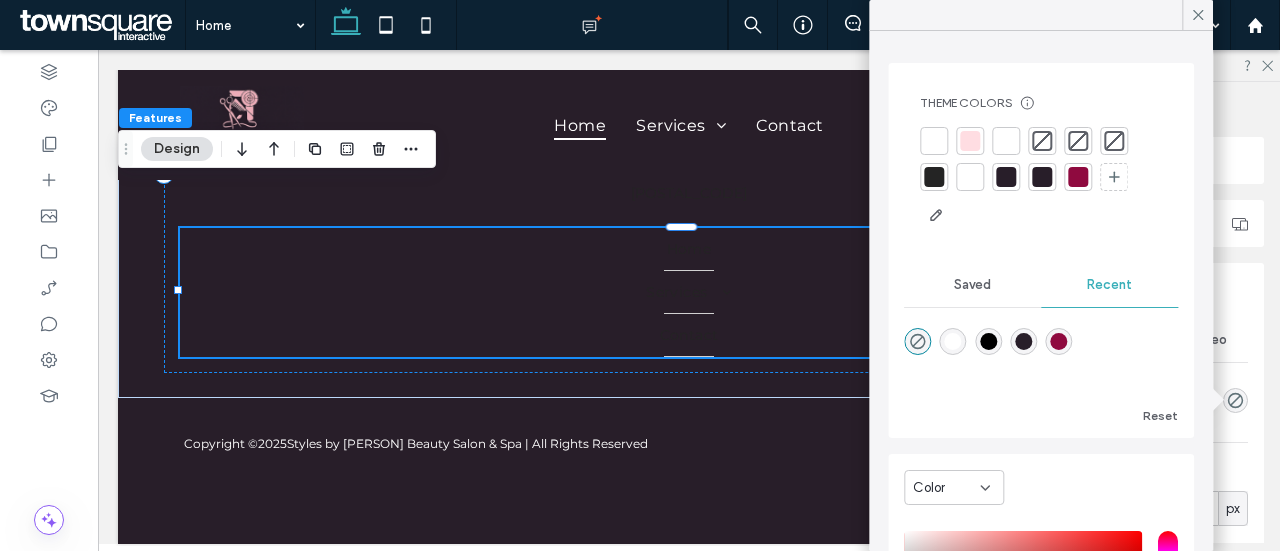 click at bounding box center [1042, 177] 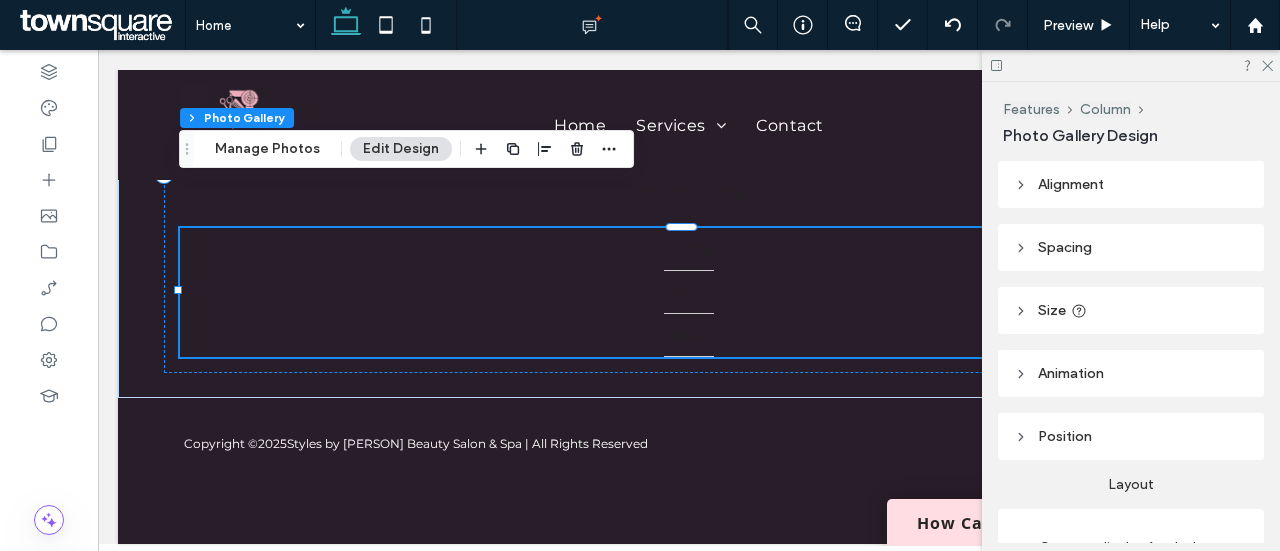 click on "Edit Design" at bounding box center (401, 149) 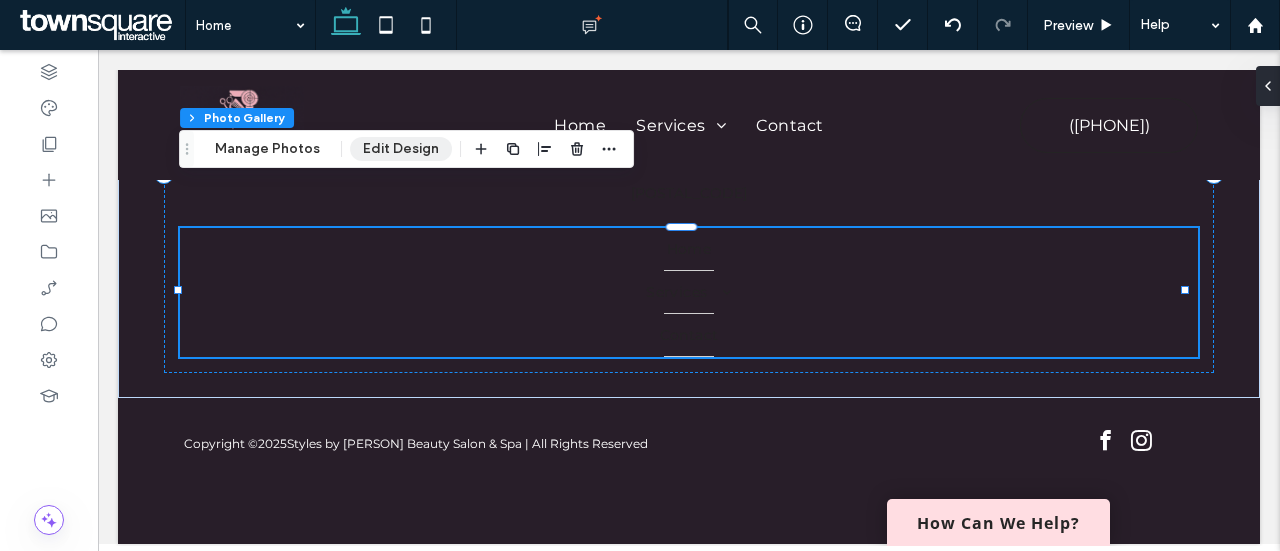 click on "Edit Design" at bounding box center [401, 149] 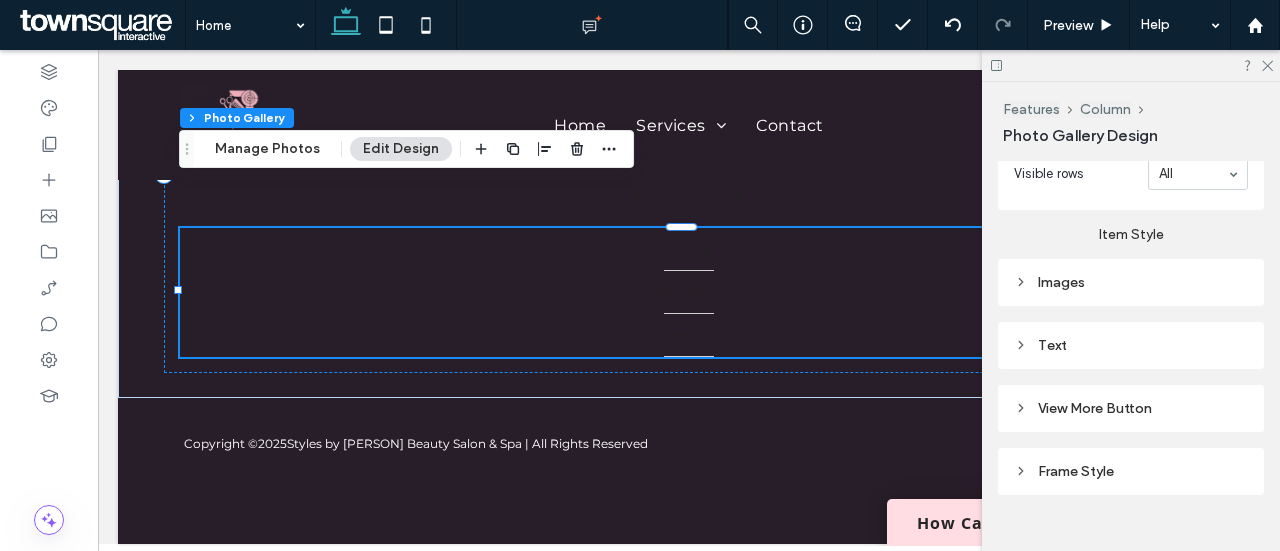 scroll, scrollTop: 986, scrollLeft: 0, axis: vertical 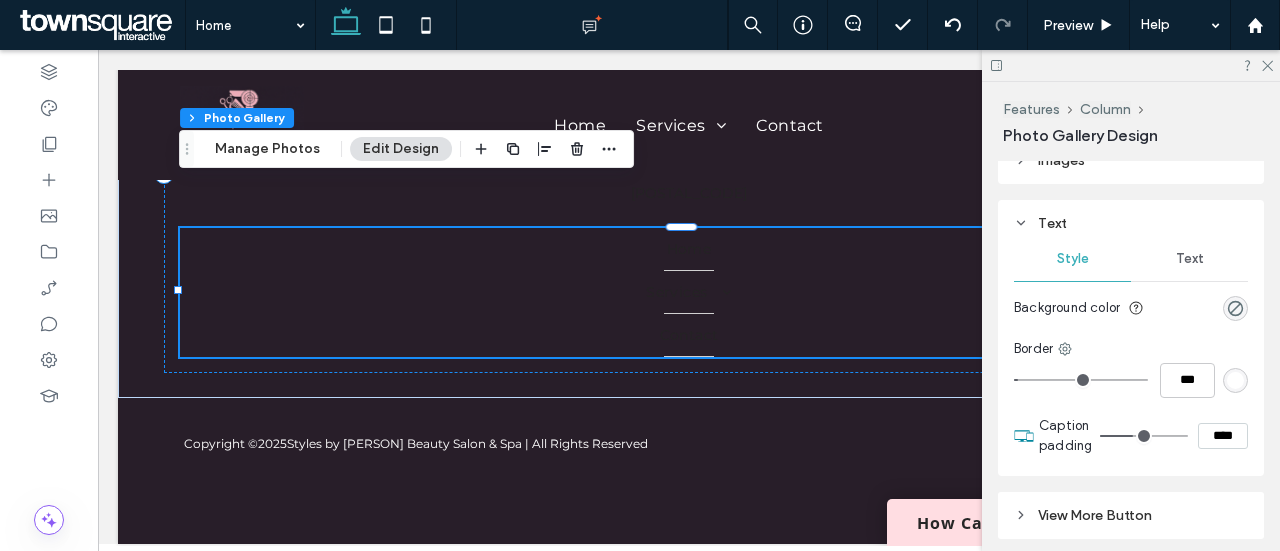 click at bounding box center [1235, 380] 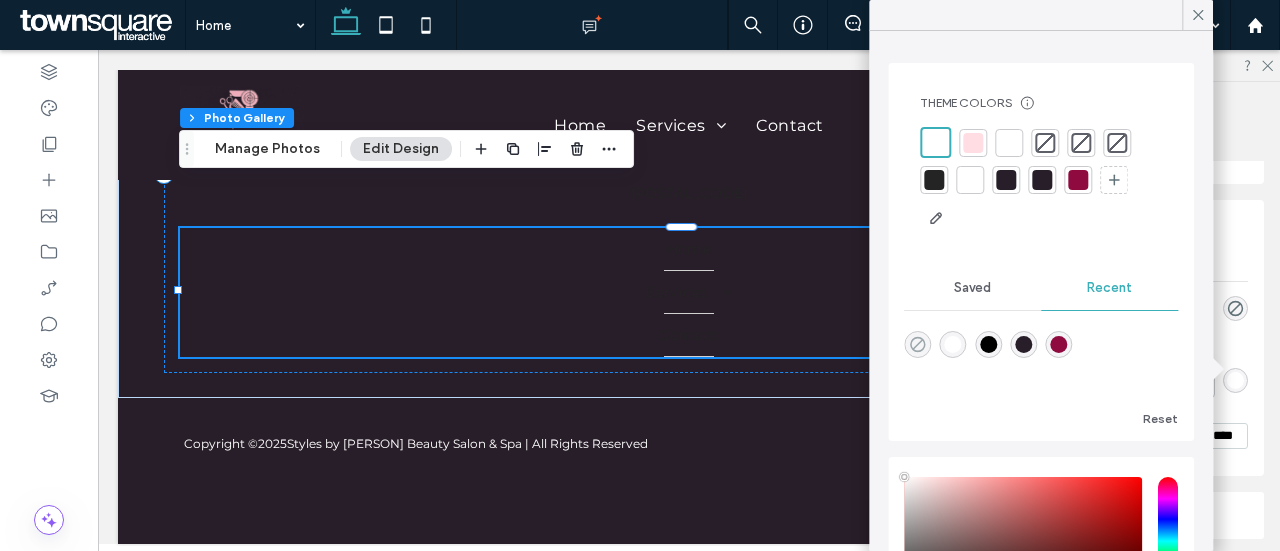 click 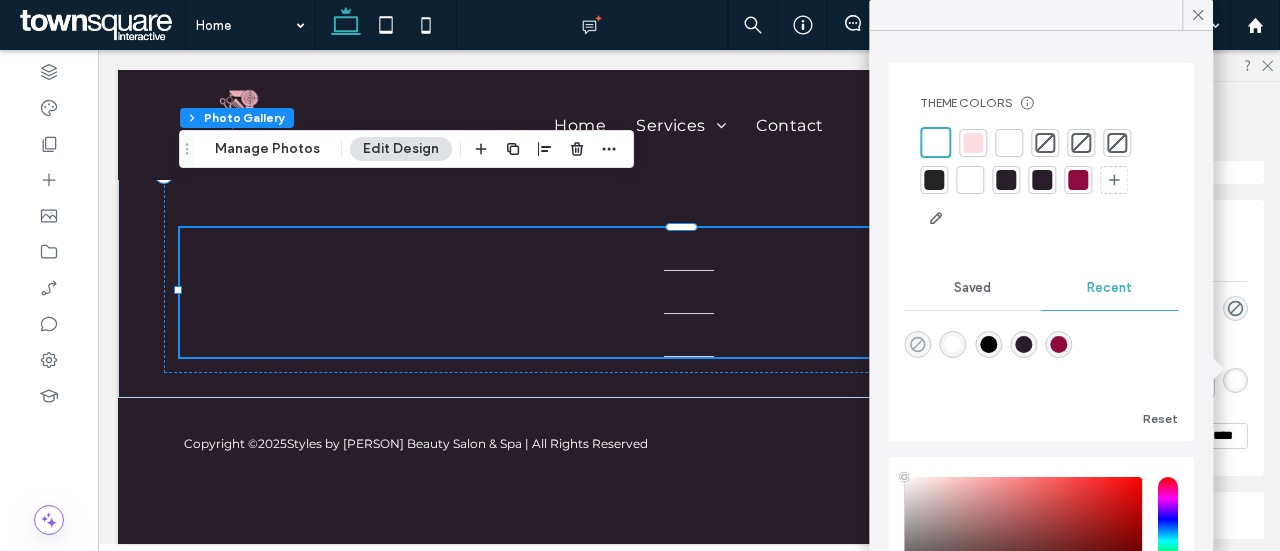 type on "*" 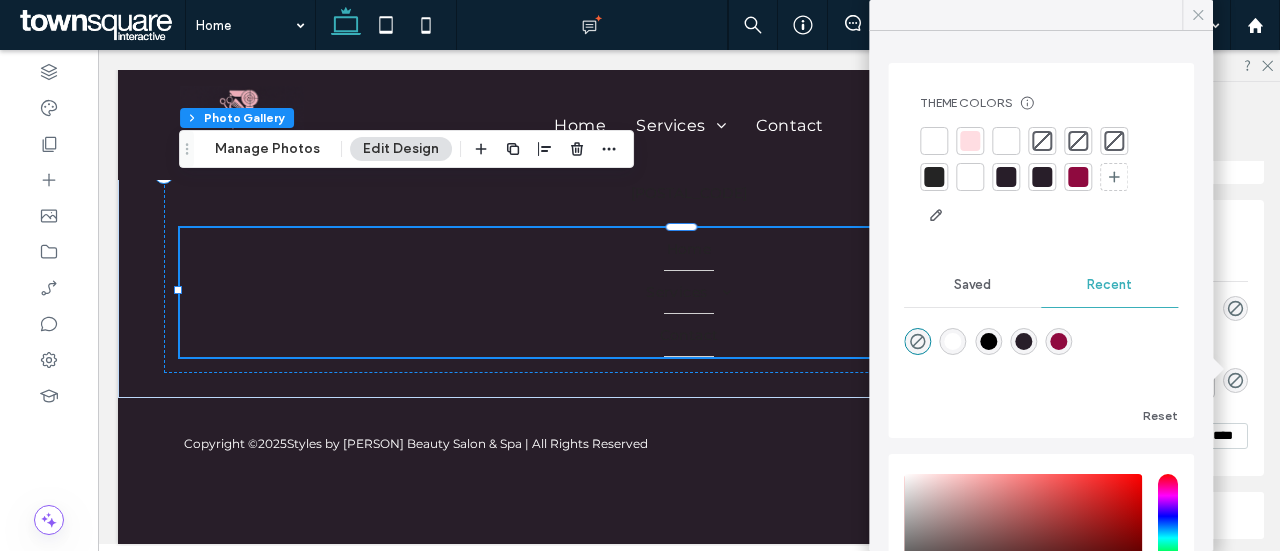 click 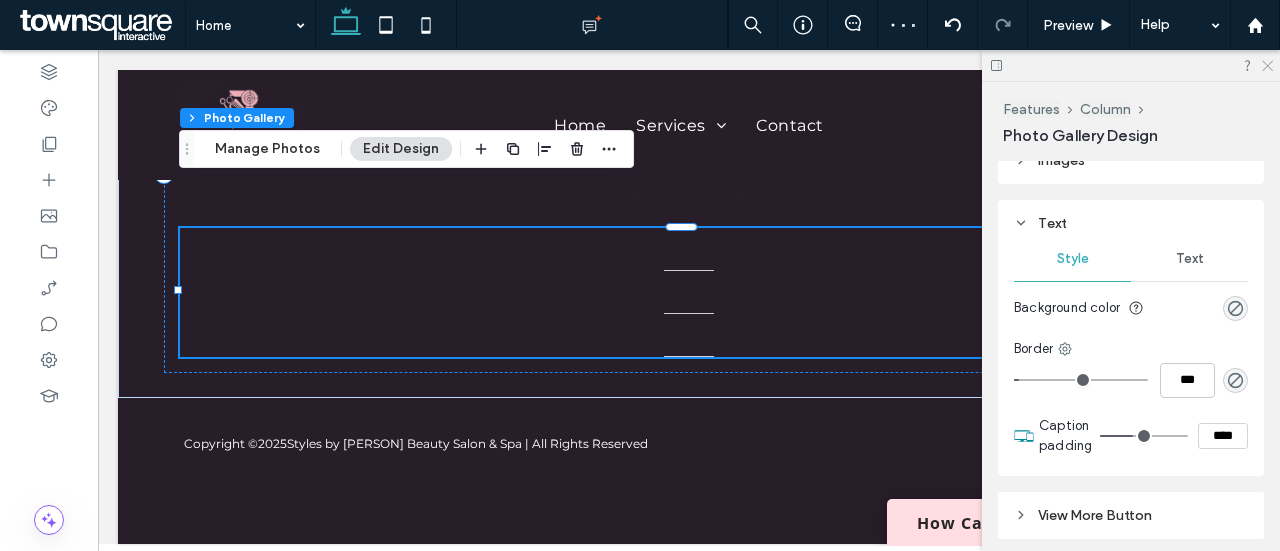 click 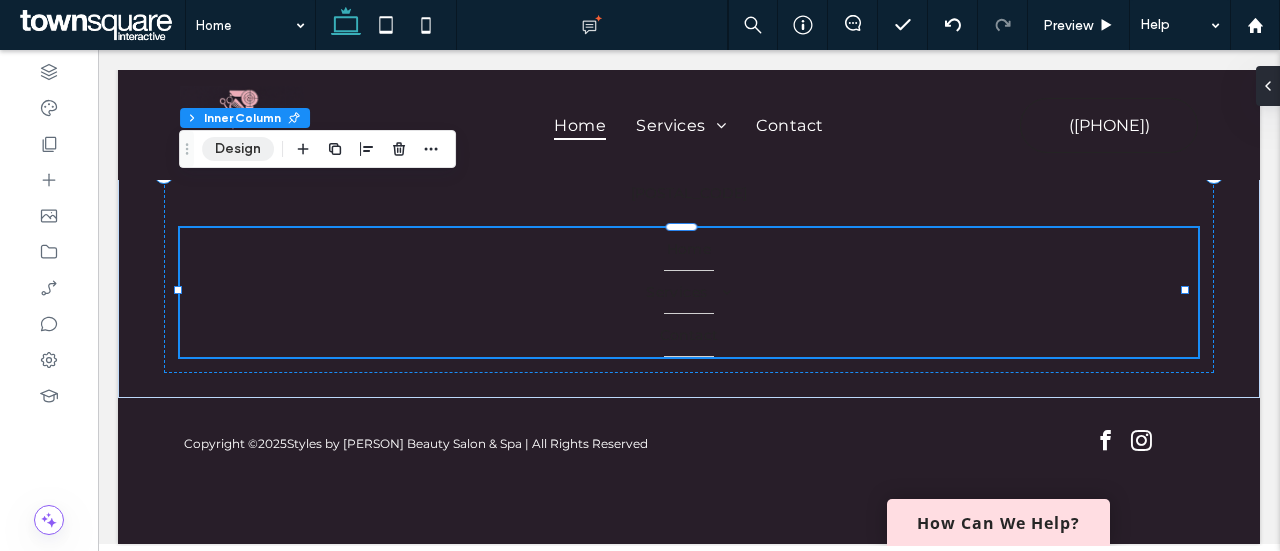 click on "Design" at bounding box center (238, 149) 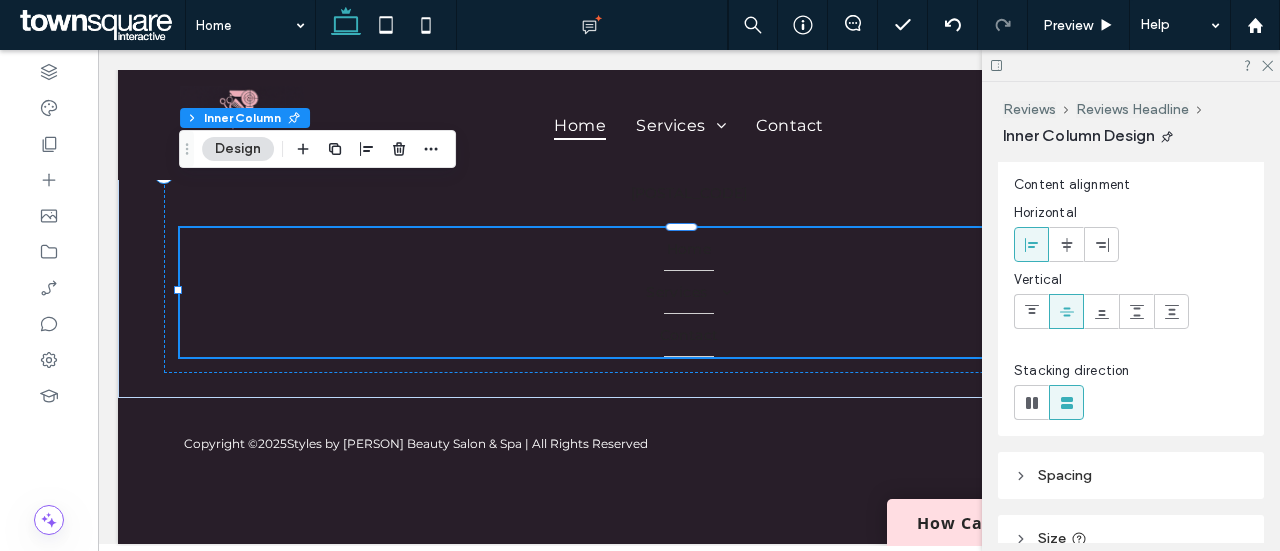scroll, scrollTop: 0, scrollLeft: 0, axis: both 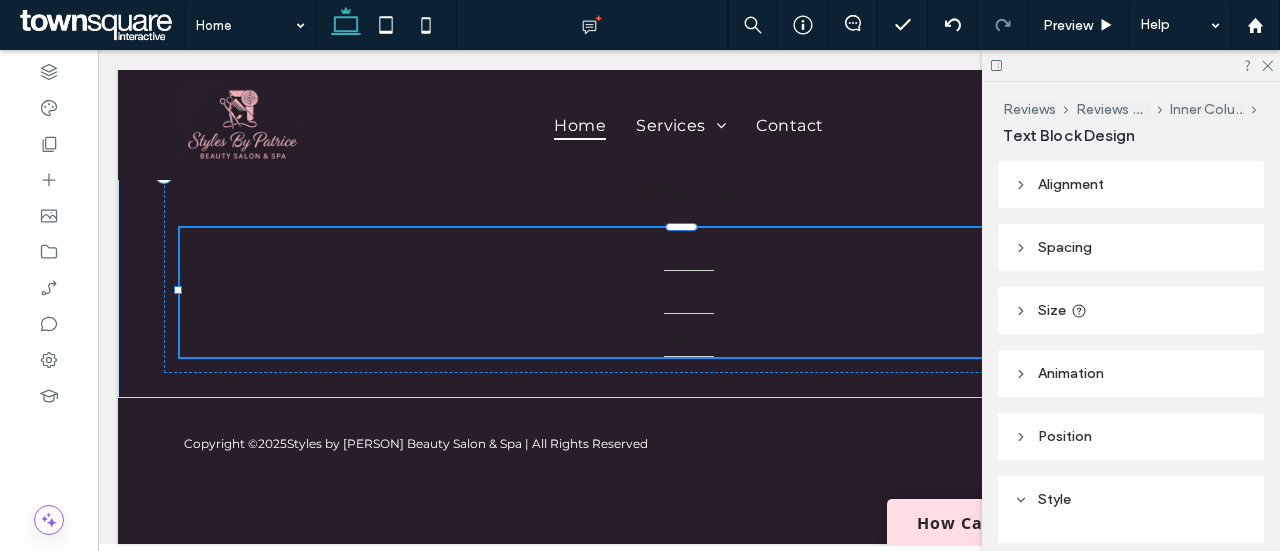 type on "*******" 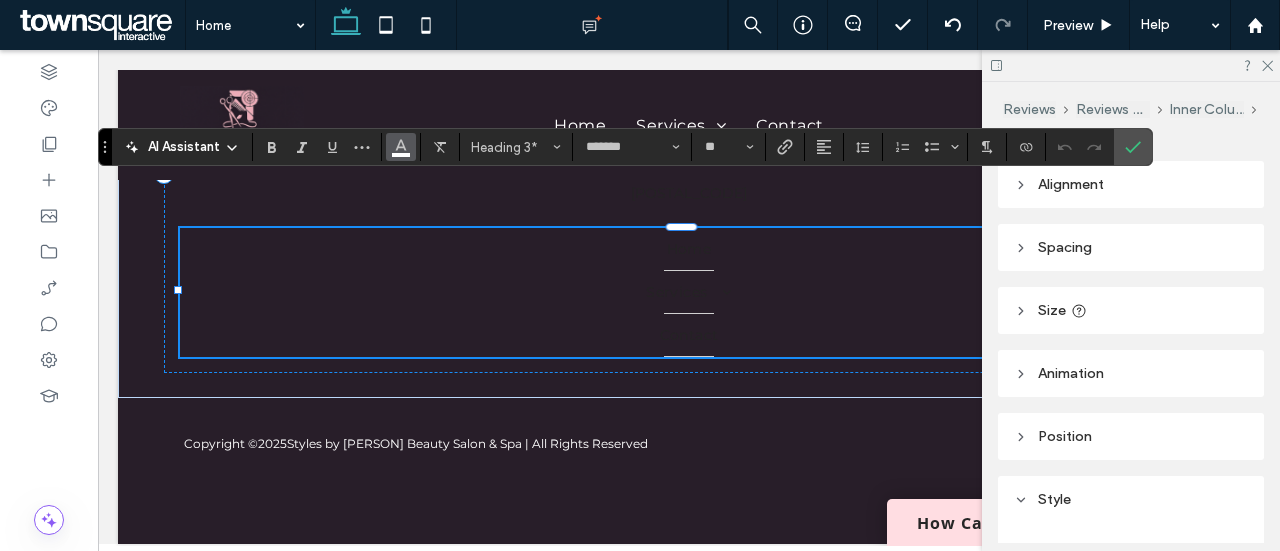 click 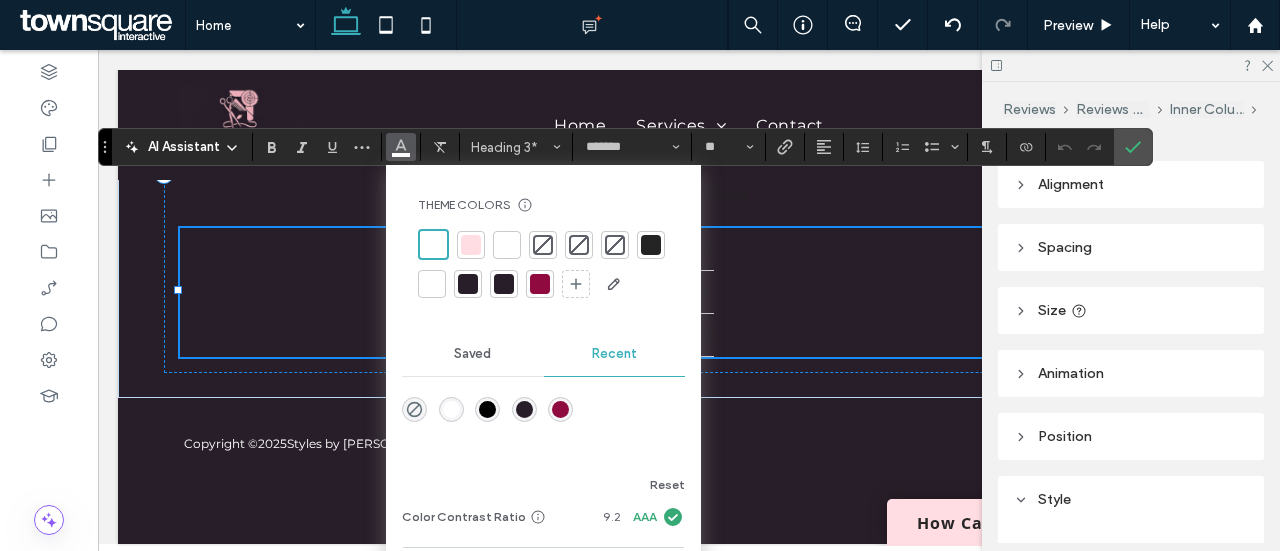 click at bounding box center [504, 284] 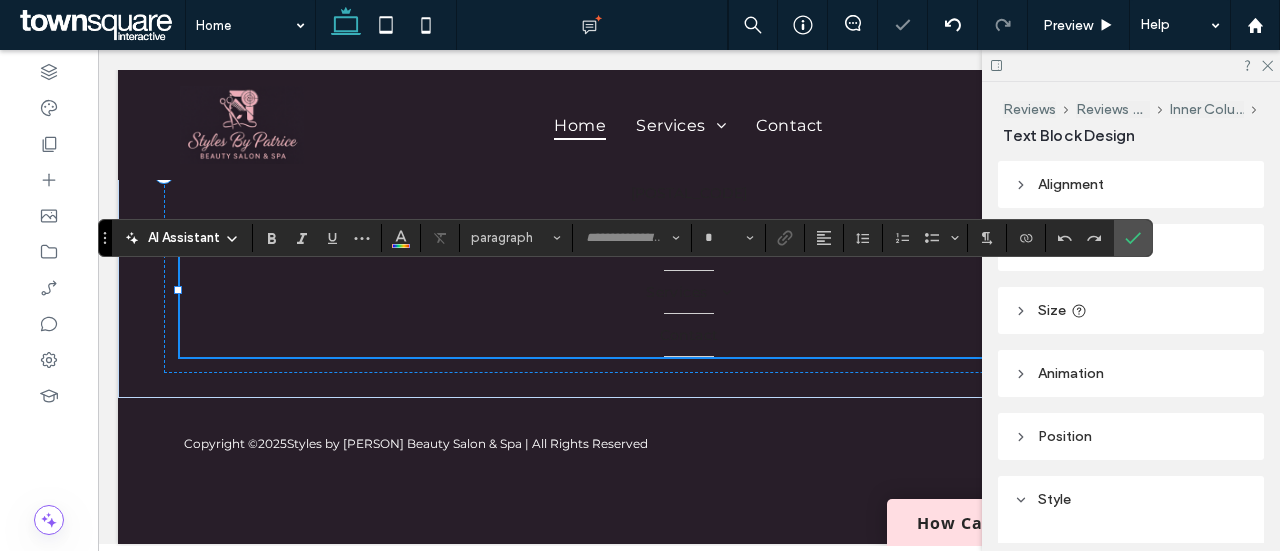 type on "*******" 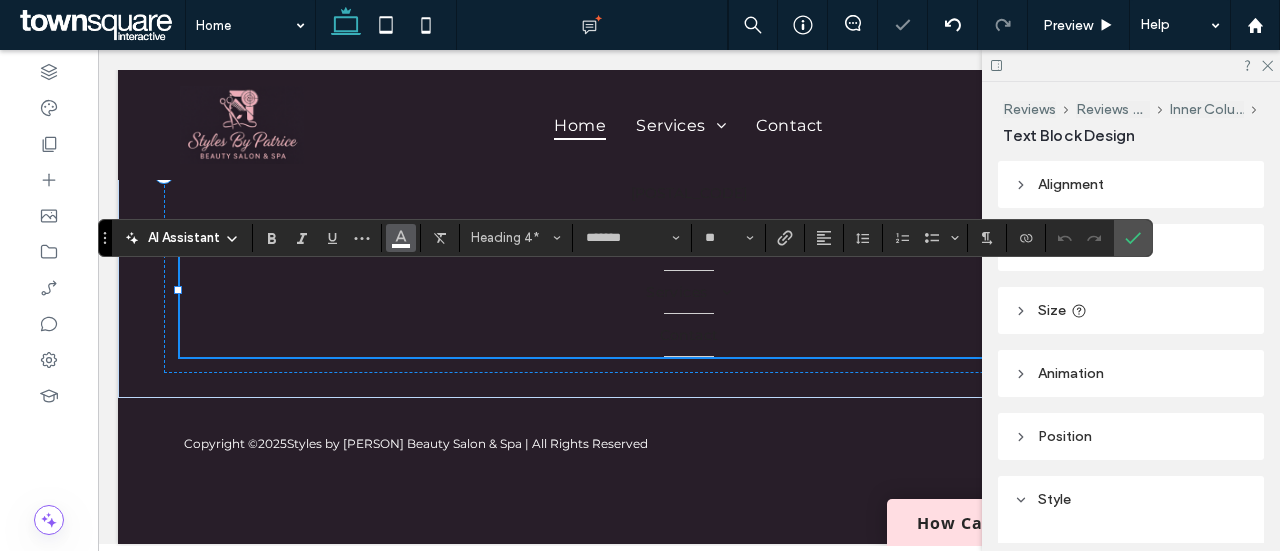 click at bounding box center [401, 238] 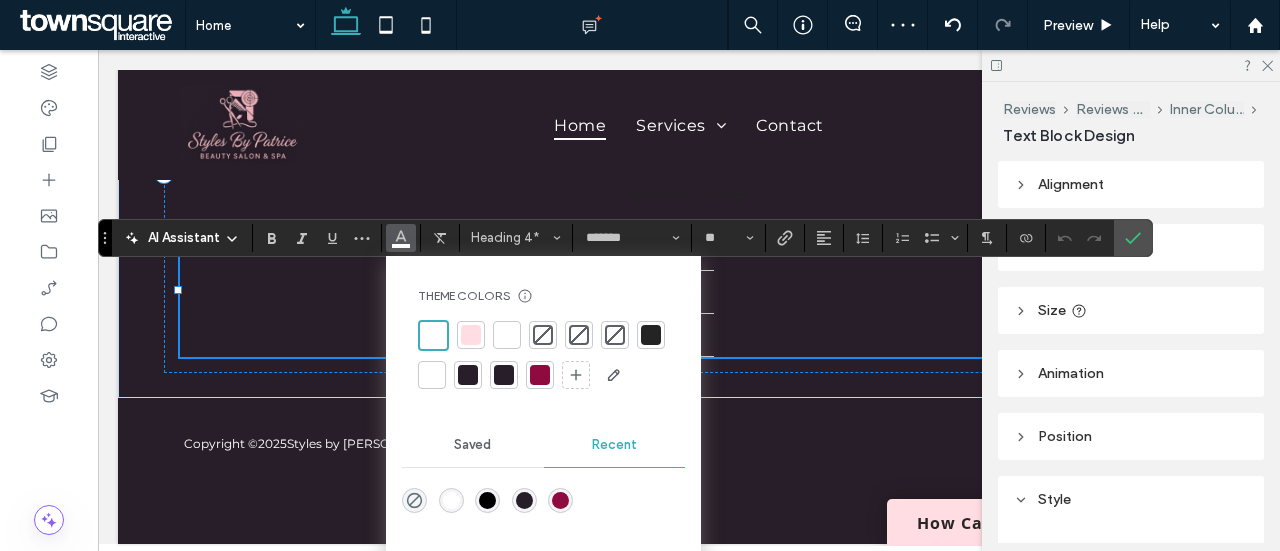 click at bounding box center (504, 375) 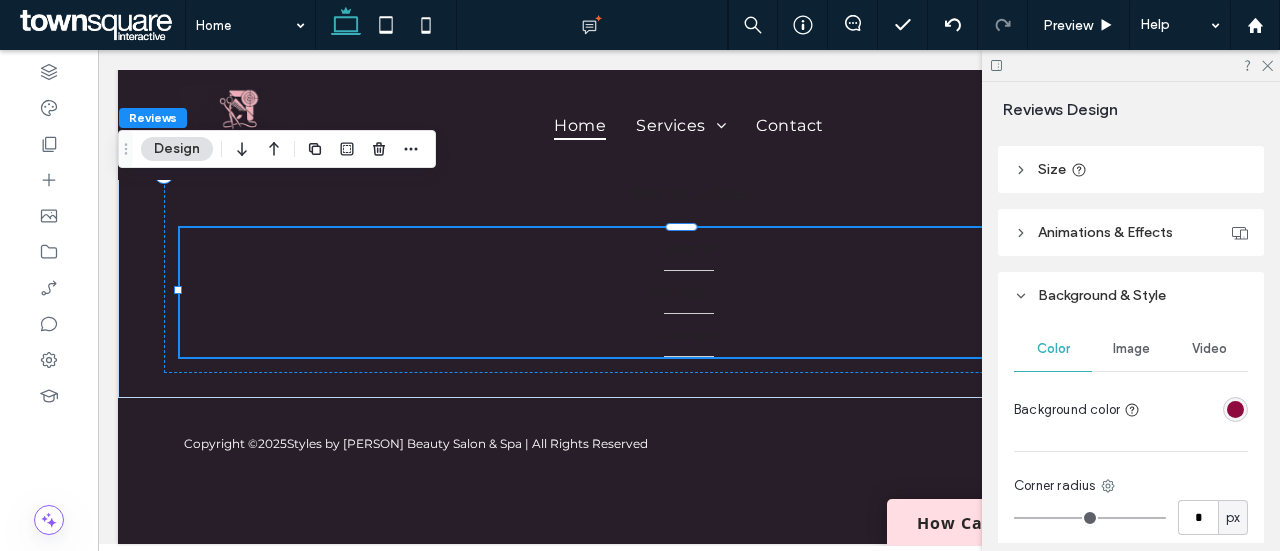 scroll, scrollTop: 304, scrollLeft: 0, axis: vertical 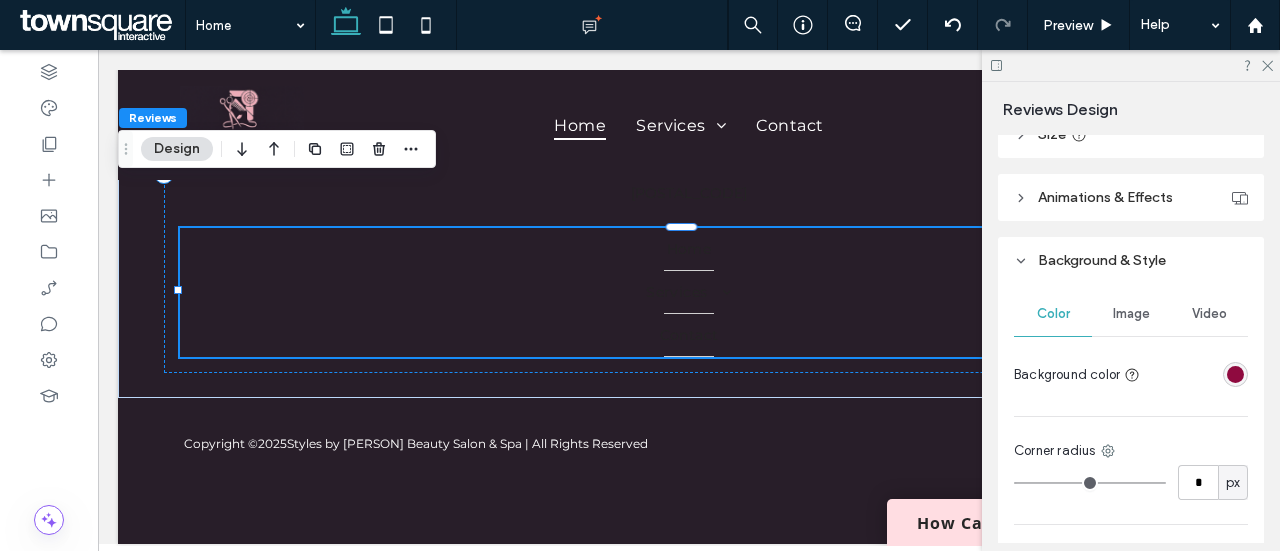 click at bounding box center (1235, 374) 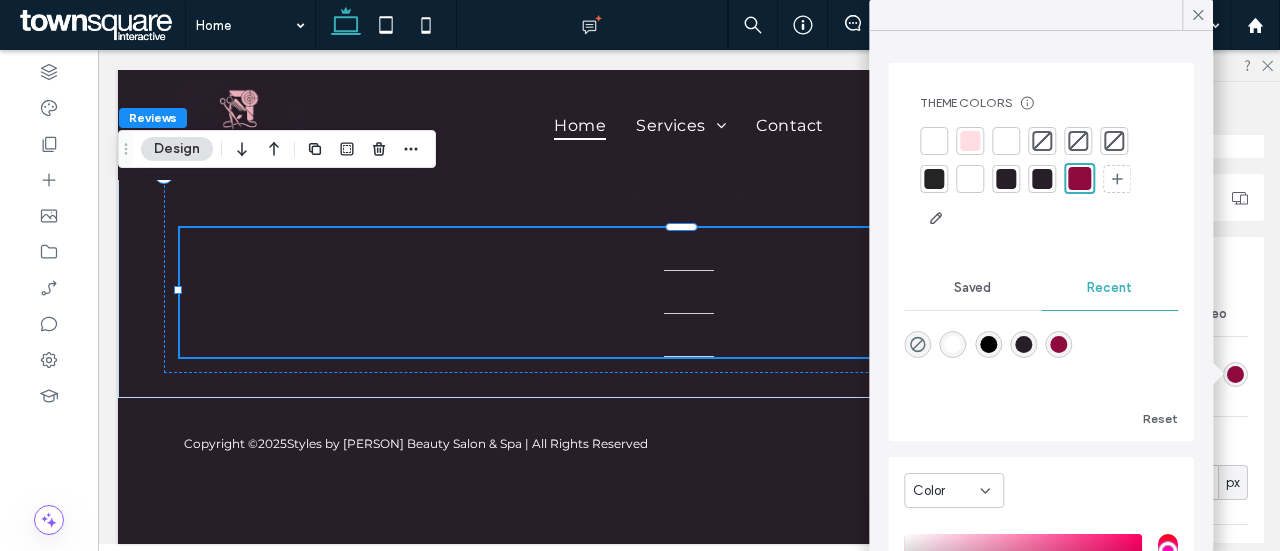 click at bounding box center (934, 141) 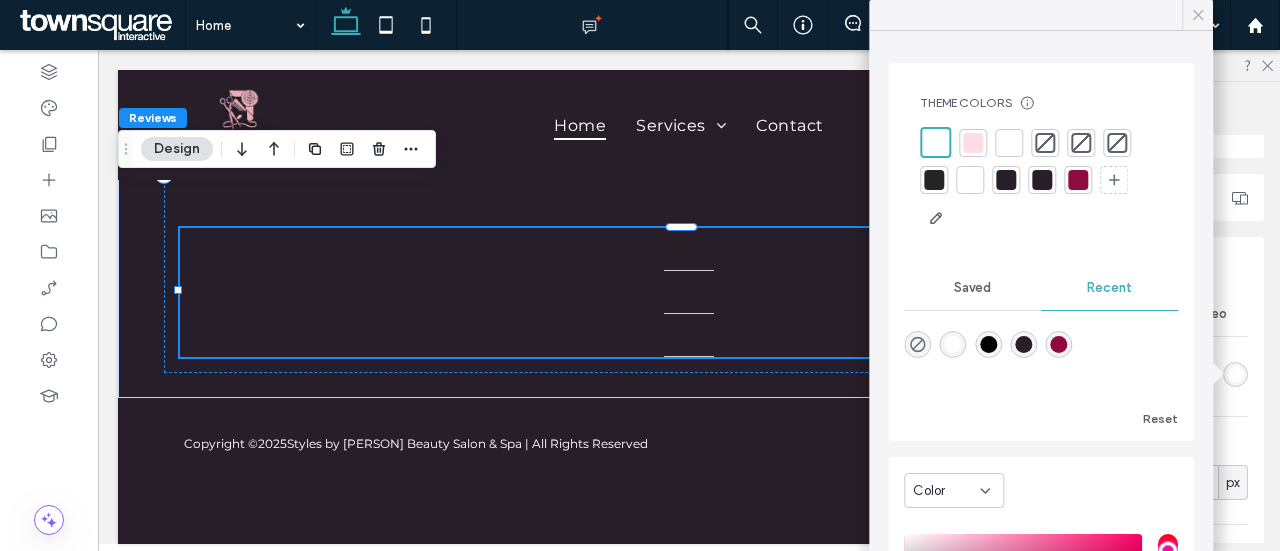 click 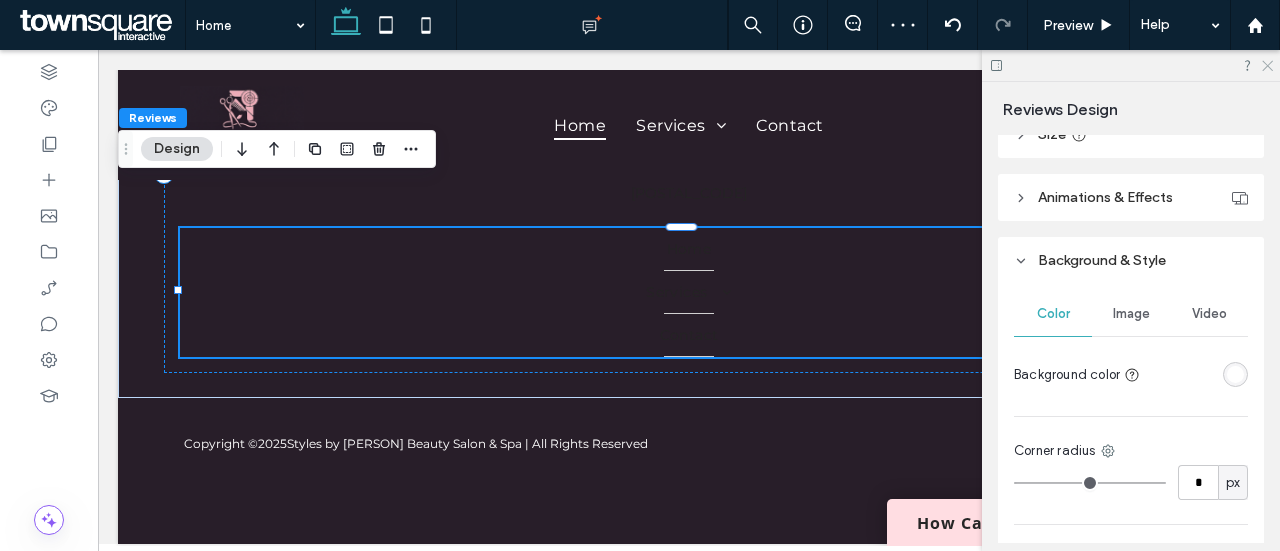 click 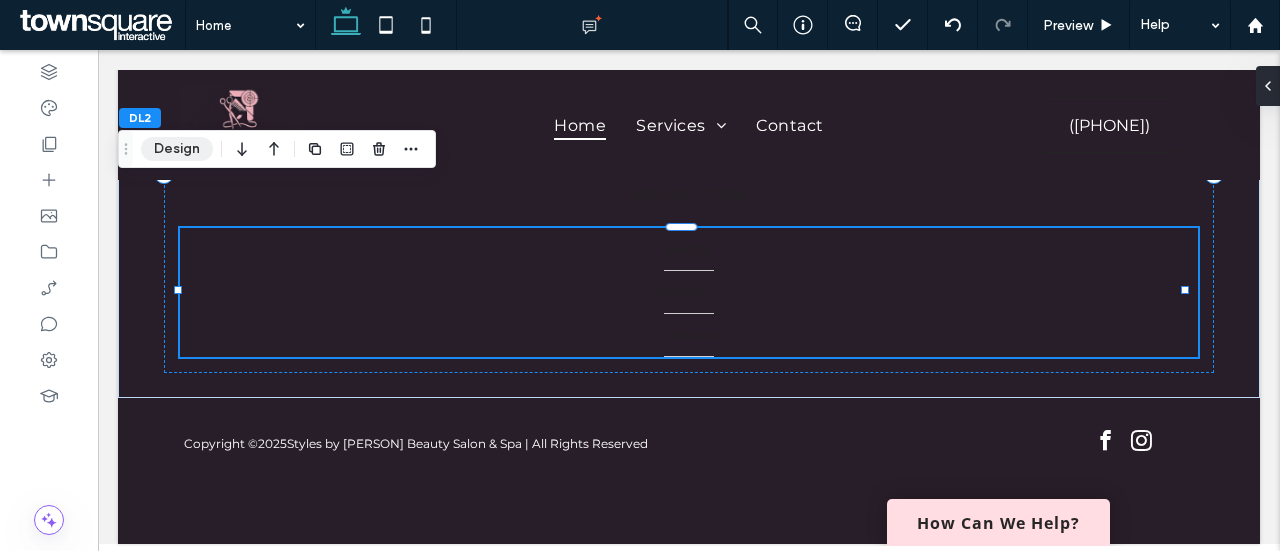 click on "Design" at bounding box center [177, 149] 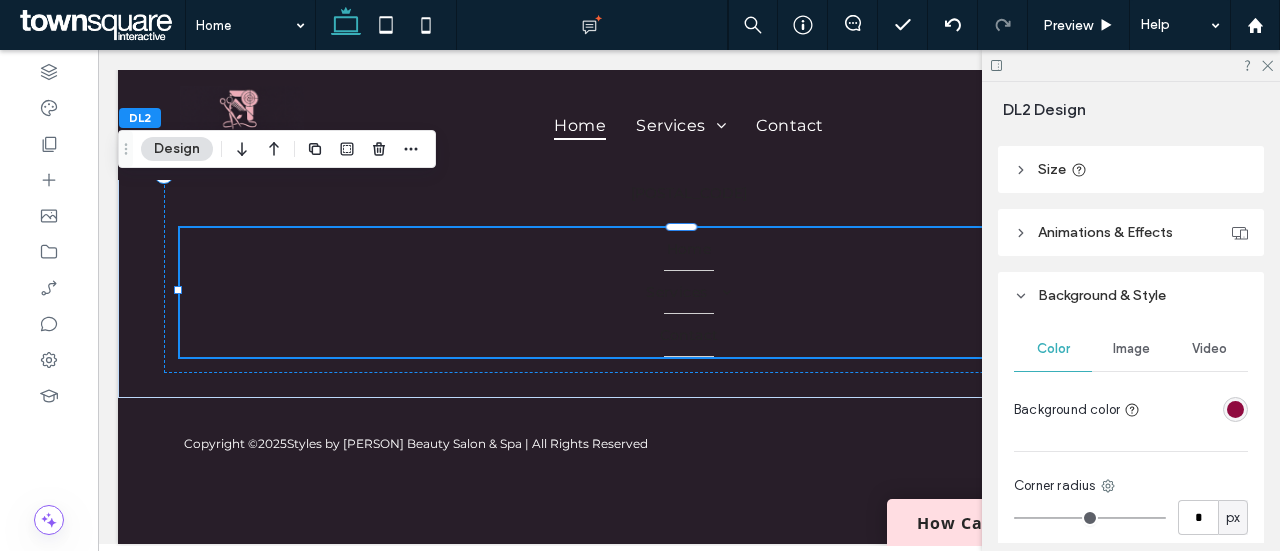 scroll, scrollTop: 277, scrollLeft: 0, axis: vertical 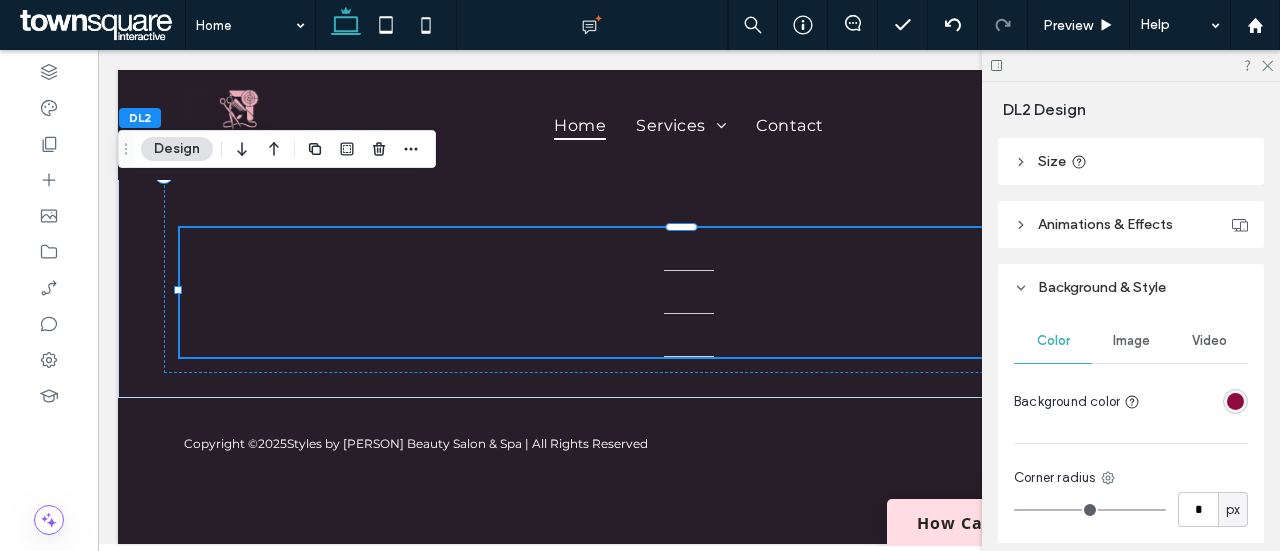 click at bounding box center (1235, 401) 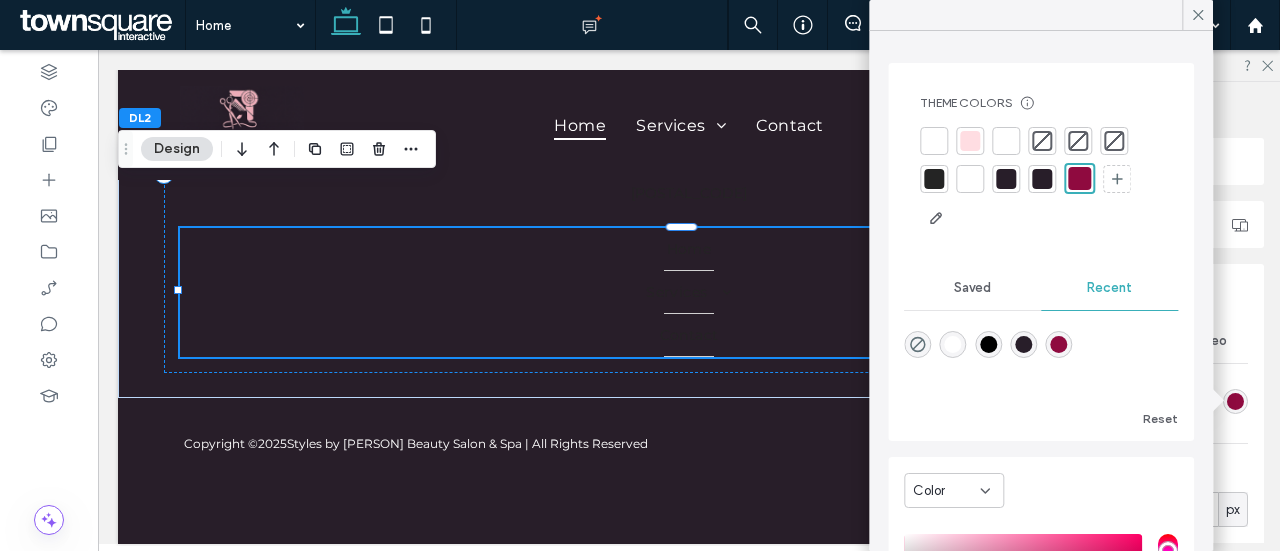 click at bounding box center [1042, 179] 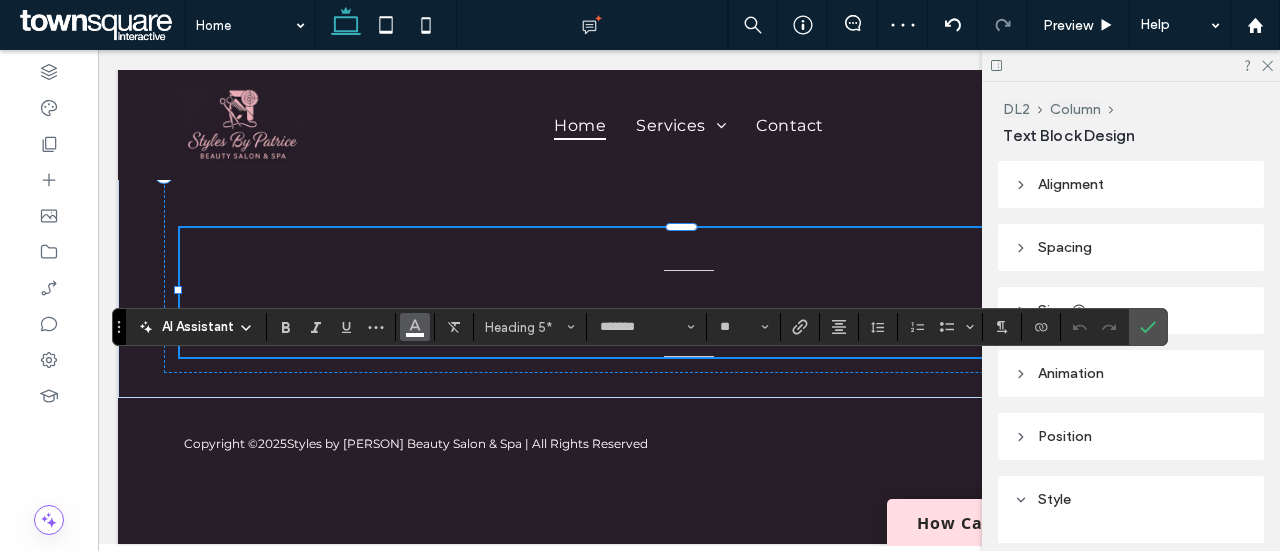 click at bounding box center [415, 327] 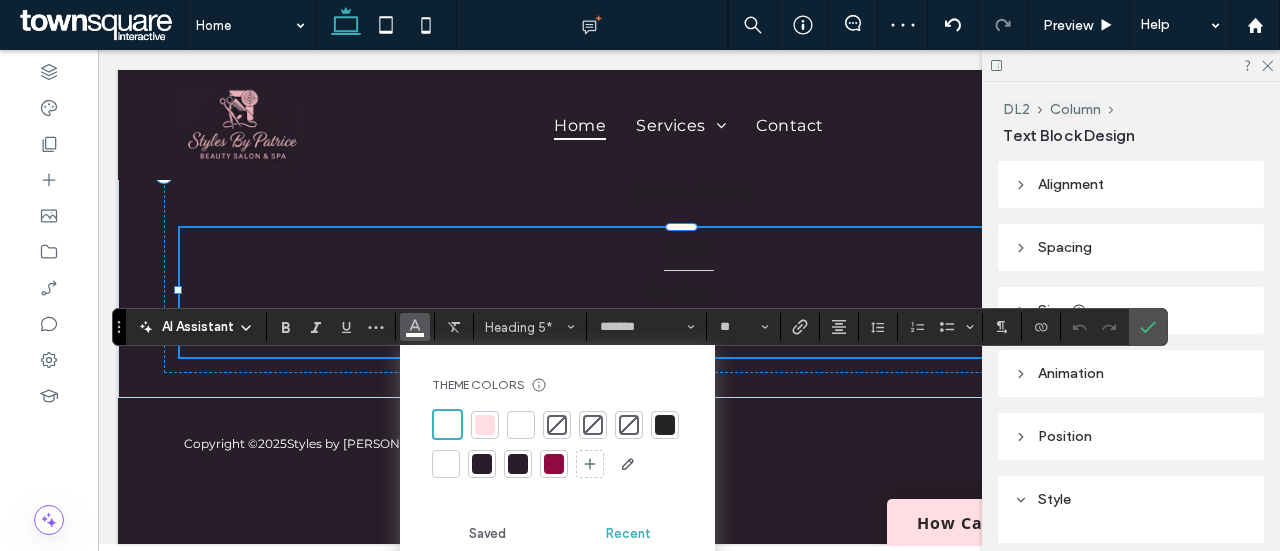 click at bounding box center [485, 425] 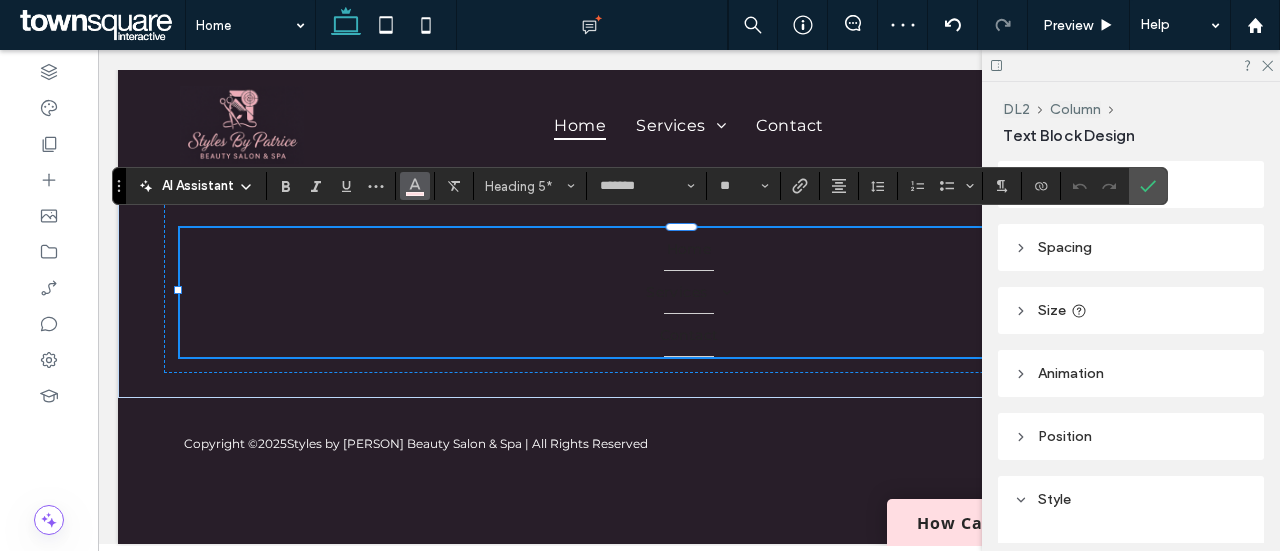 click 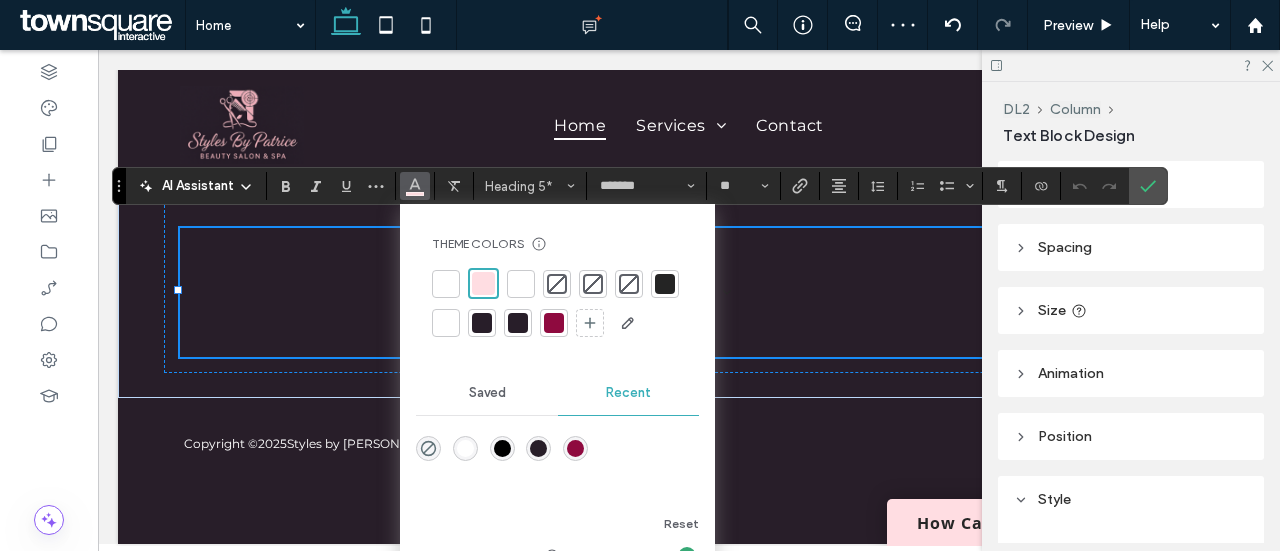 click on "Saved" at bounding box center (487, 393) 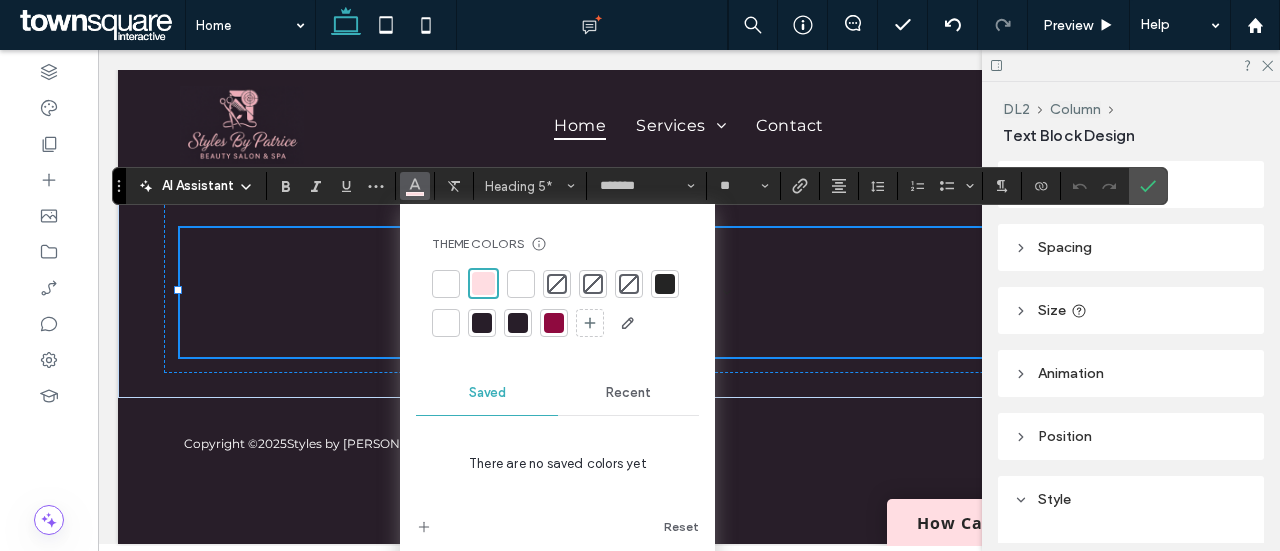 click on "Recent" at bounding box center (629, 393) 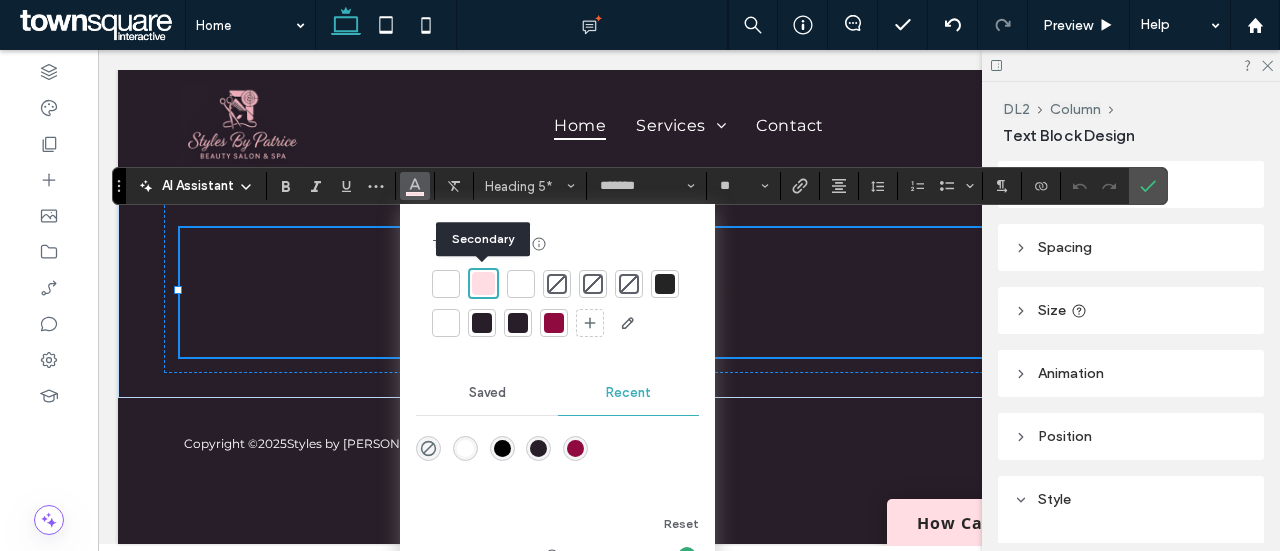 click at bounding box center (483, 283) 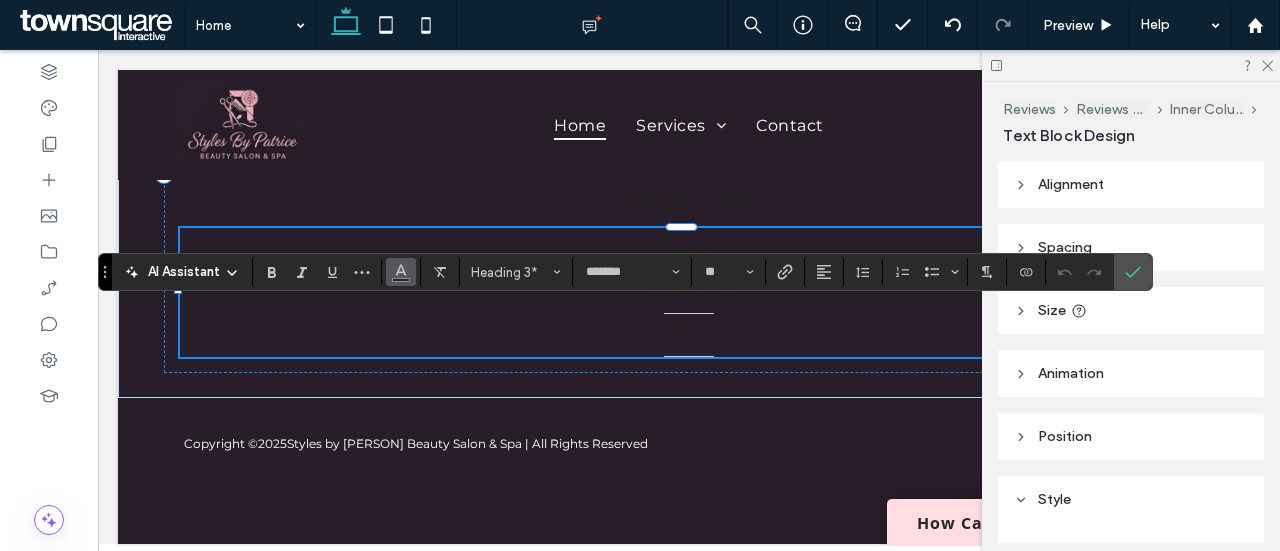 click at bounding box center (401, 272) 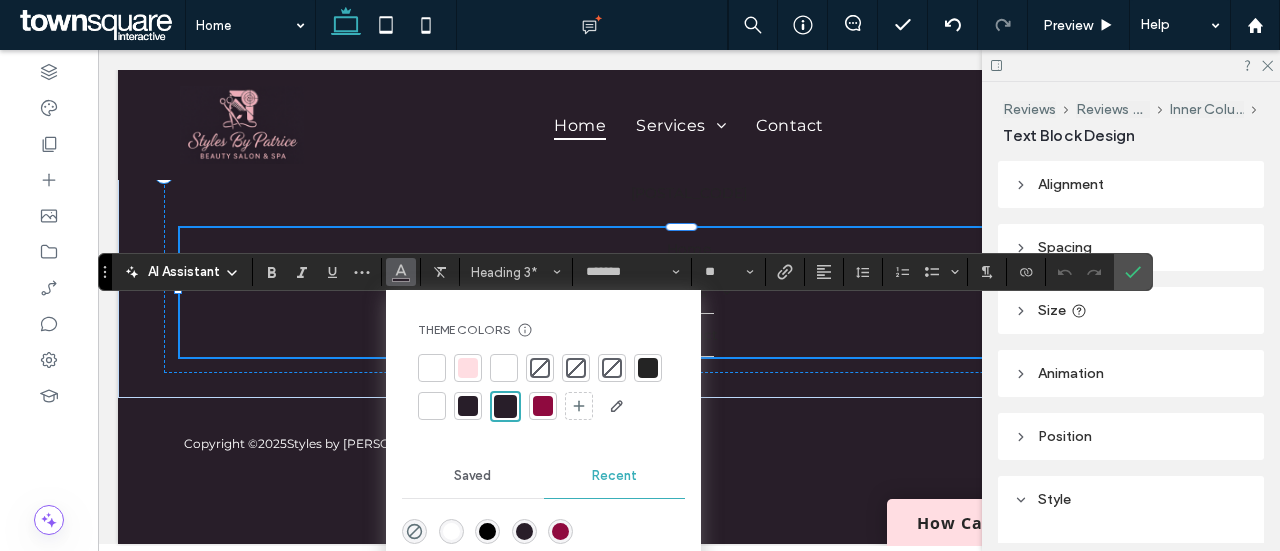 click at bounding box center [432, 368] 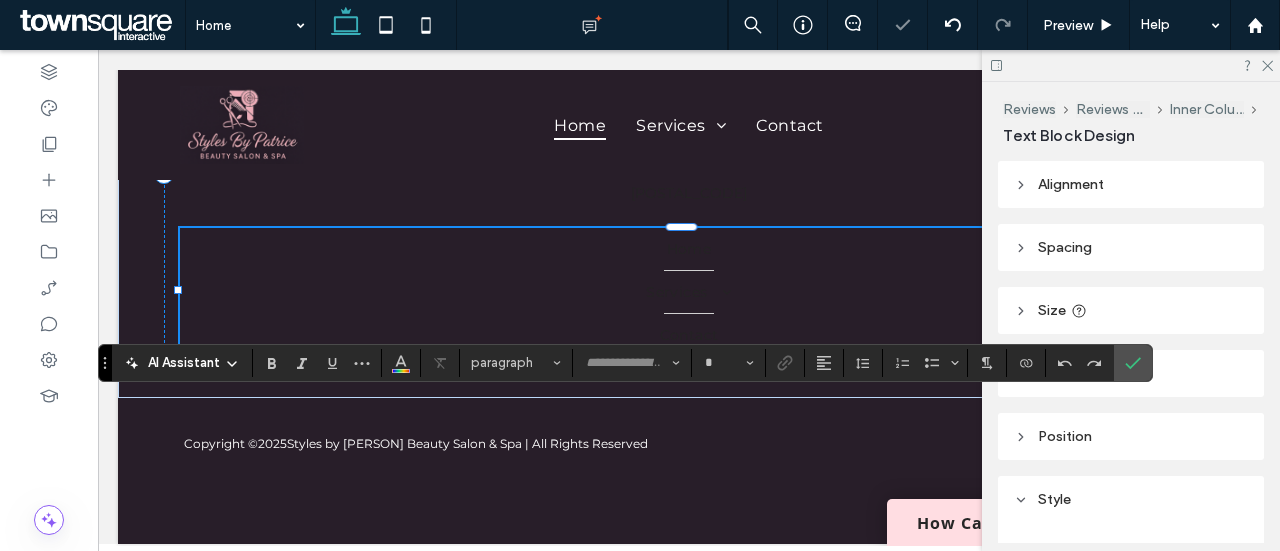 type on "*******" 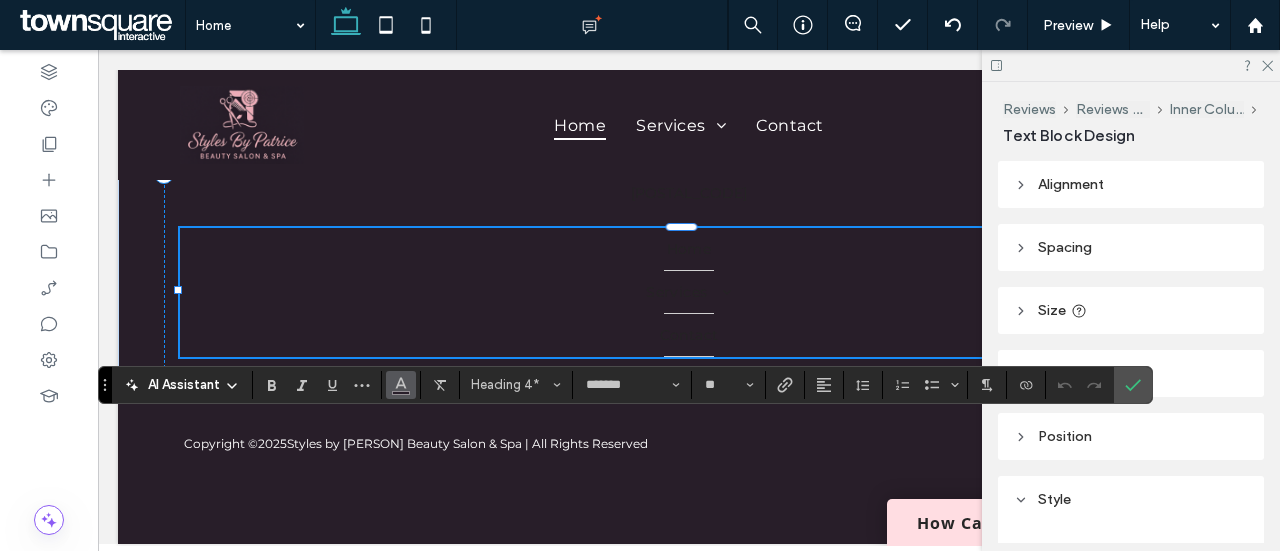 click 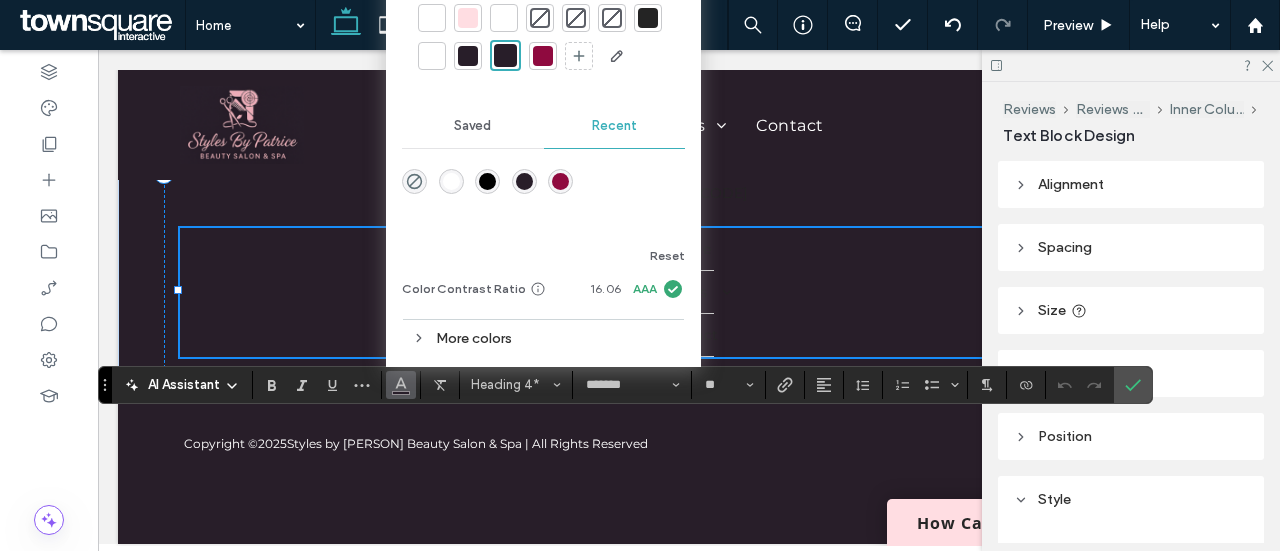 click at bounding box center (432, 18) 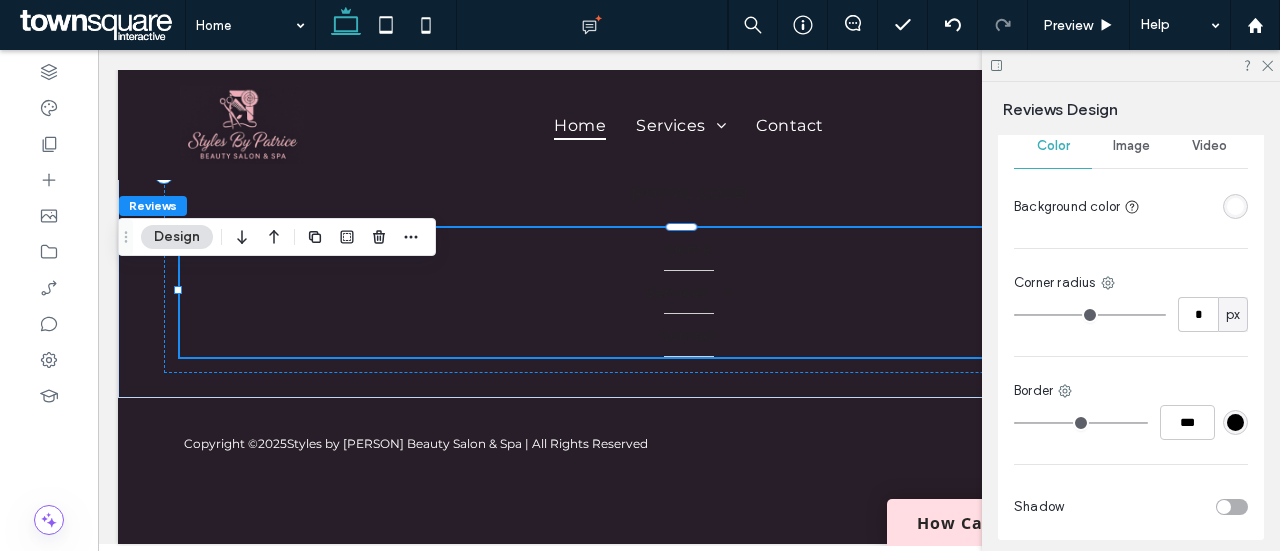 scroll, scrollTop: 471, scrollLeft: 0, axis: vertical 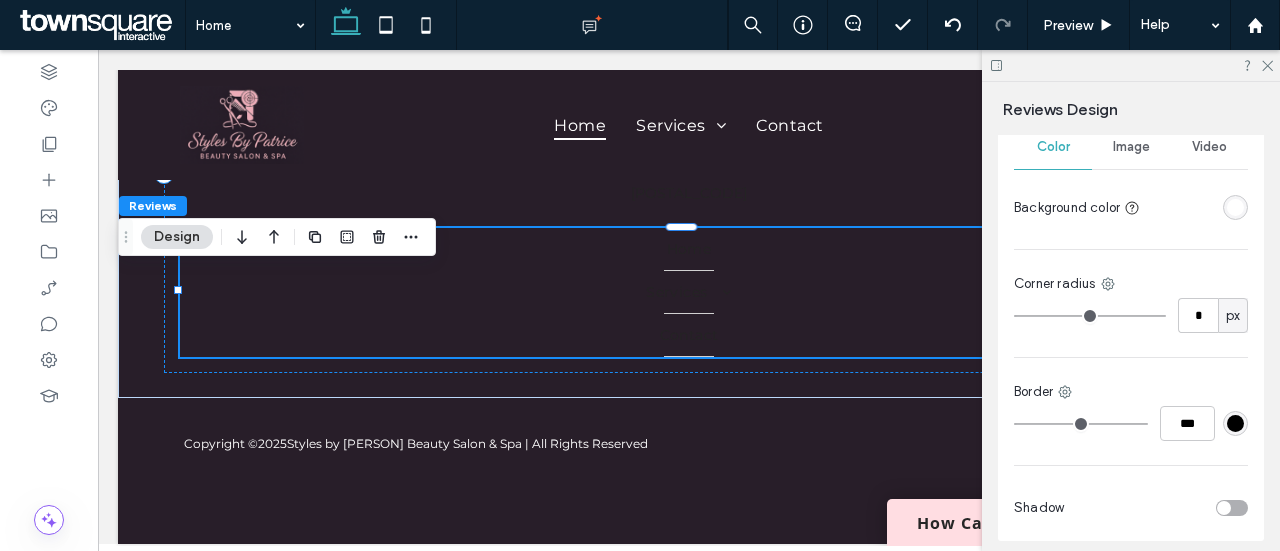 click at bounding box center [1235, 207] 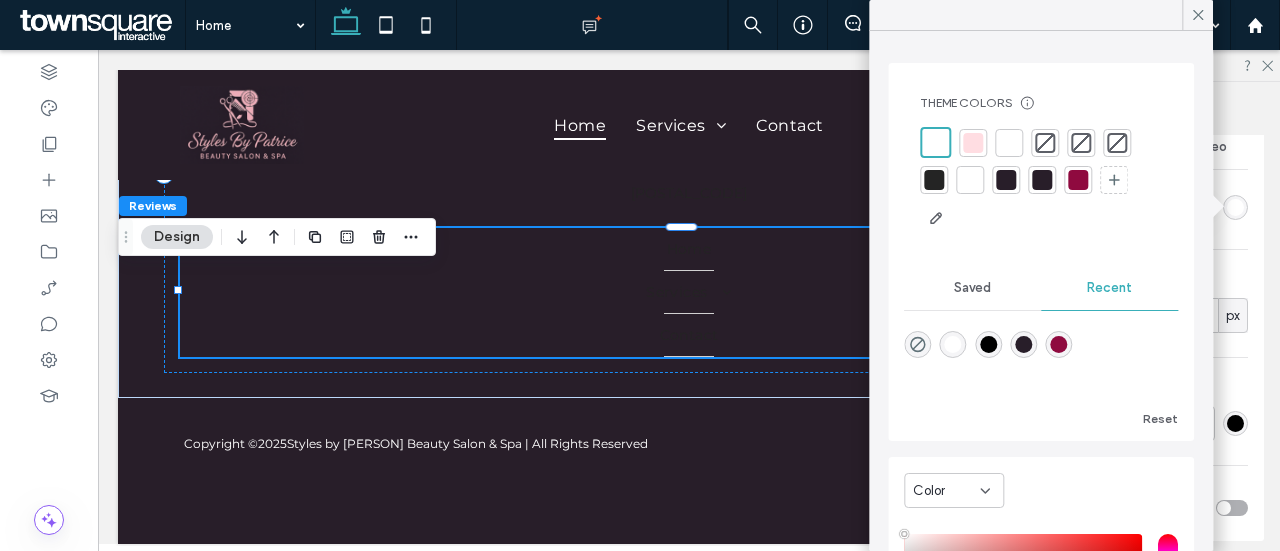 click at bounding box center (1042, 180) 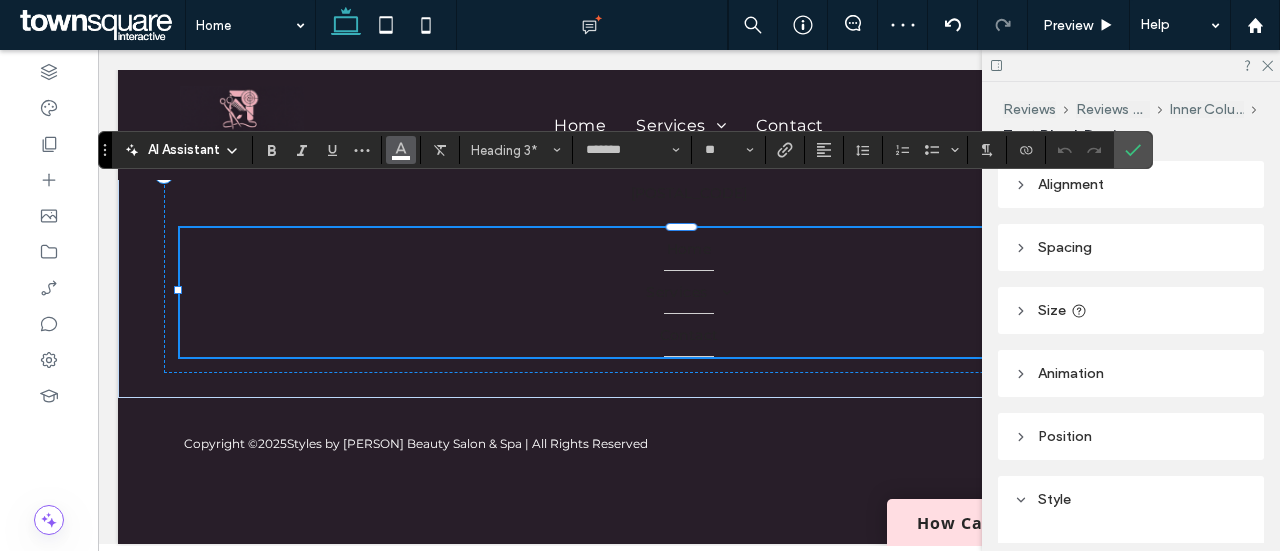 click 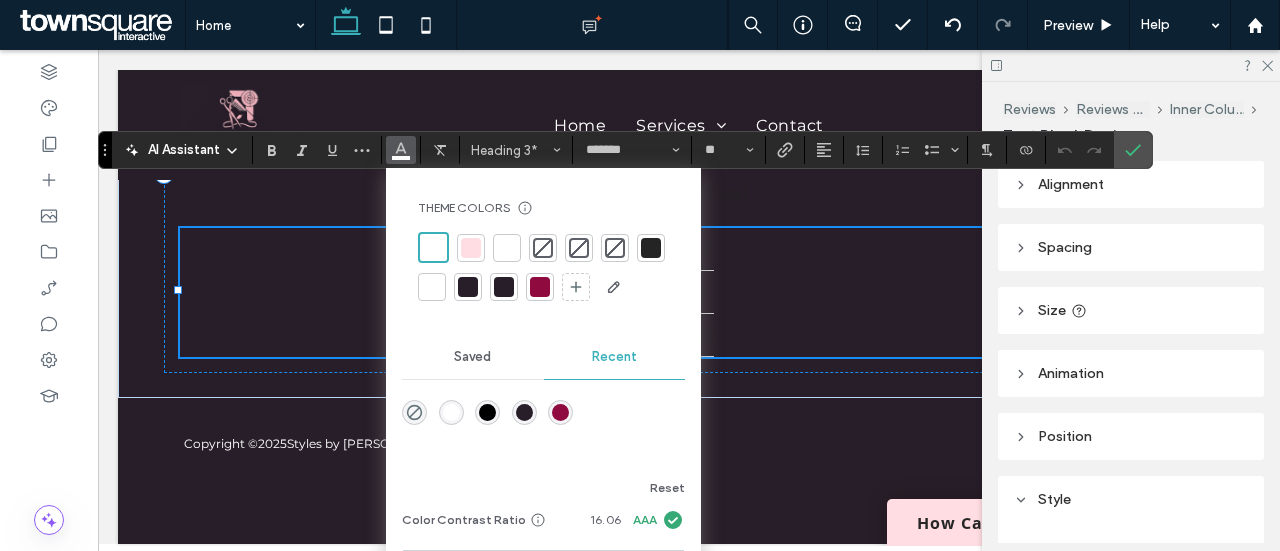 click at bounding box center [471, 248] 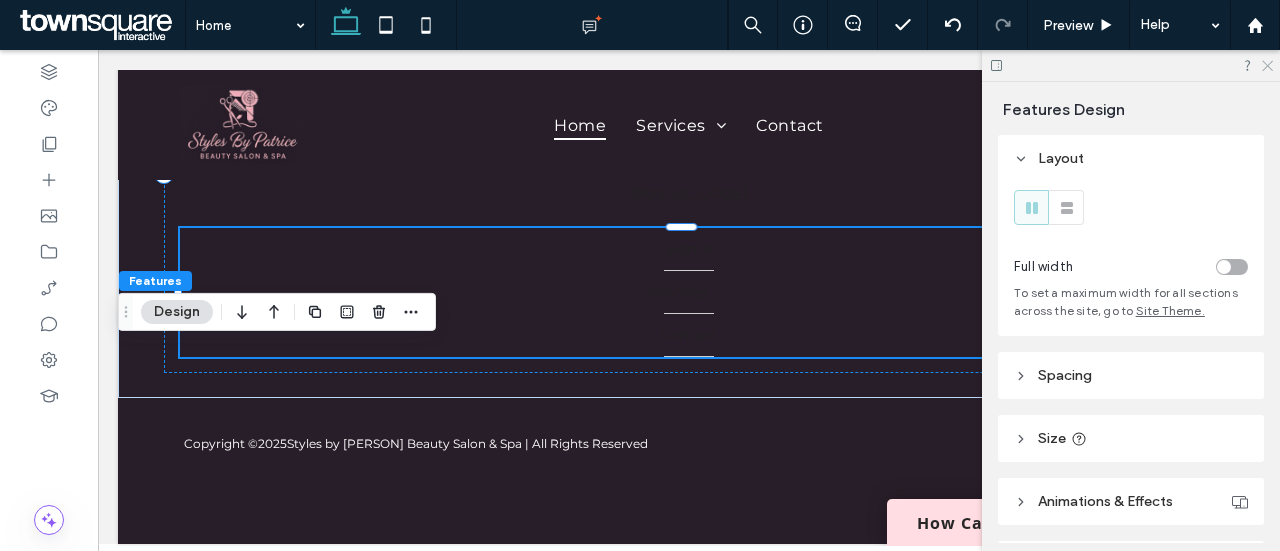 click 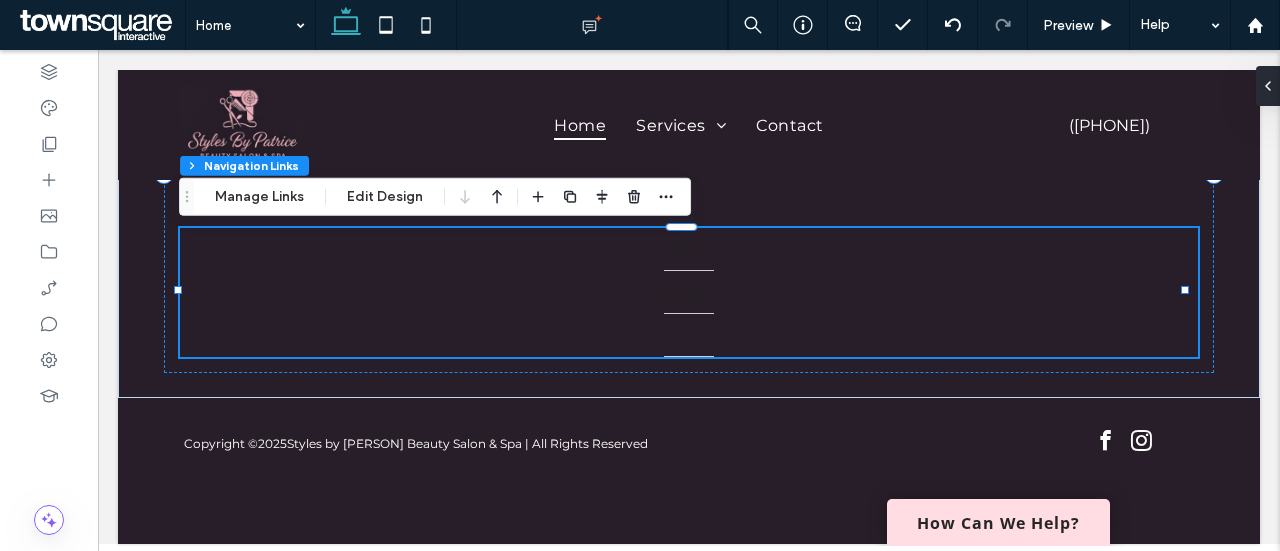 type on "*" 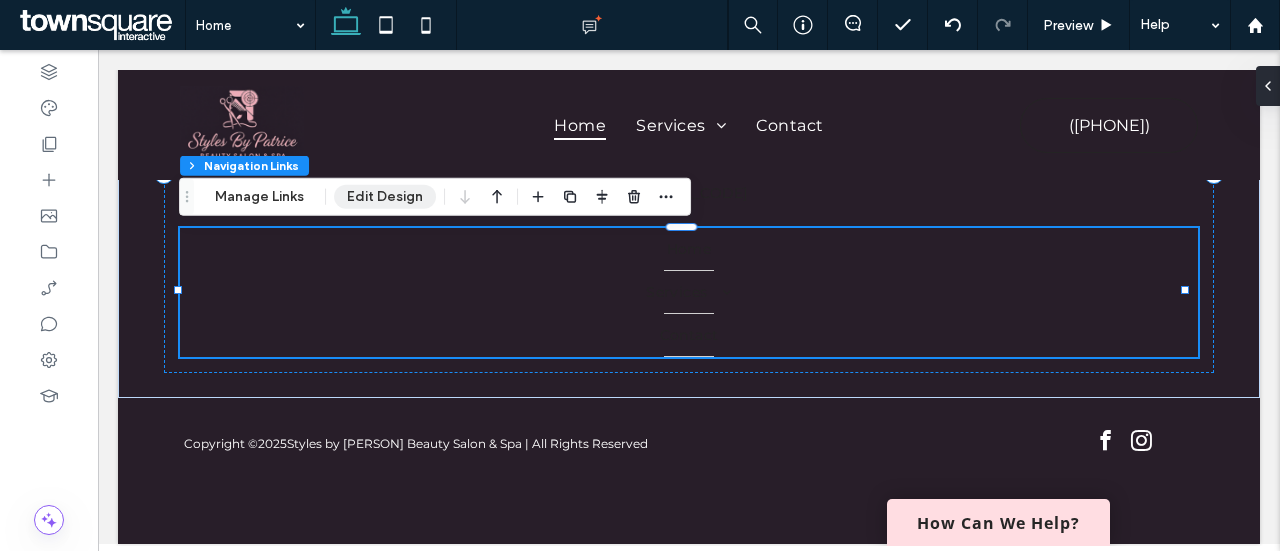 click on "Edit Design" at bounding box center (385, 197) 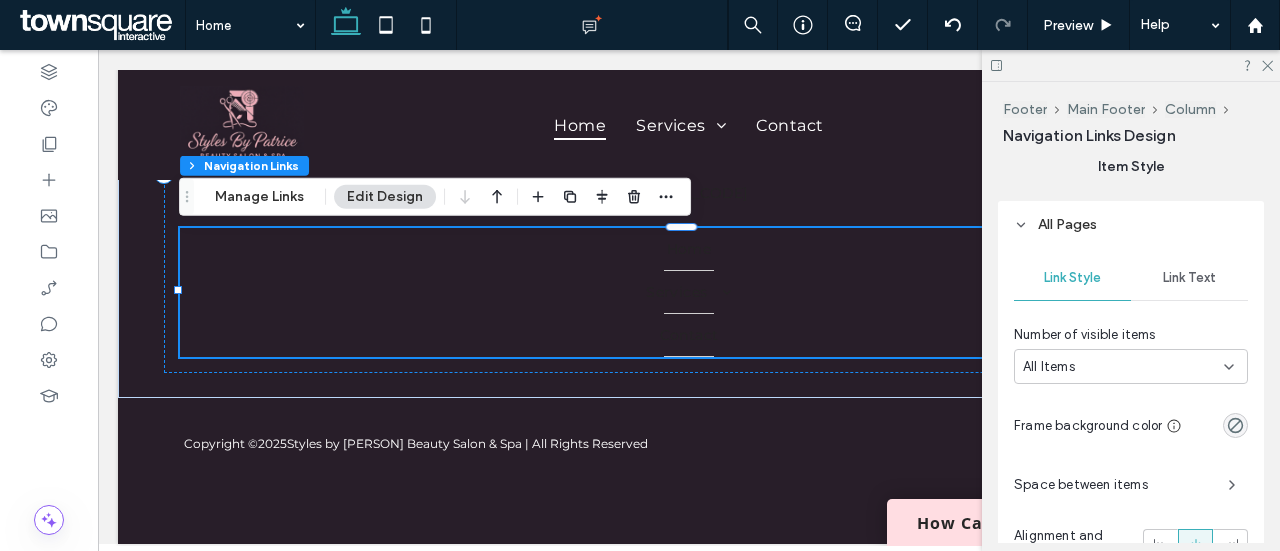 scroll, scrollTop: 382, scrollLeft: 0, axis: vertical 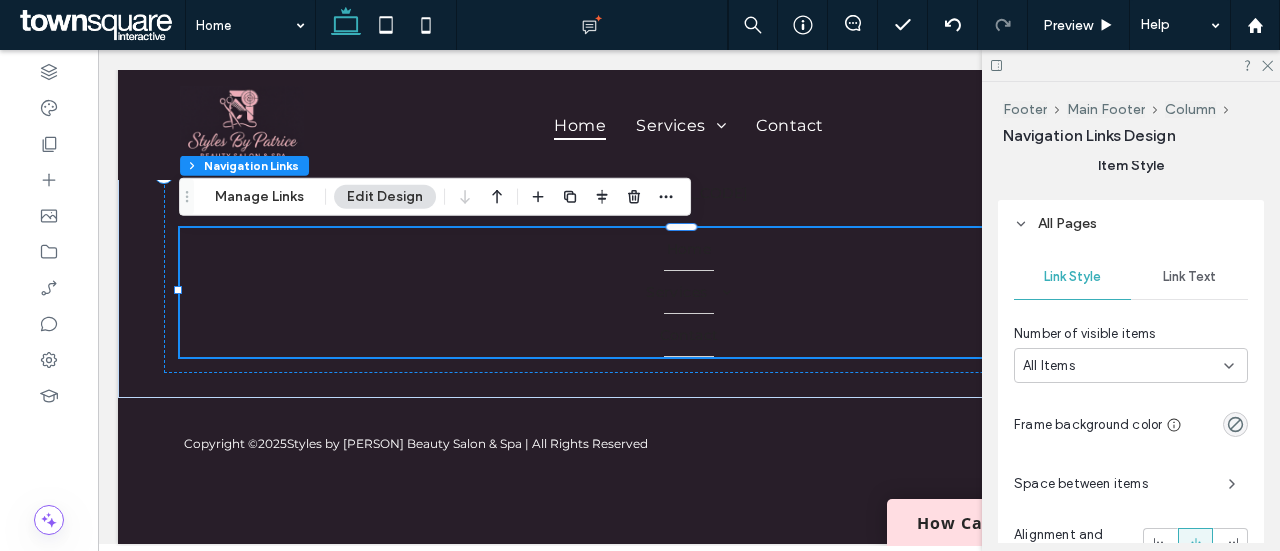 click on "Link Text" at bounding box center [1189, 277] 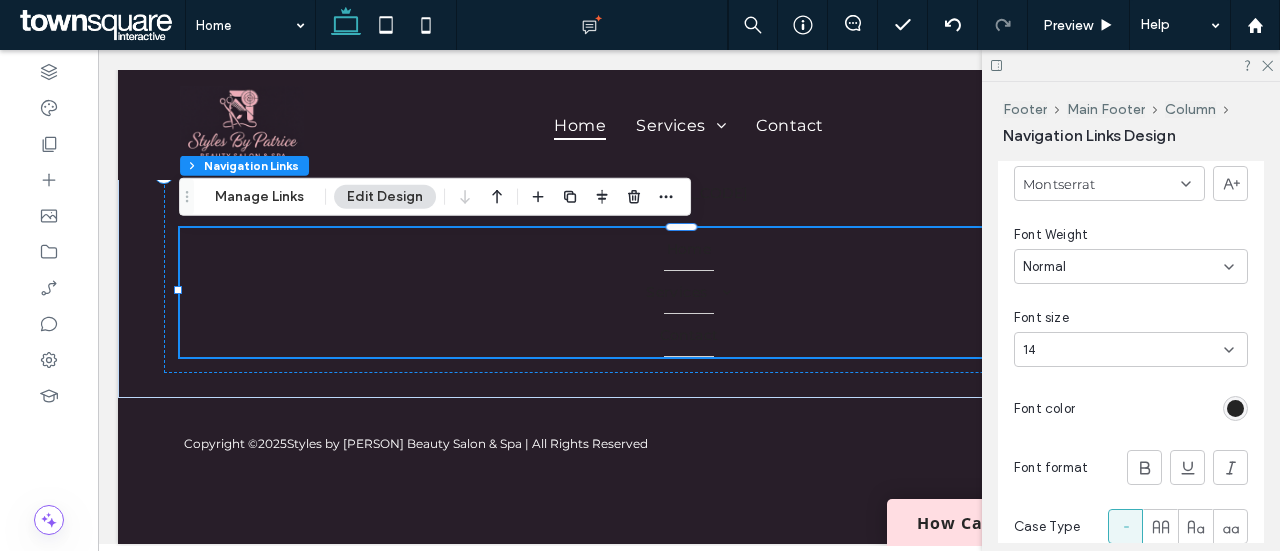 scroll, scrollTop: 565, scrollLeft: 0, axis: vertical 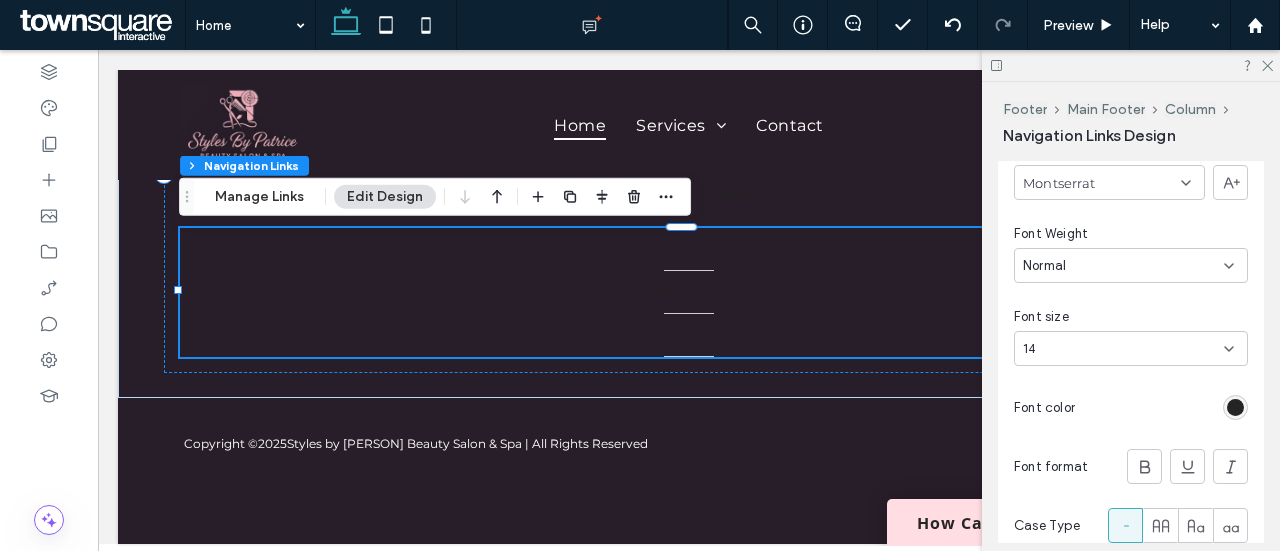 click at bounding box center [1235, 407] 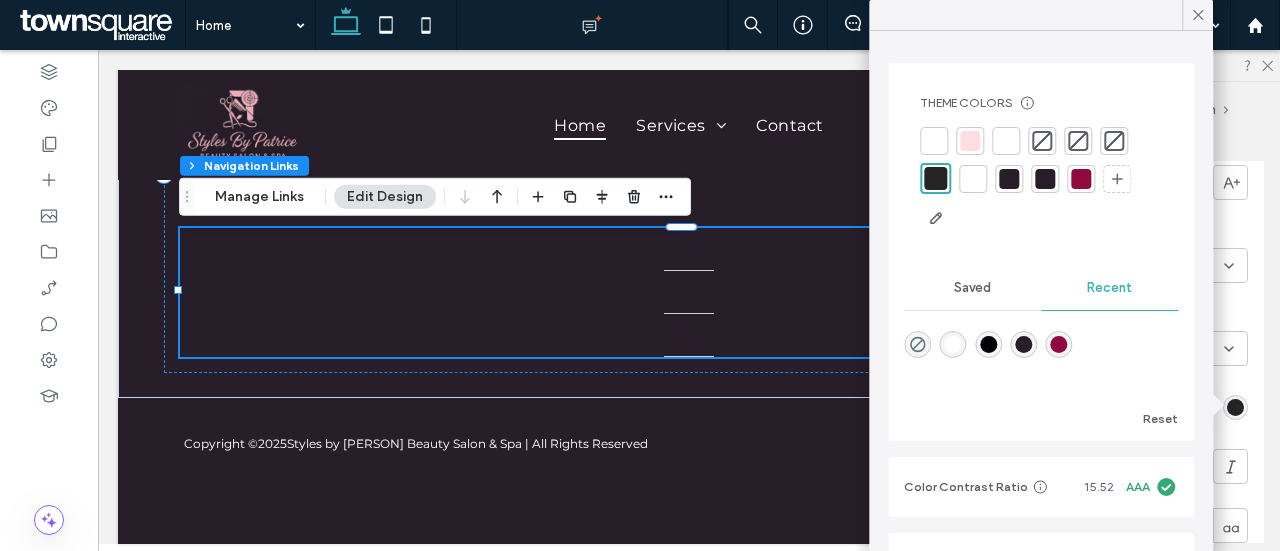 click at bounding box center [970, 141] 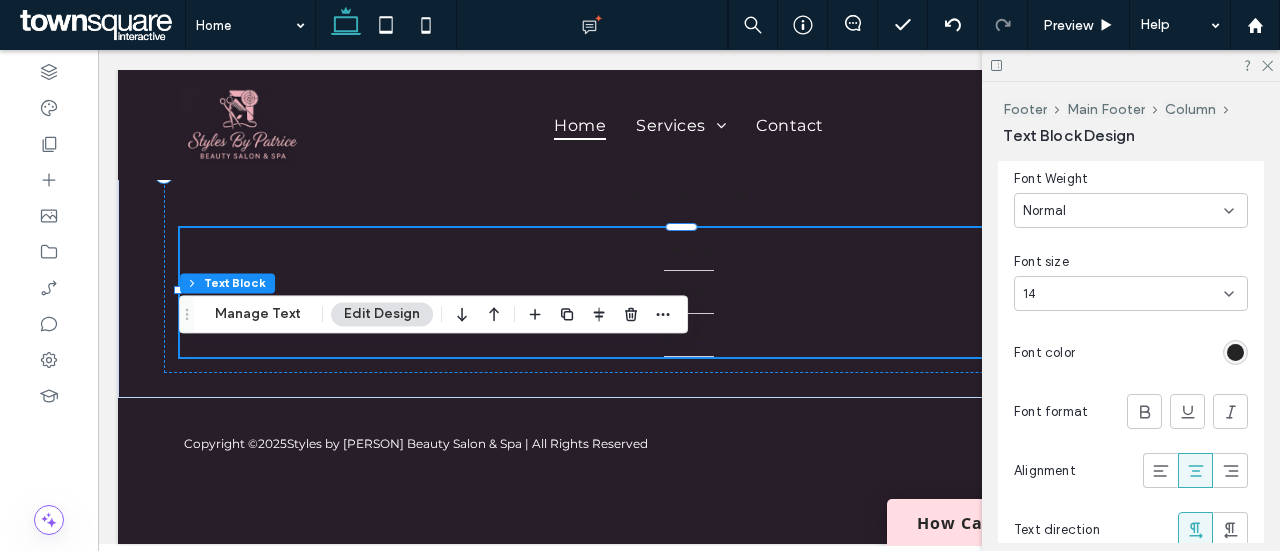 scroll, scrollTop: 382, scrollLeft: 0, axis: vertical 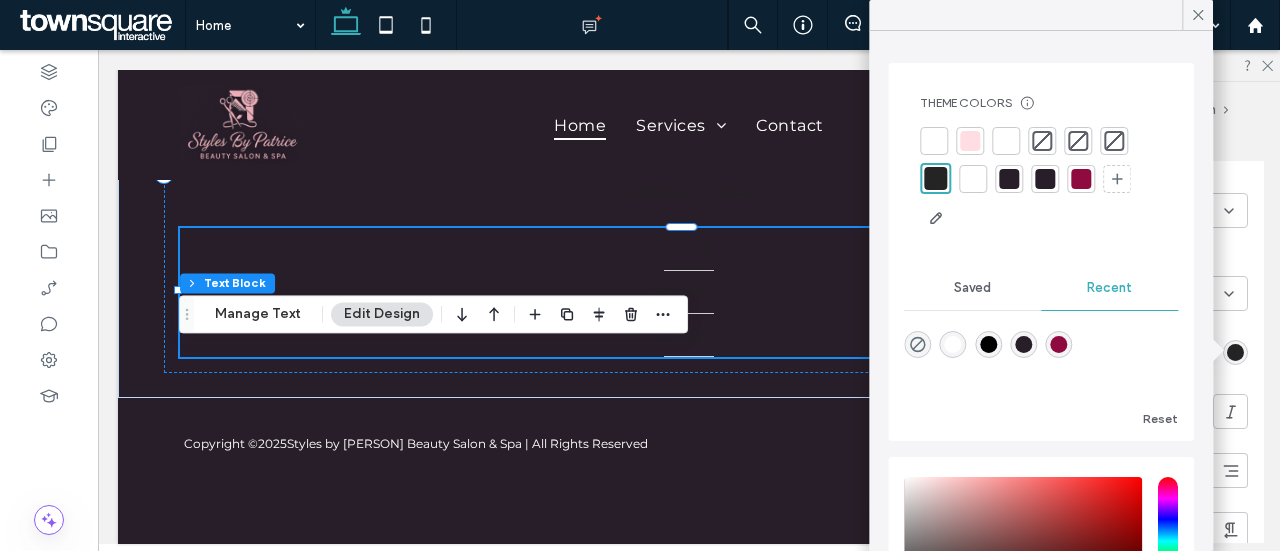 click at bounding box center [970, 141] 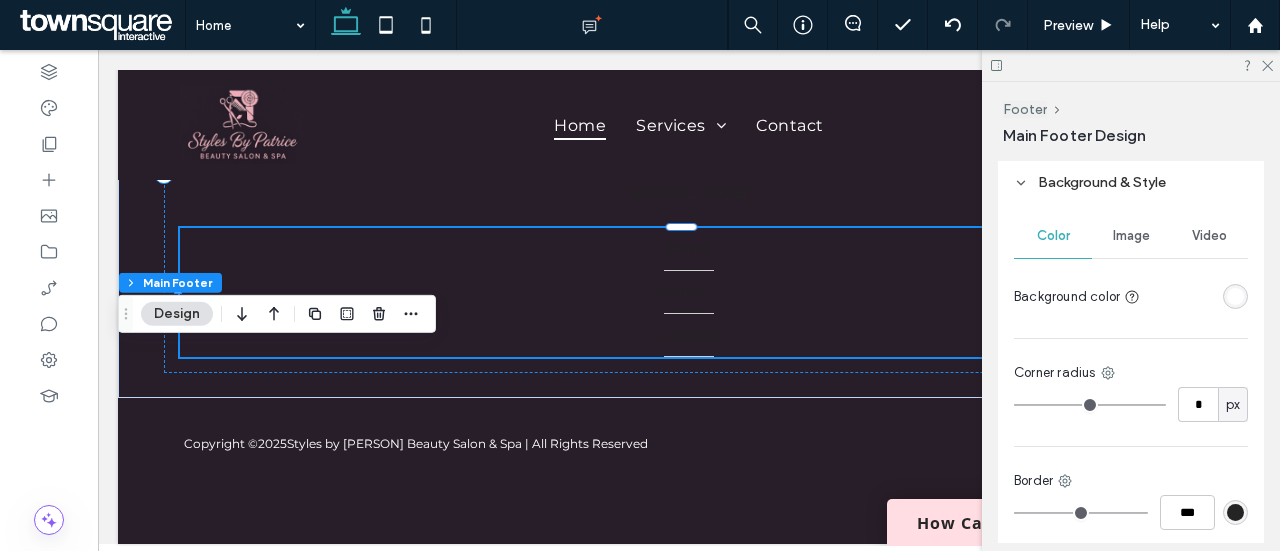 scroll, scrollTop: 341, scrollLeft: 0, axis: vertical 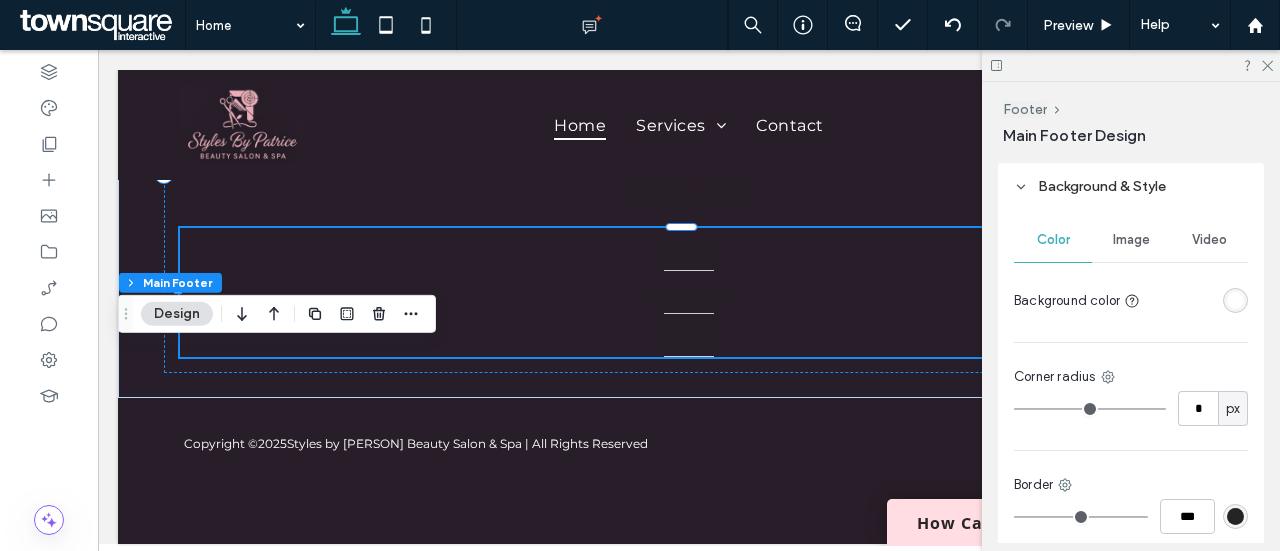 click at bounding box center (1235, 300) 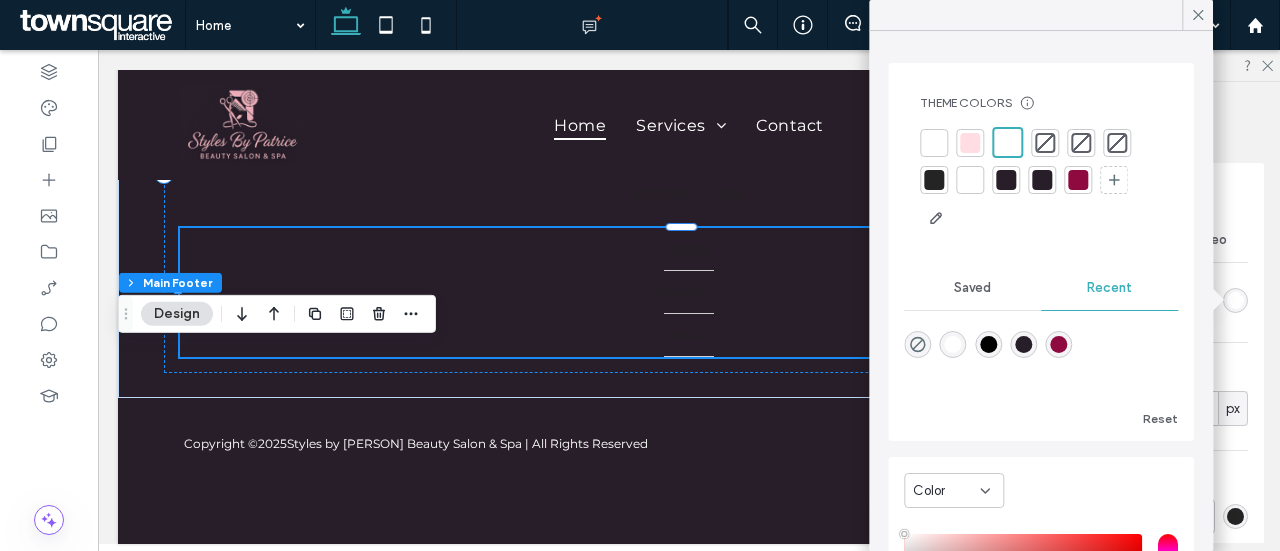 click at bounding box center (1042, 180) 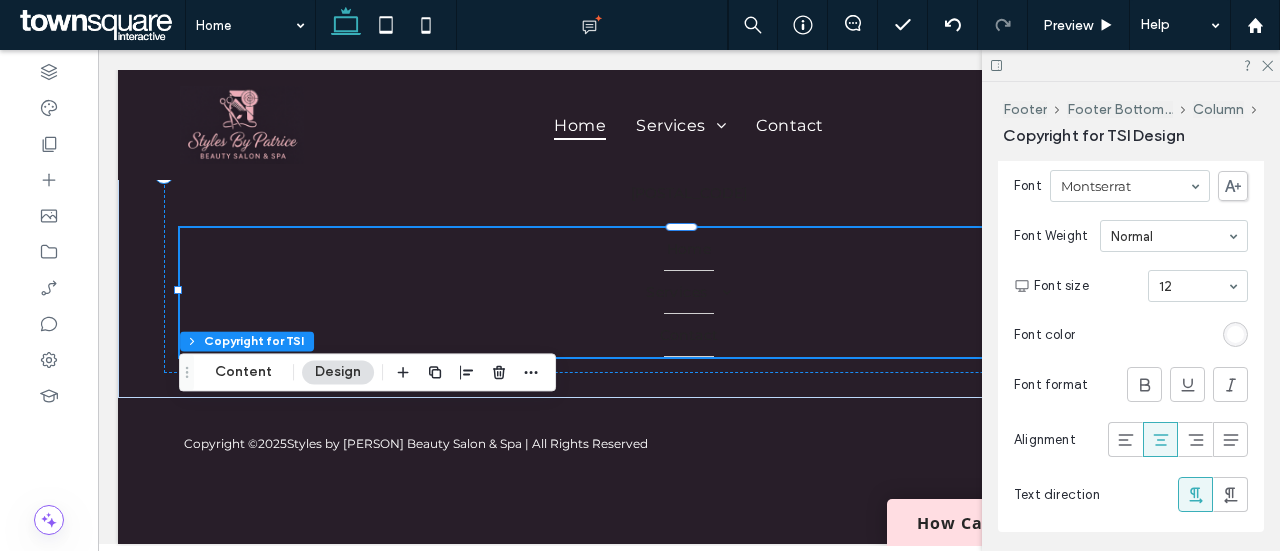 scroll, scrollTop: 423, scrollLeft: 0, axis: vertical 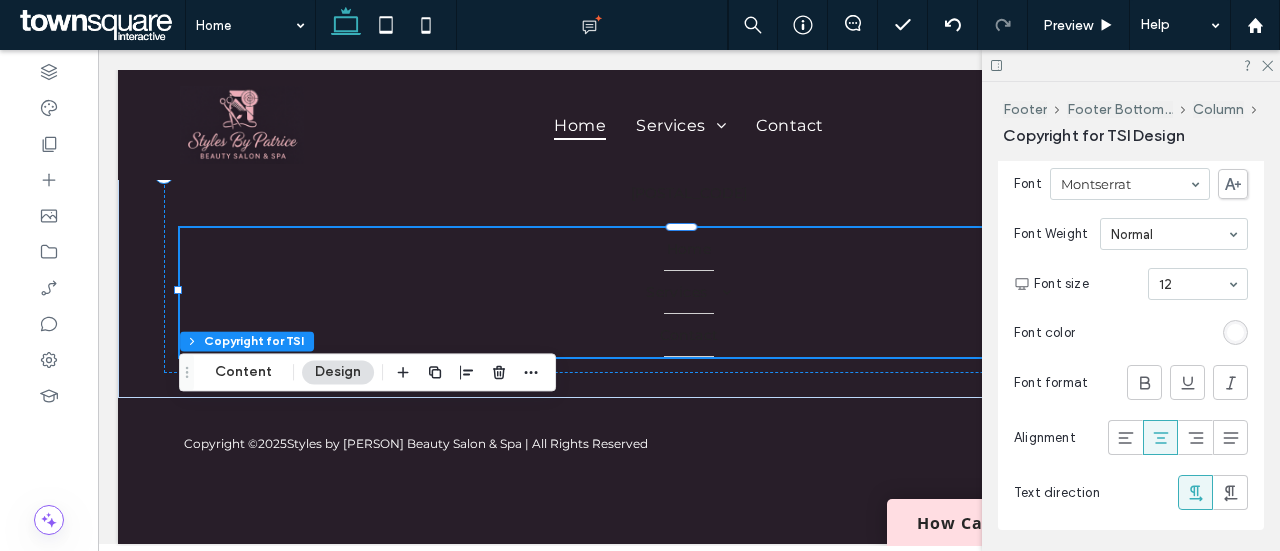 click at bounding box center [1235, 332] 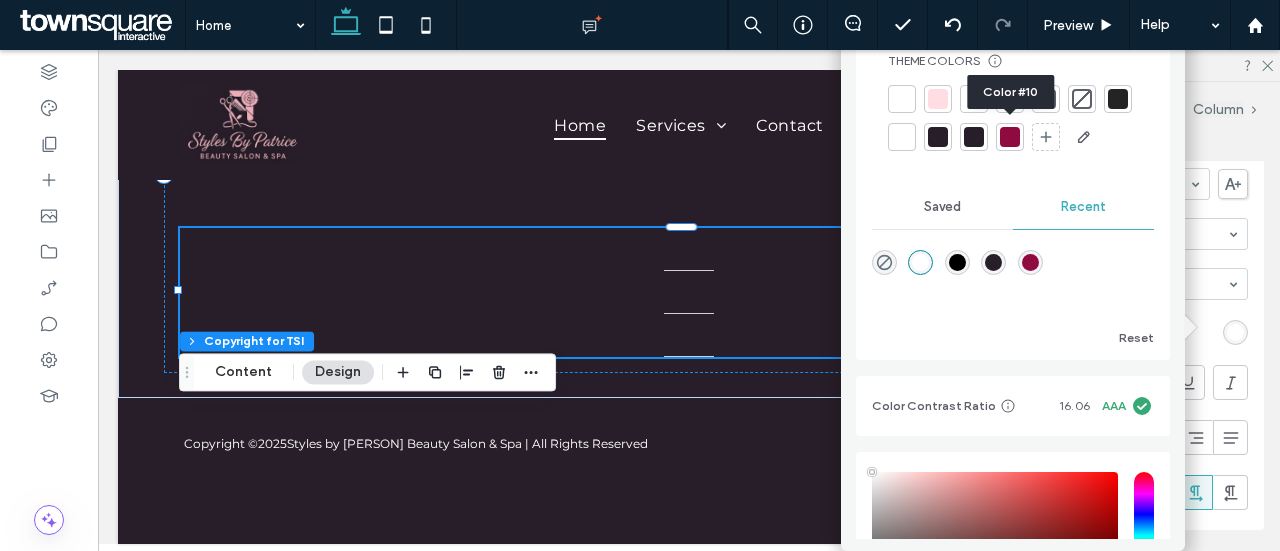 click at bounding box center (974, 137) 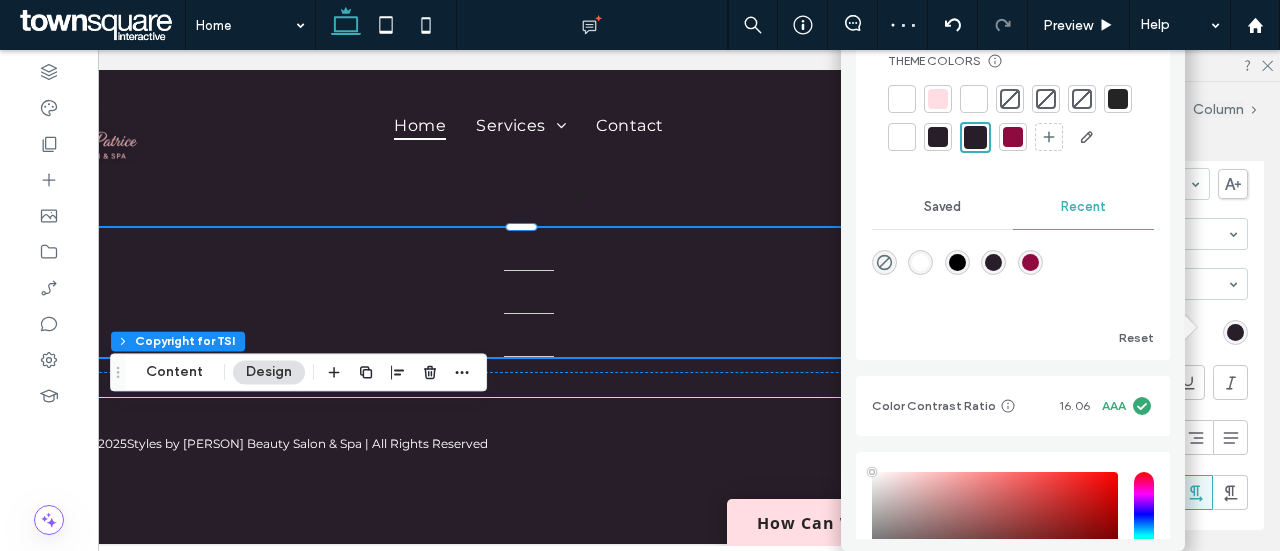 scroll, scrollTop: 0, scrollLeft: 298, axis: horizontal 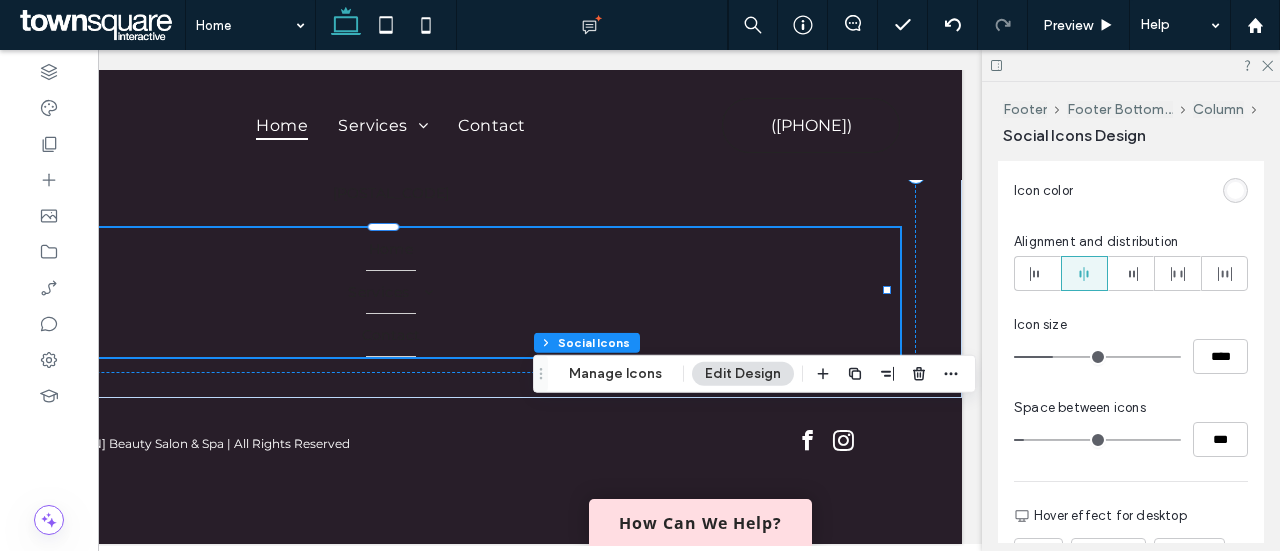 click at bounding box center [1235, 190] 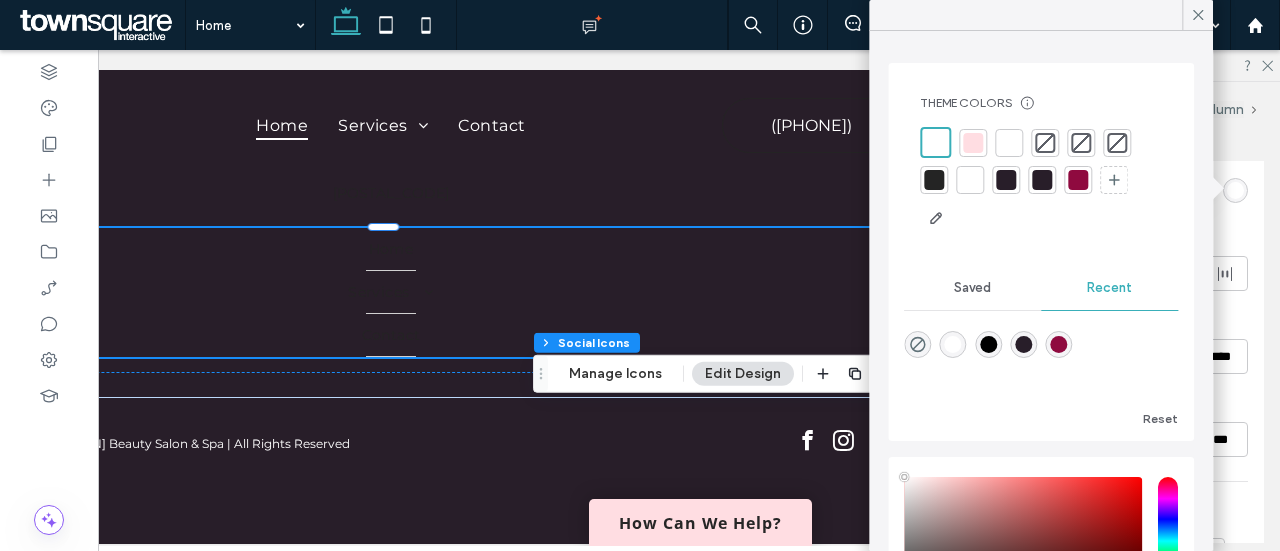 click at bounding box center (1042, 180) 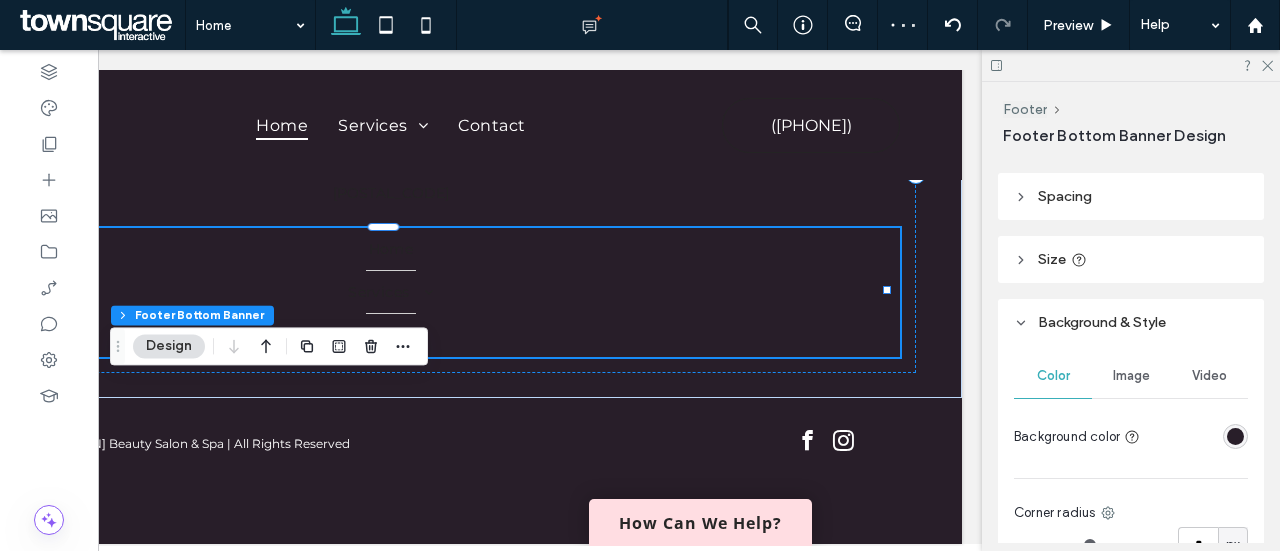 scroll, scrollTop: 274, scrollLeft: 0, axis: vertical 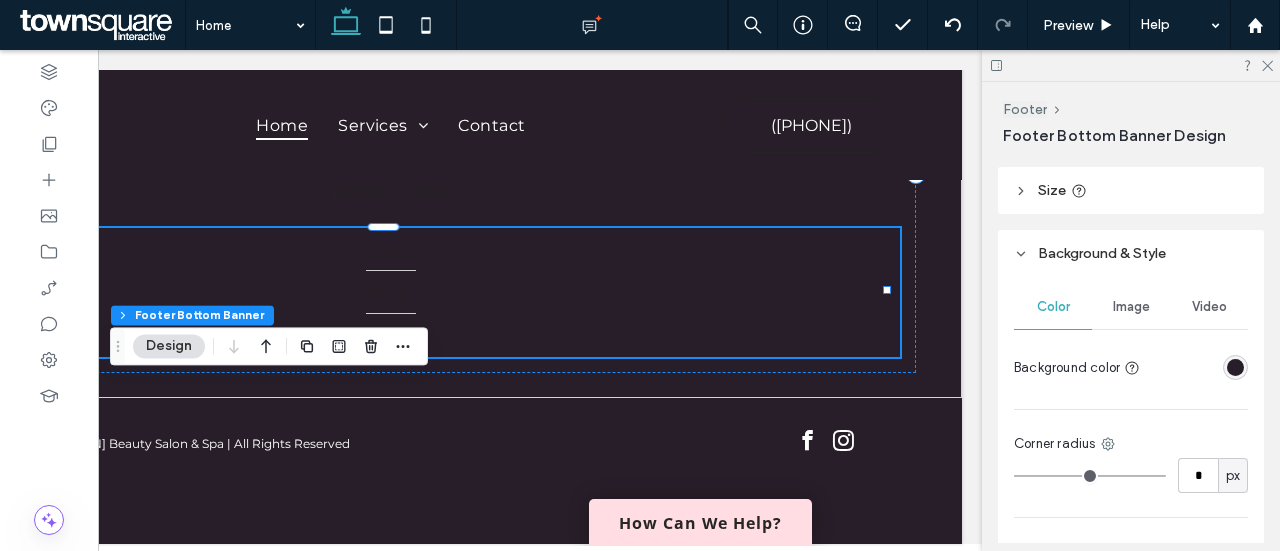 click at bounding box center (1235, 367) 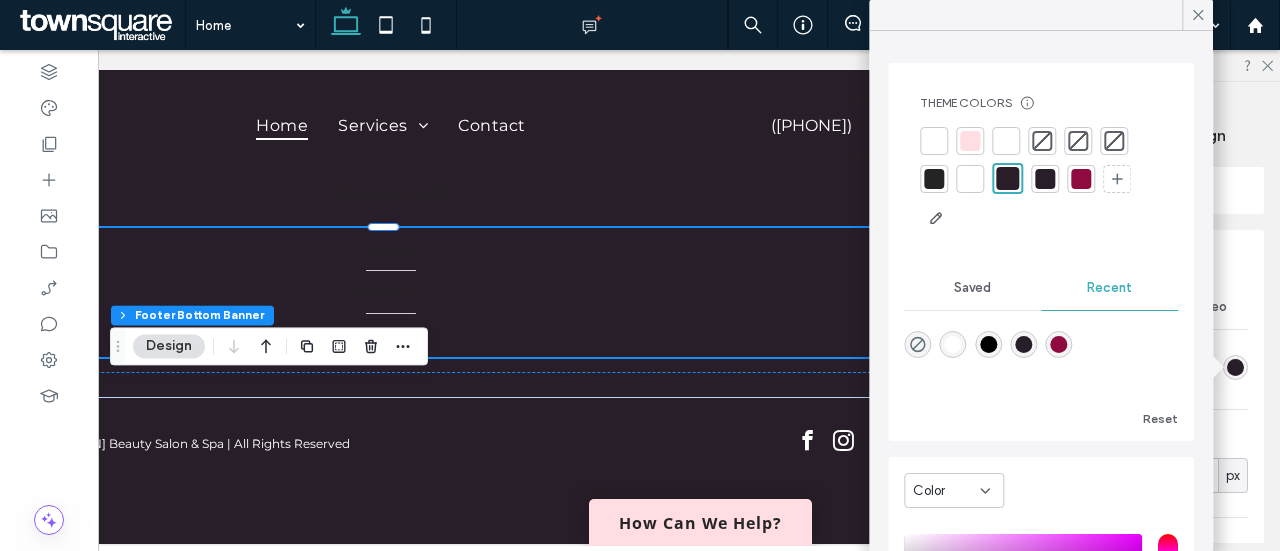 click at bounding box center (934, 141) 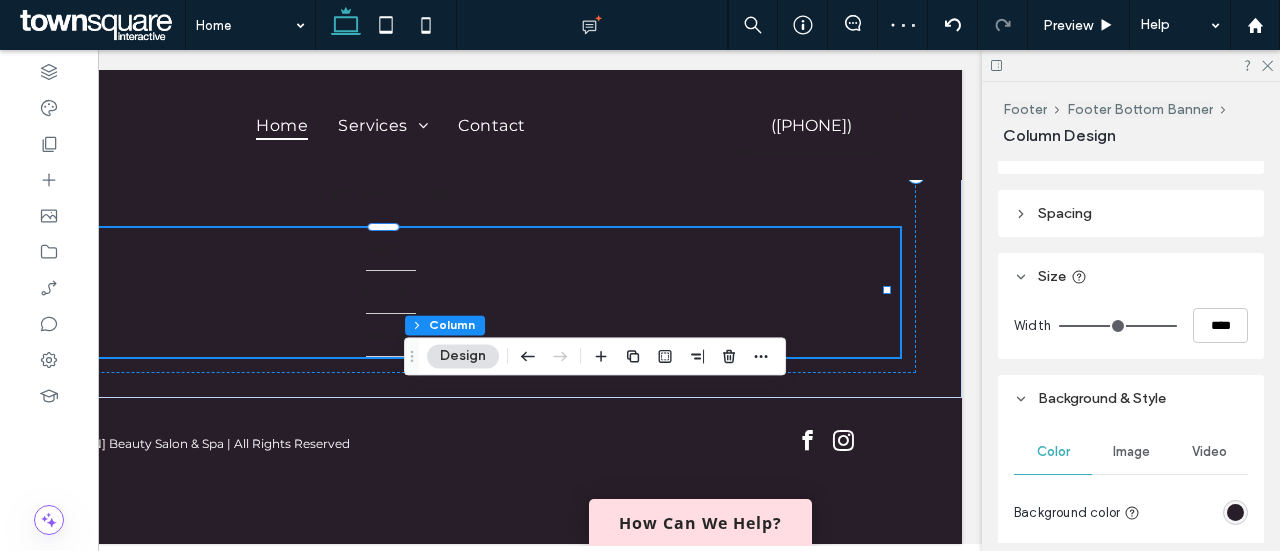 scroll, scrollTop: 312, scrollLeft: 0, axis: vertical 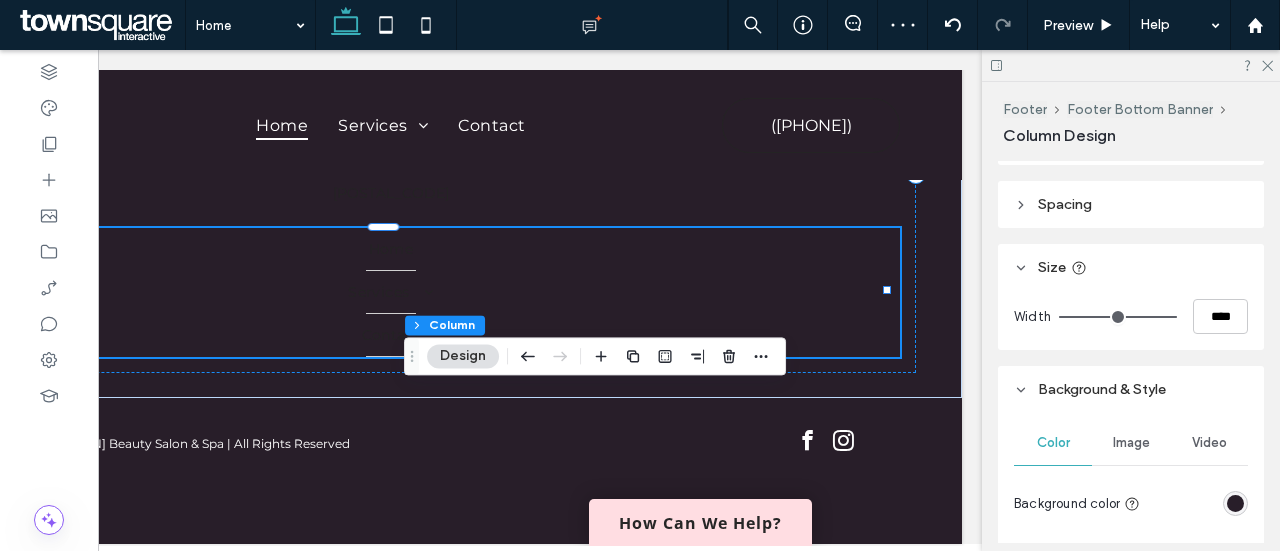 click at bounding box center (1235, 503) 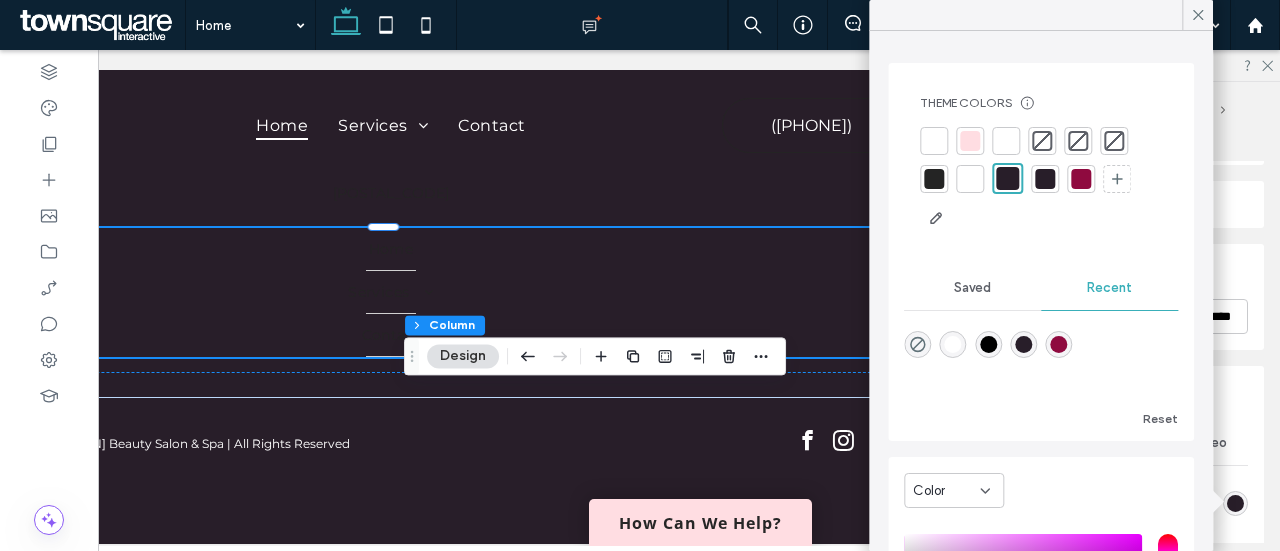 click at bounding box center [934, 141] 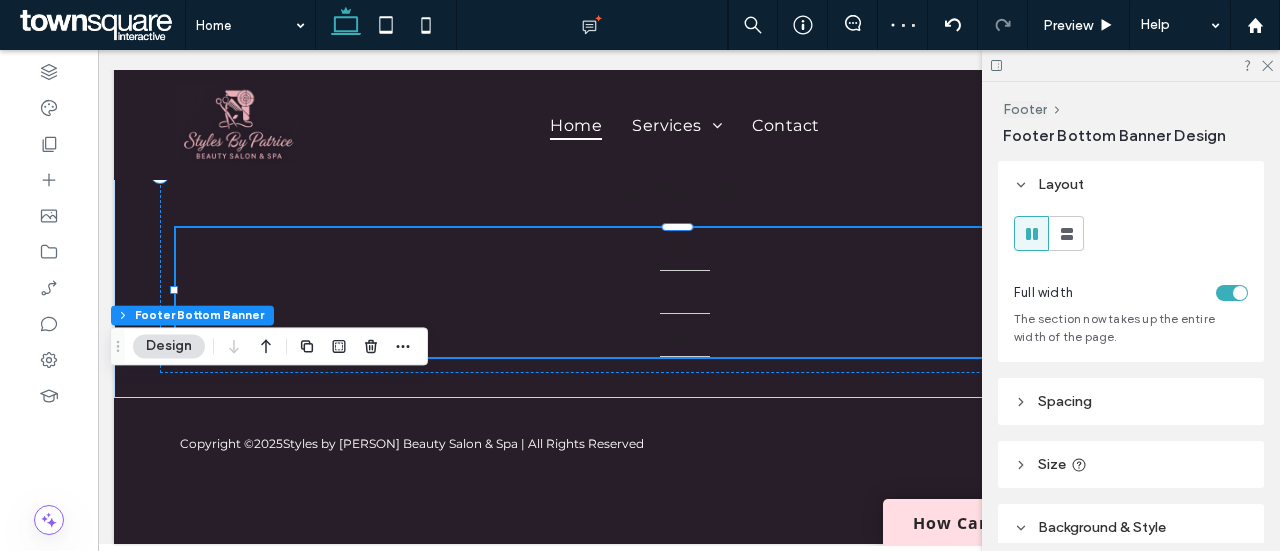 scroll, scrollTop: 0, scrollLeft: 3, axis: horizontal 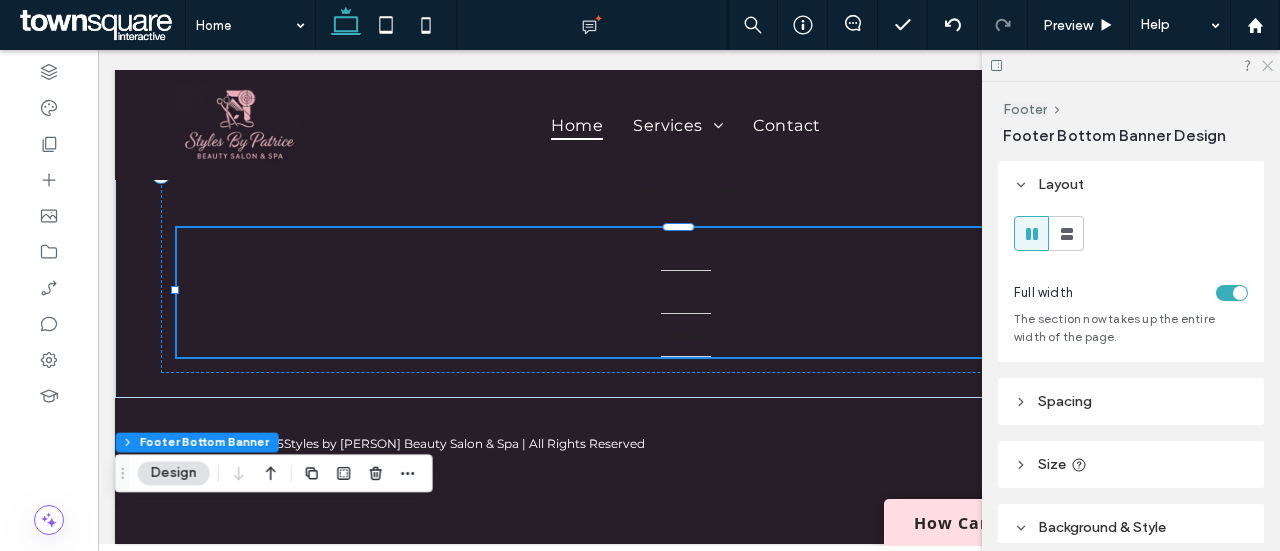 click 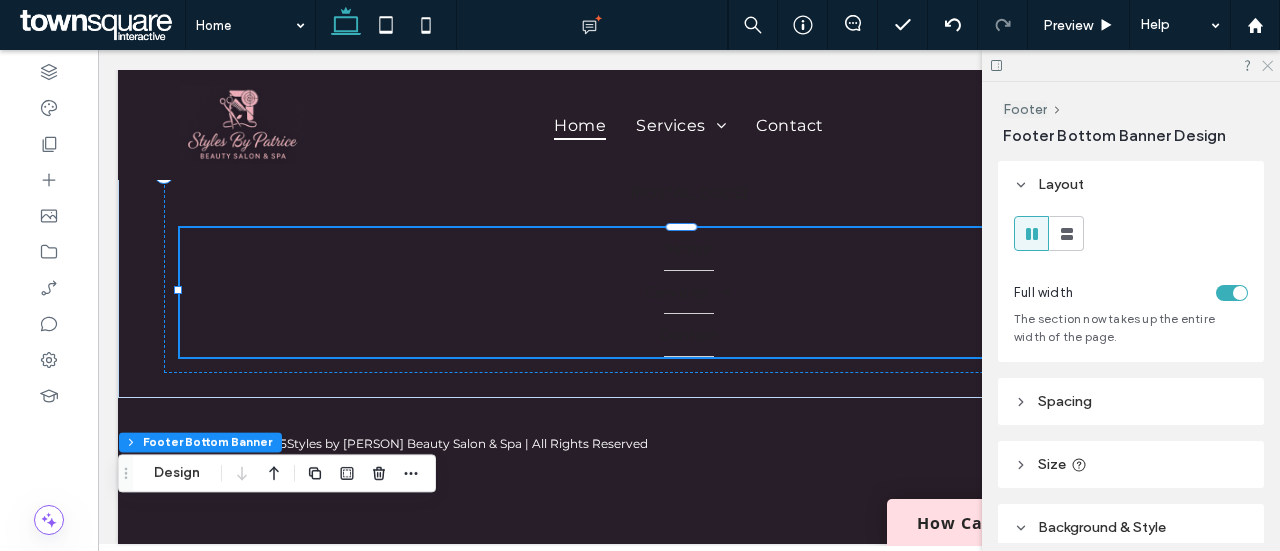 scroll, scrollTop: 0, scrollLeft: 0, axis: both 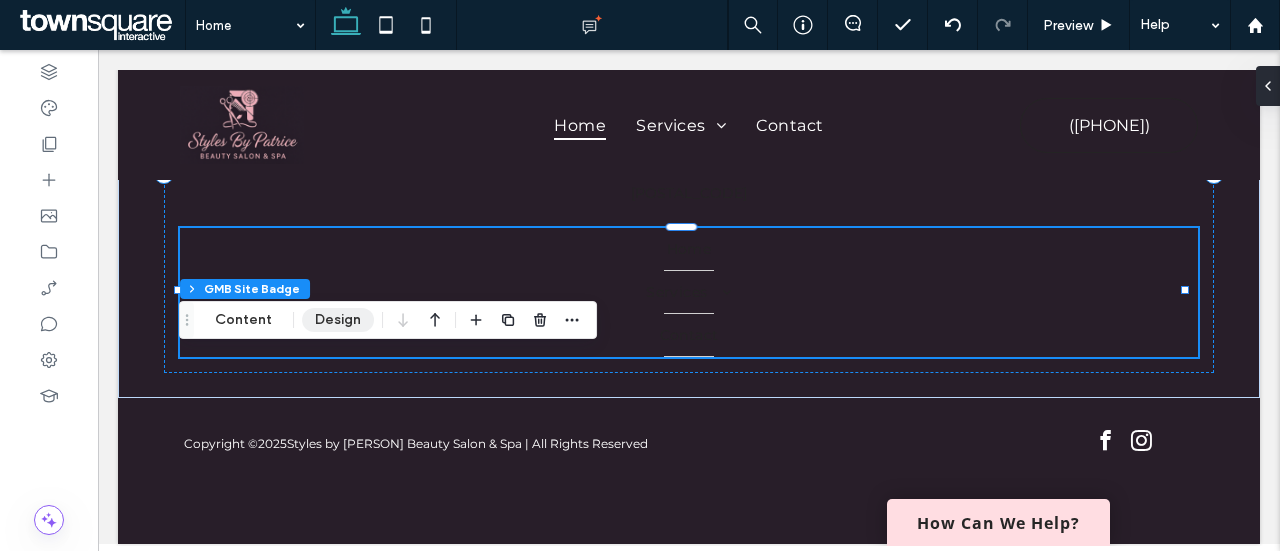 click on "Design" at bounding box center [338, 320] 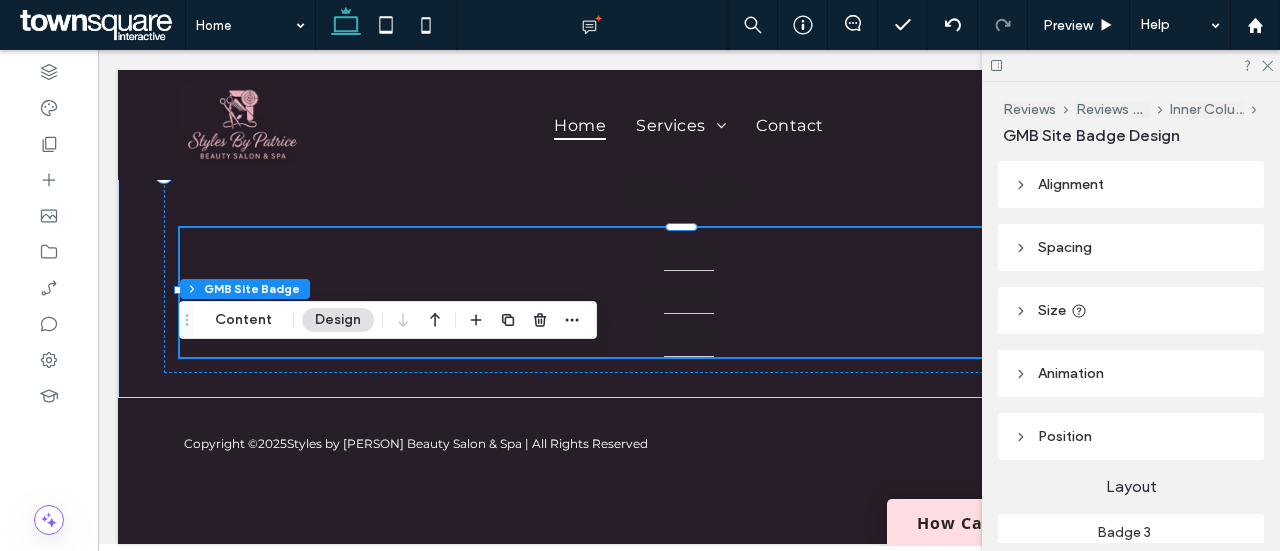 scroll, scrollTop: 1, scrollLeft: 0, axis: vertical 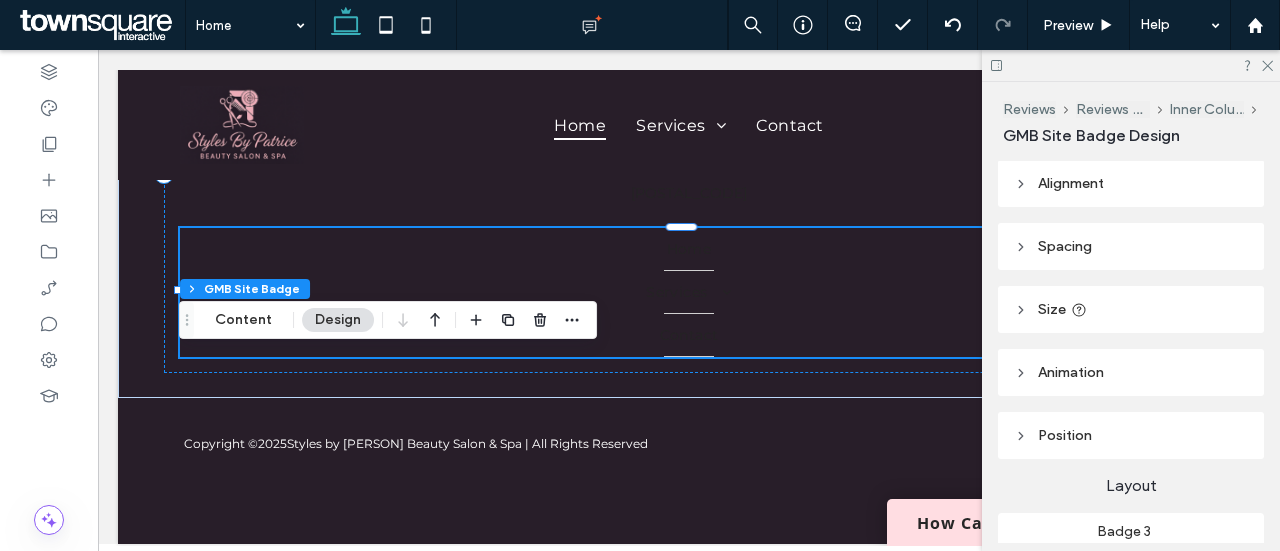 click on "Alignment" at bounding box center [1131, 183] 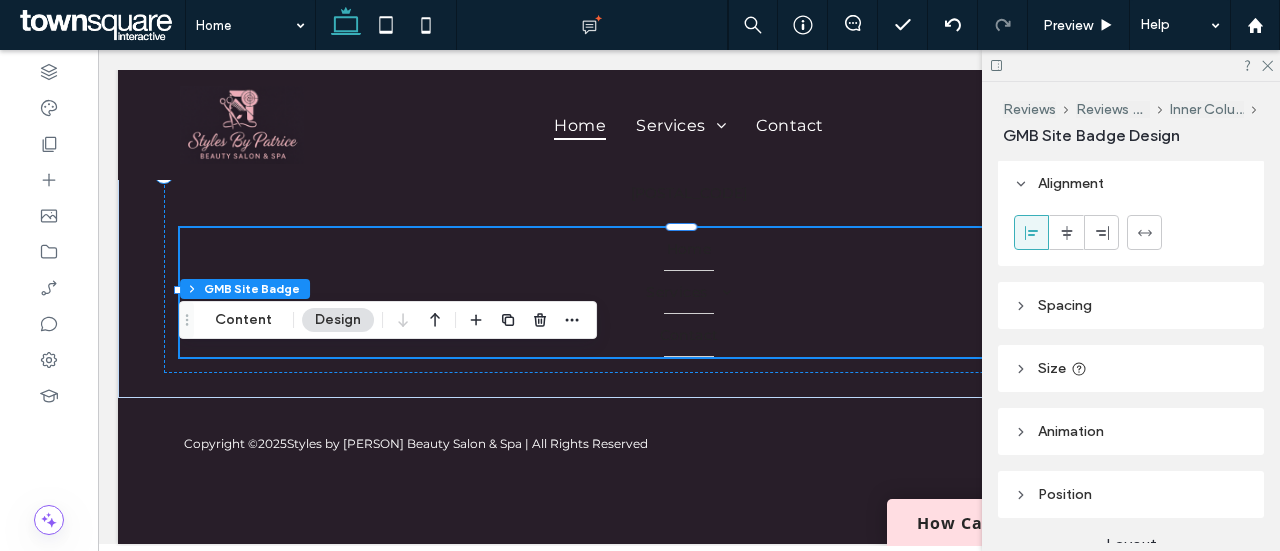 click on "Spacing" at bounding box center (1131, 305) 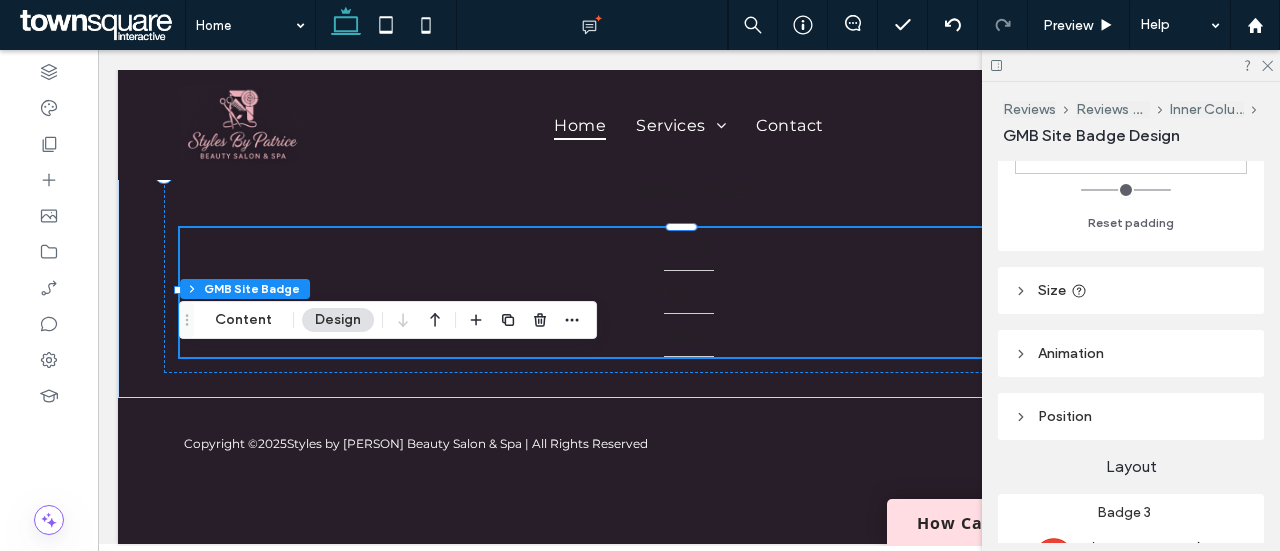 scroll, scrollTop: 391, scrollLeft: 0, axis: vertical 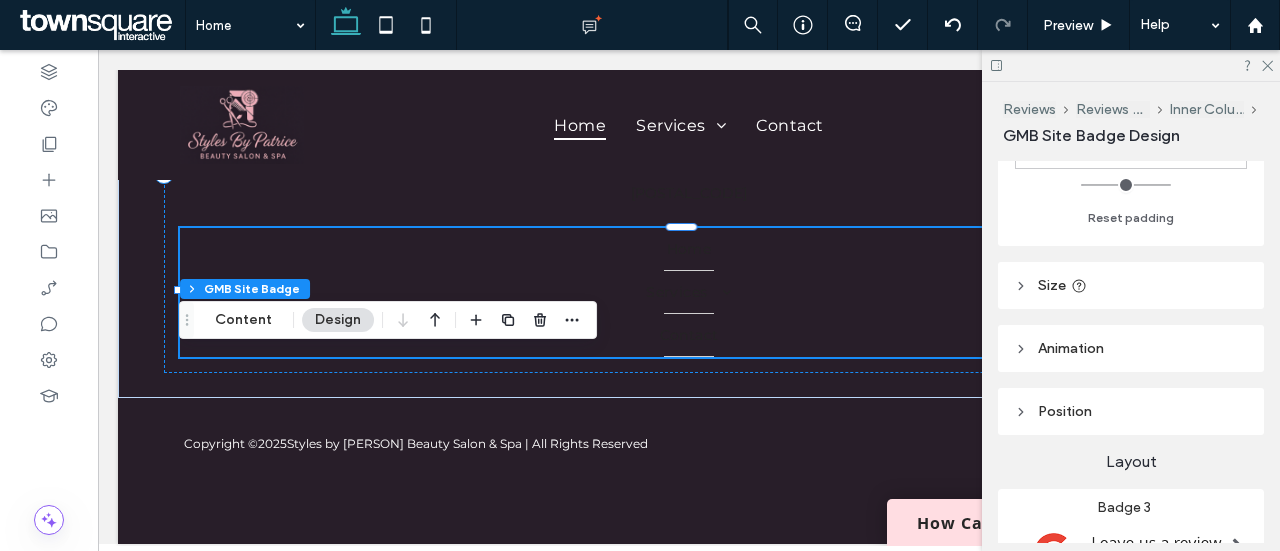 click on "Size" at bounding box center [1052, 285] 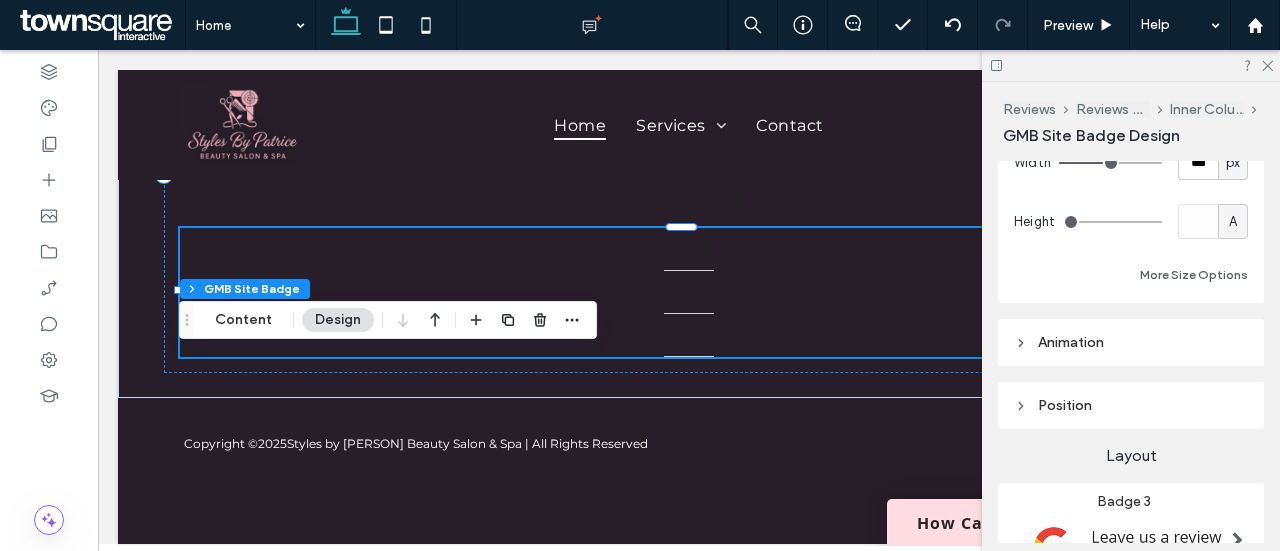 scroll, scrollTop: 572, scrollLeft: 0, axis: vertical 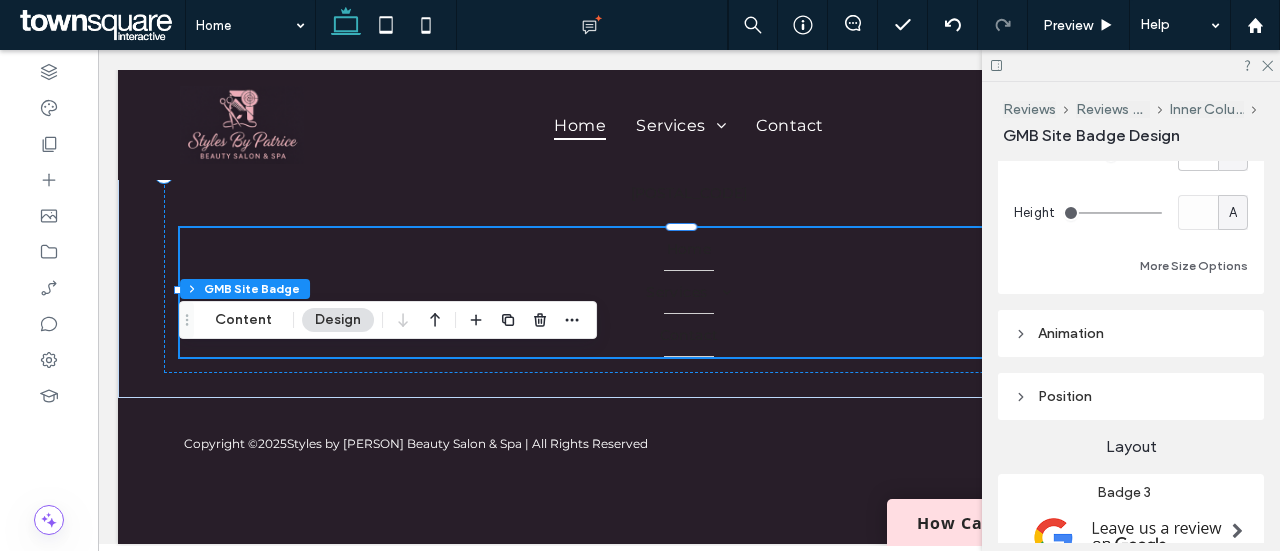 click on "Animation" at bounding box center [1071, 333] 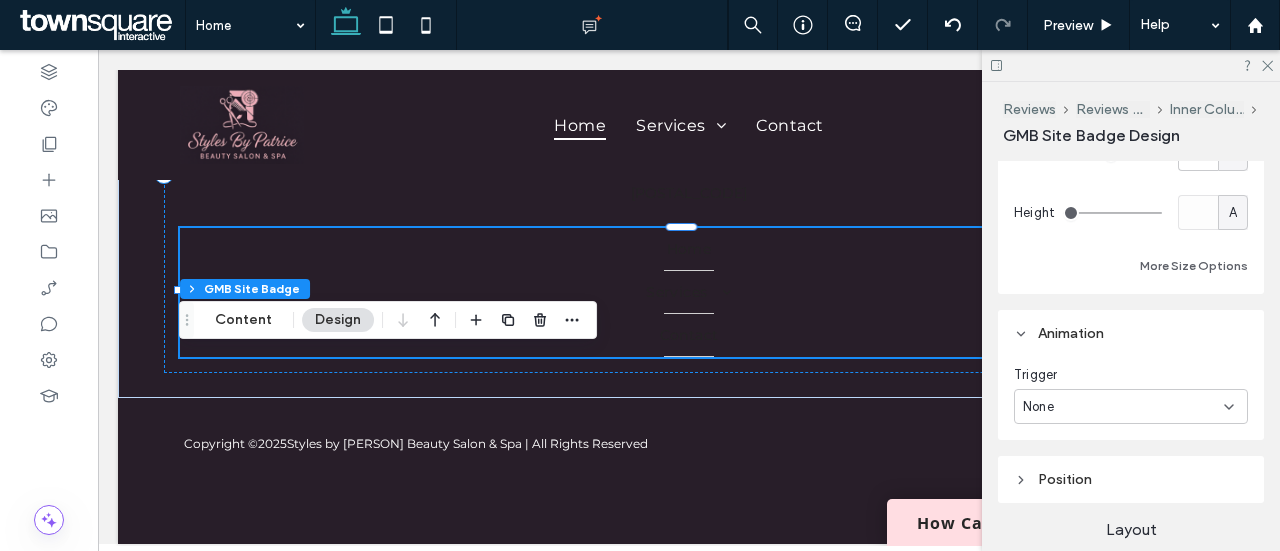 scroll, scrollTop: 678, scrollLeft: 0, axis: vertical 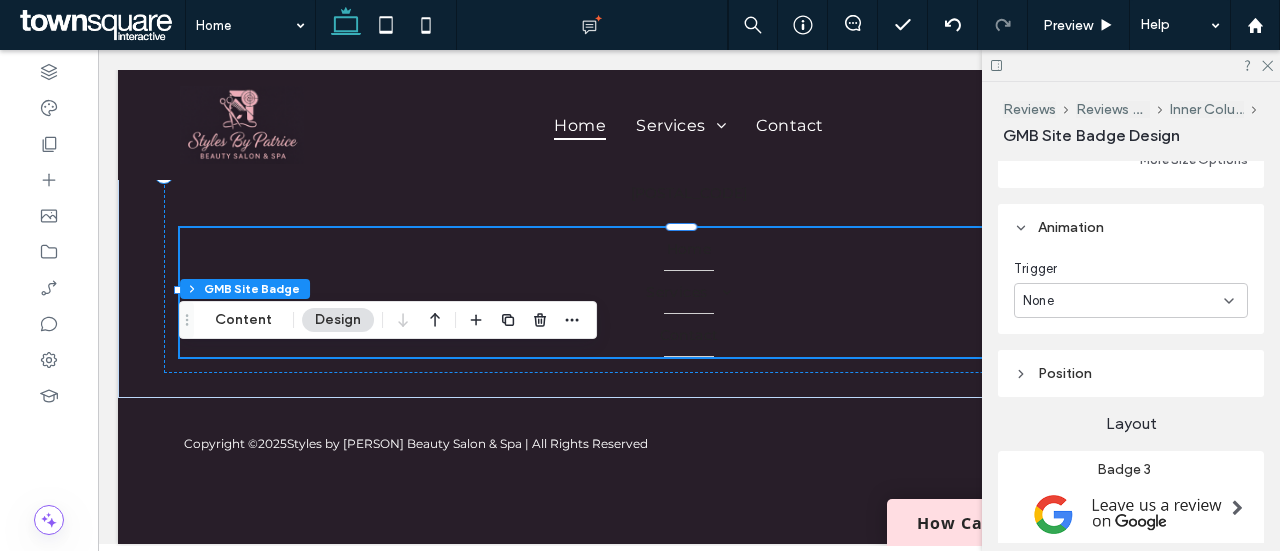 click on "Alignment Spacing Set margins and padding 0px 0% 0px 0% * px 0px * px 0px Reset padding Size Width *** px Height A More Size Options Animation Trigger None Position Position type Default Layout   Badge 3" at bounding box center [1137, 352] 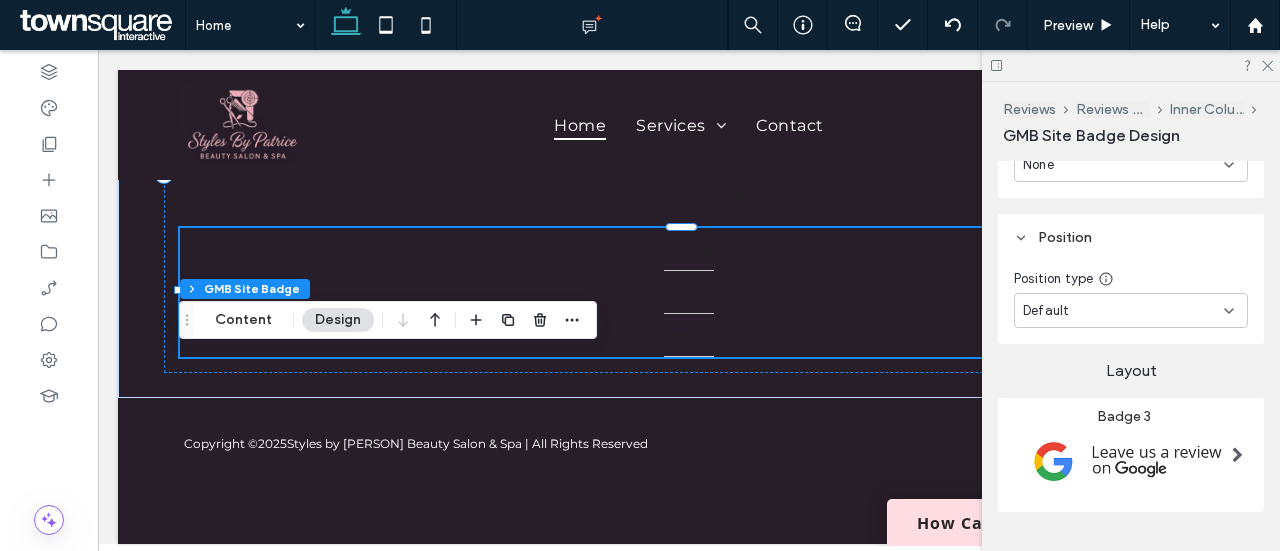 scroll, scrollTop: 817, scrollLeft: 0, axis: vertical 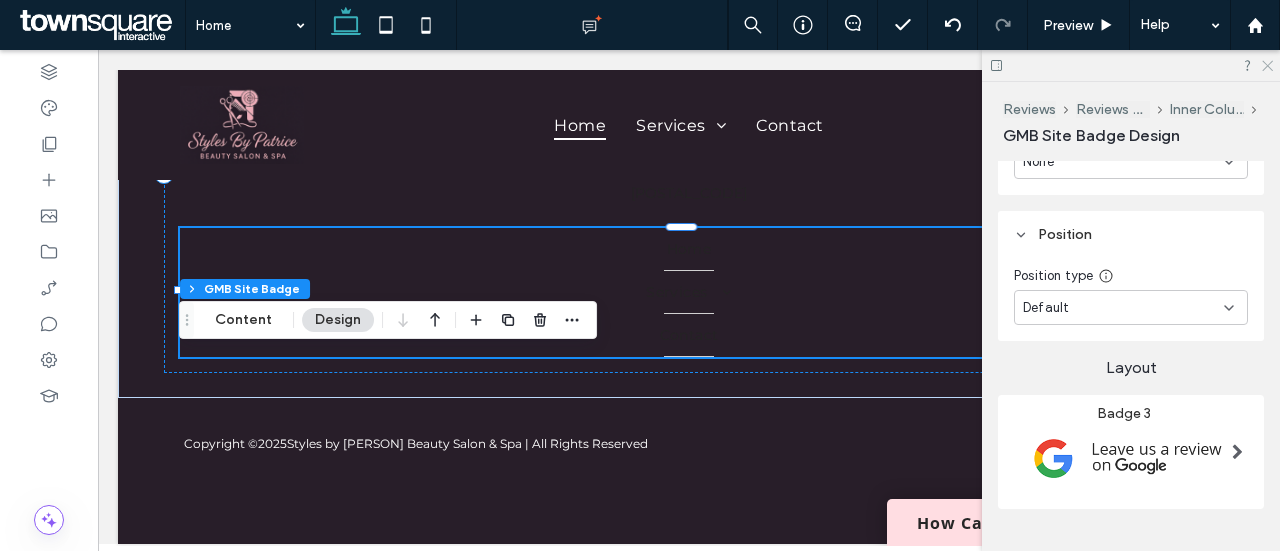click 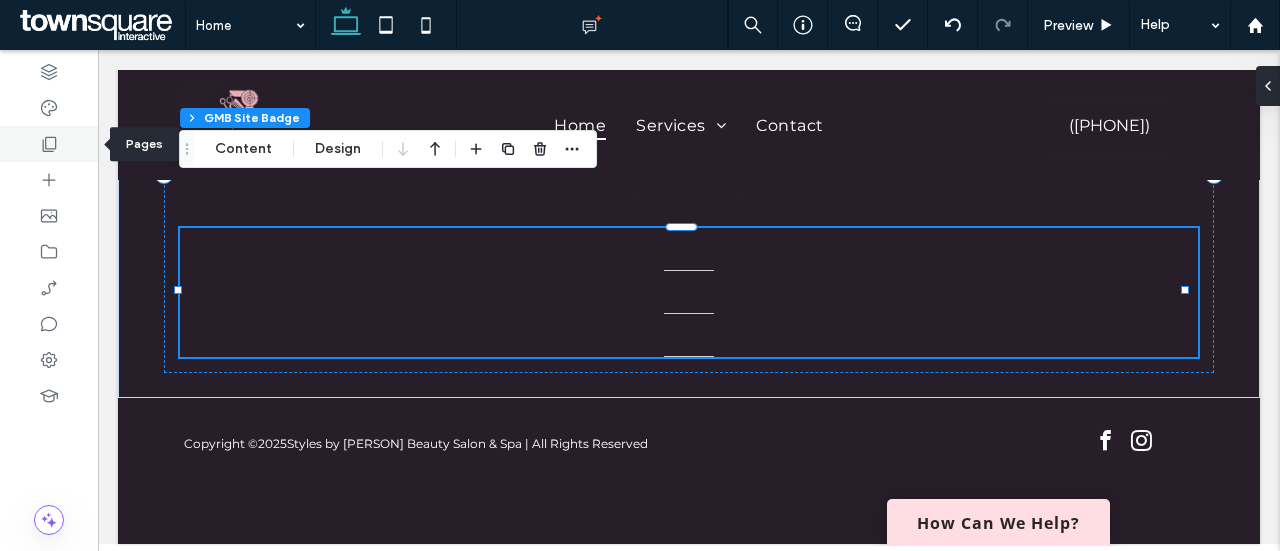 click 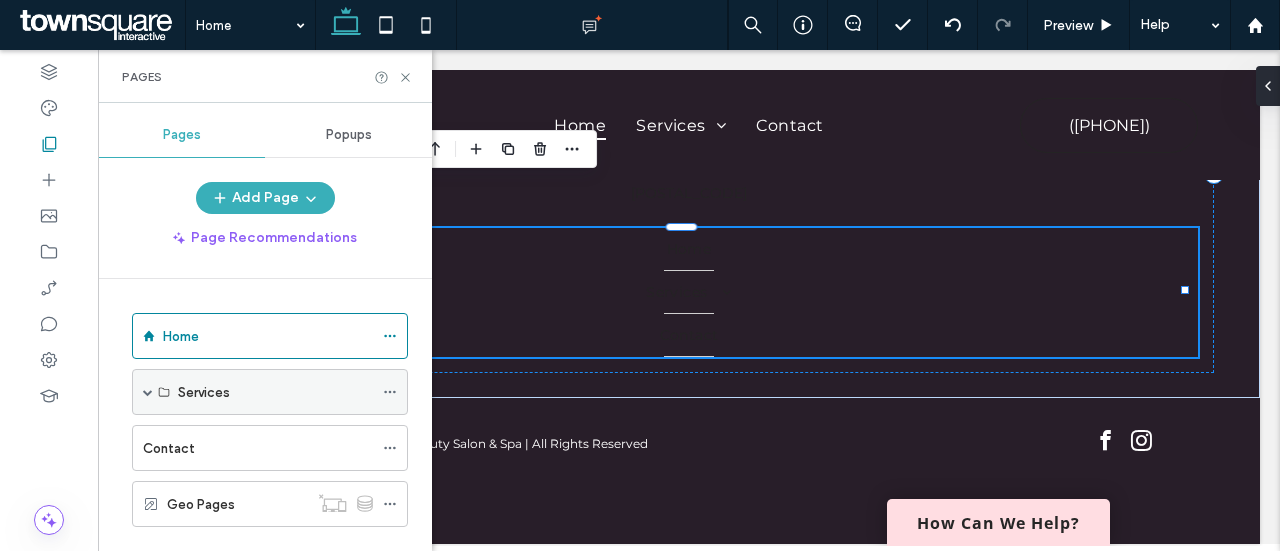 click at bounding box center [148, 392] 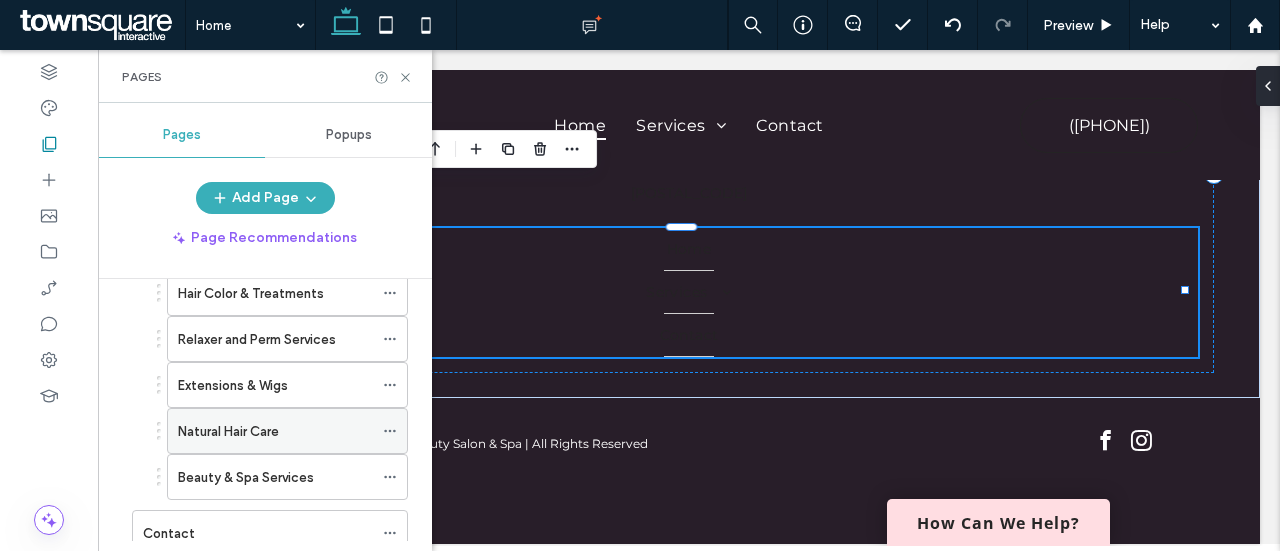 scroll, scrollTop: 54, scrollLeft: 0, axis: vertical 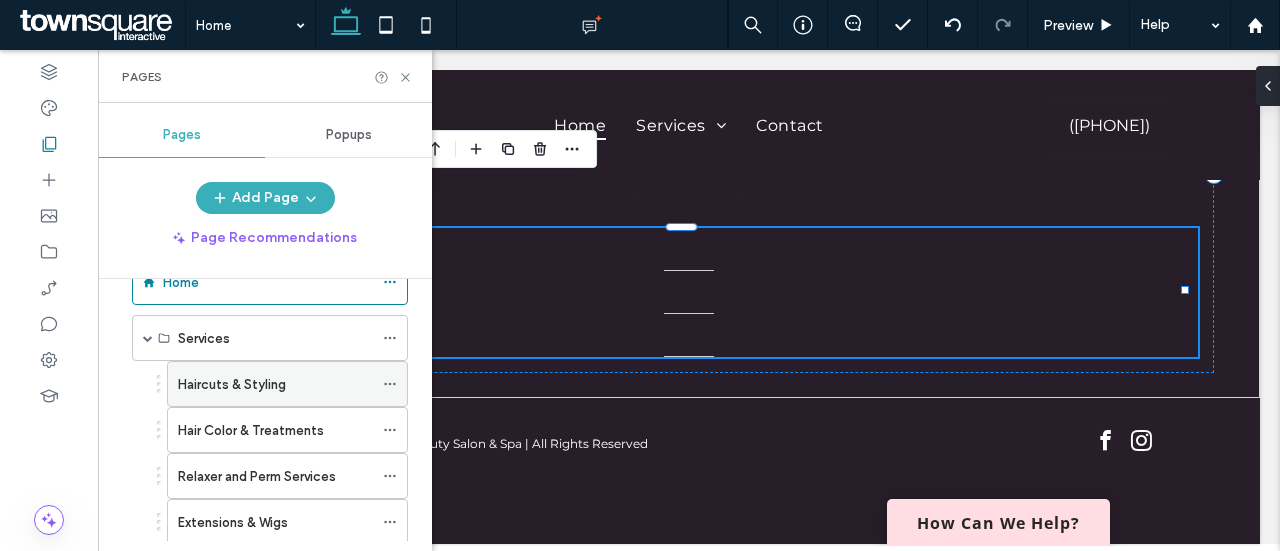 click on "Haircuts & Styling" at bounding box center (232, 384) 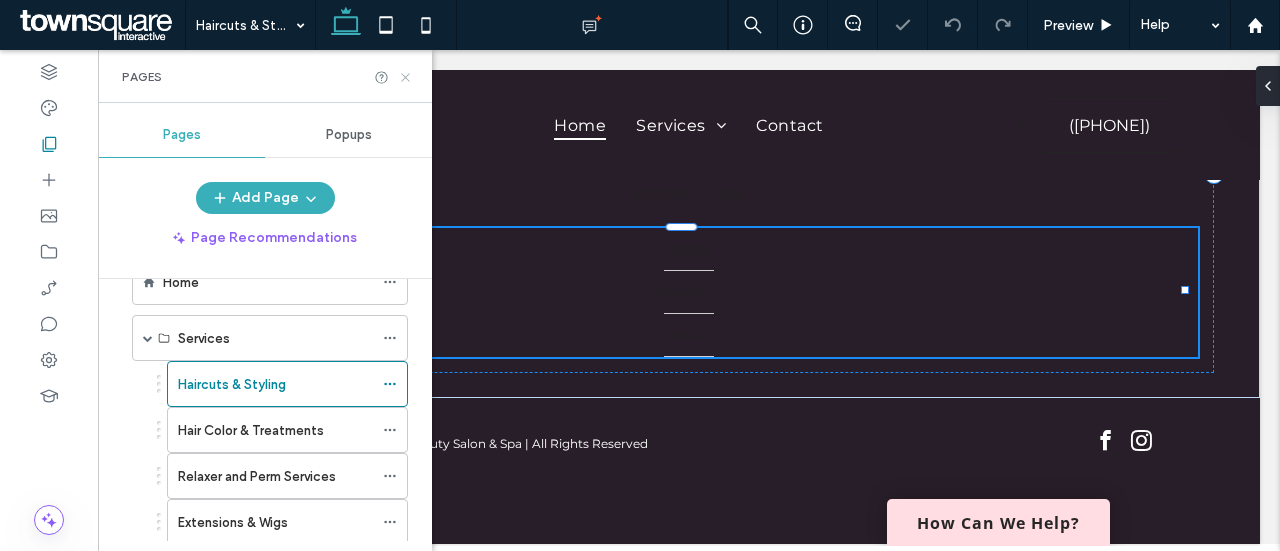 click 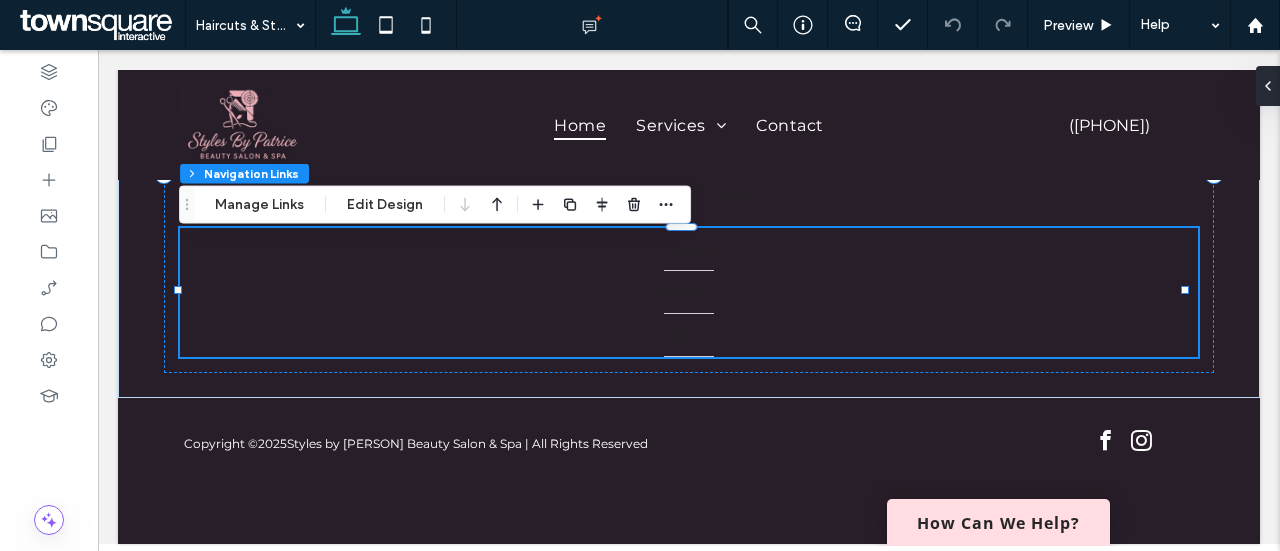 type on "*" 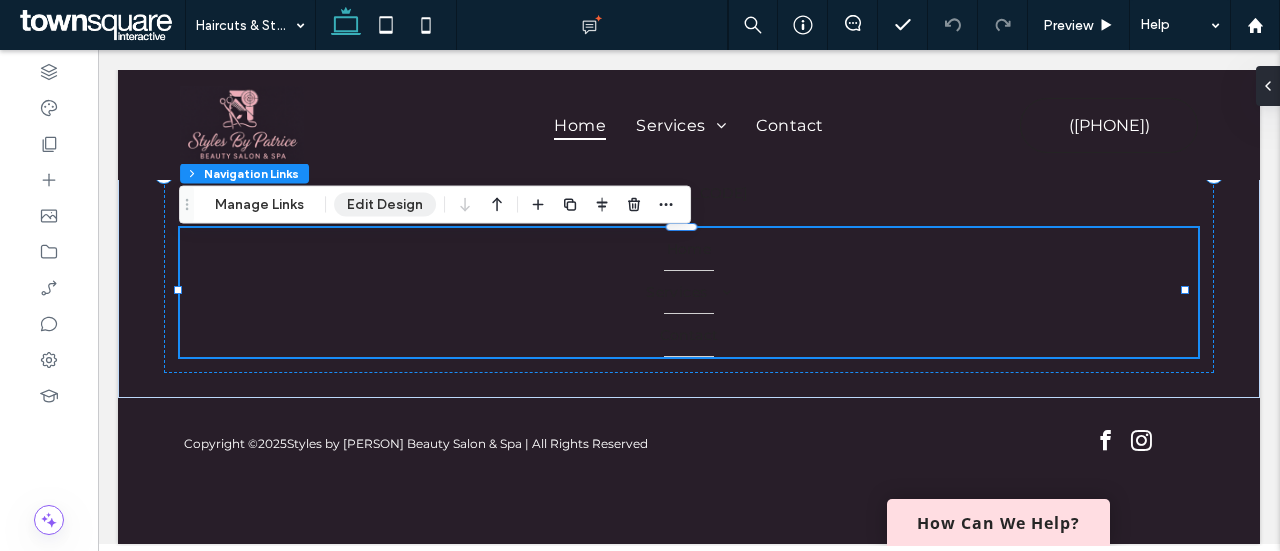 click on "Edit Design" at bounding box center (385, 205) 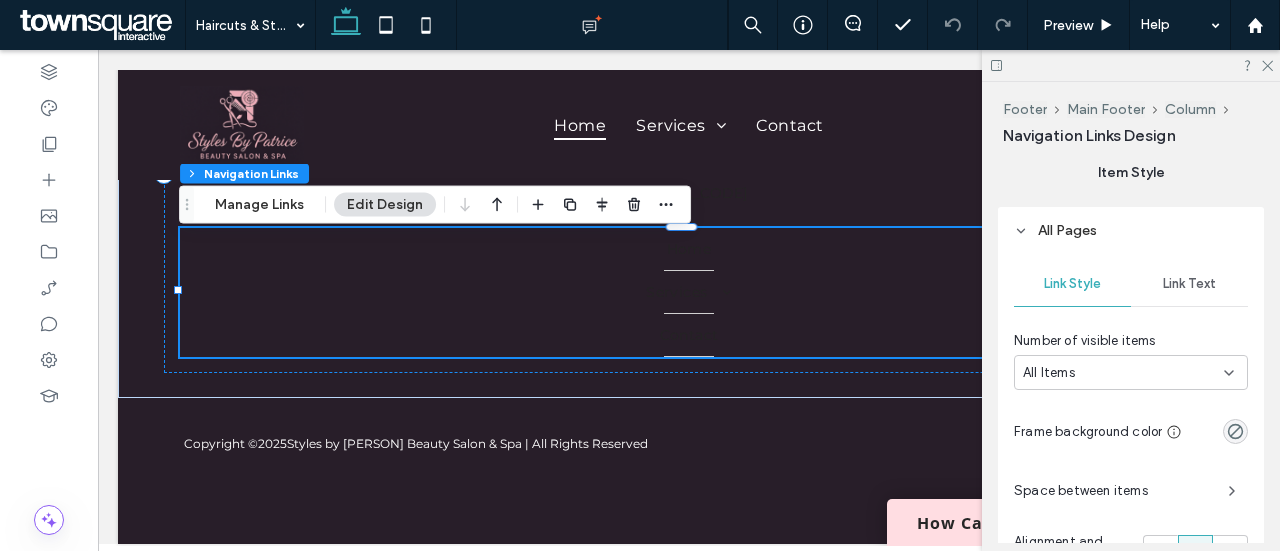scroll, scrollTop: 375, scrollLeft: 0, axis: vertical 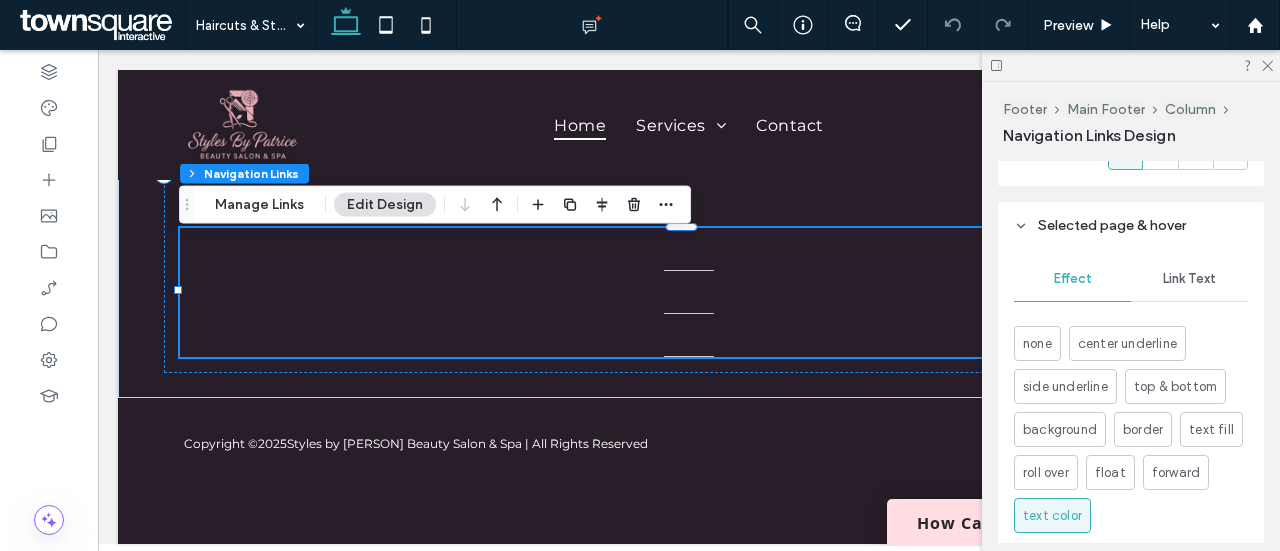 click on "Link Text" at bounding box center [1189, 279] 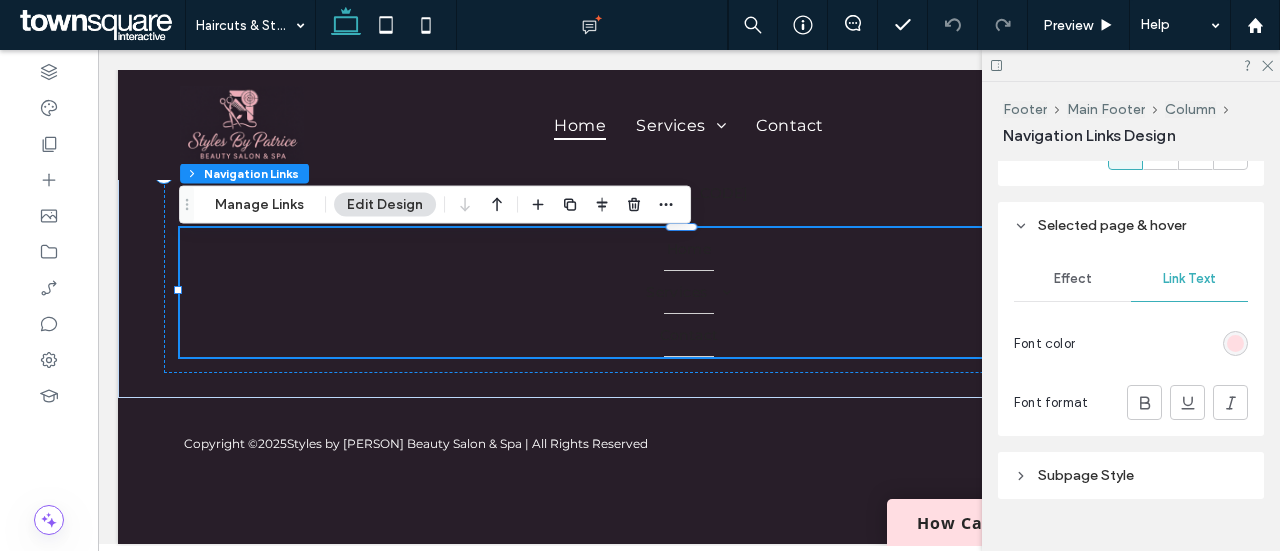 scroll, scrollTop: 970, scrollLeft: 0, axis: vertical 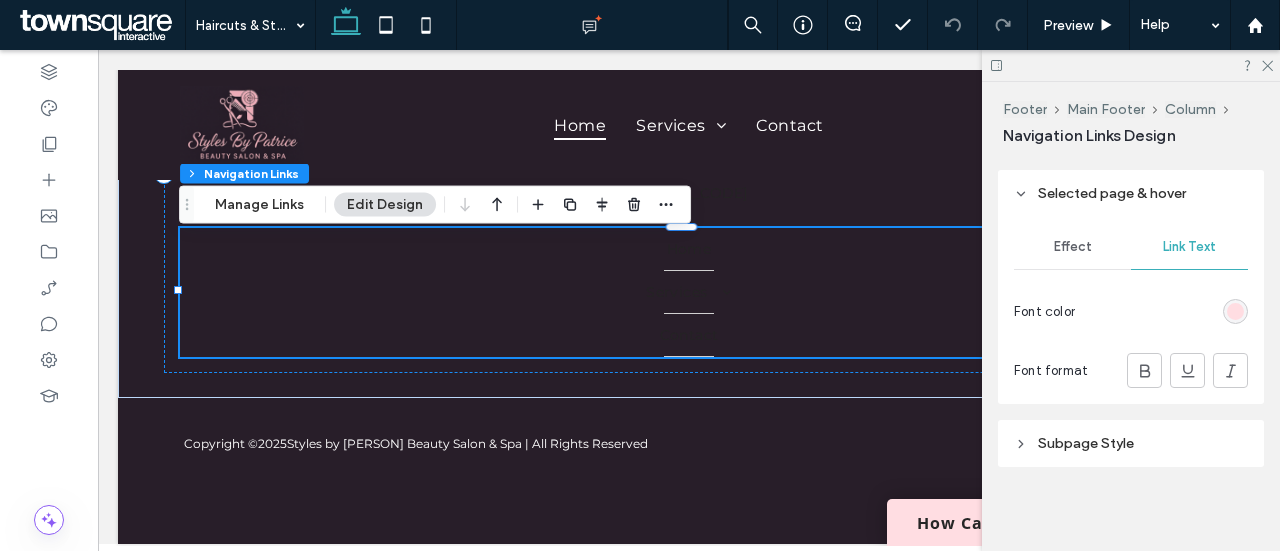 click on "Effect" at bounding box center [1073, 247] 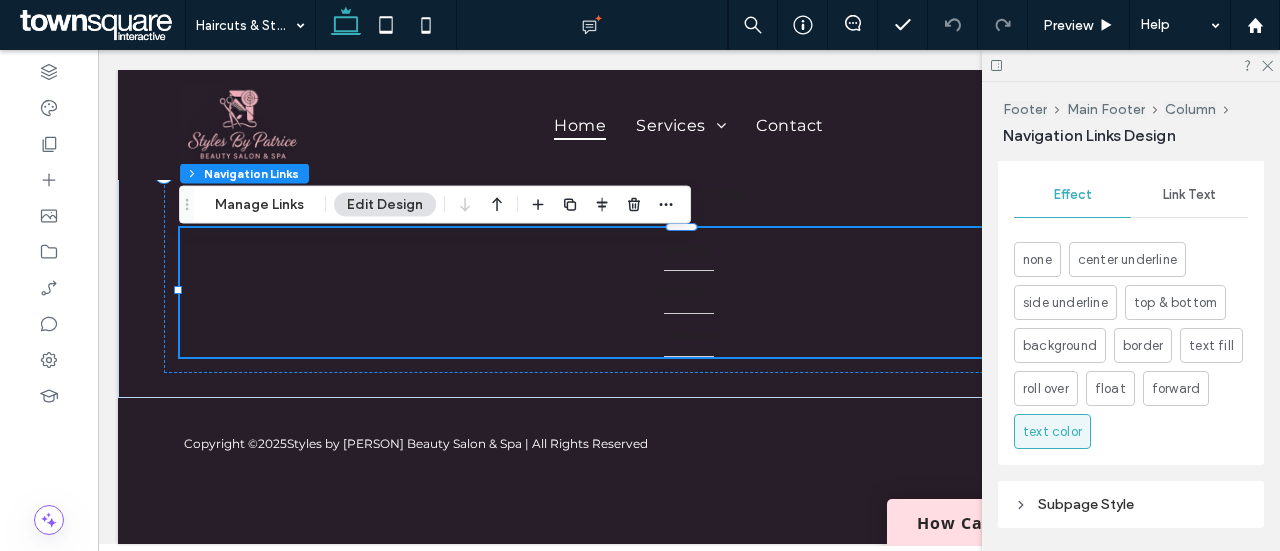 scroll, scrollTop: 1042, scrollLeft: 0, axis: vertical 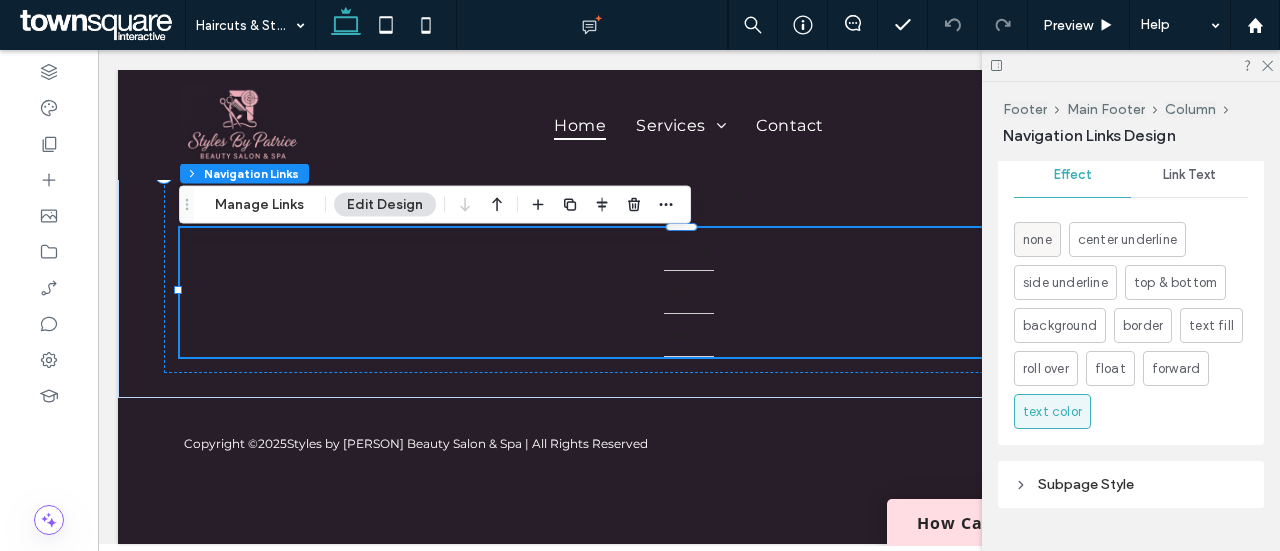 click on "none" at bounding box center [1037, 240] 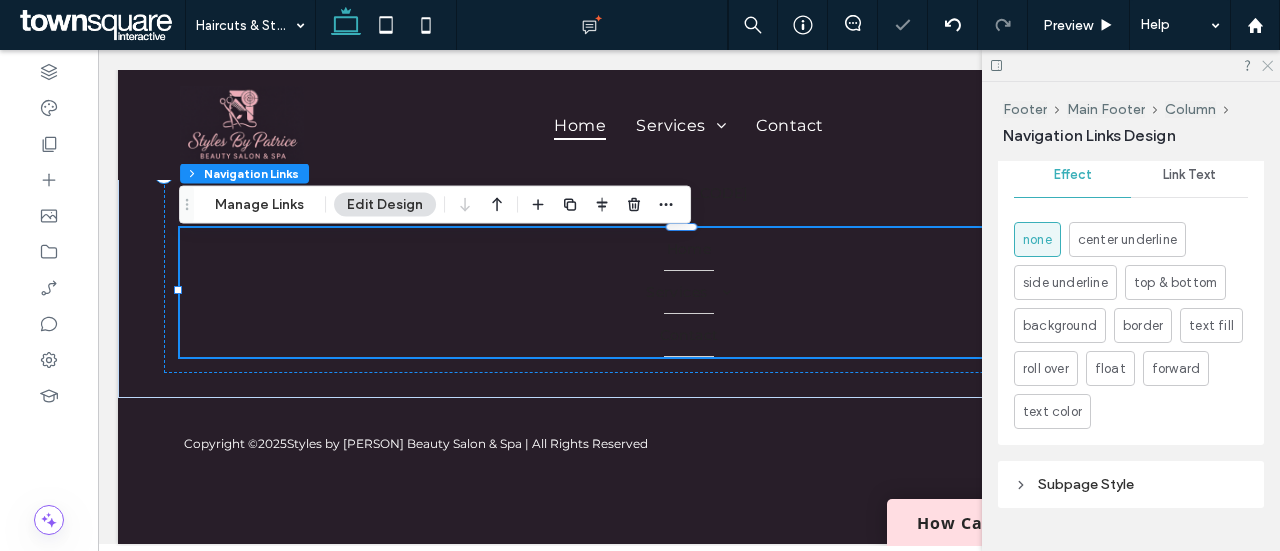 click 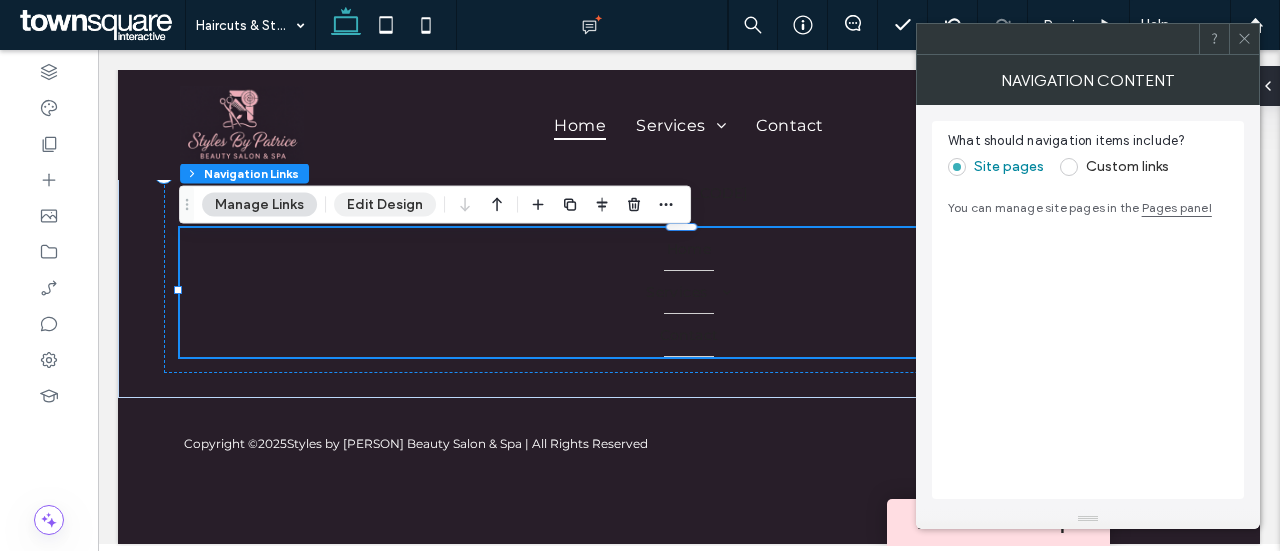 click on "Edit Design" at bounding box center (385, 205) 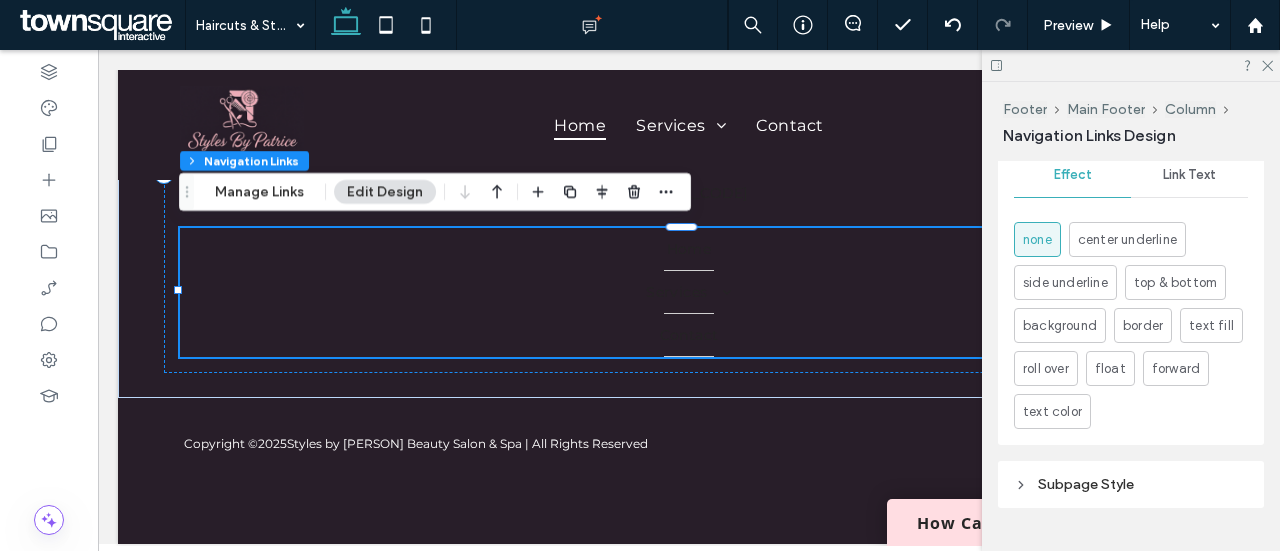 click on "Effect Link Text none center underline side underline top & bottom background border text fill roll over float forward text color" at bounding box center (1131, 295) 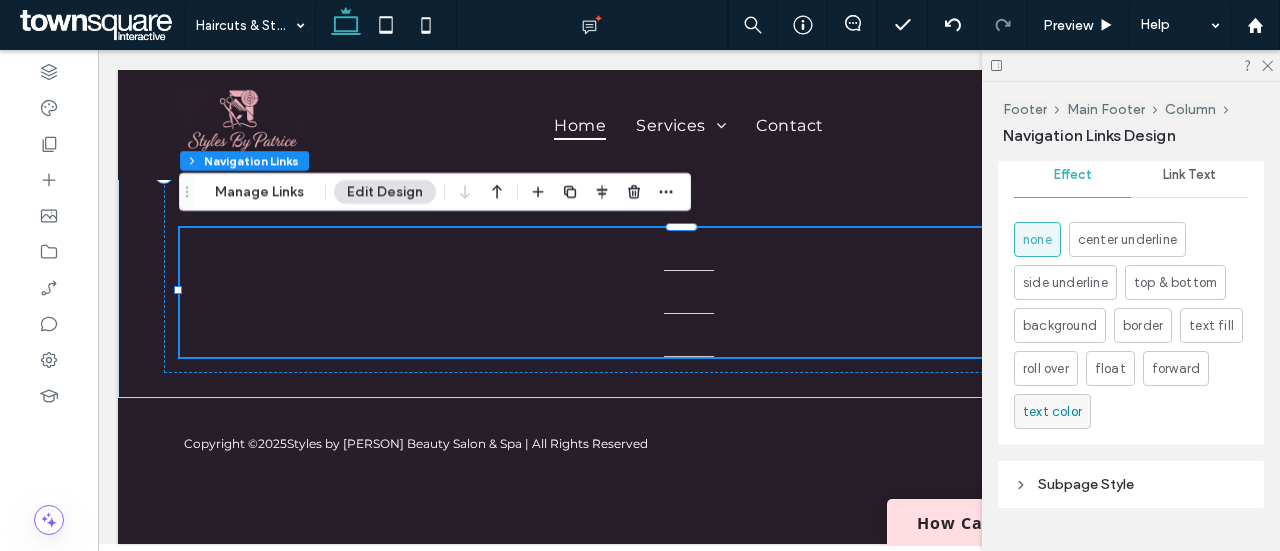 click on "text color" at bounding box center [1052, 411] 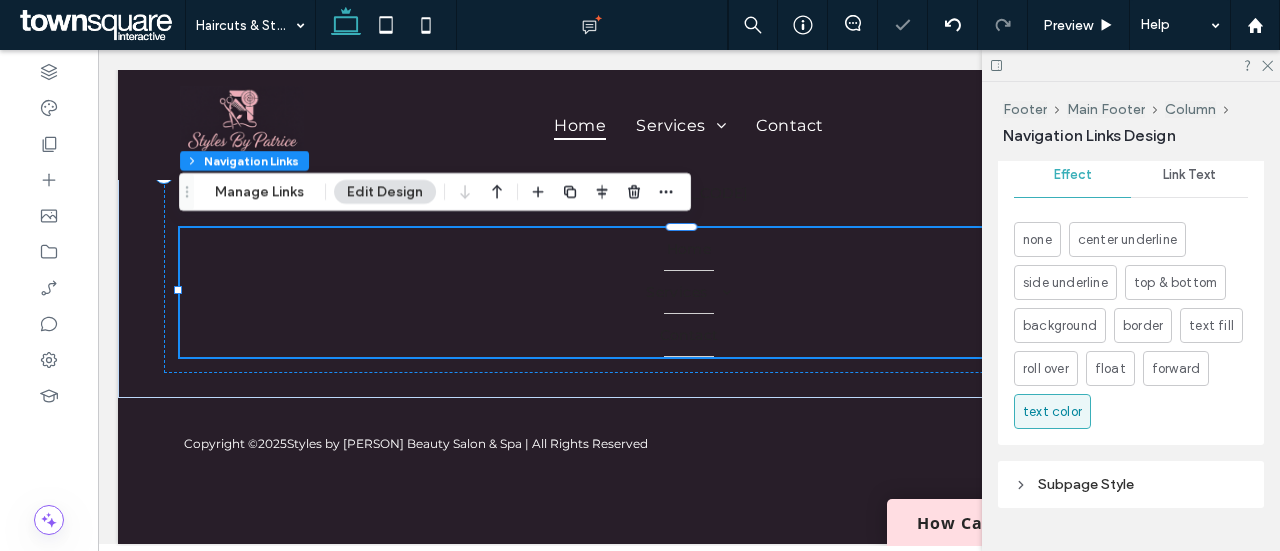 click on "text color" at bounding box center [1052, 412] 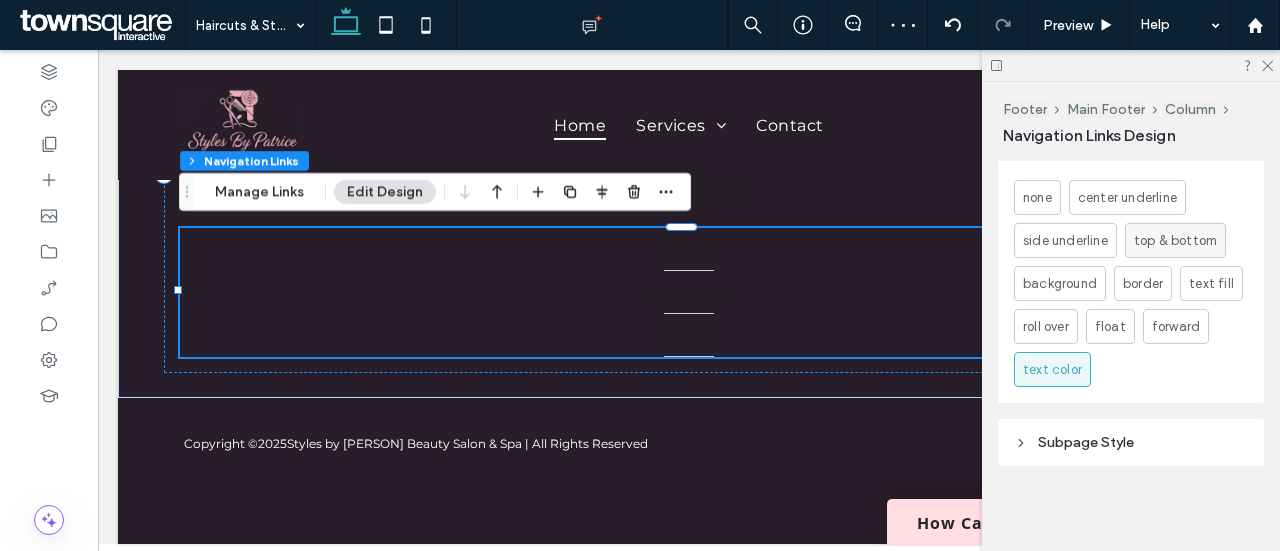 scroll, scrollTop: 1083, scrollLeft: 0, axis: vertical 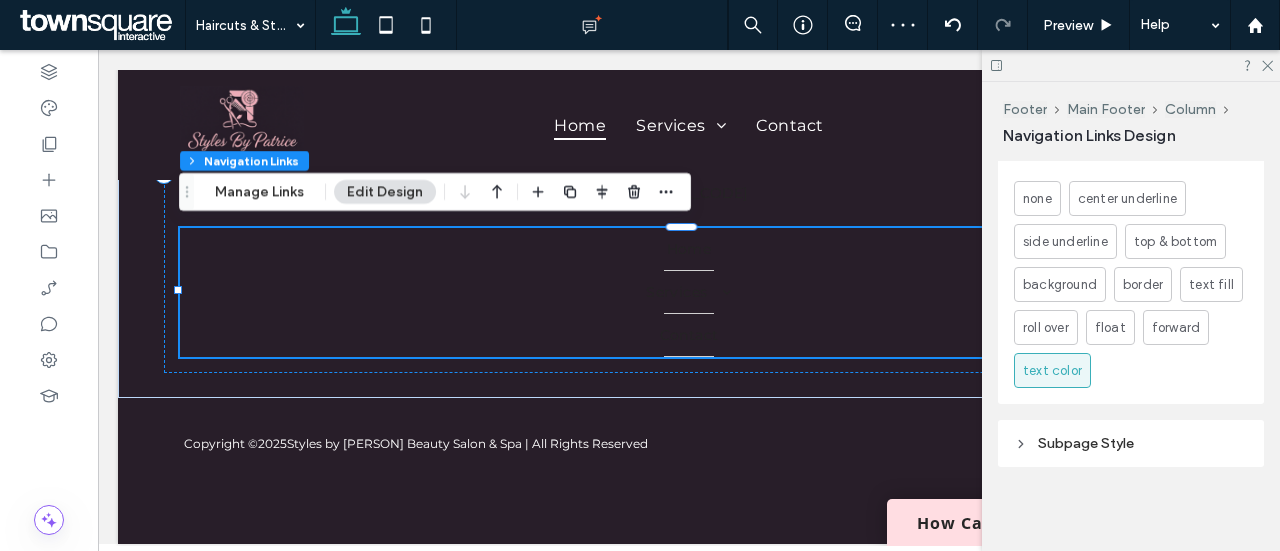click on "Subpage Style" at bounding box center [1131, 443] 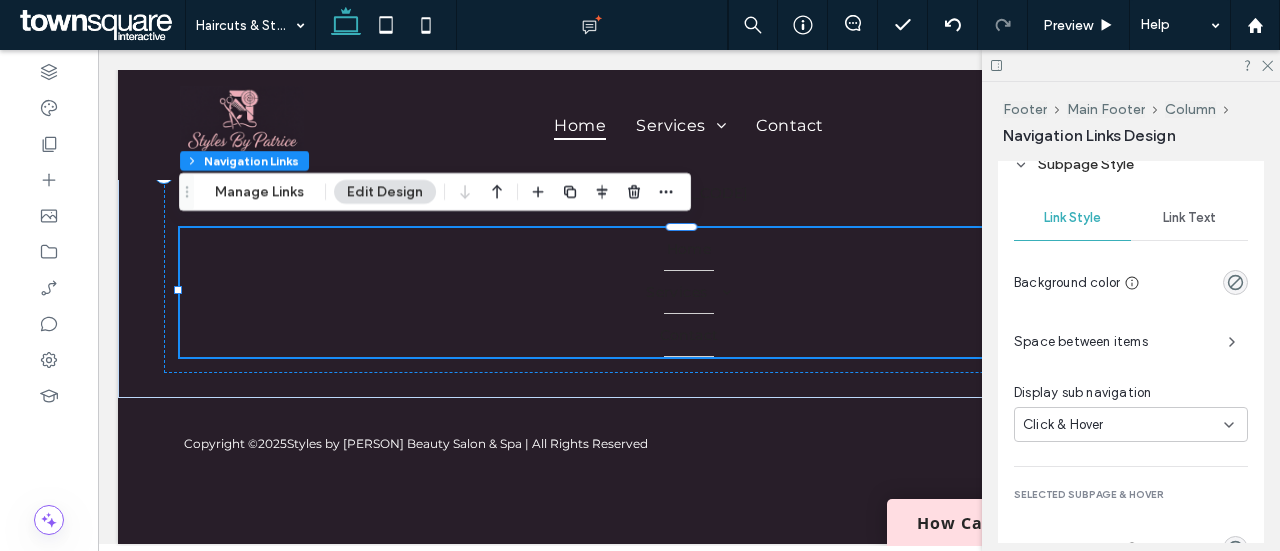 scroll, scrollTop: 1361, scrollLeft: 0, axis: vertical 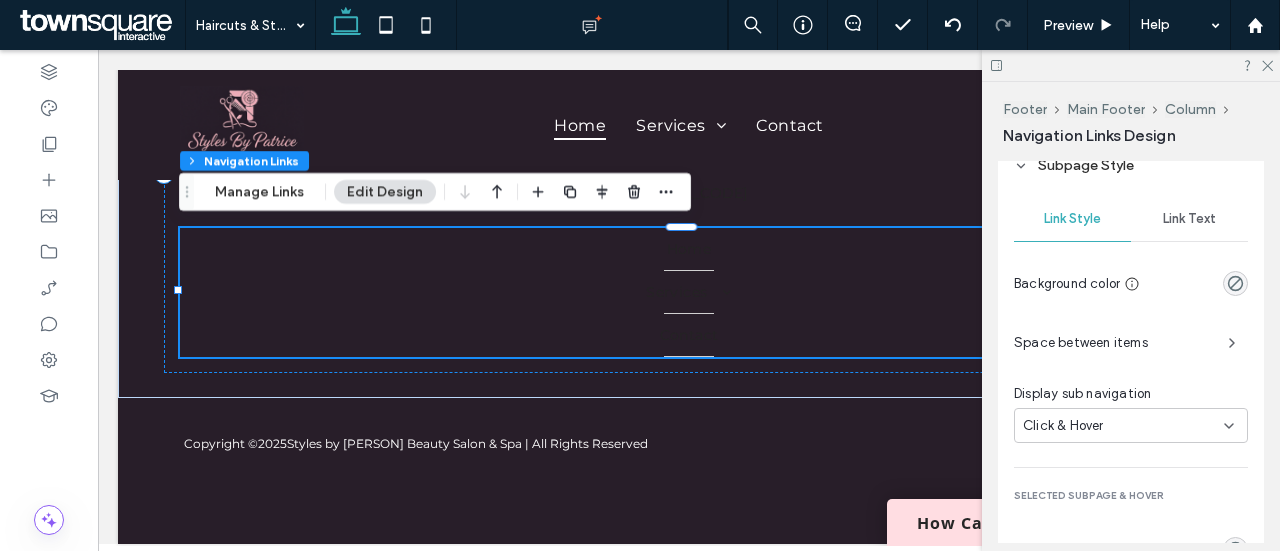 click 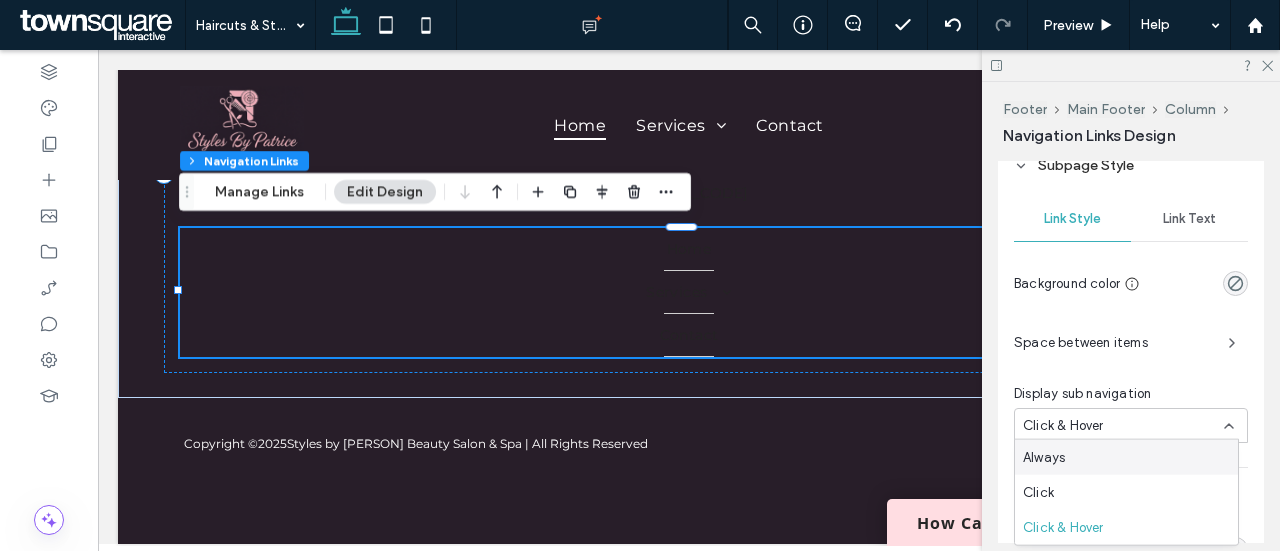 click 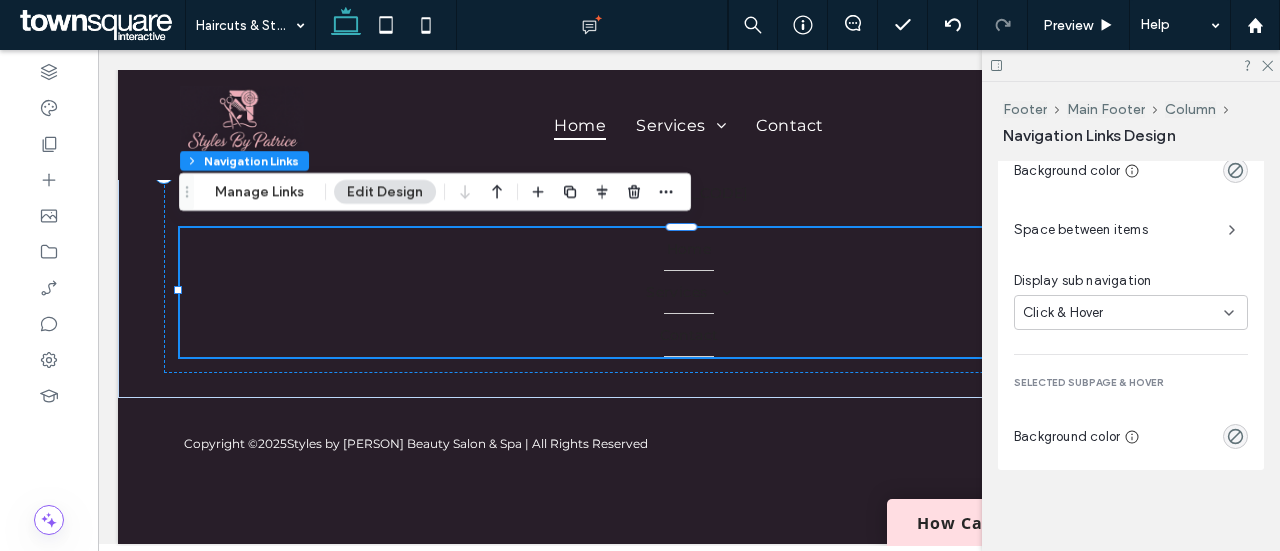 scroll, scrollTop: 1473, scrollLeft: 0, axis: vertical 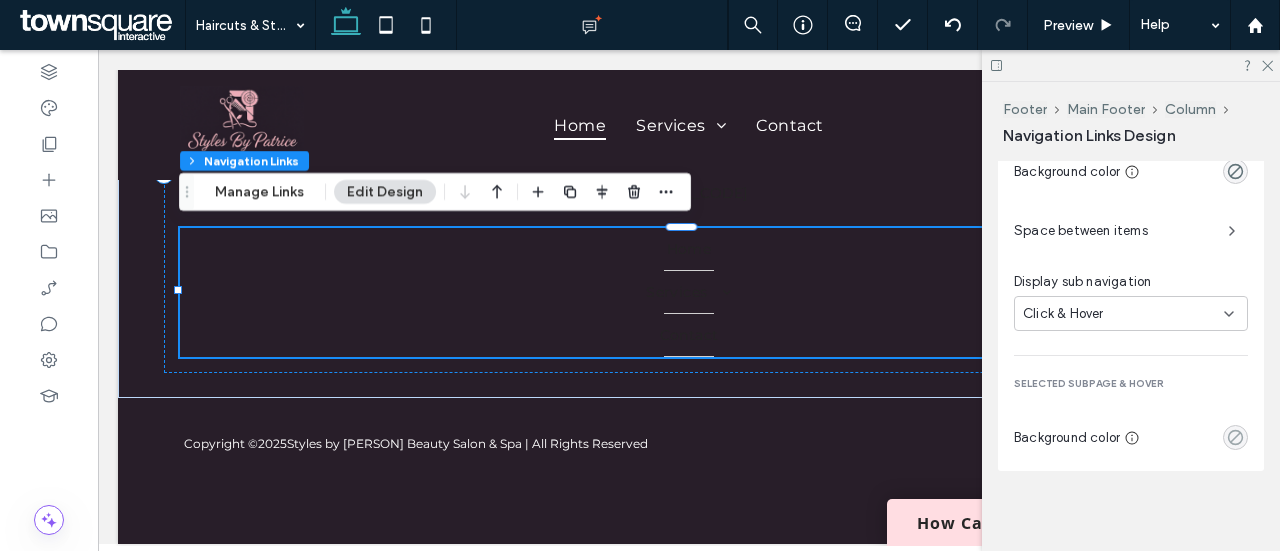 click 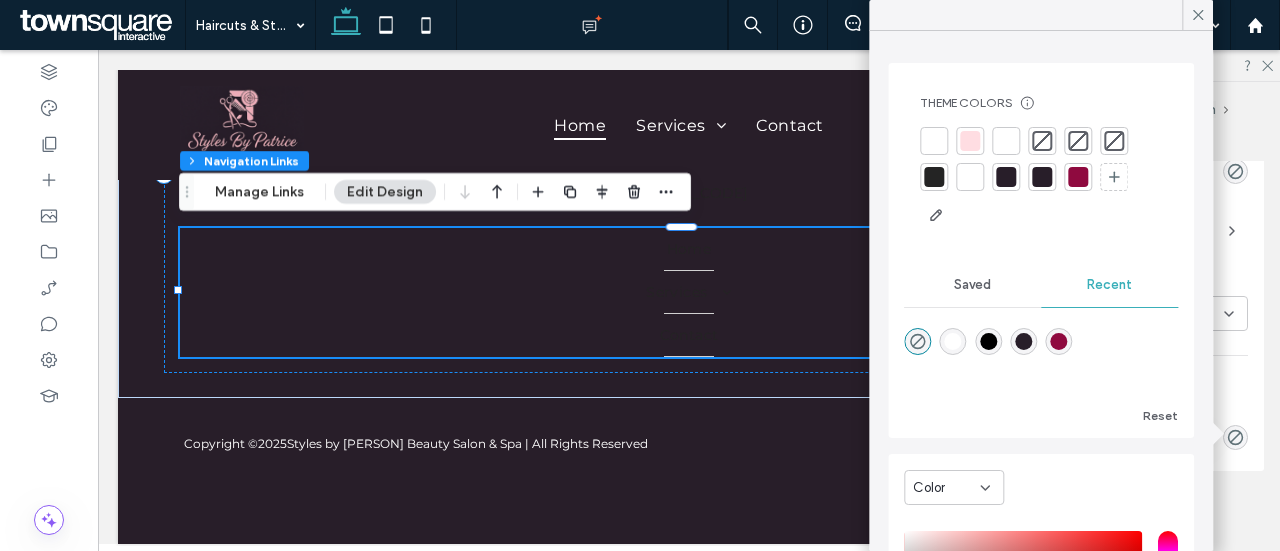 click at bounding box center [1006, 141] 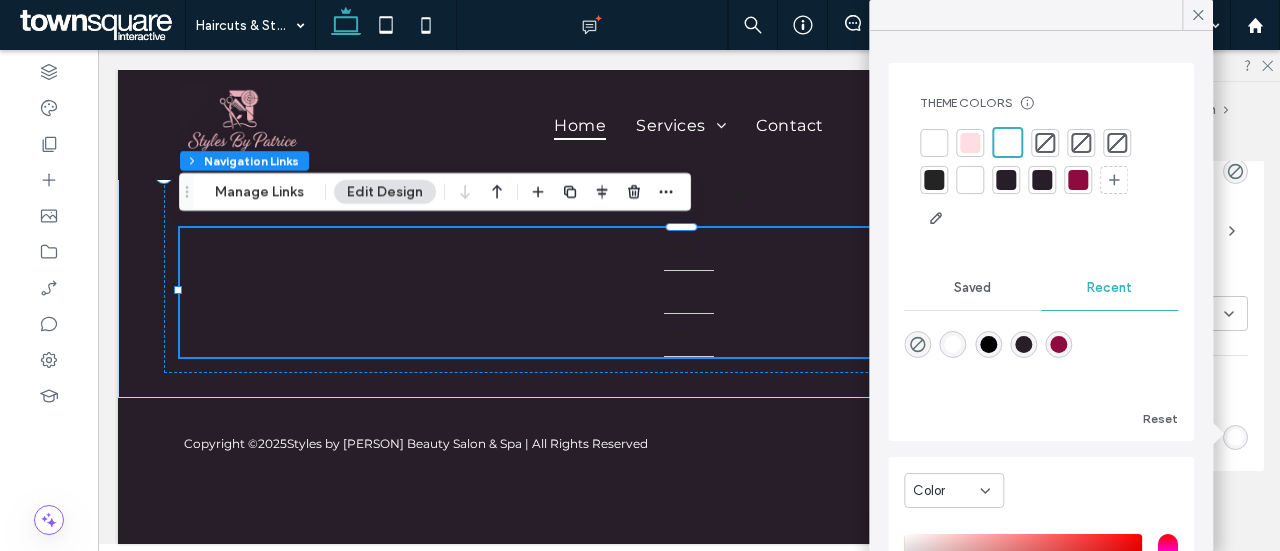 click at bounding box center [1045, 143] 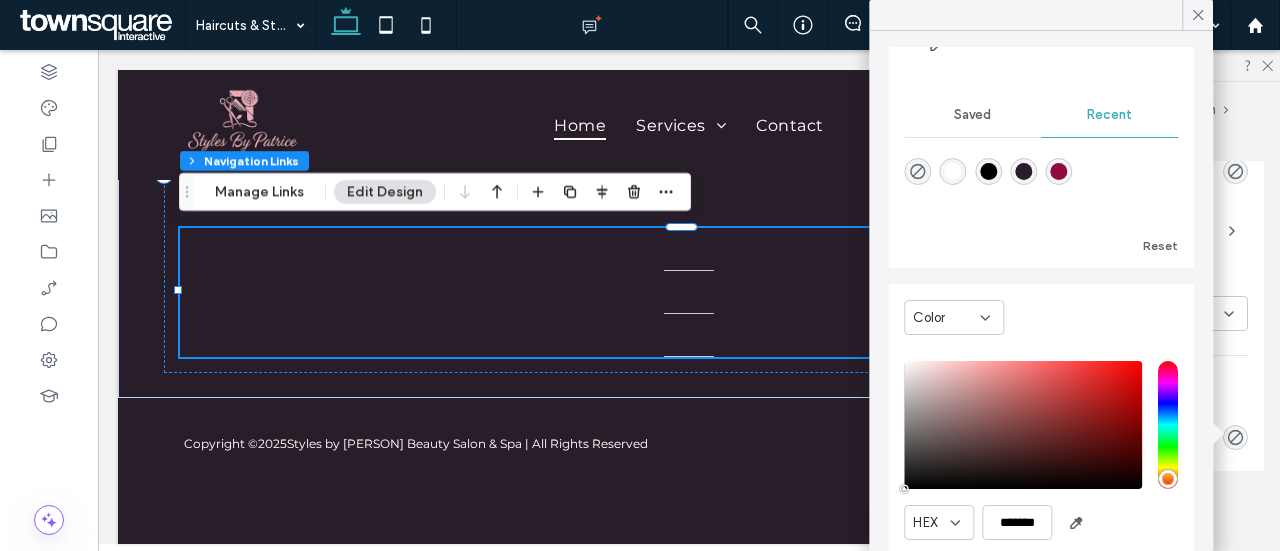 scroll, scrollTop: 192, scrollLeft: 0, axis: vertical 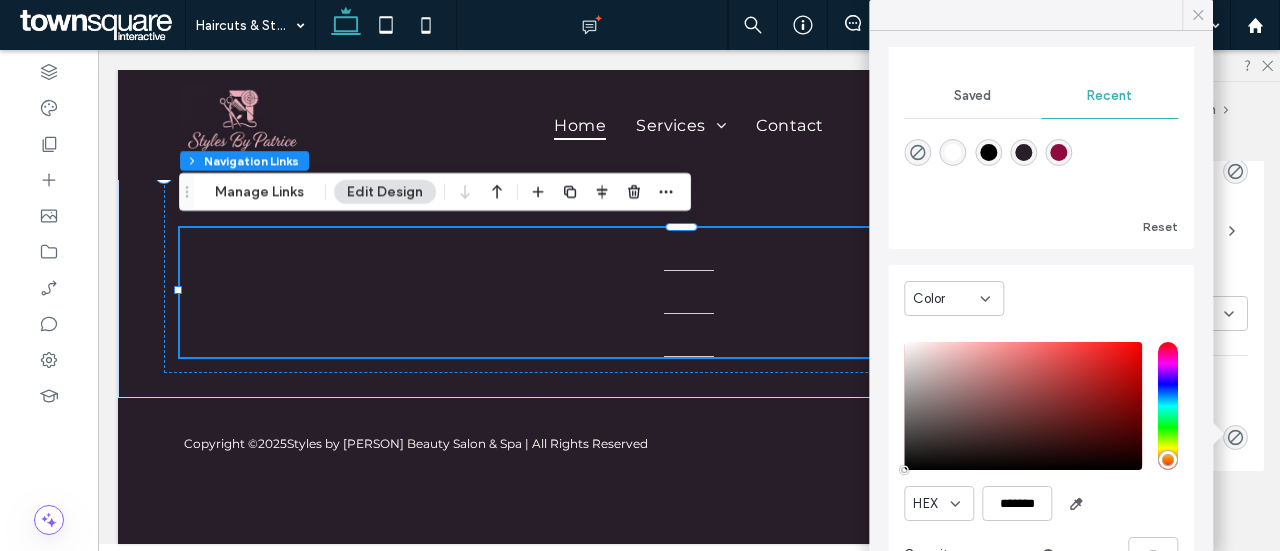 click 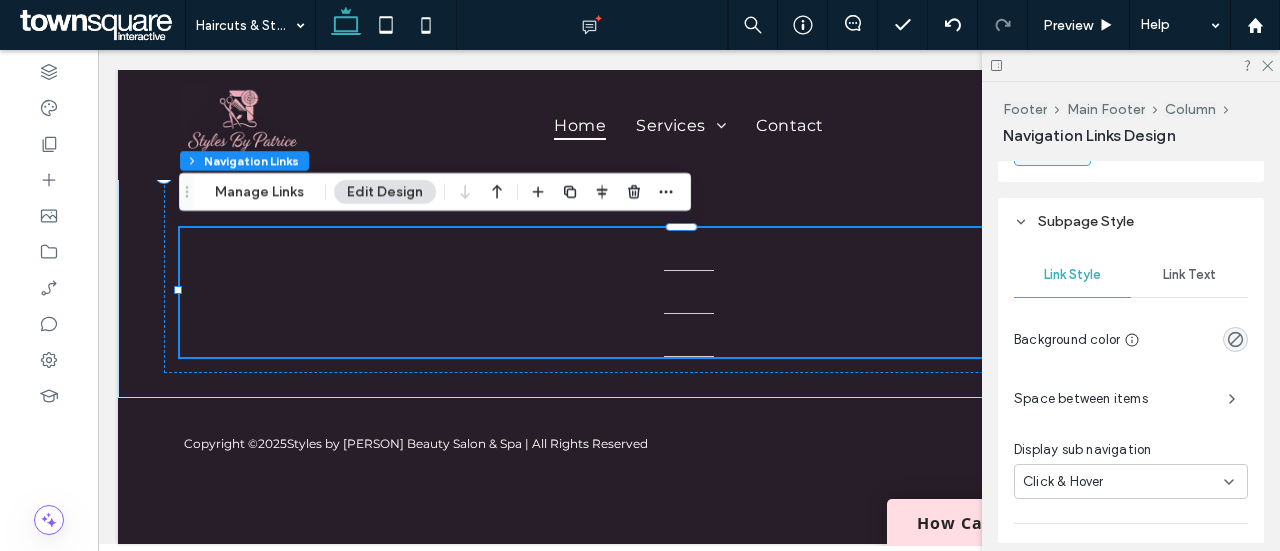 scroll, scrollTop: 1301, scrollLeft: 0, axis: vertical 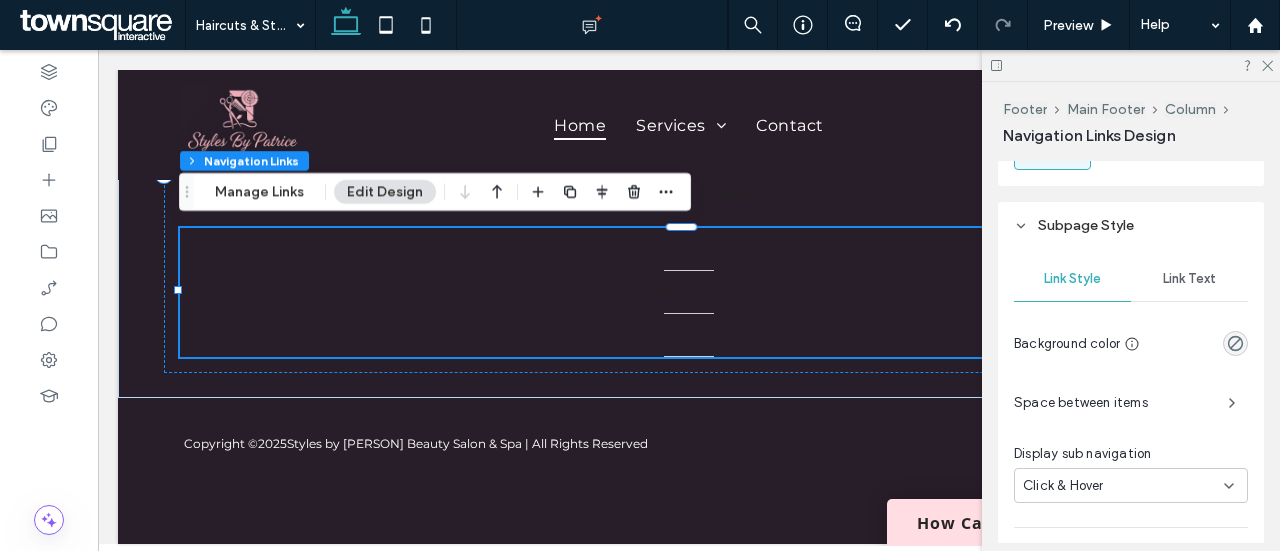 click on "Link Text" at bounding box center (1189, 279) 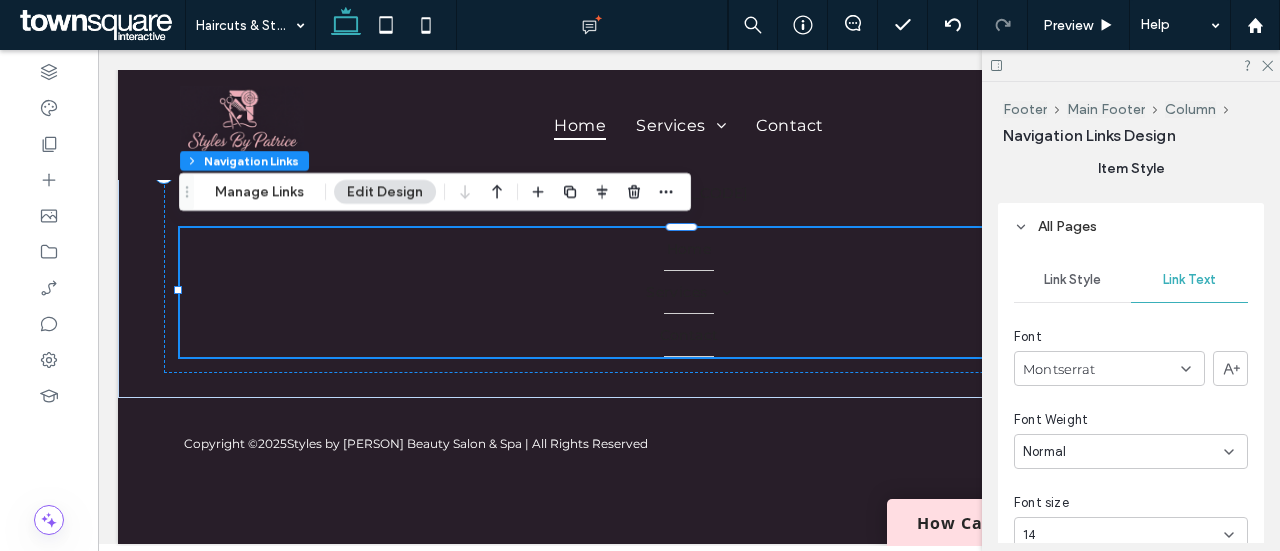 scroll, scrollTop: 252, scrollLeft: 0, axis: vertical 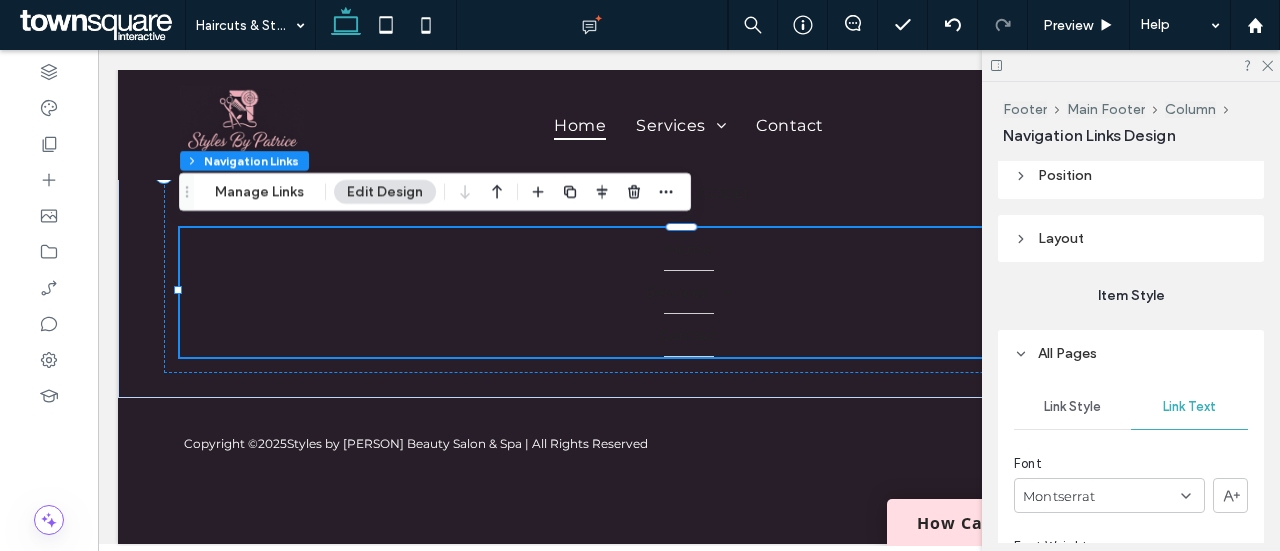 click on "Link Style" at bounding box center [1072, 407] 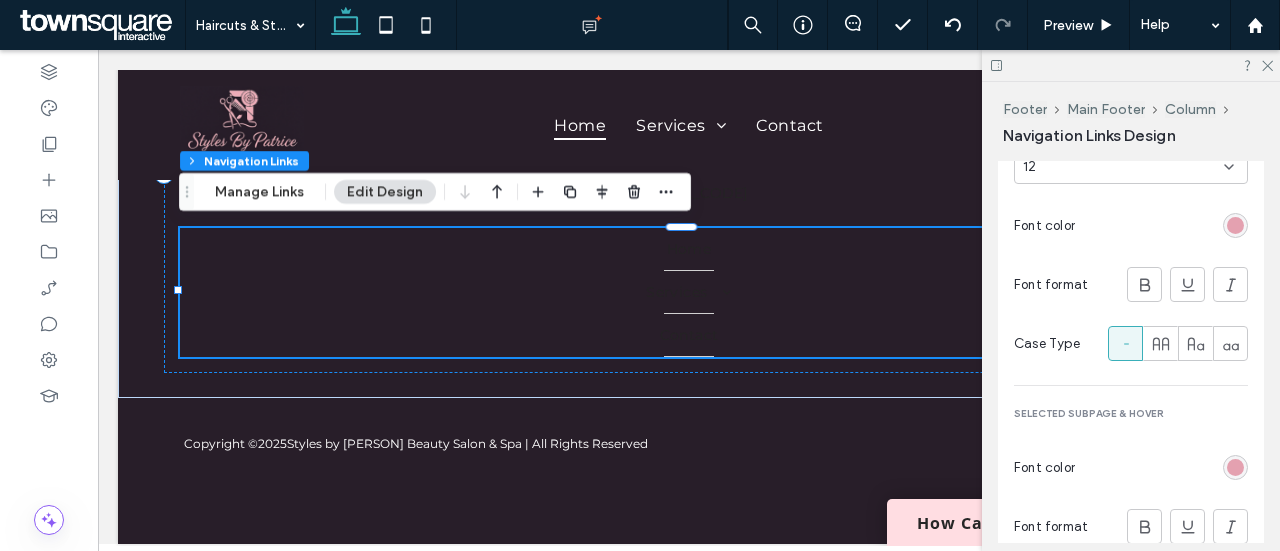 scroll, scrollTop: 1790, scrollLeft: 0, axis: vertical 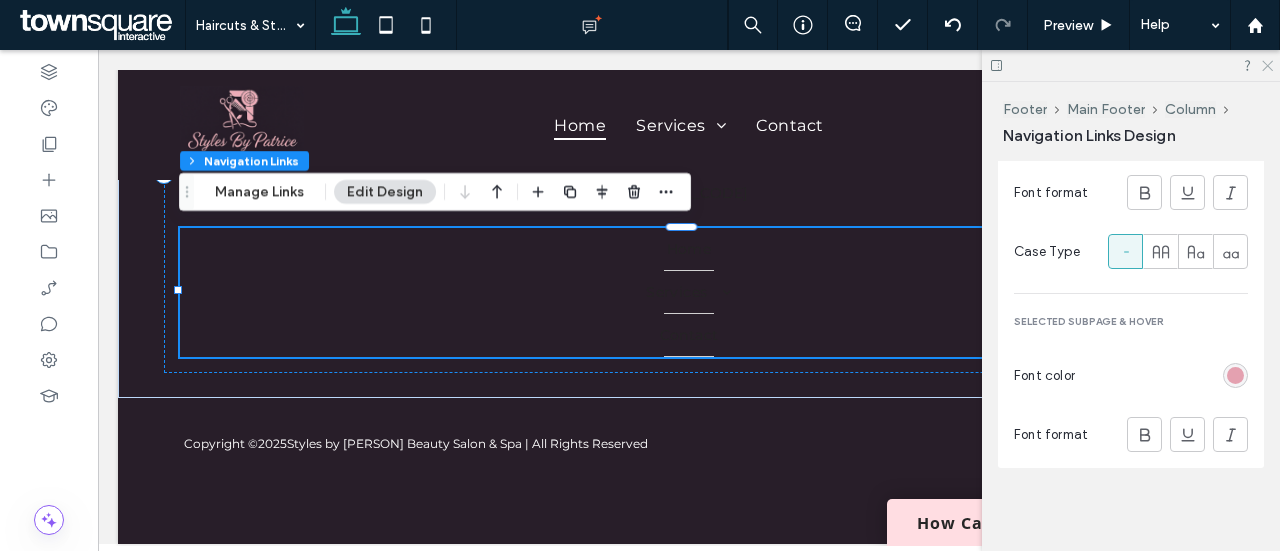 click 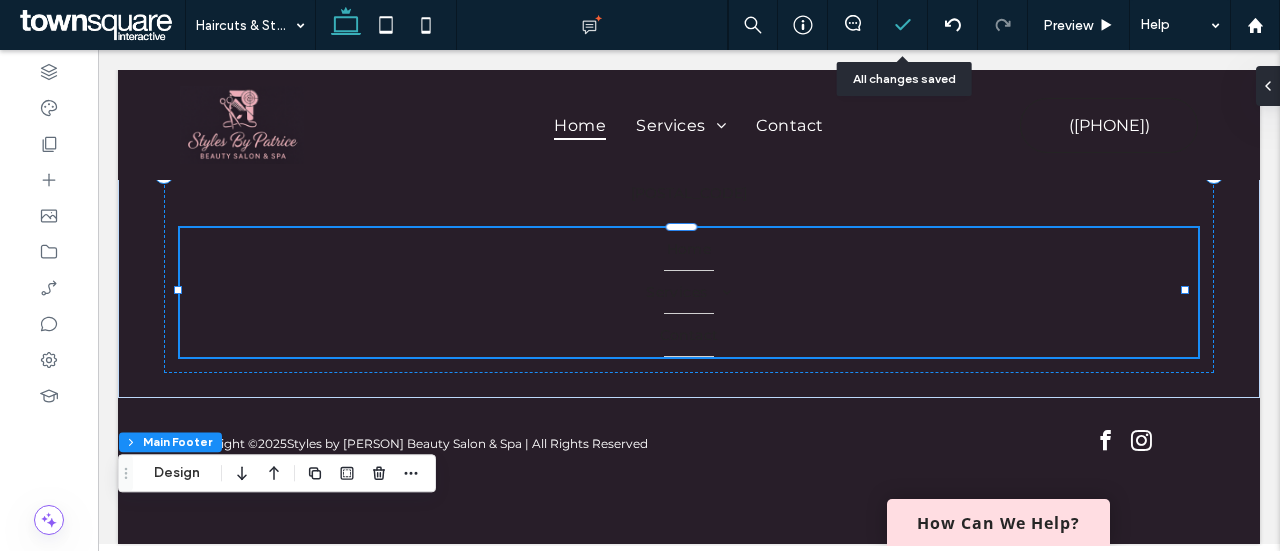 click 